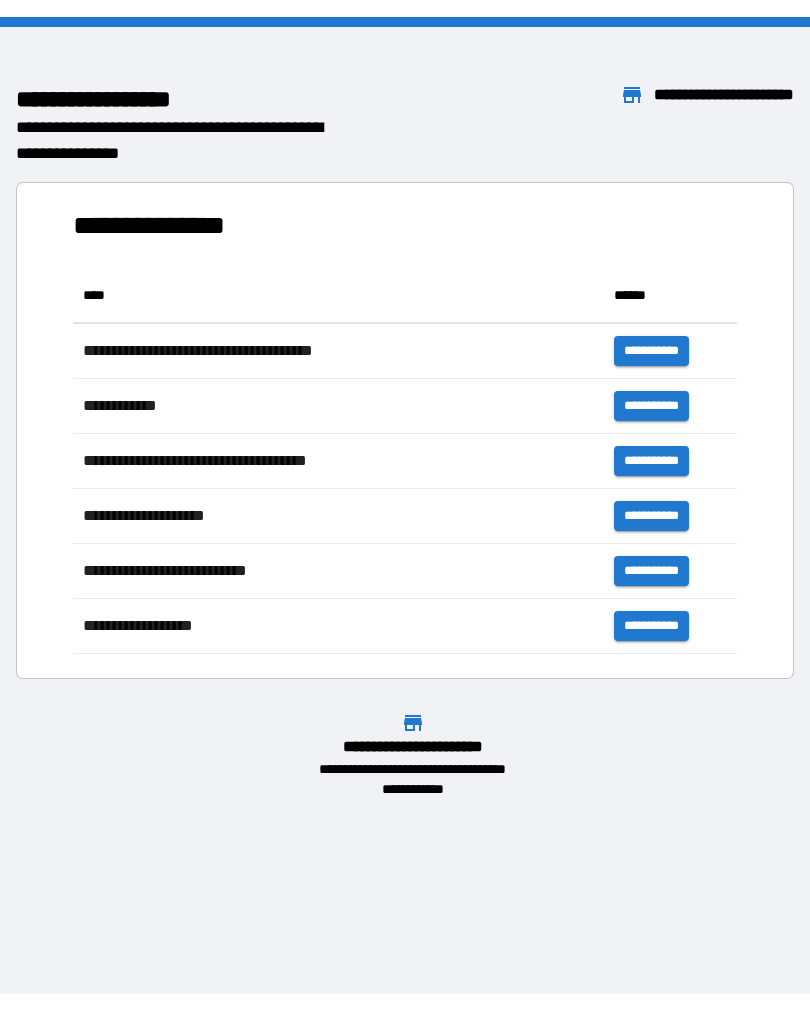 scroll, scrollTop: 0, scrollLeft: 0, axis: both 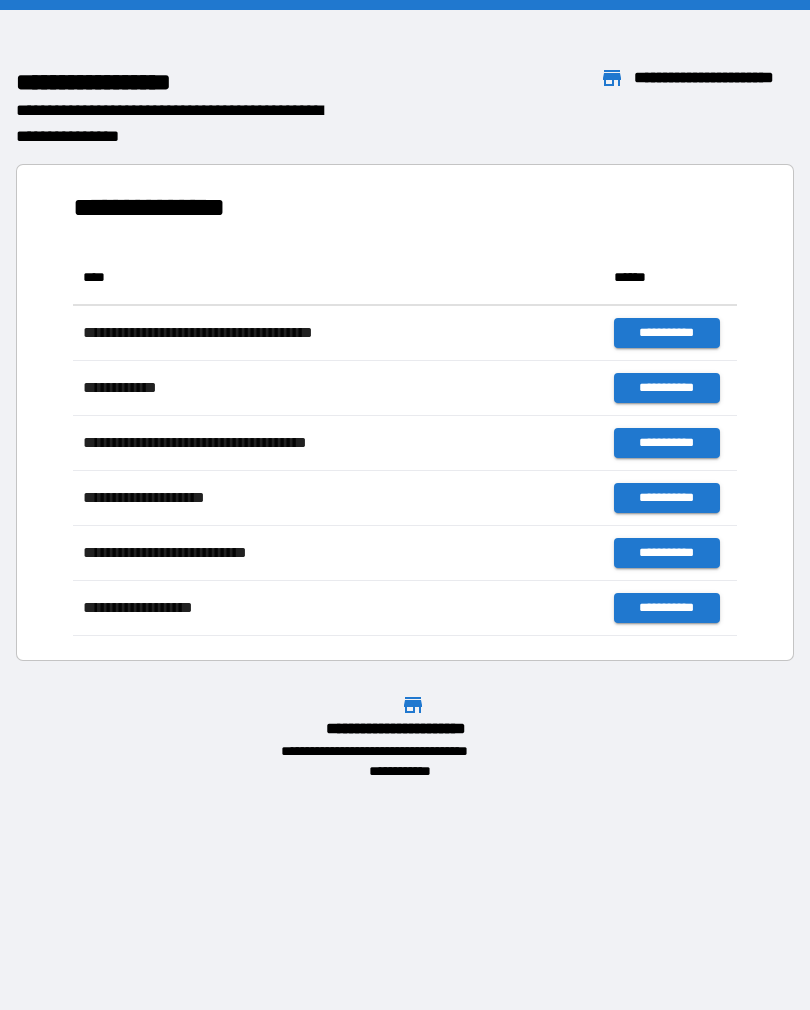 click on "**********" at bounding box center [405, 505] 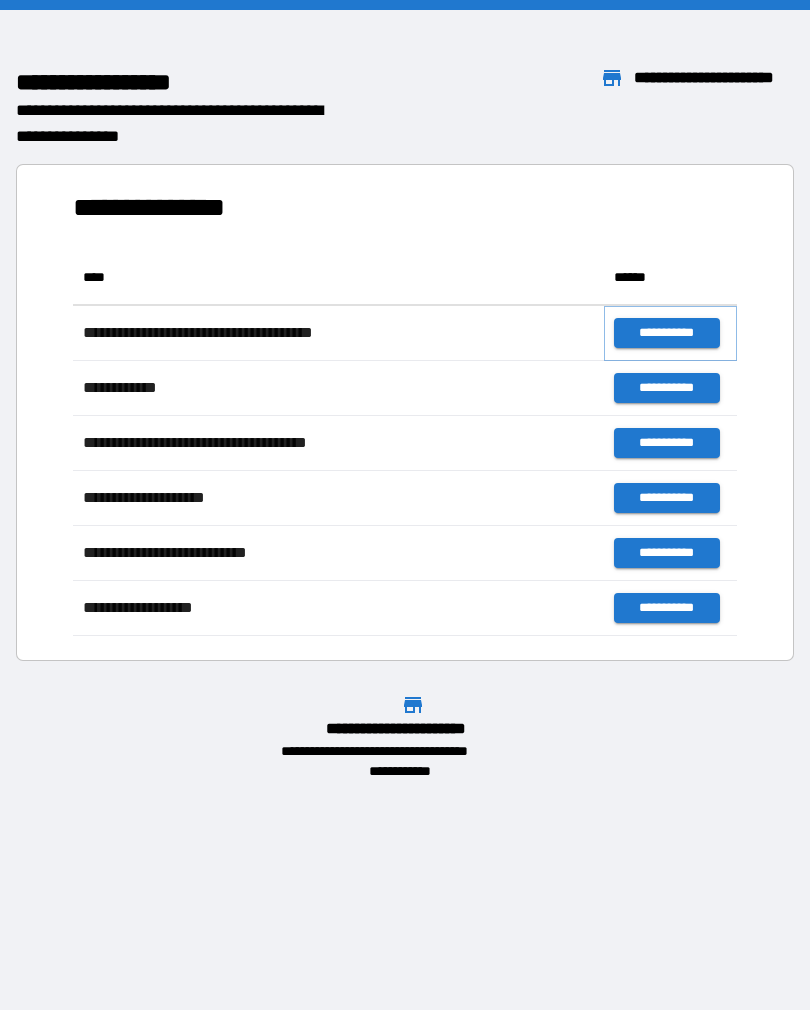 click on "**********" at bounding box center (666, 333) 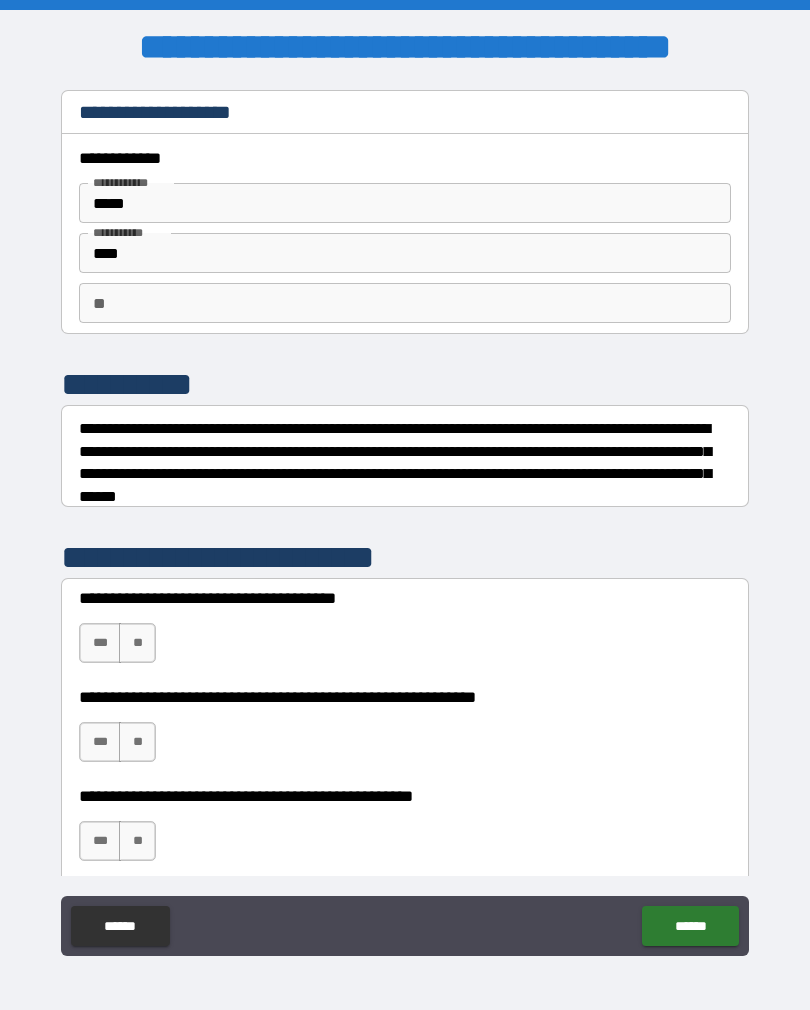 click on "**" at bounding box center [137, 643] 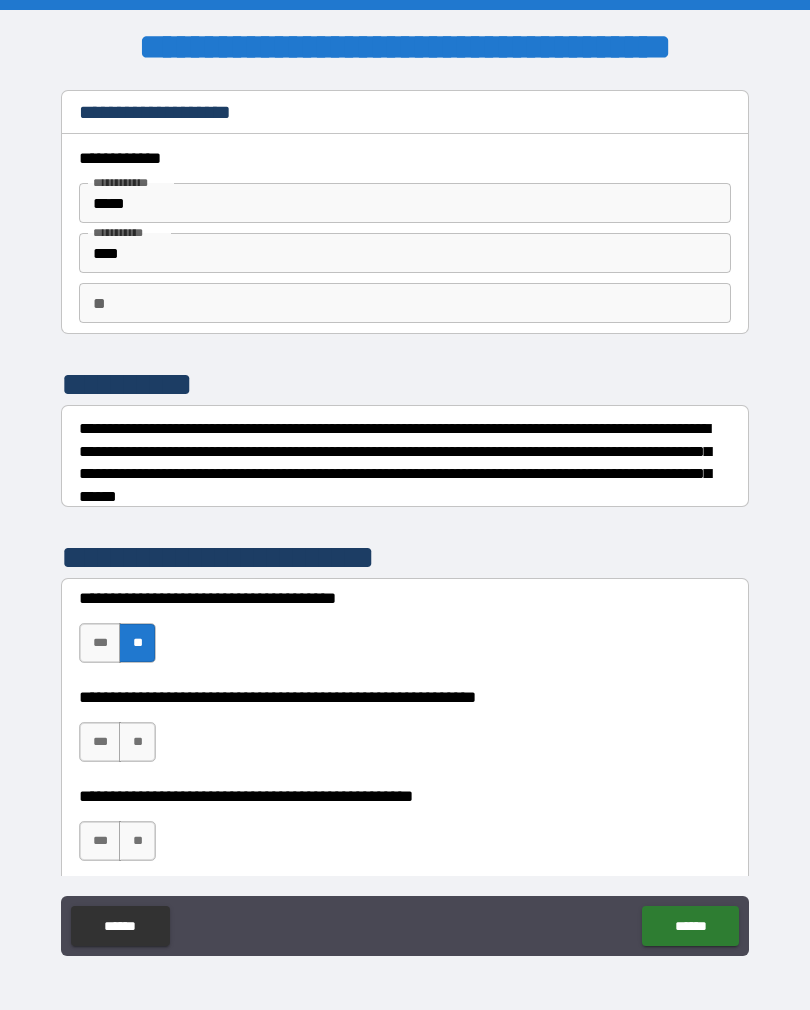 click on "***" at bounding box center (100, 742) 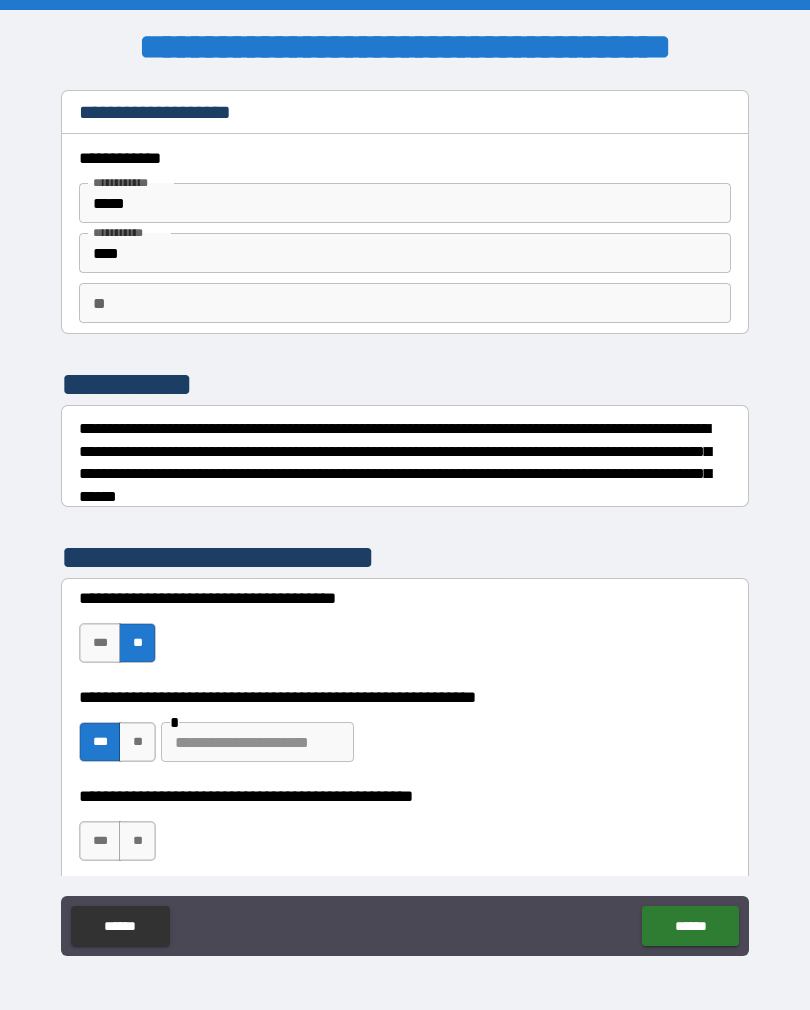 click at bounding box center [257, 742] 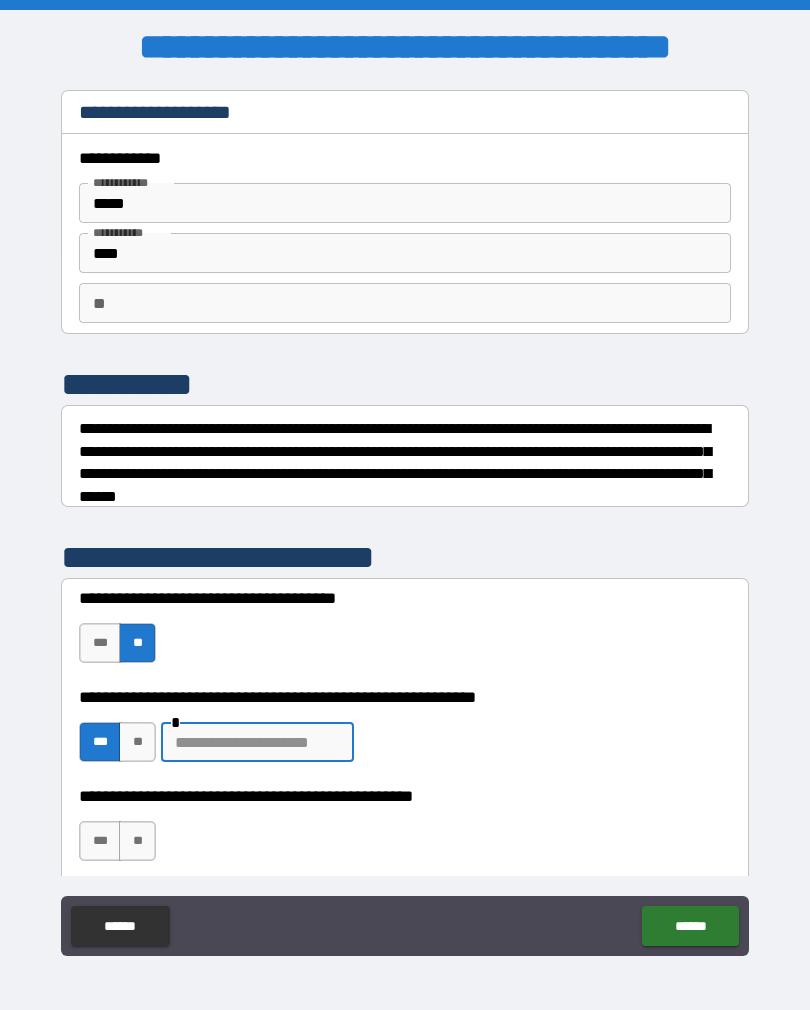 scroll, scrollTop: 31, scrollLeft: 0, axis: vertical 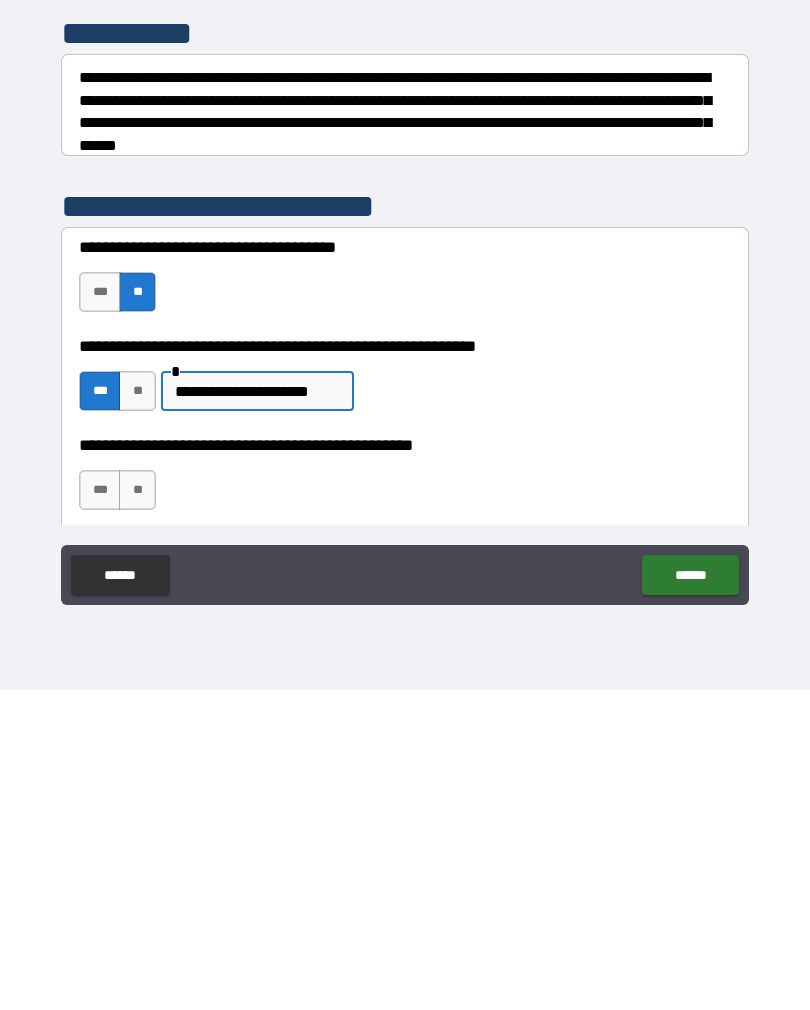 type on "**********" 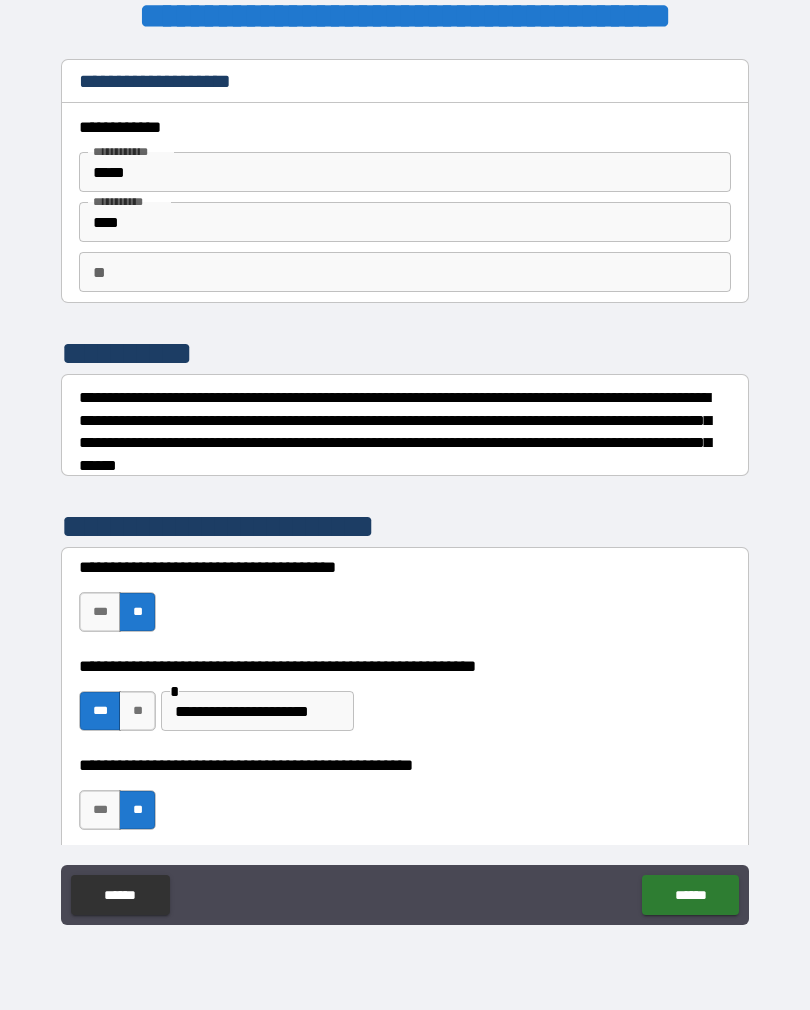 click on "******" at bounding box center [690, 895] 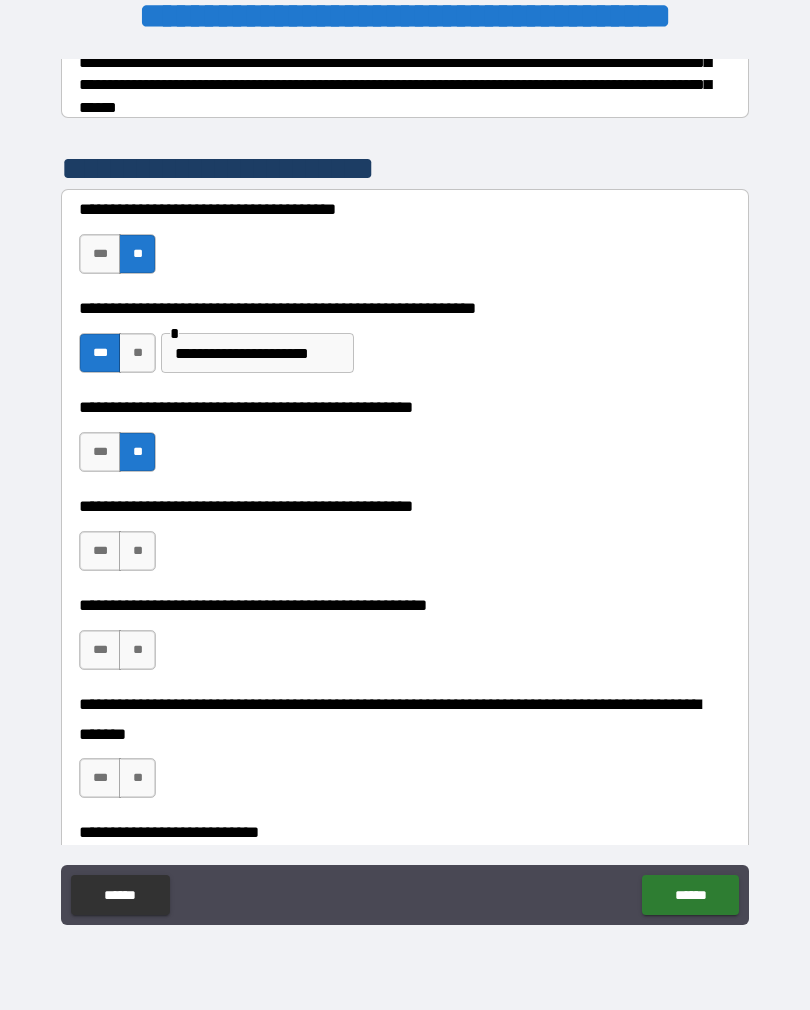 scroll, scrollTop: 360, scrollLeft: 0, axis: vertical 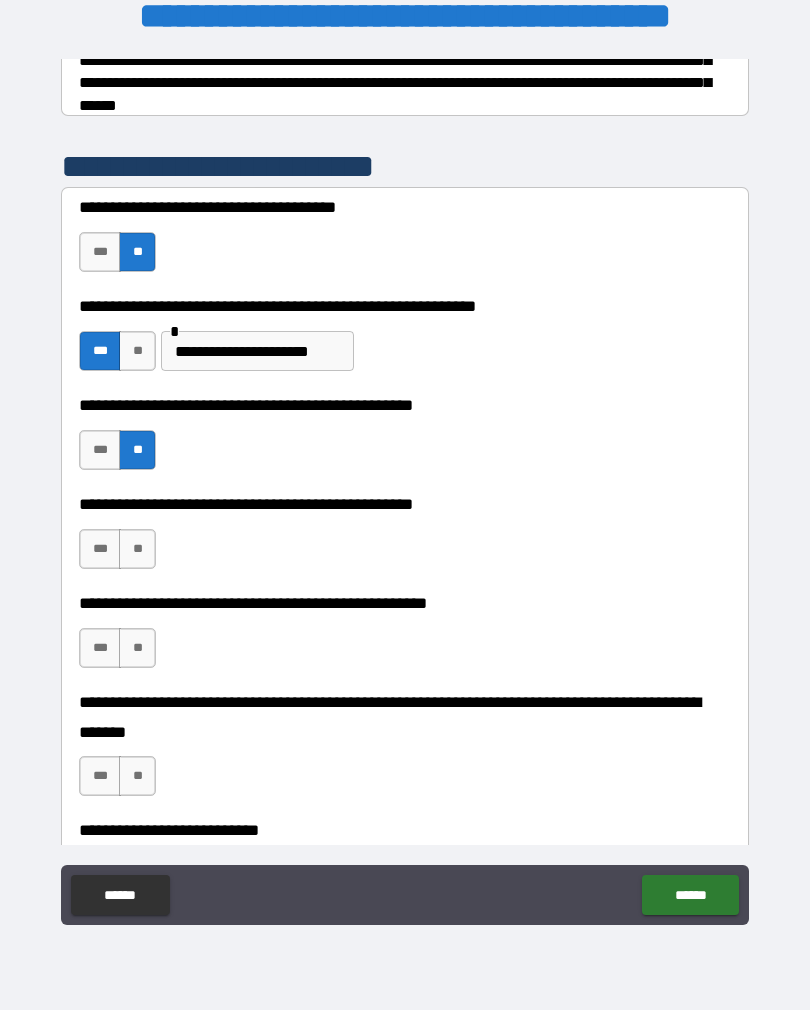 click on "**" at bounding box center (137, 549) 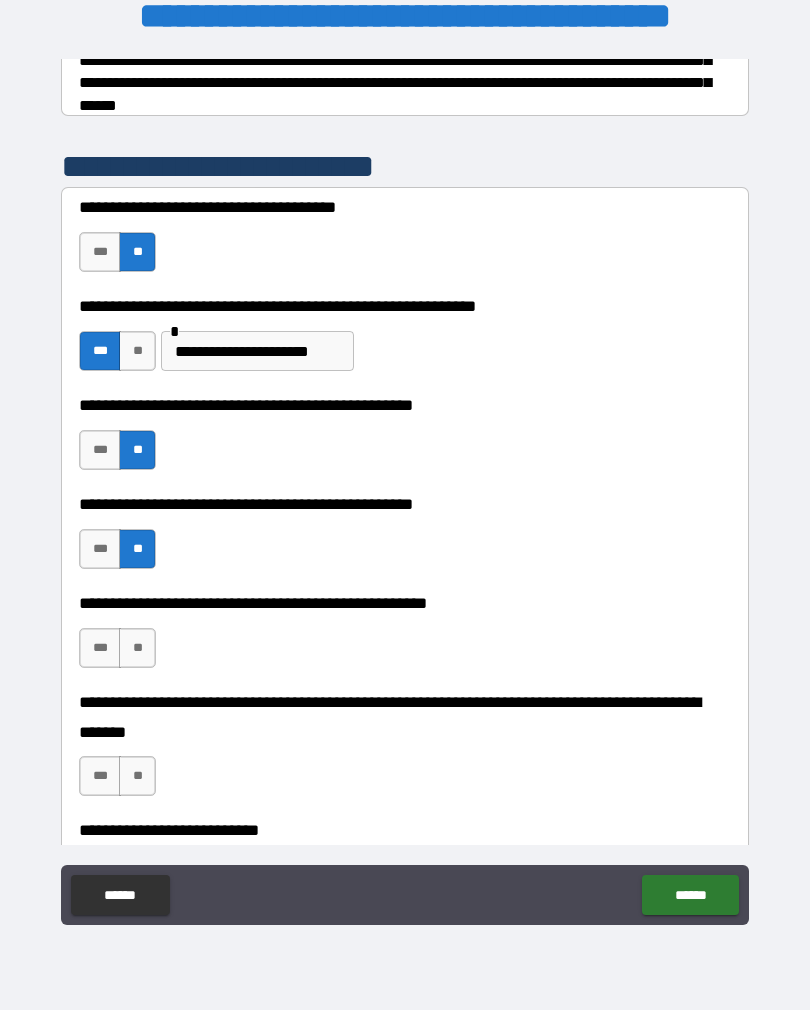 click on "**" at bounding box center (137, 648) 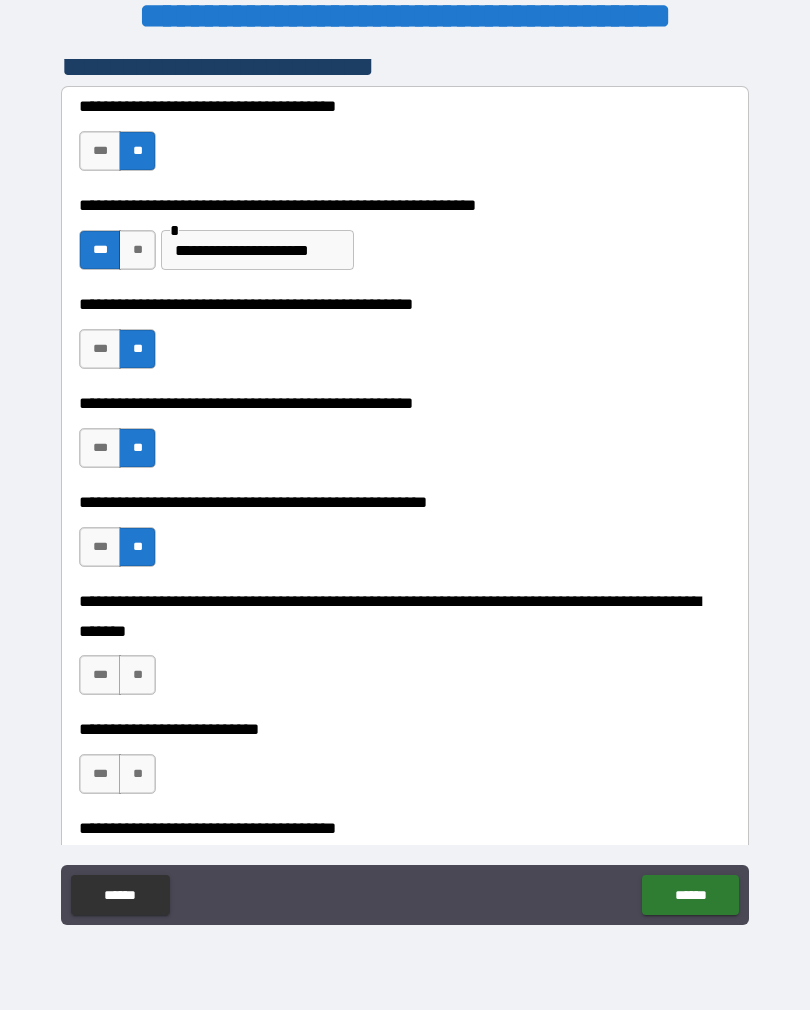 scroll, scrollTop: 482, scrollLeft: 0, axis: vertical 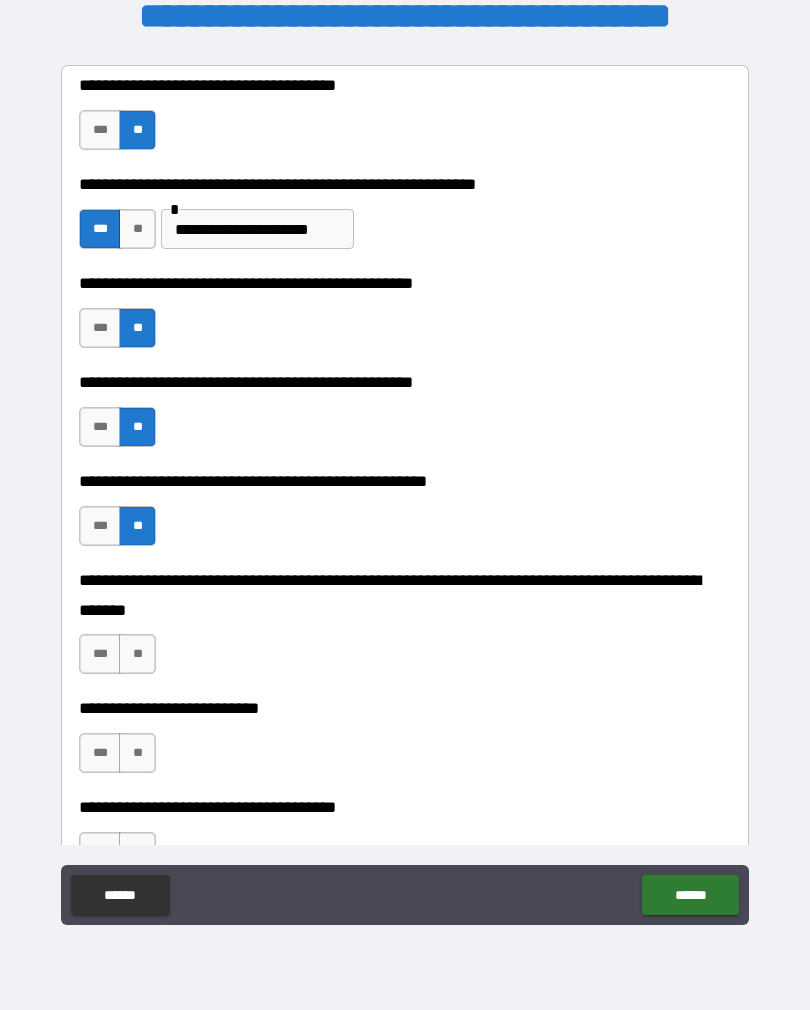 click on "**" at bounding box center [137, 654] 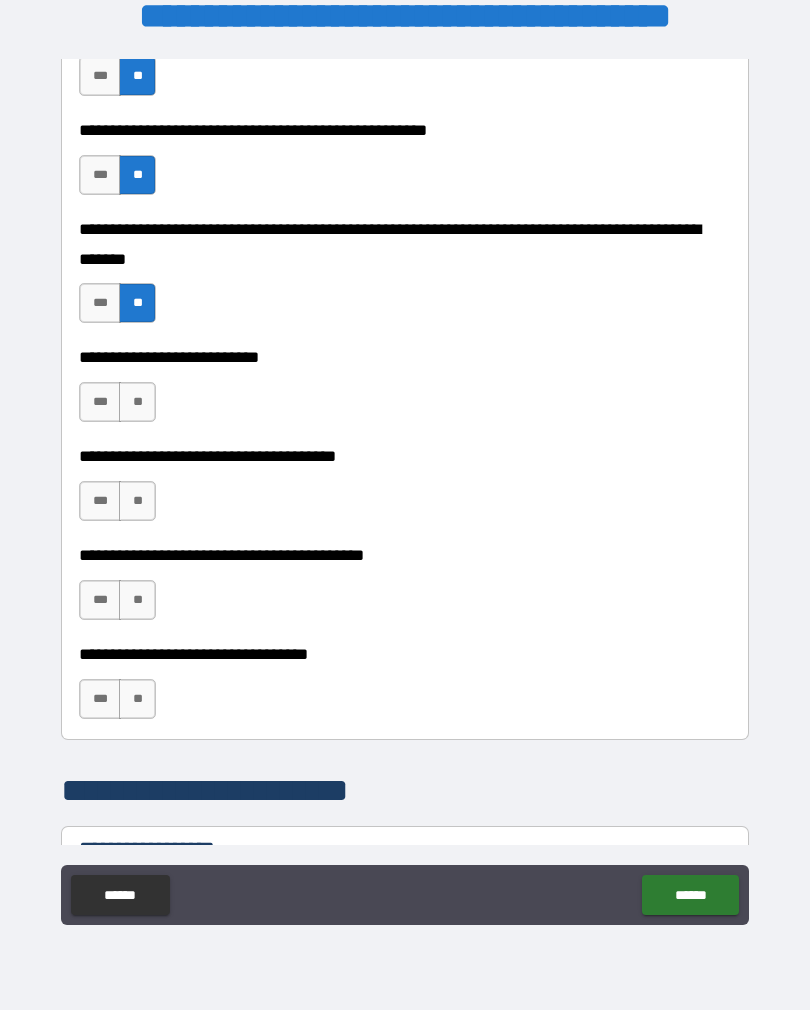 scroll, scrollTop: 833, scrollLeft: 0, axis: vertical 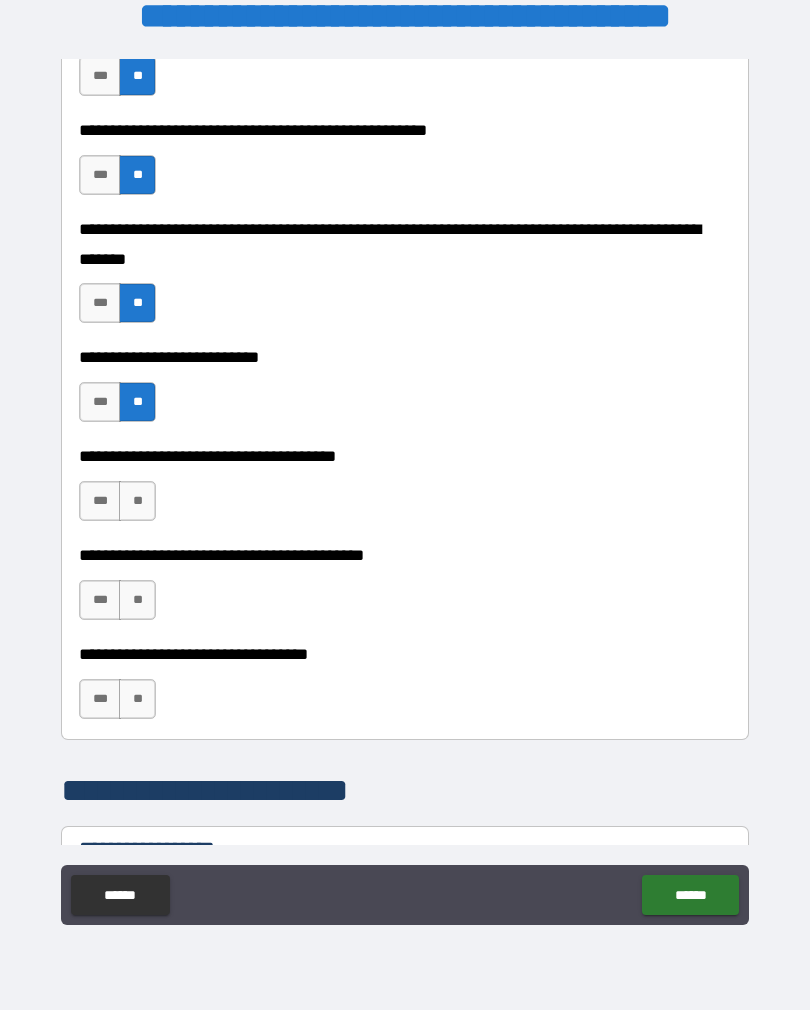 click on "**" at bounding box center [137, 501] 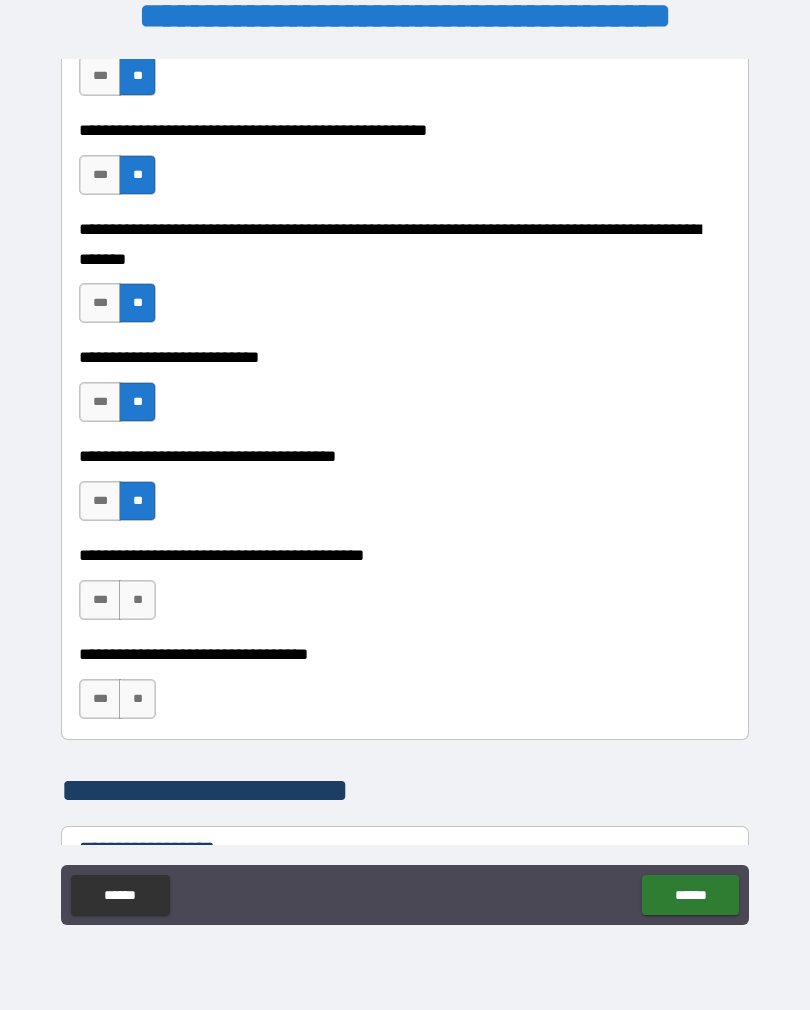 click on "***" at bounding box center [100, 600] 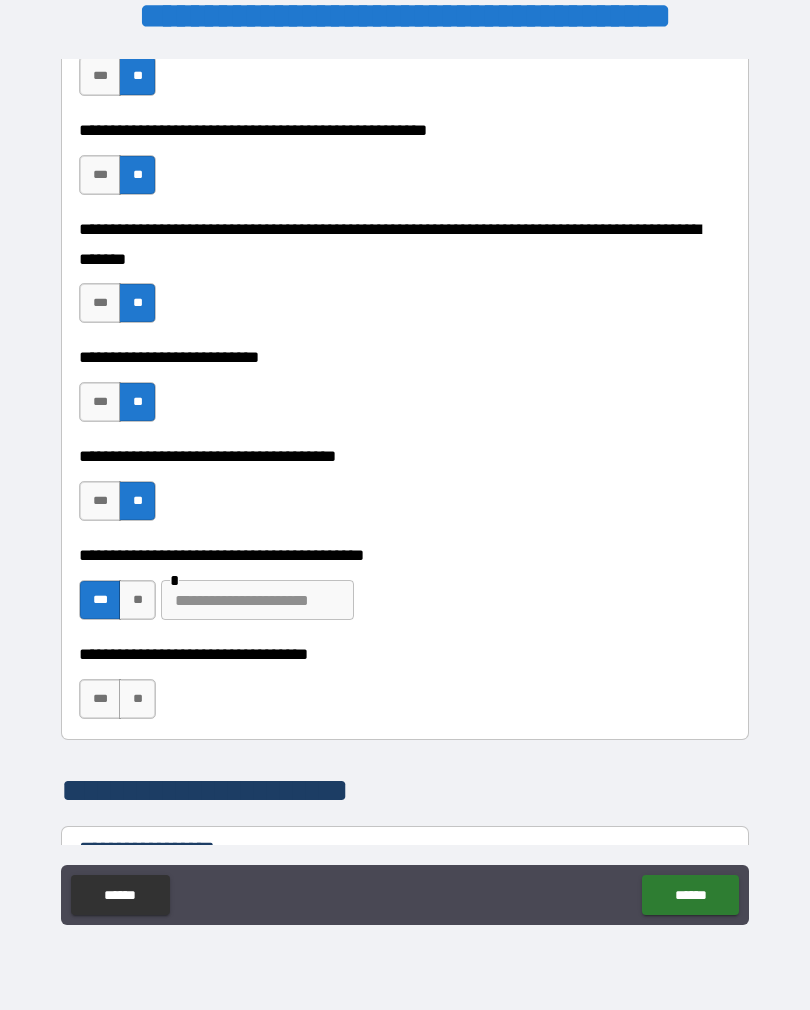click at bounding box center (257, 600) 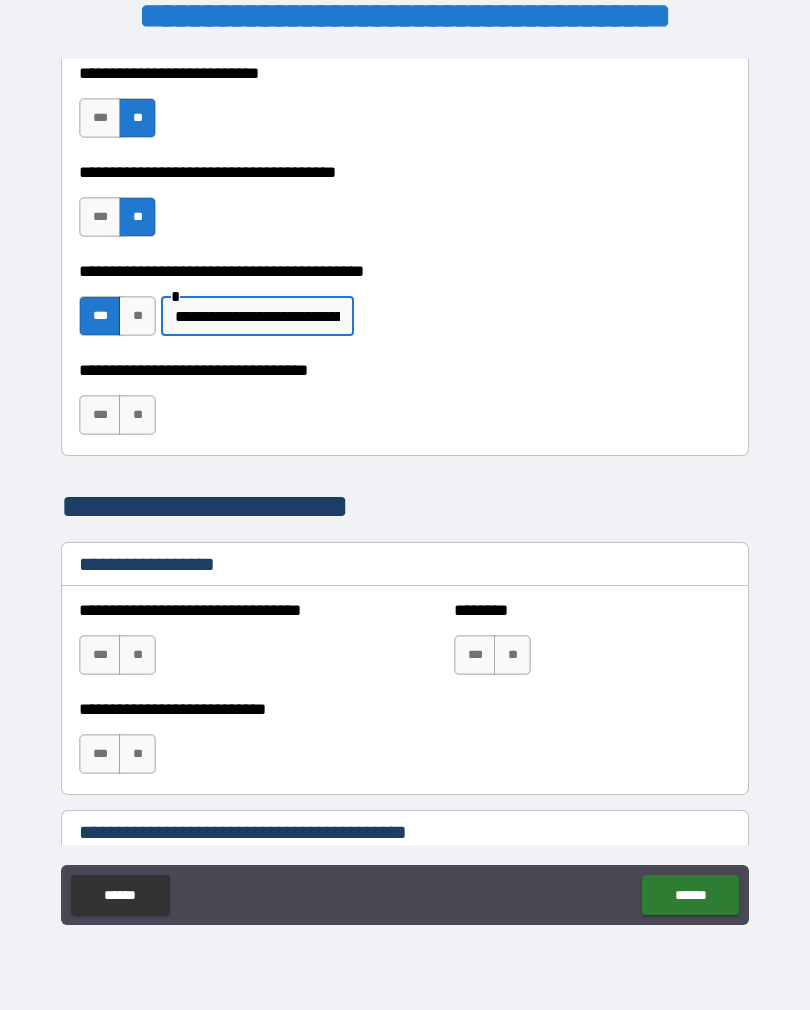 scroll, scrollTop: 1119, scrollLeft: 0, axis: vertical 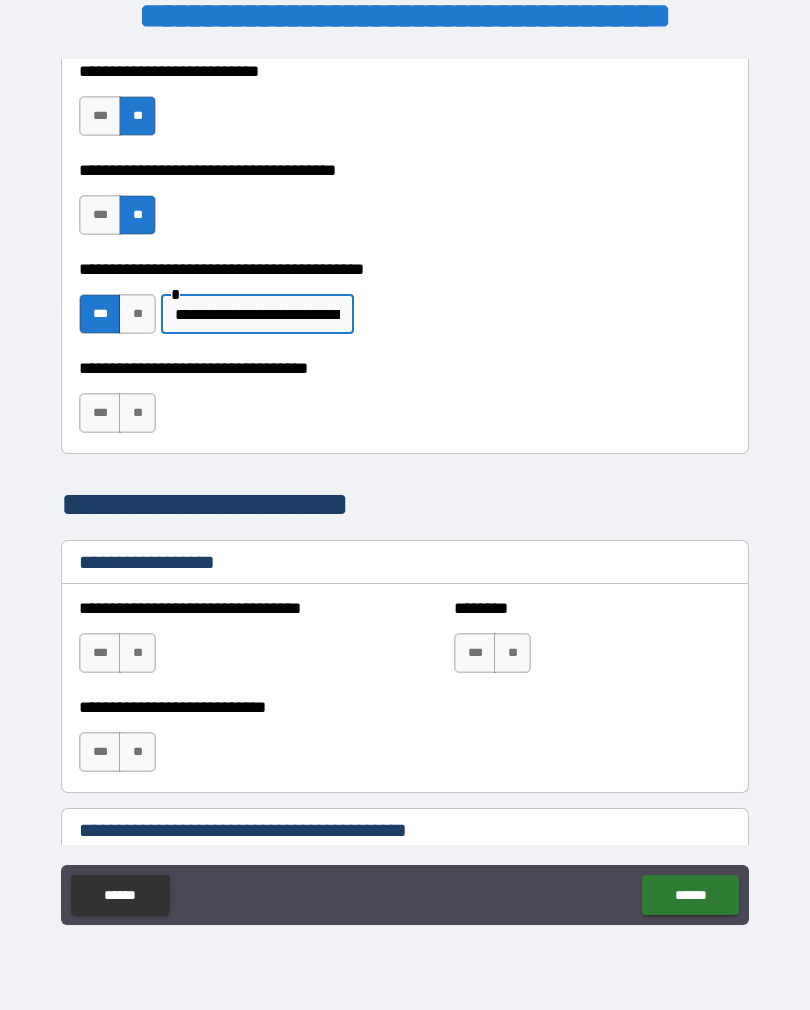 type on "**********" 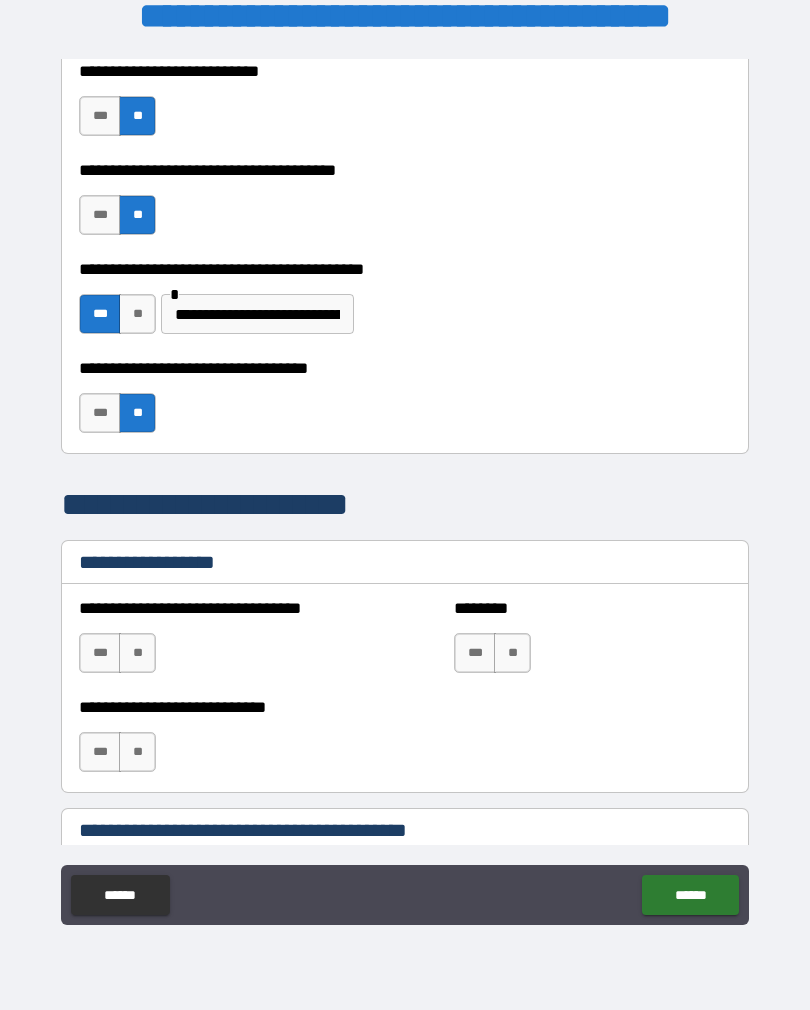 click on "**" at bounding box center [137, 653] 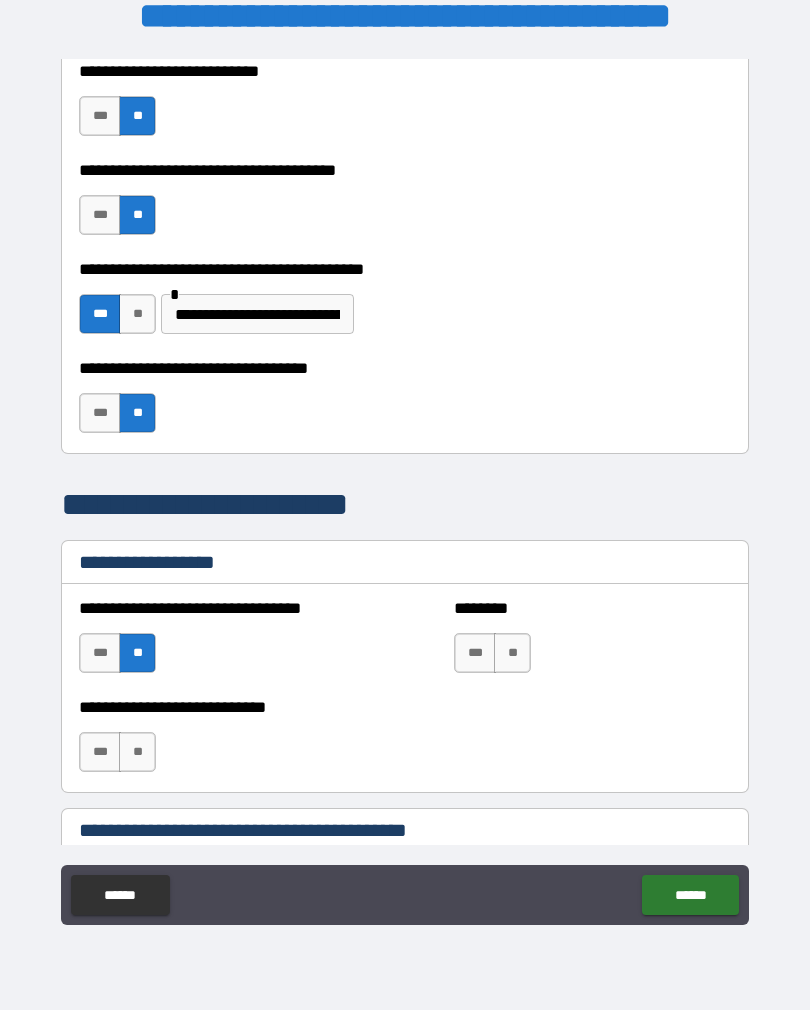 click on "**" at bounding box center (512, 653) 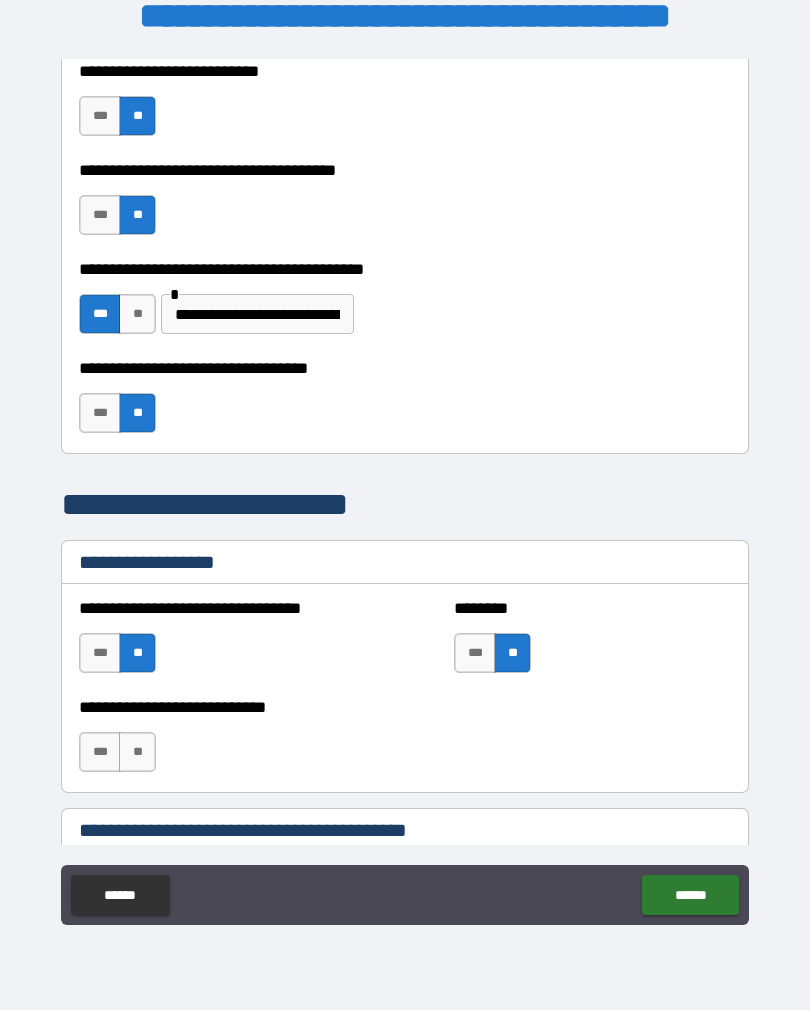click on "**" at bounding box center [137, 752] 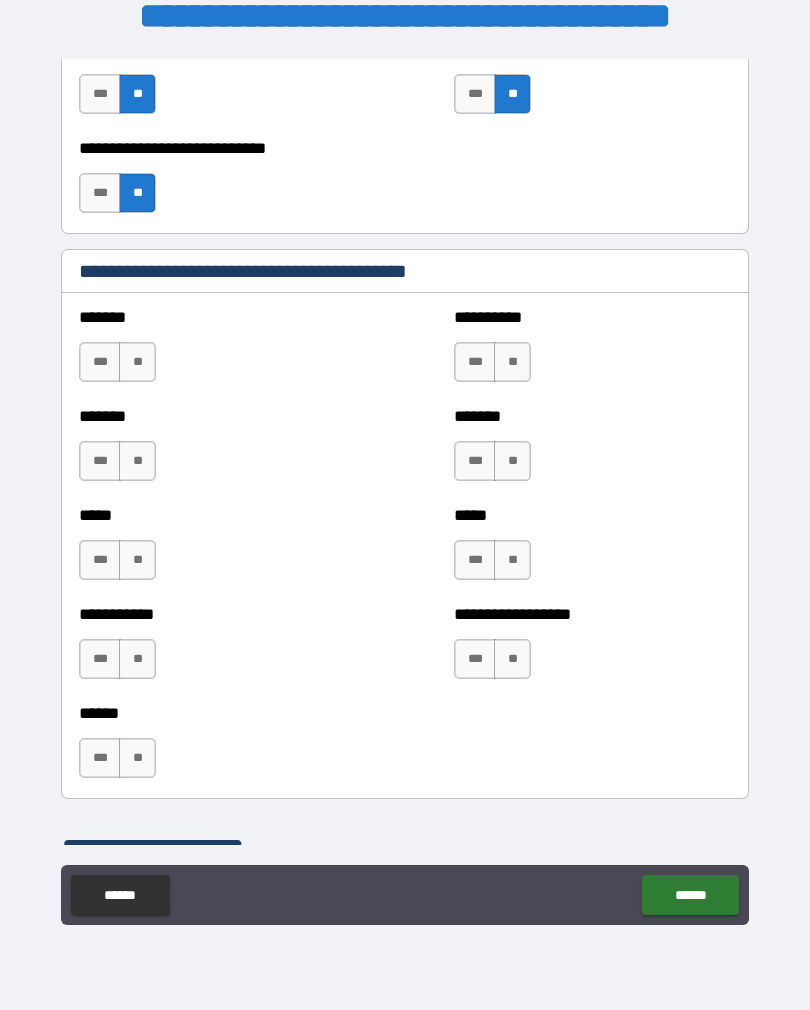 scroll, scrollTop: 1679, scrollLeft: 0, axis: vertical 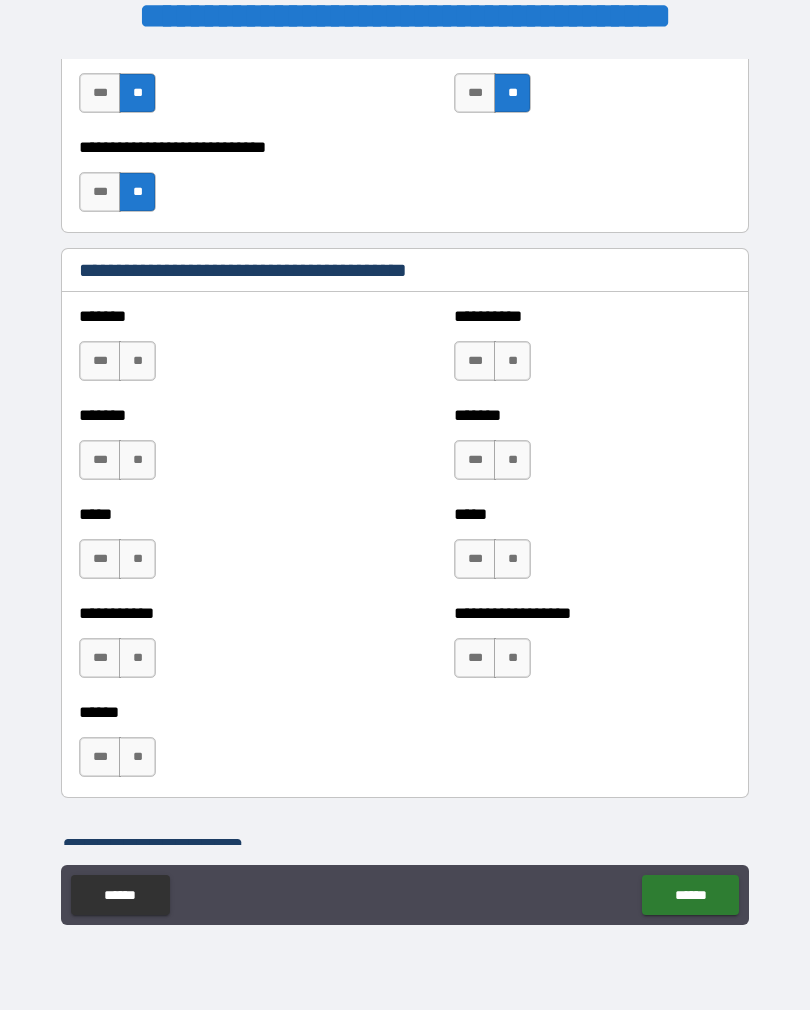 click on "**" at bounding box center [137, 361] 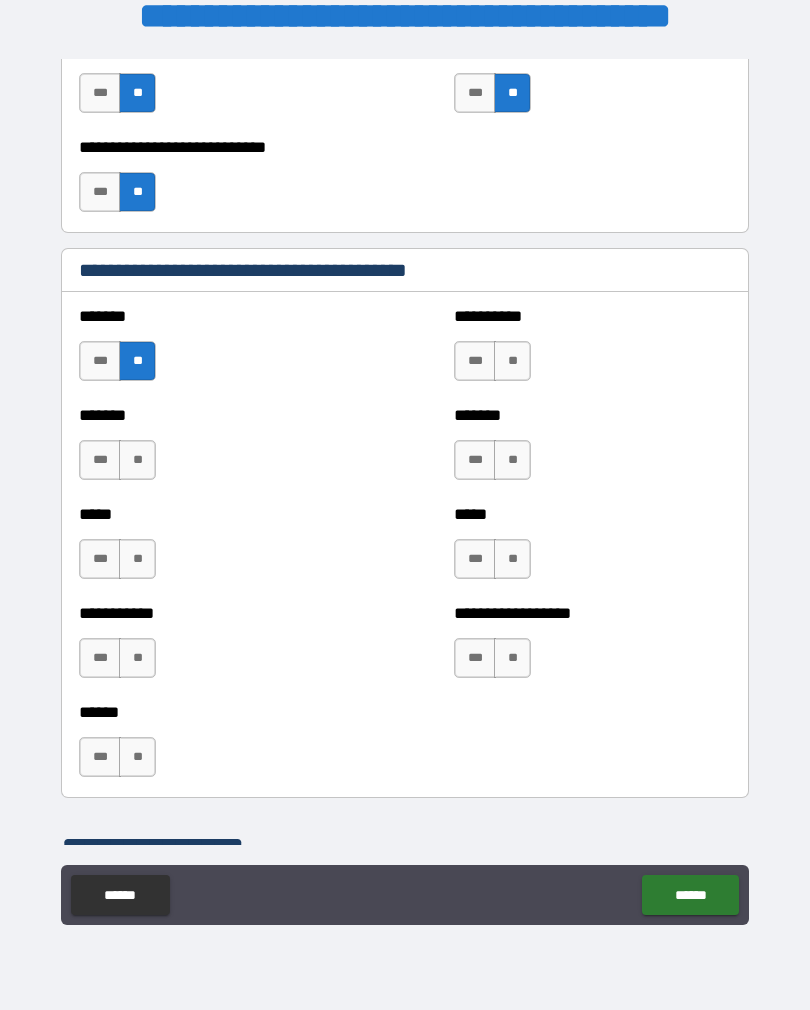 click on "**" at bounding box center (137, 460) 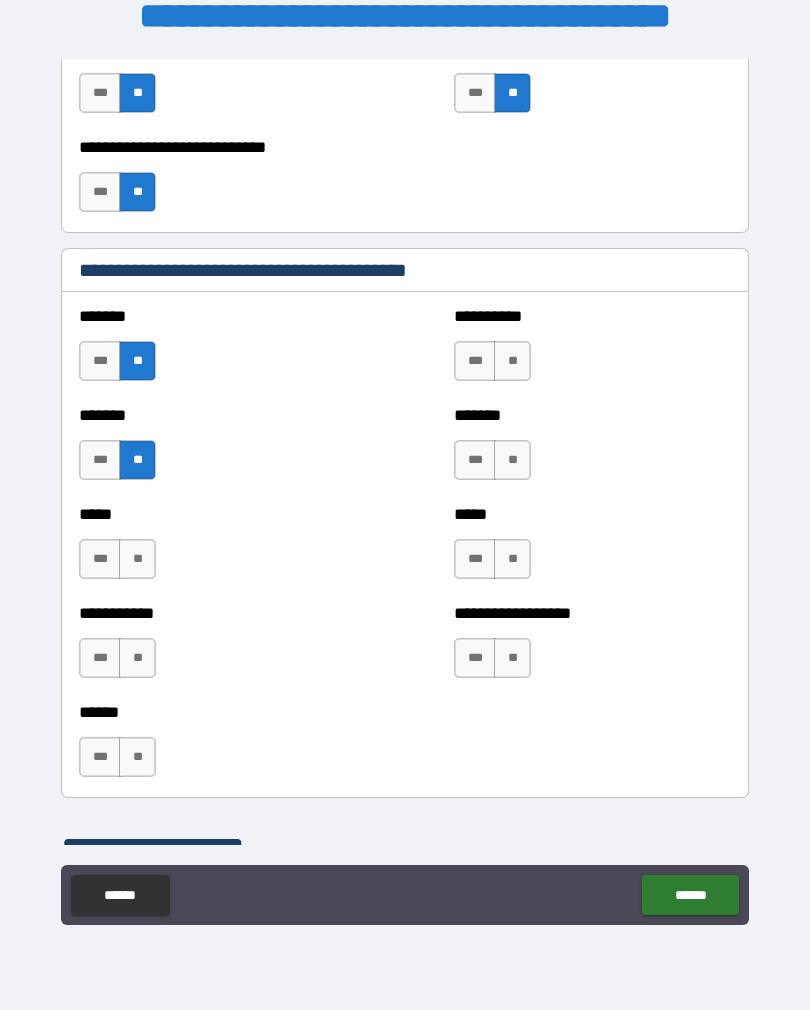 click on "**" at bounding box center (137, 559) 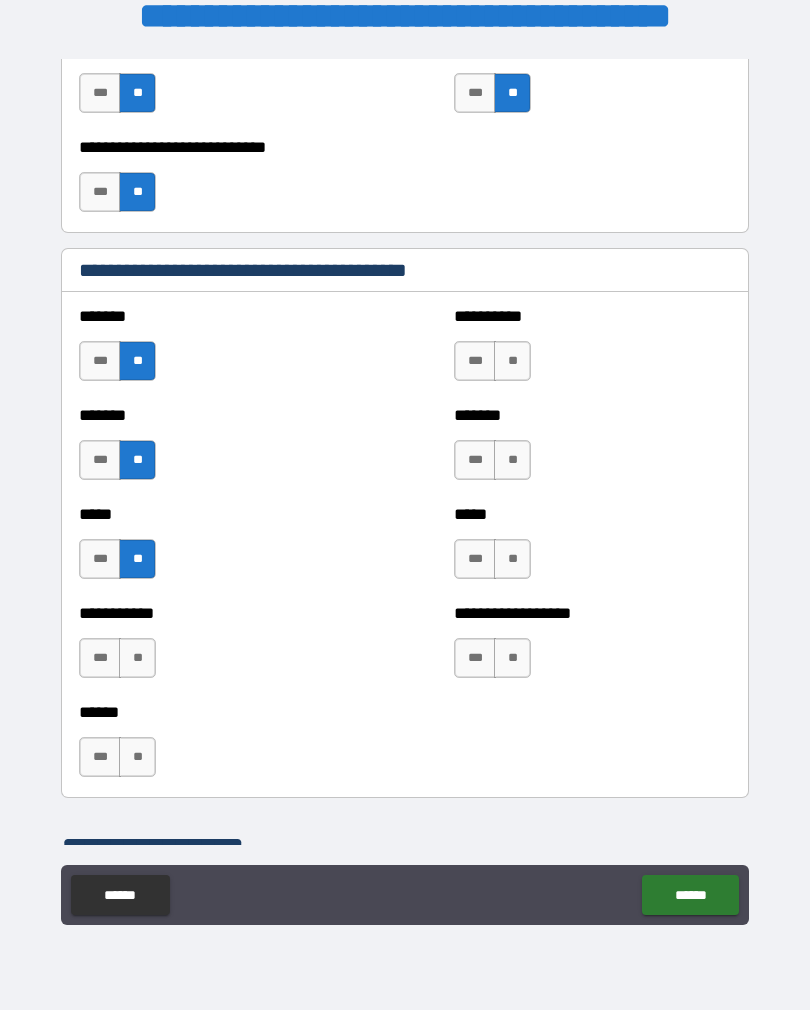 click on "**" at bounding box center (137, 658) 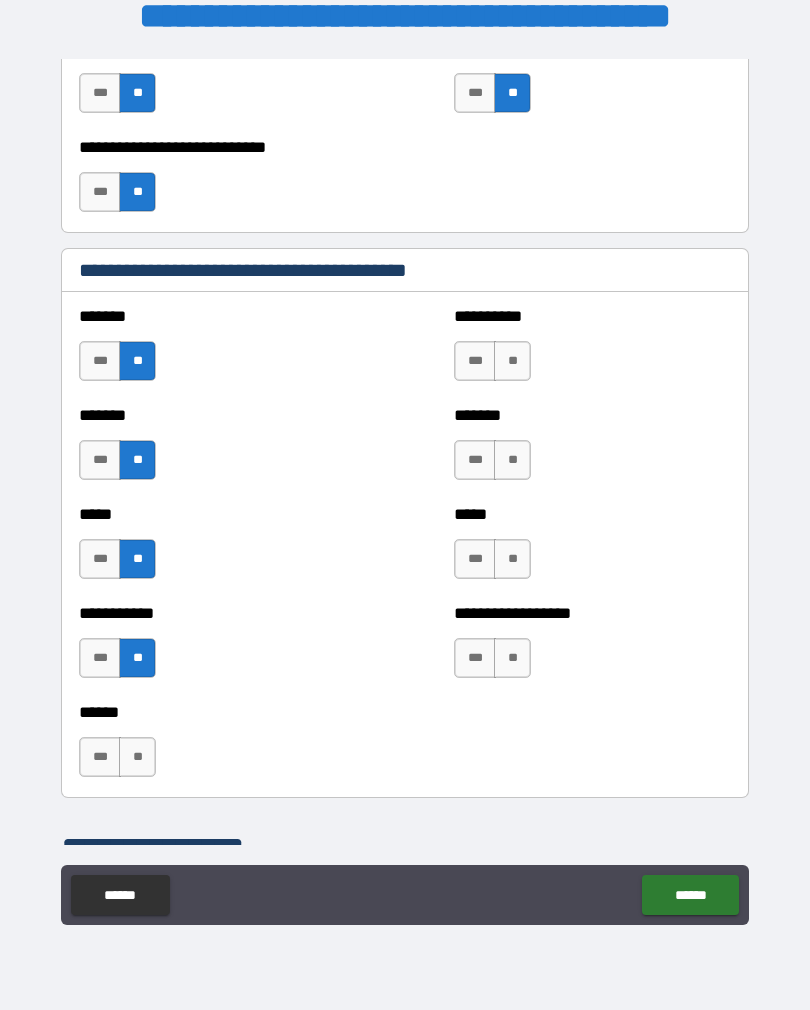click on "**" at bounding box center [512, 361] 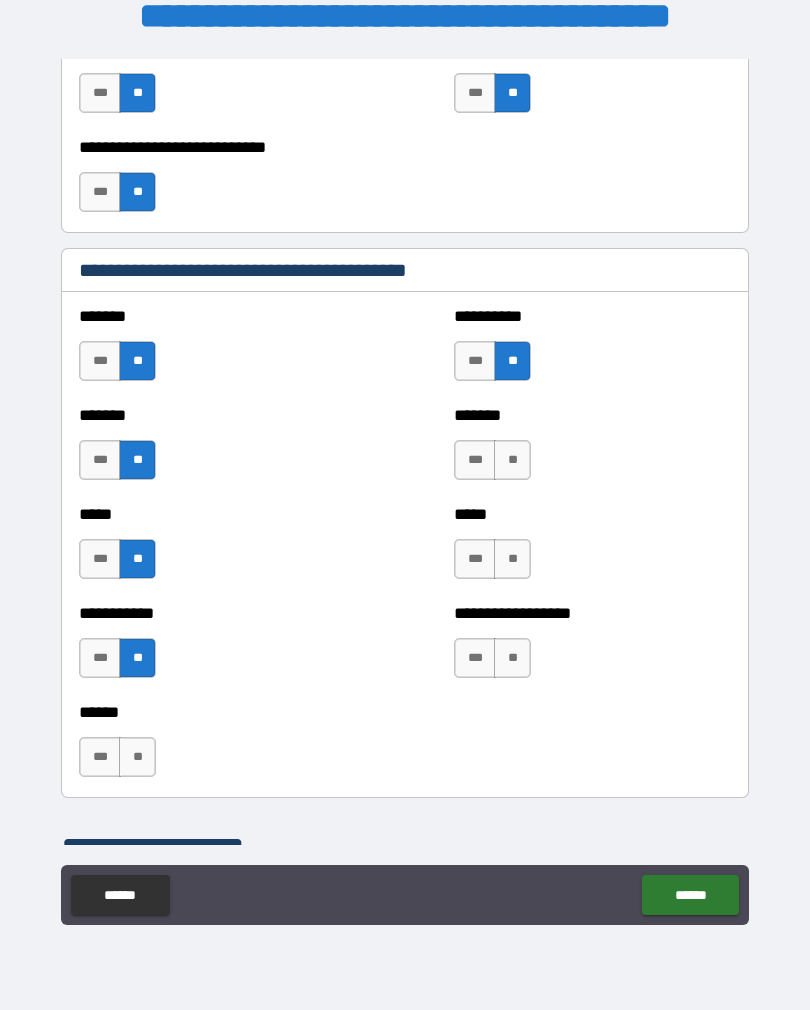 click on "**" at bounding box center (512, 460) 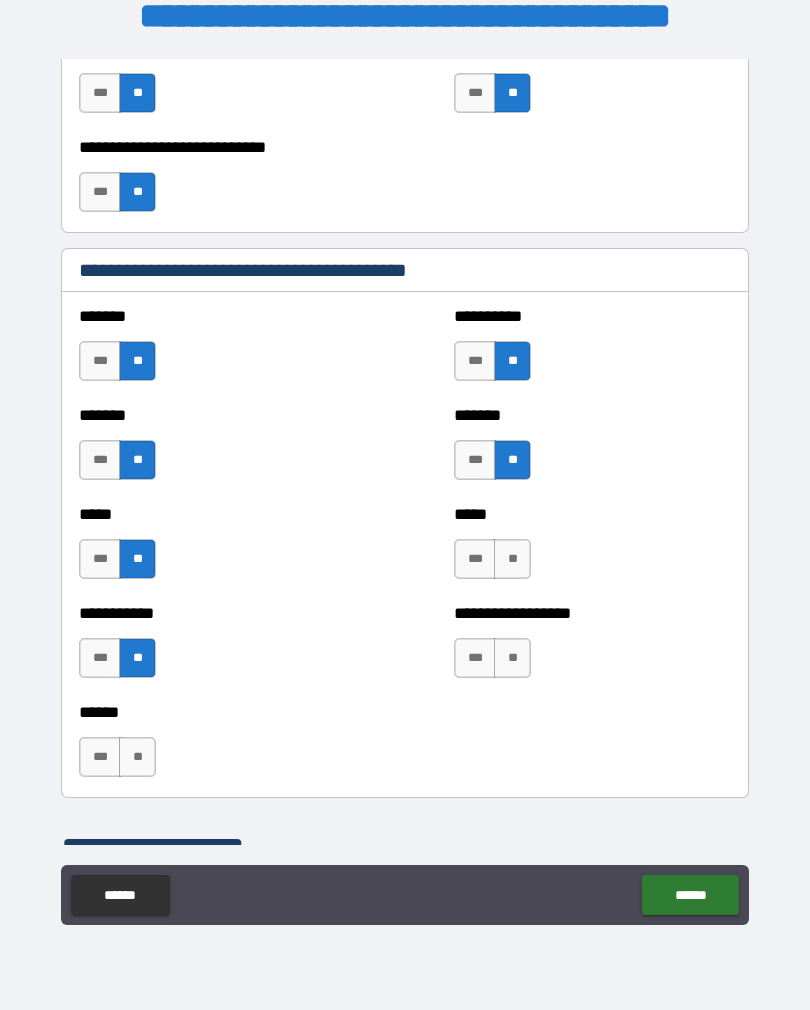 click on "**" at bounding box center (512, 559) 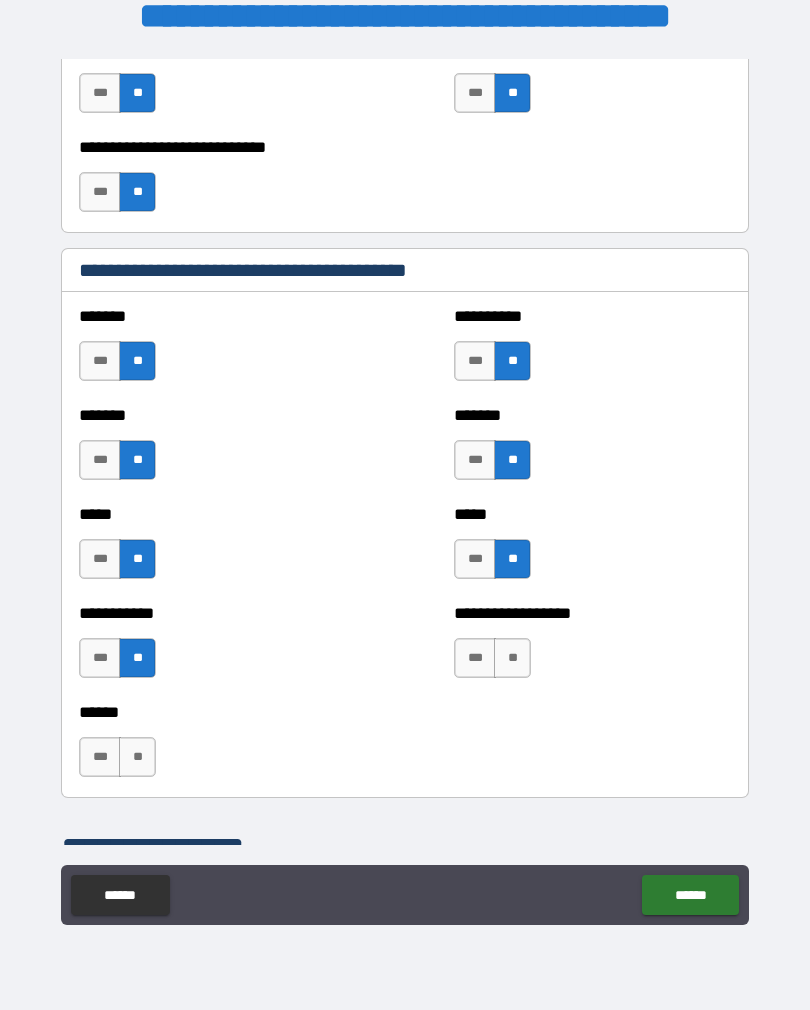 click on "**" at bounding box center (512, 658) 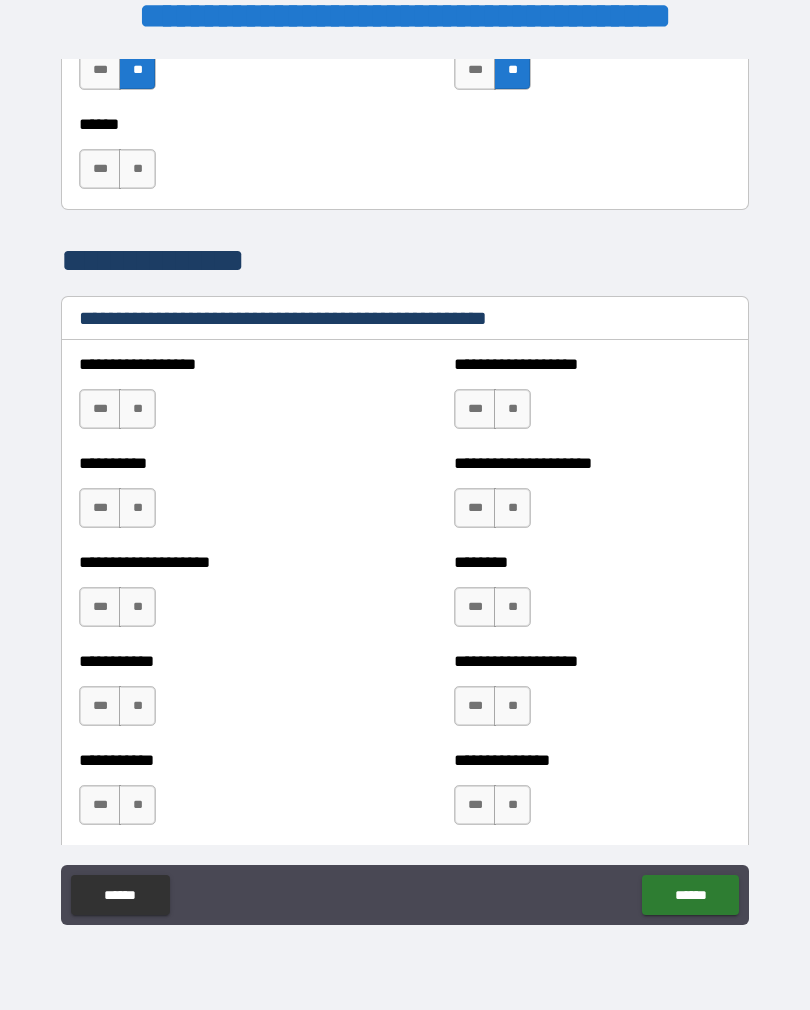 scroll, scrollTop: 2269, scrollLeft: 0, axis: vertical 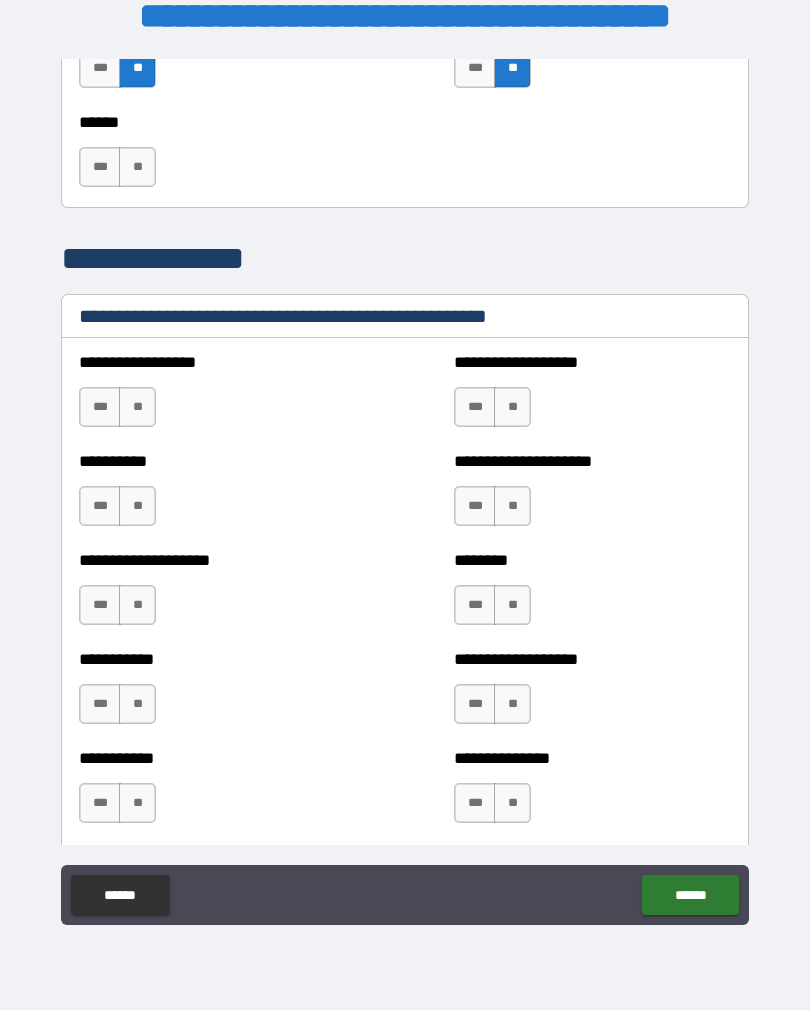 click on "**" at bounding box center (137, 407) 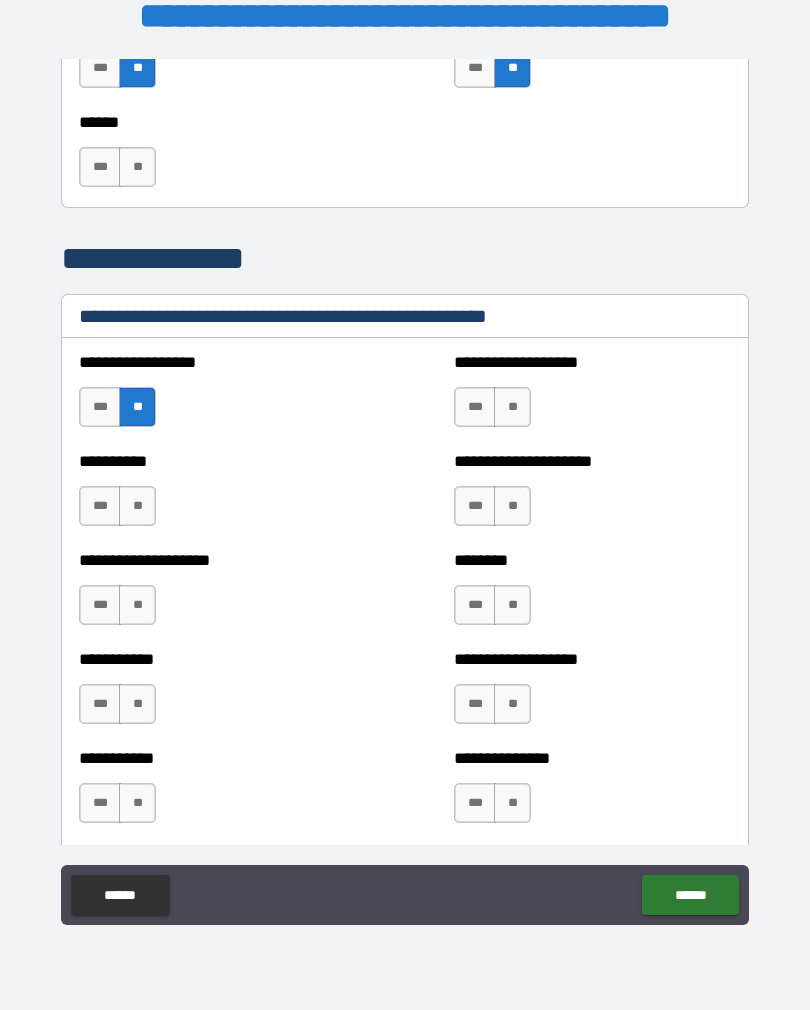click on "**" at bounding box center [137, 506] 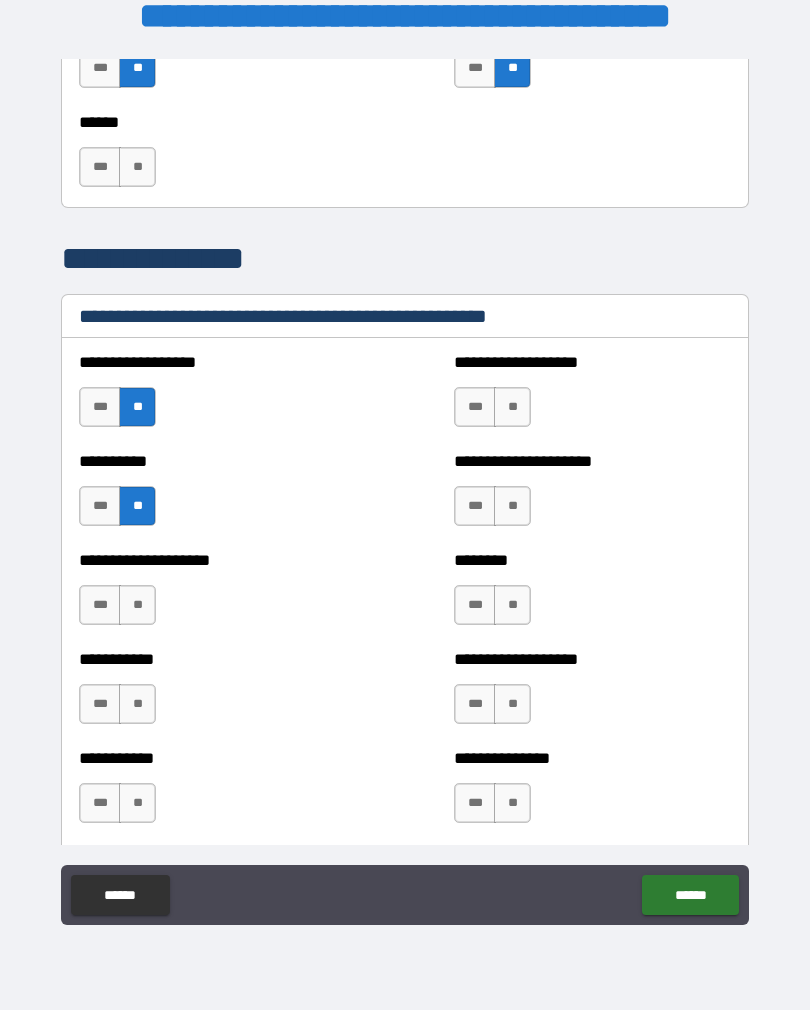 click on "**" at bounding box center [137, 605] 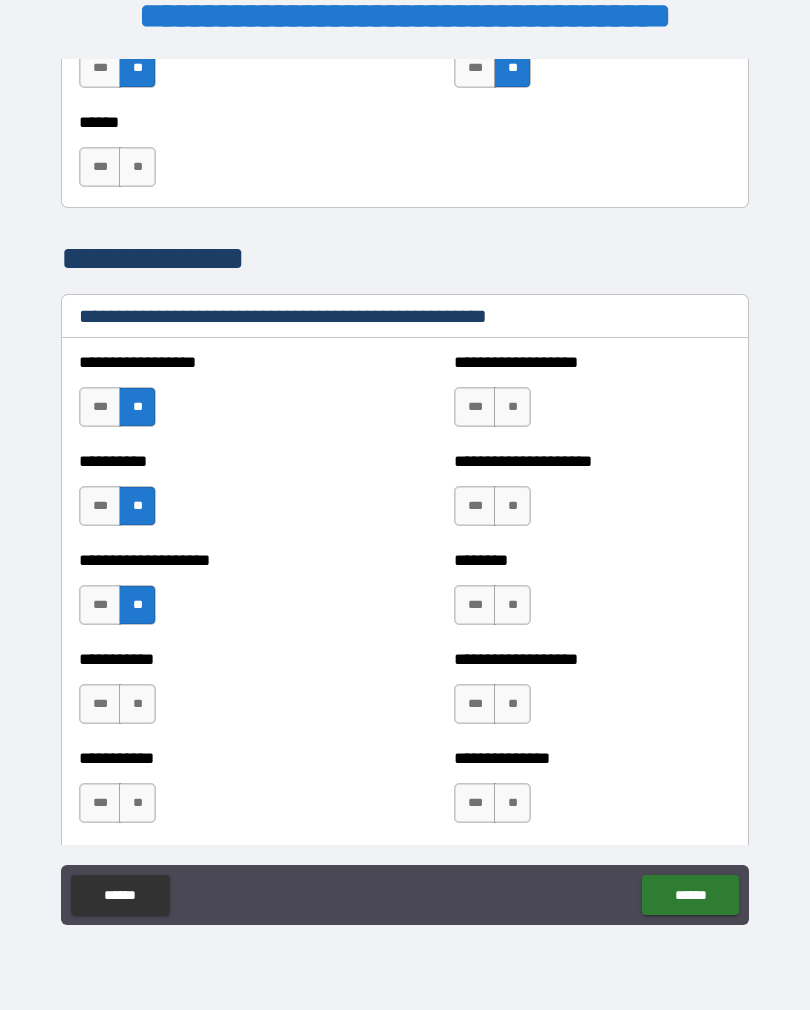 click on "**" at bounding box center (137, 704) 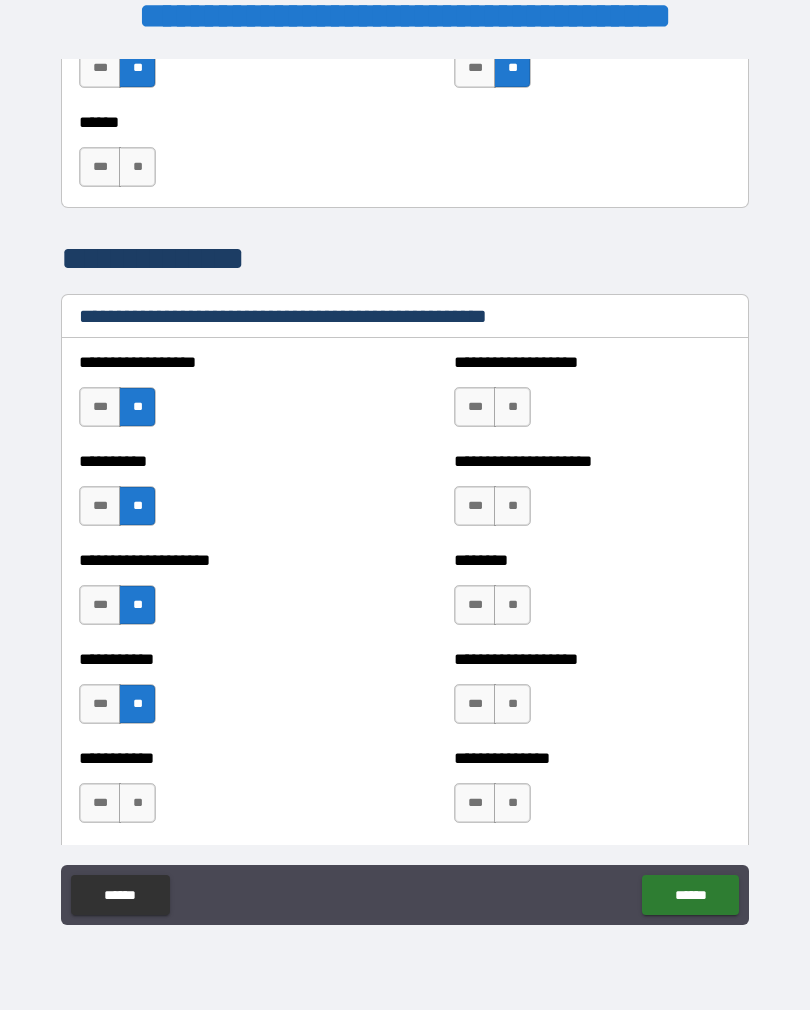 click on "**" at bounding box center (137, 803) 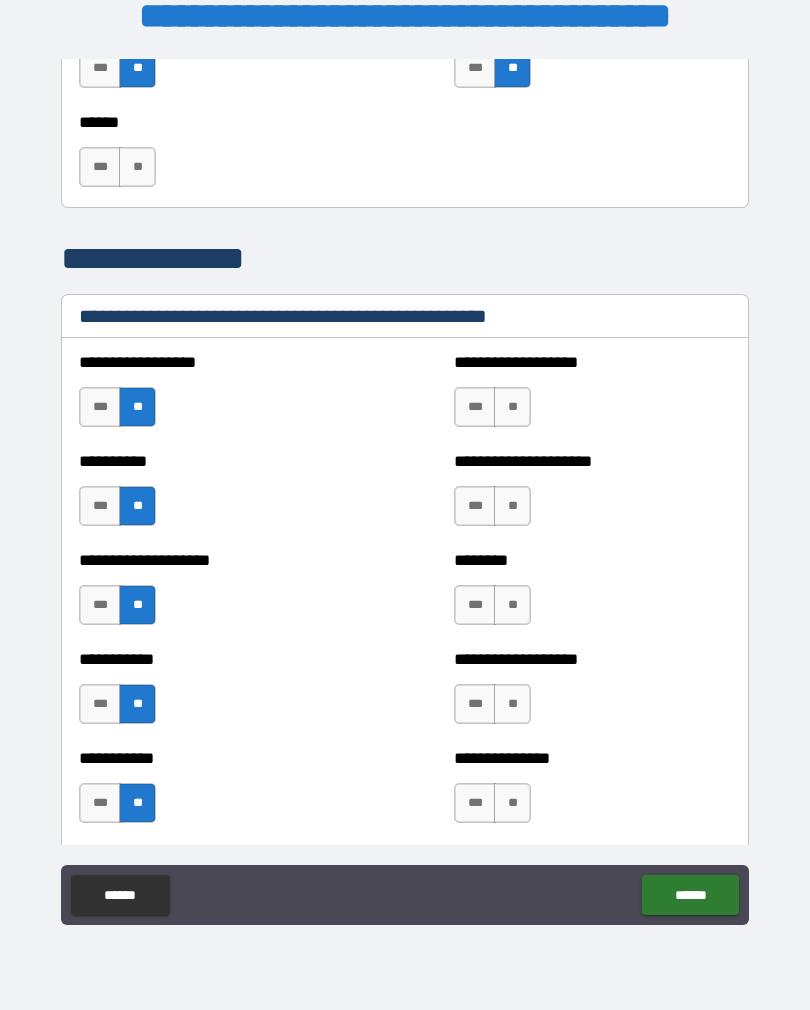 click on "**" at bounding box center [512, 407] 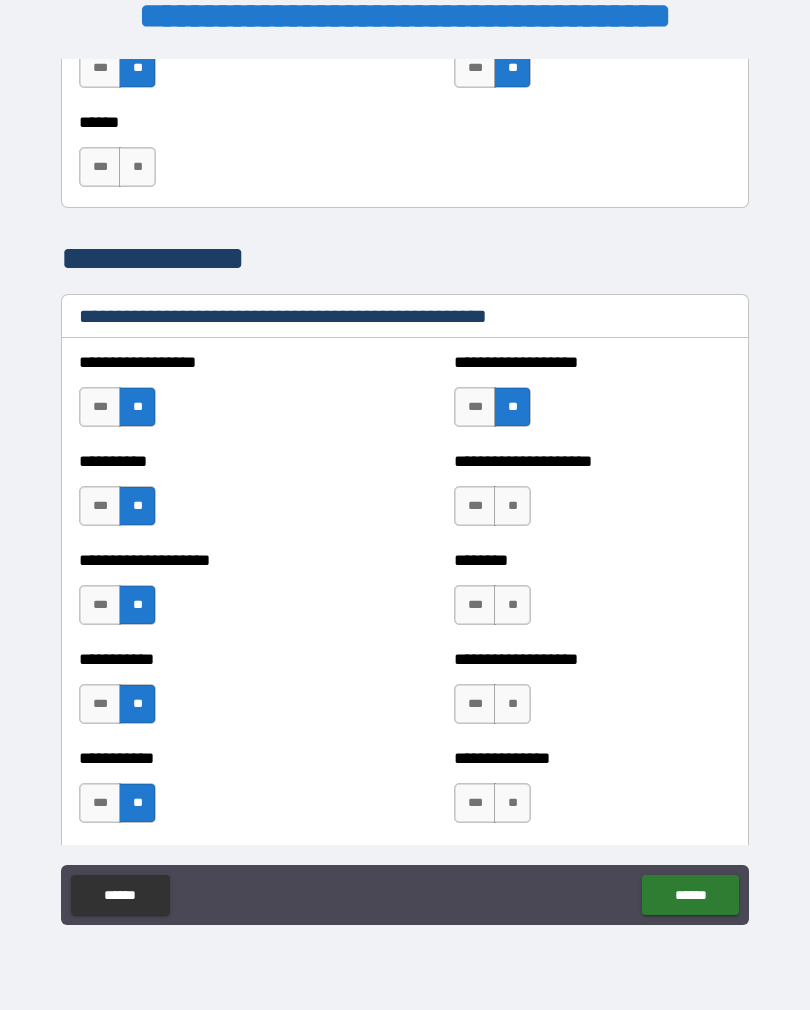 click on "**" at bounding box center (512, 506) 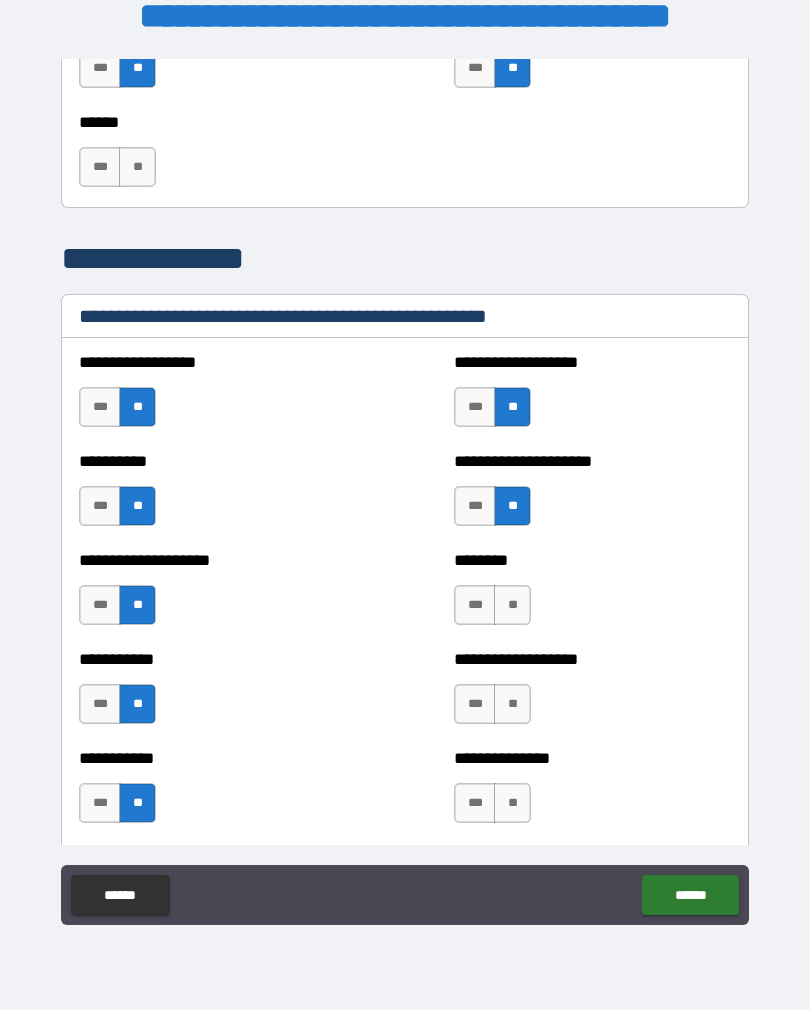 click on "**" at bounding box center (512, 605) 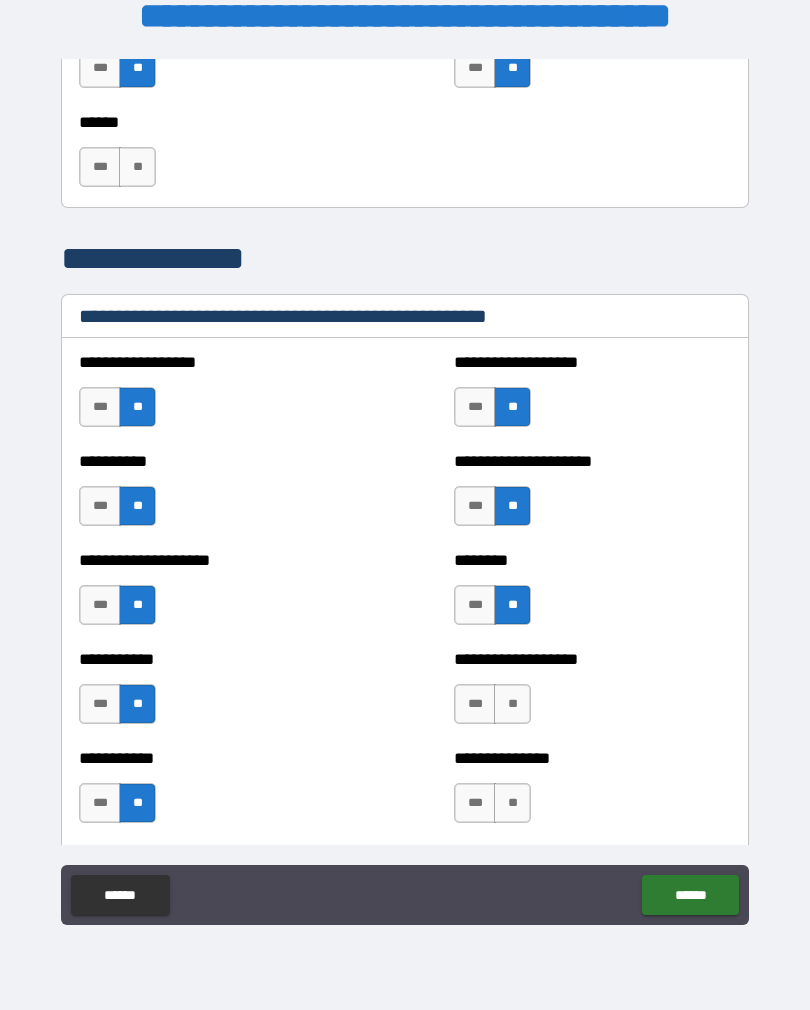click on "***" at bounding box center (475, 704) 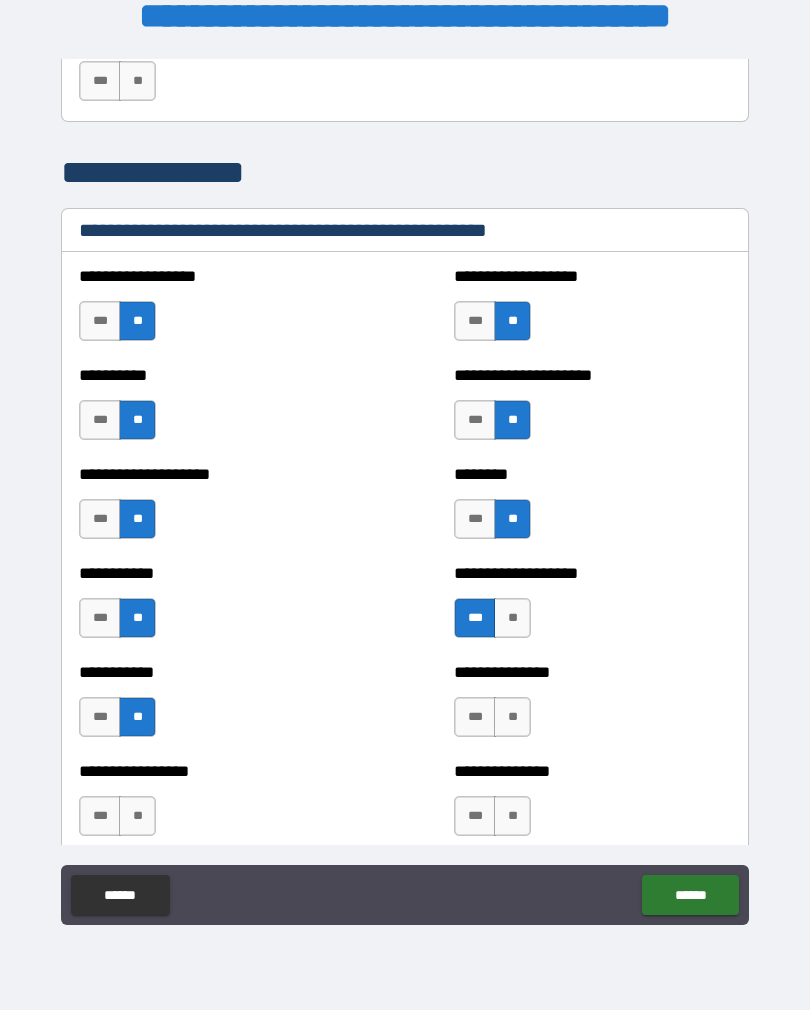 scroll, scrollTop: 2366, scrollLeft: 0, axis: vertical 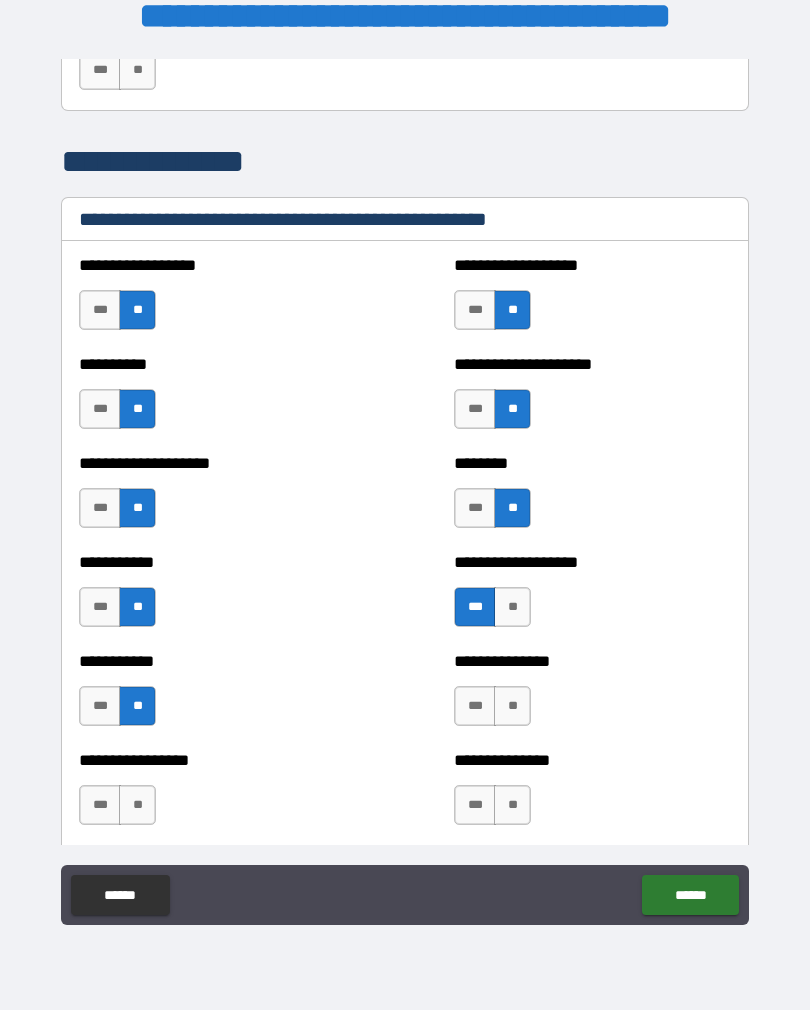 click on "**" at bounding box center (512, 706) 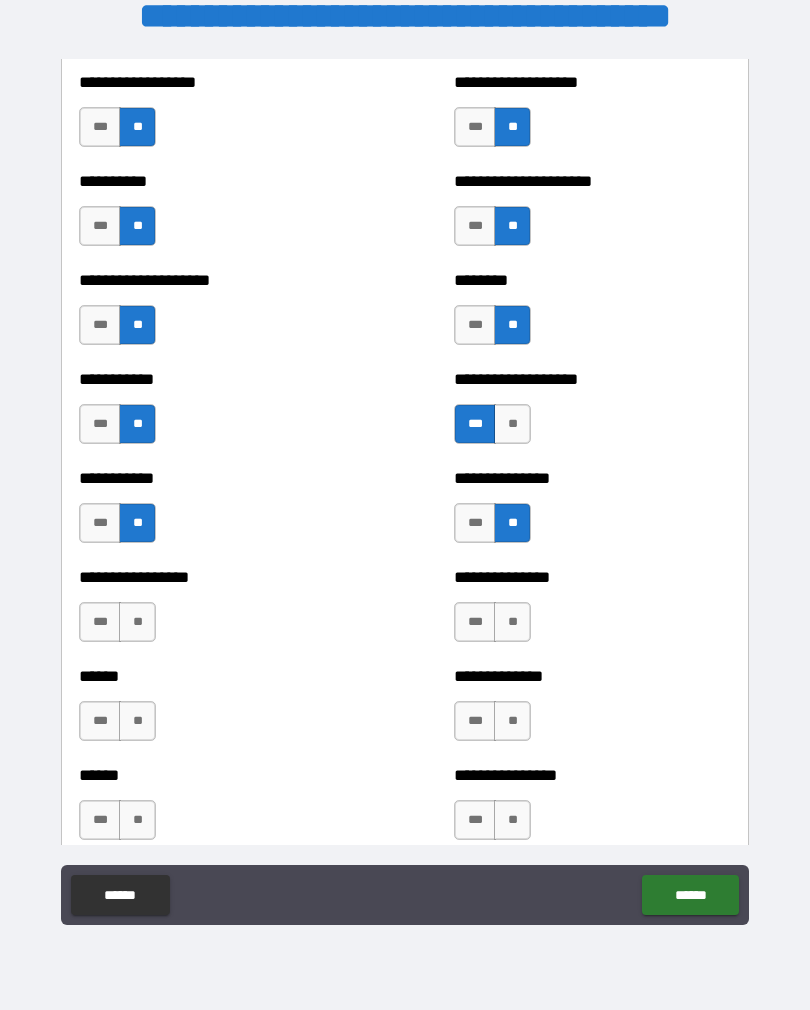 scroll, scrollTop: 2551, scrollLeft: 0, axis: vertical 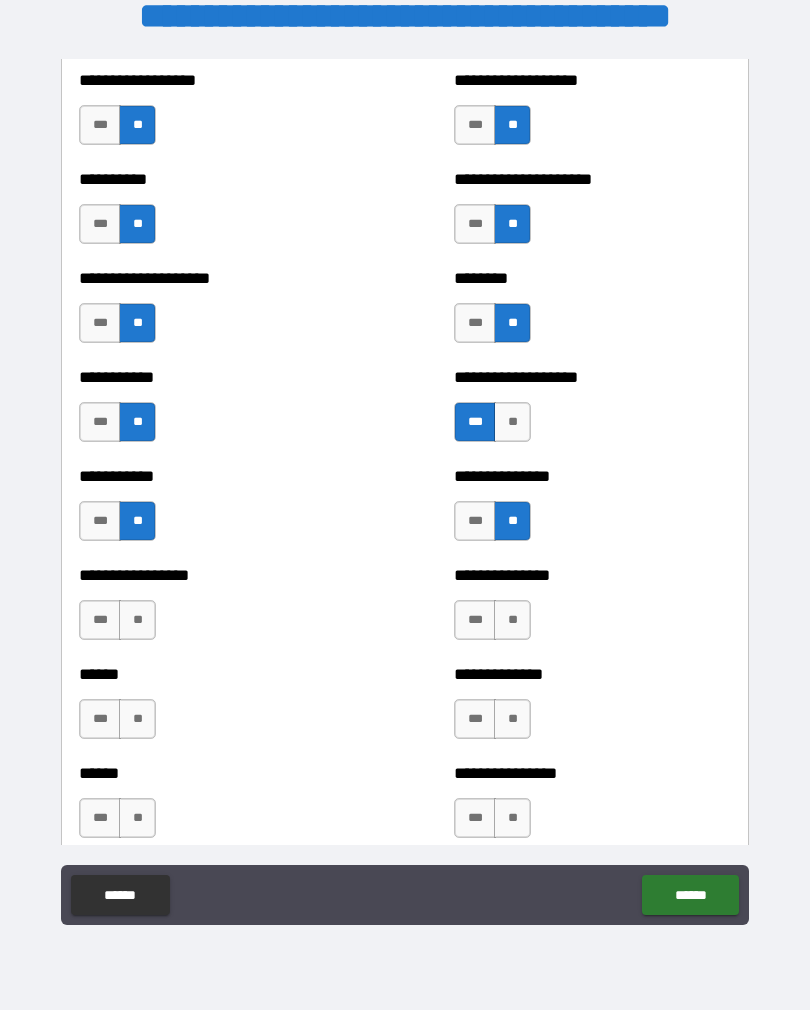 click on "**" at bounding box center (512, 620) 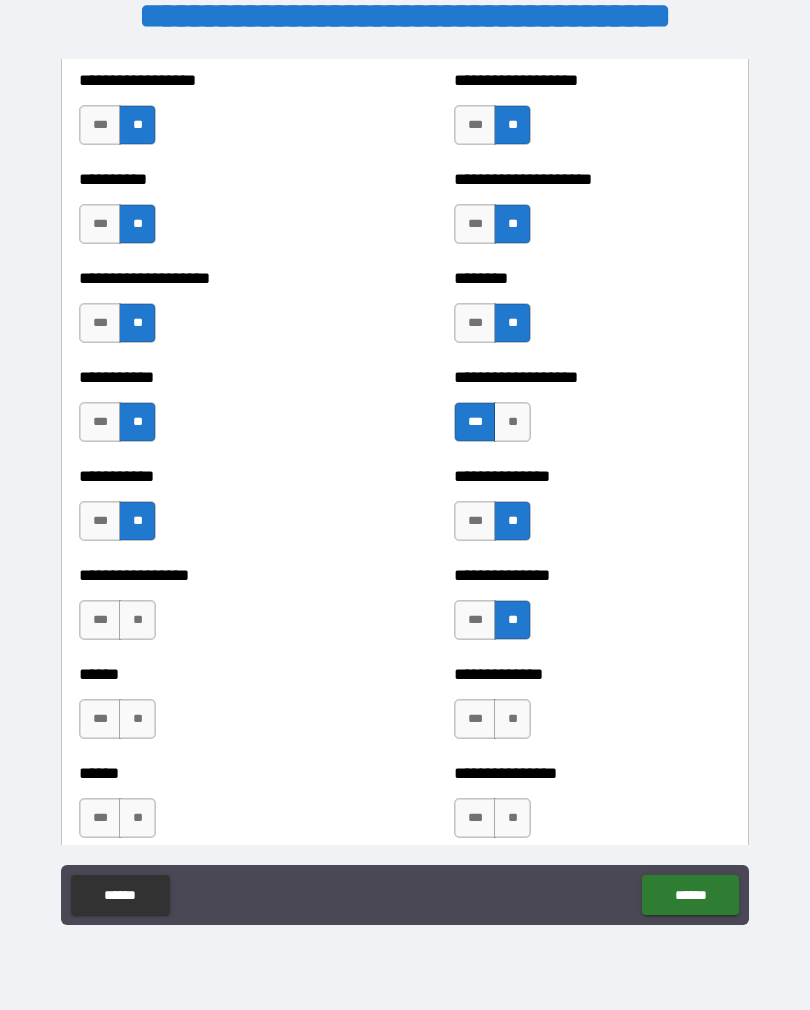click on "**" at bounding box center (512, 719) 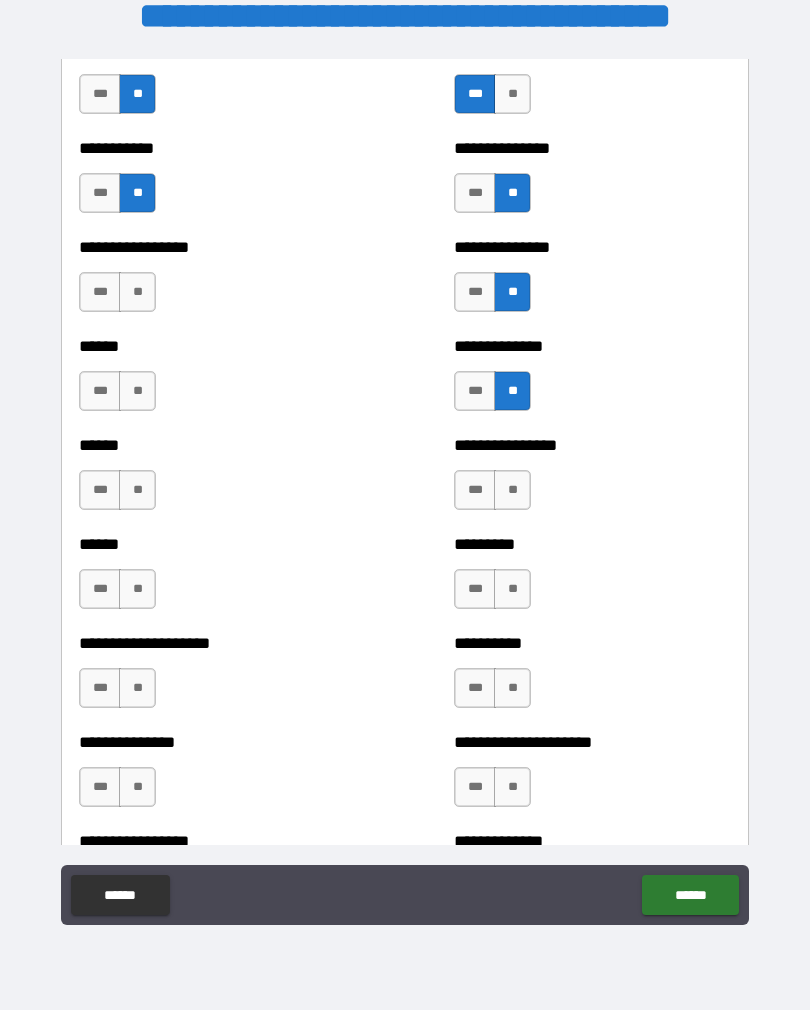 scroll, scrollTop: 2880, scrollLeft: 0, axis: vertical 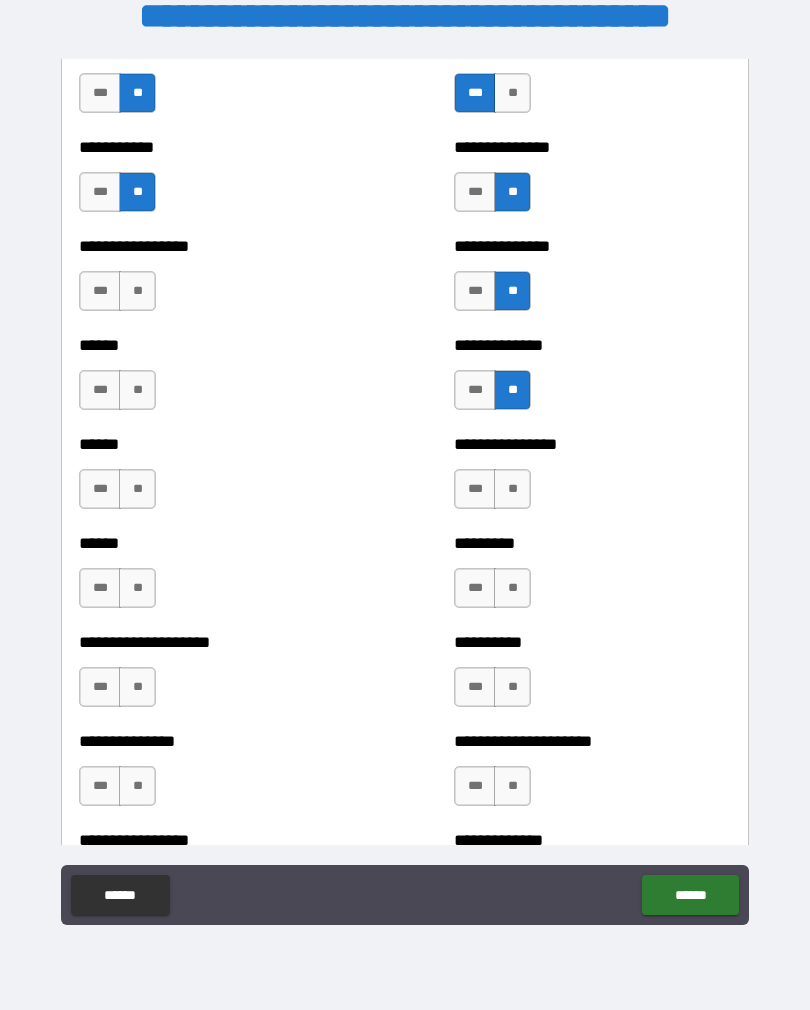 click on "**" at bounding box center [512, 489] 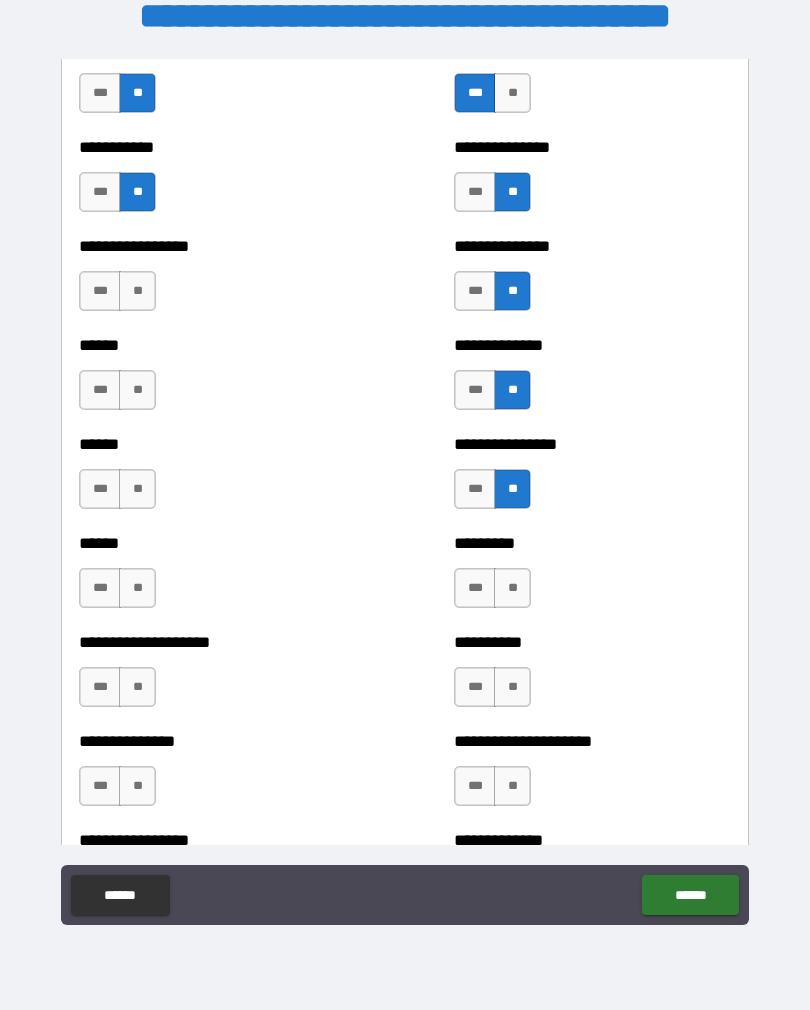 click on "**" at bounding box center (512, 588) 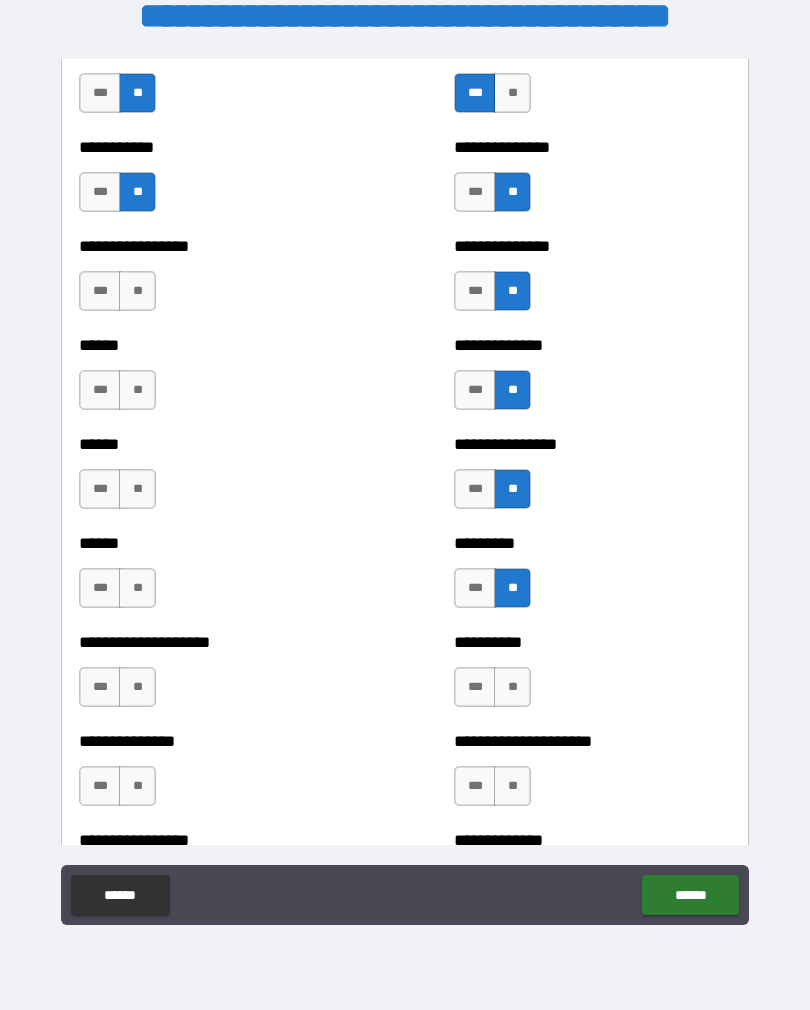 click on "**" at bounding box center (512, 687) 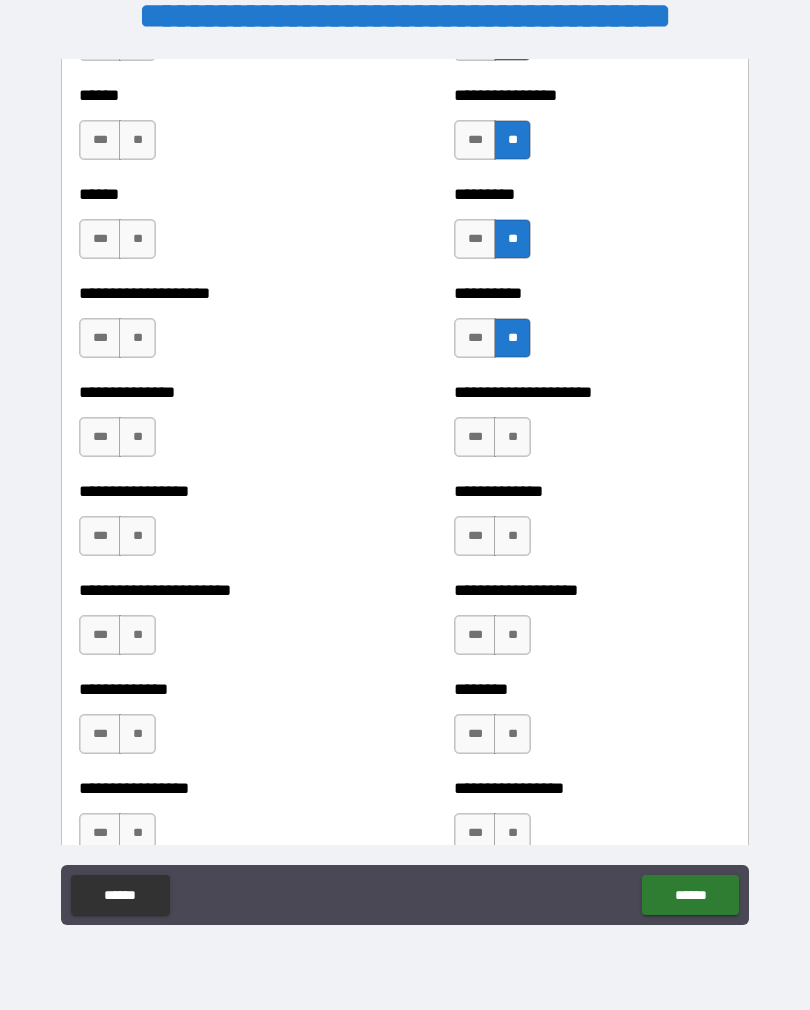 scroll, scrollTop: 3236, scrollLeft: 0, axis: vertical 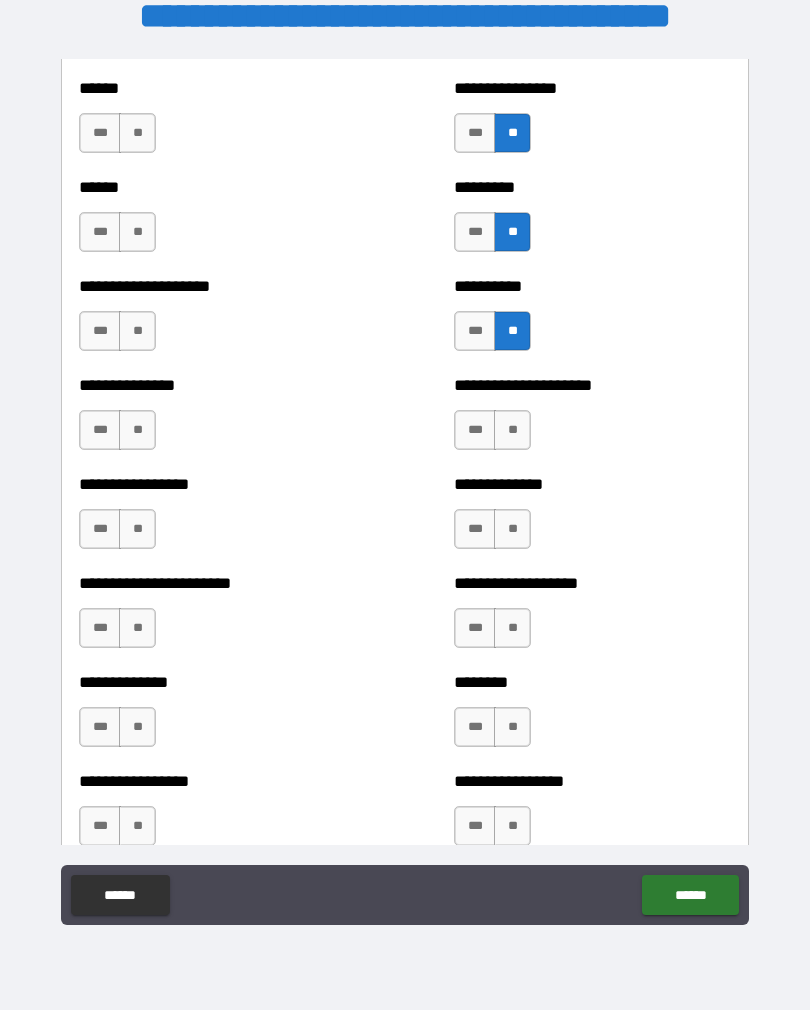 click on "**" at bounding box center (512, 430) 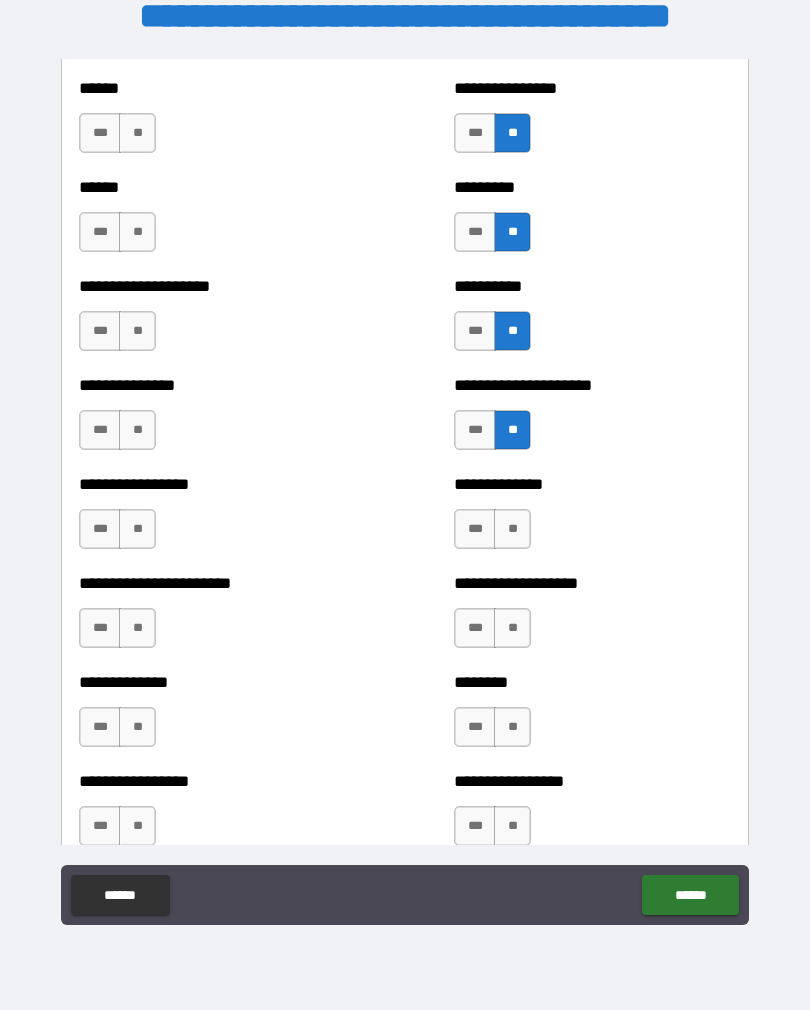 click on "**" at bounding box center (512, 529) 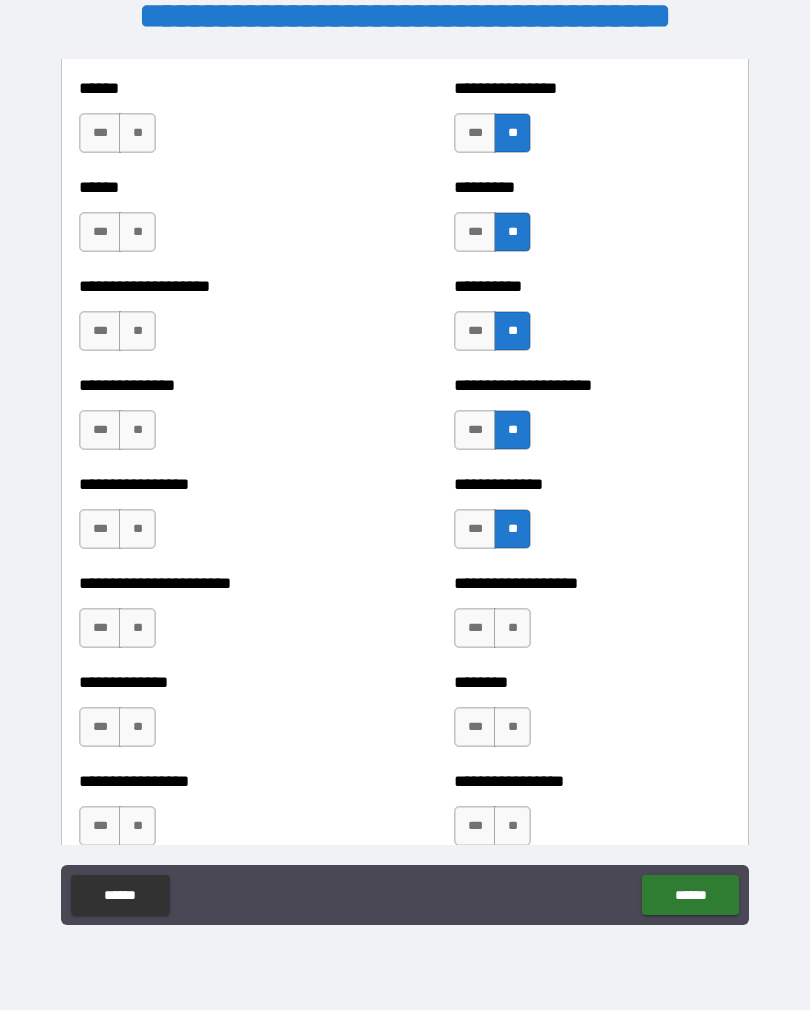 click on "**" at bounding box center (512, 628) 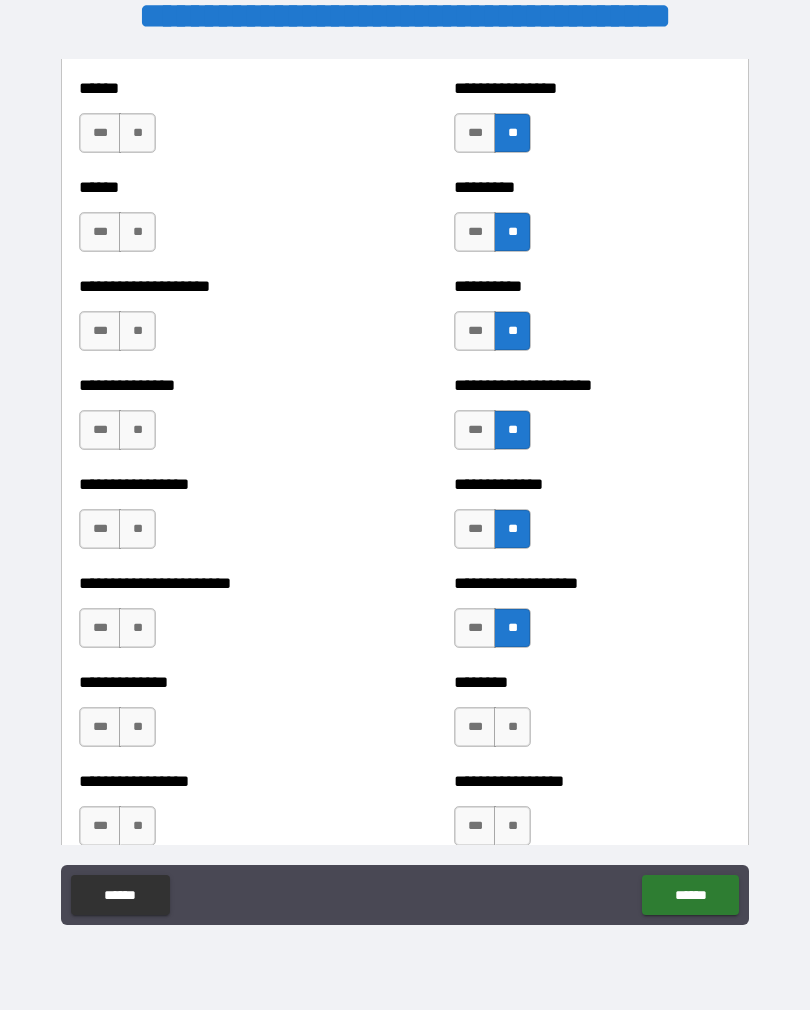 click on "**" at bounding box center [512, 727] 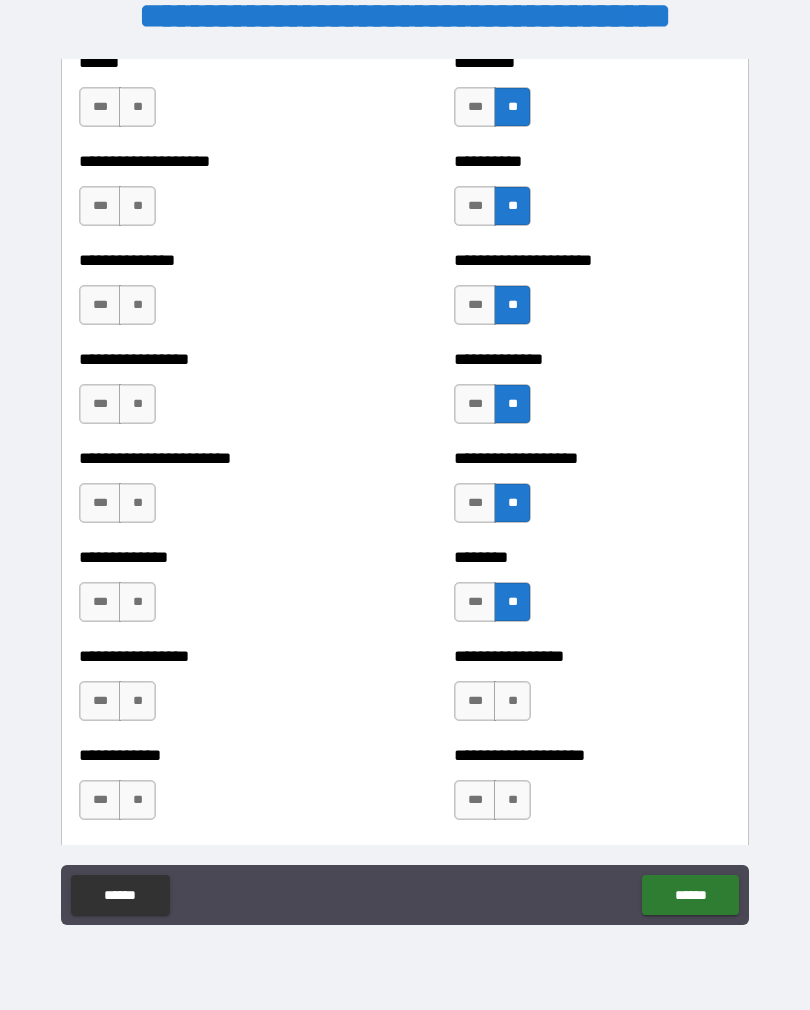 scroll, scrollTop: 3366, scrollLeft: 0, axis: vertical 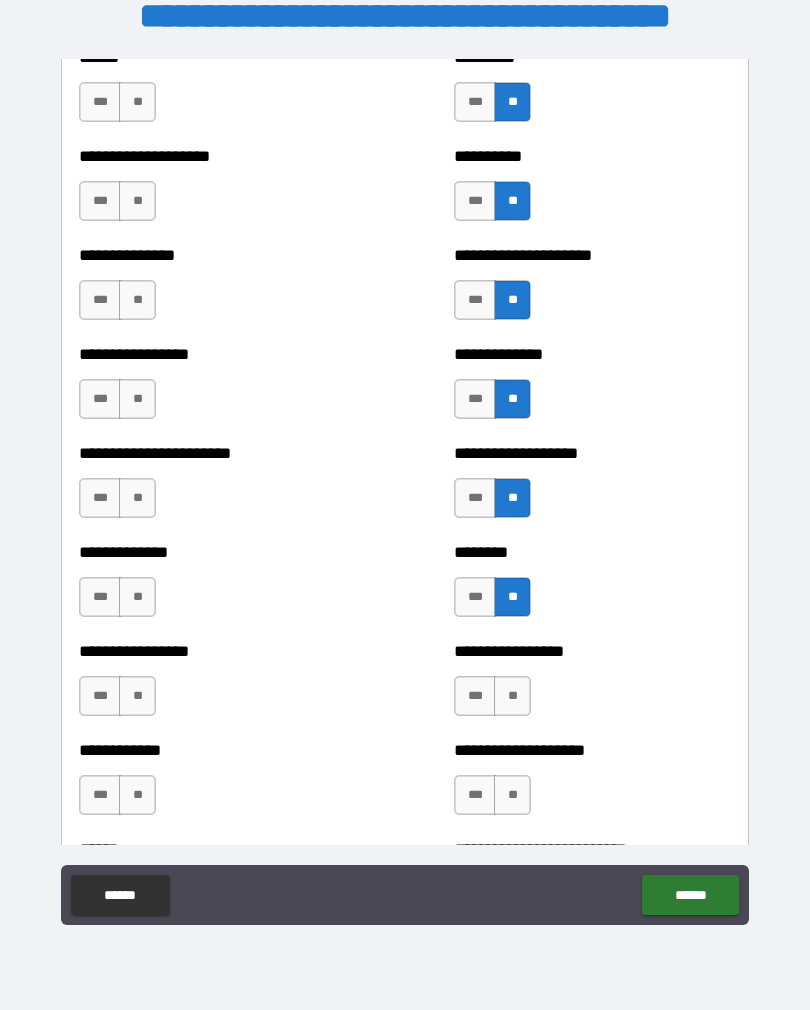 click on "**" at bounding box center (512, 696) 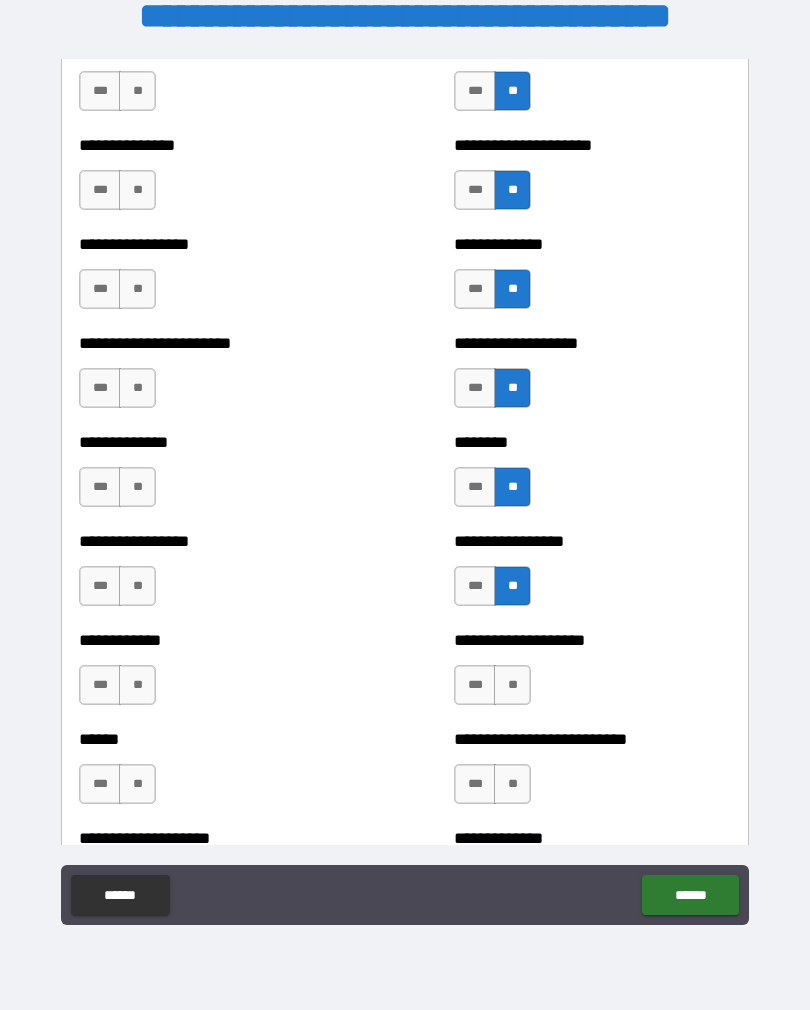 scroll, scrollTop: 3477, scrollLeft: 0, axis: vertical 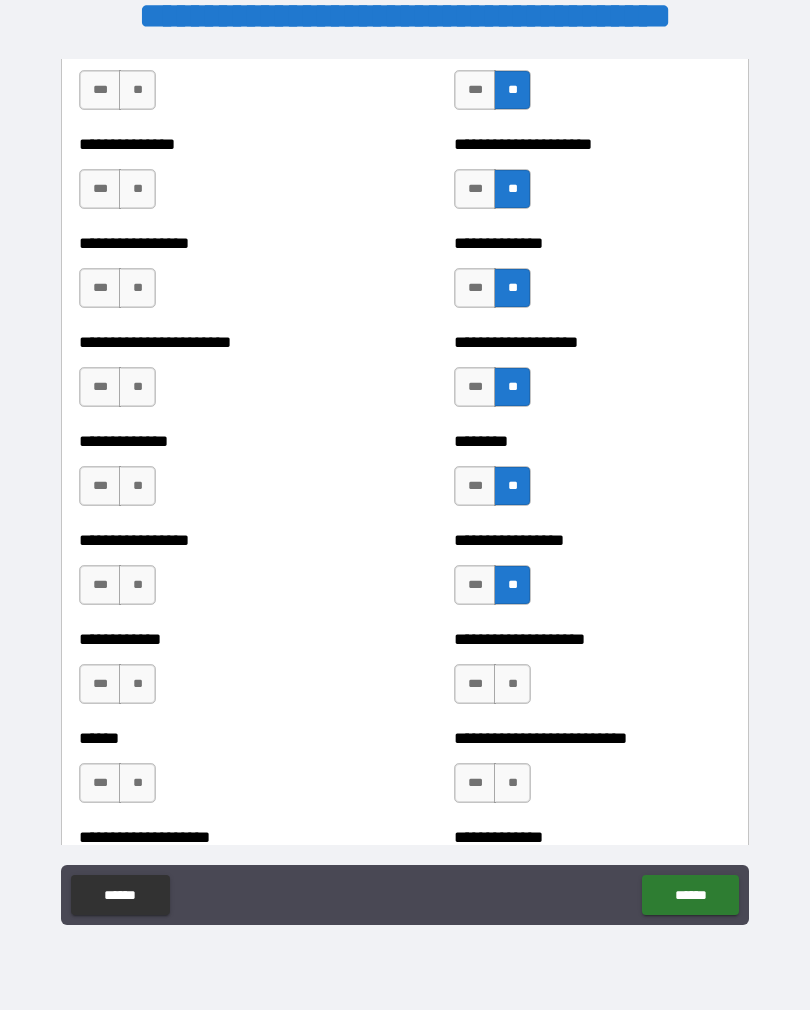 click on "**" at bounding box center (512, 684) 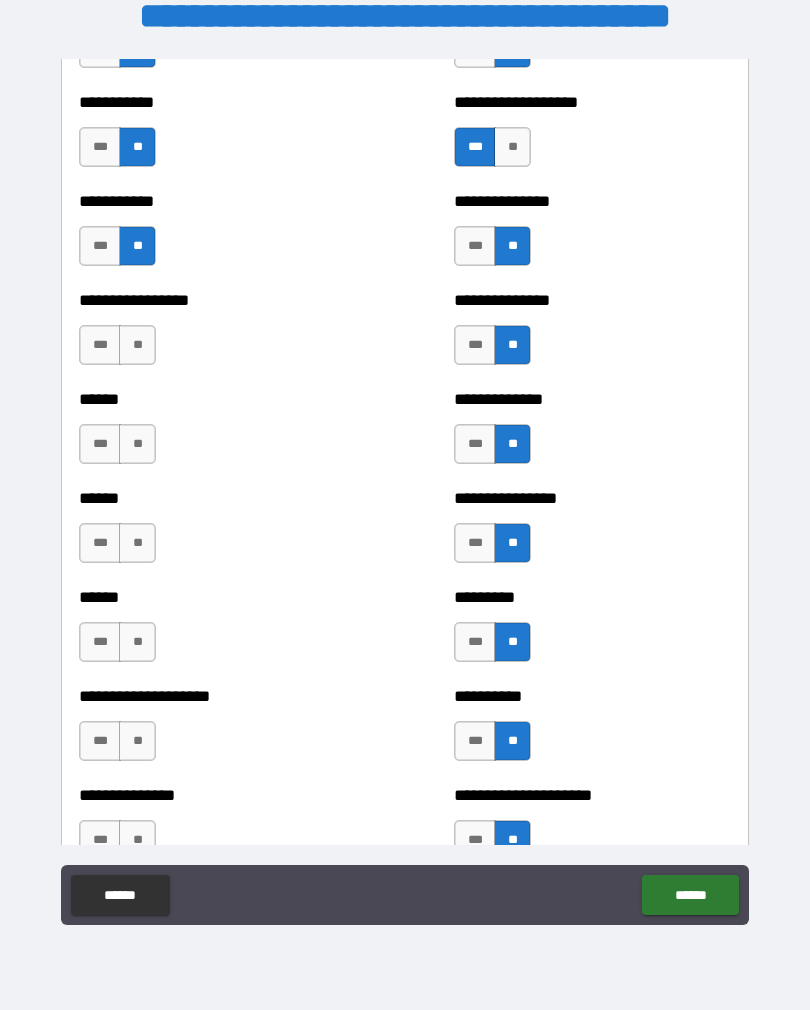 scroll, scrollTop: 2813, scrollLeft: 0, axis: vertical 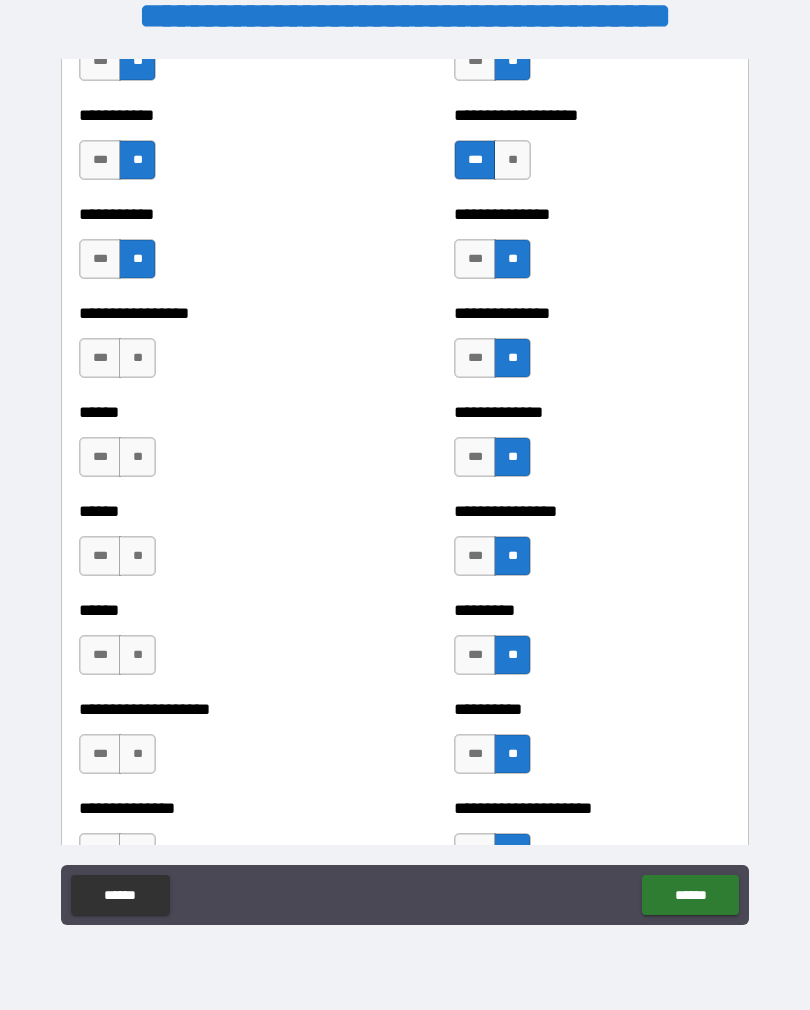 click on "**" at bounding box center [137, 358] 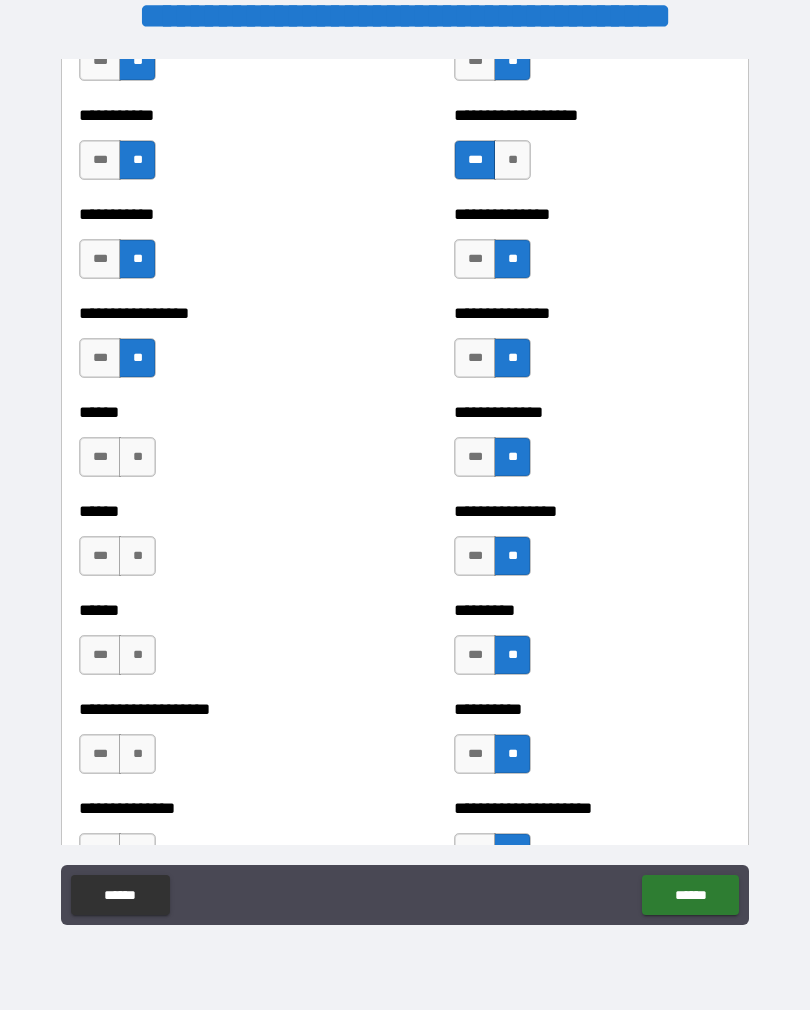 click on "**" at bounding box center [137, 457] 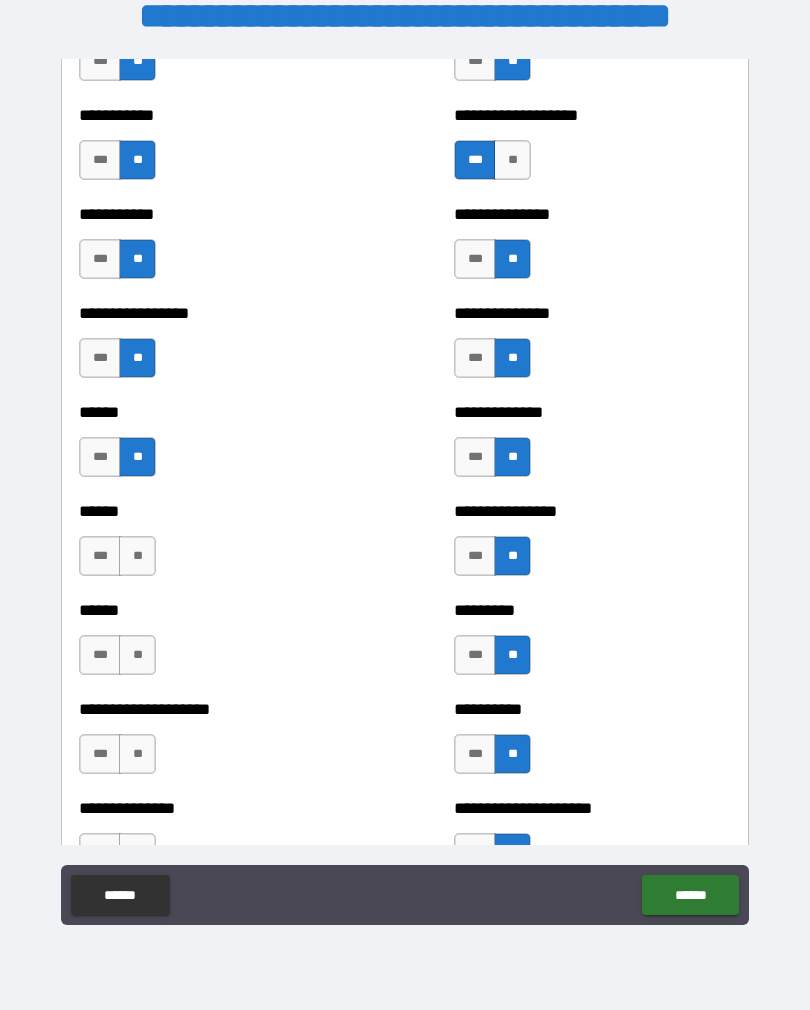 click on "**" at bounding box center (137, 556) 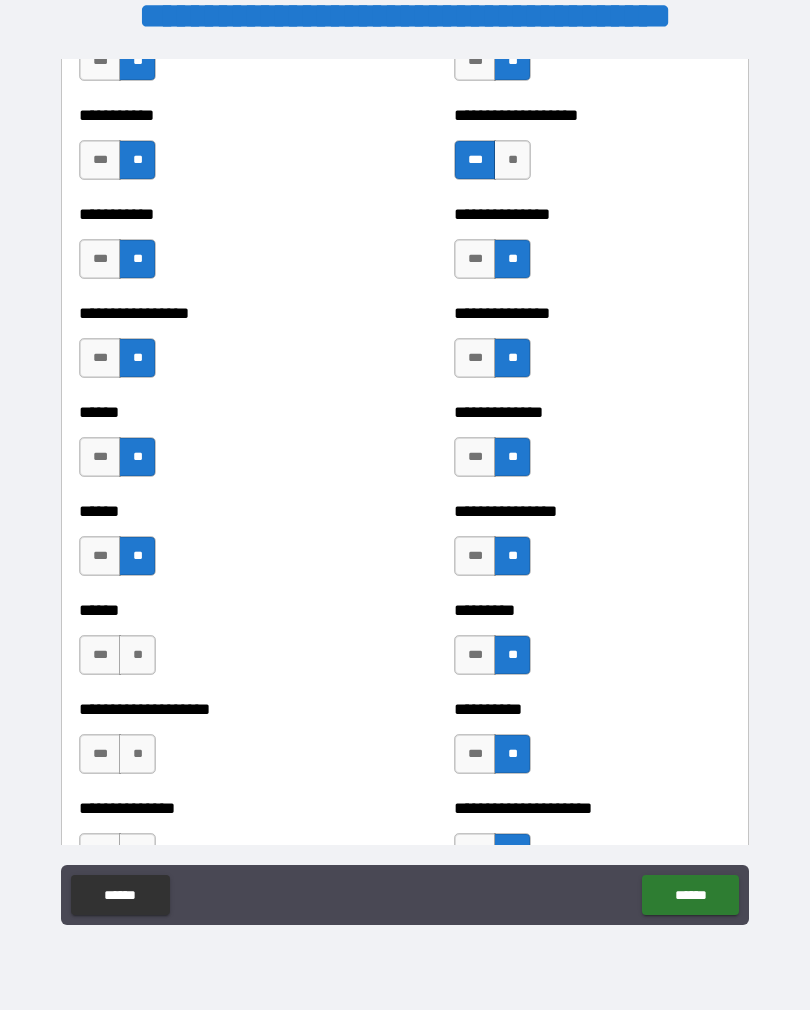 click on "**" at bounding box center [137, 655] 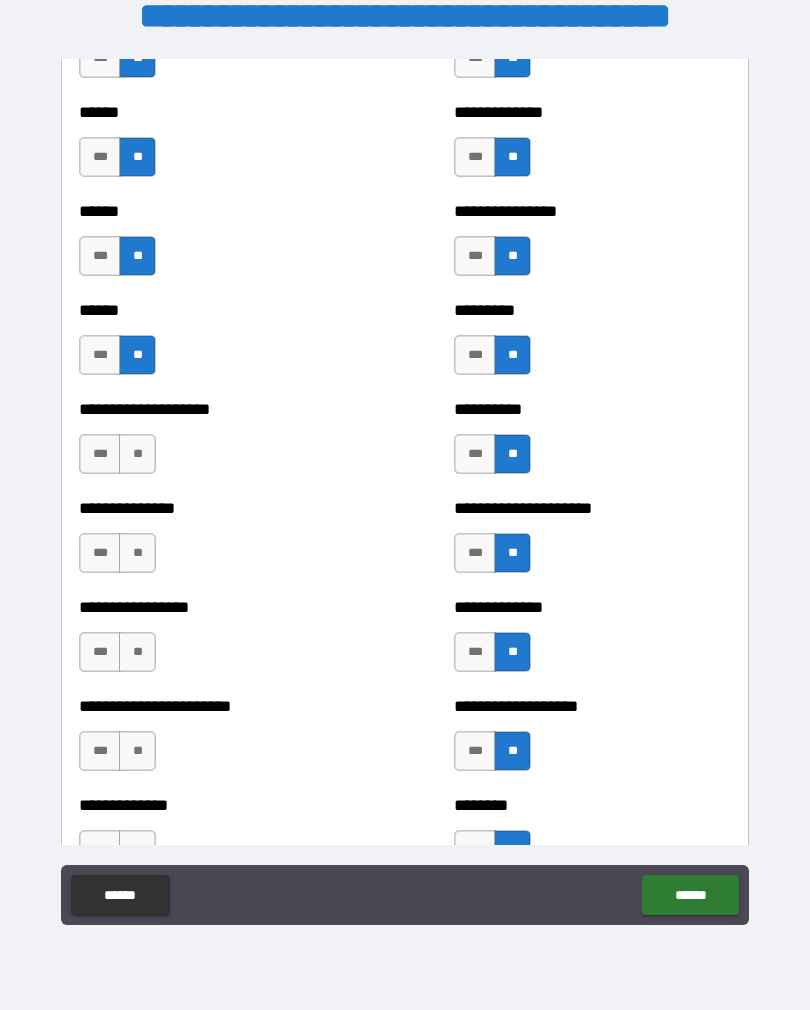 scroll, scrollTop: 3117, scrollLeft: 0, axis: vertical 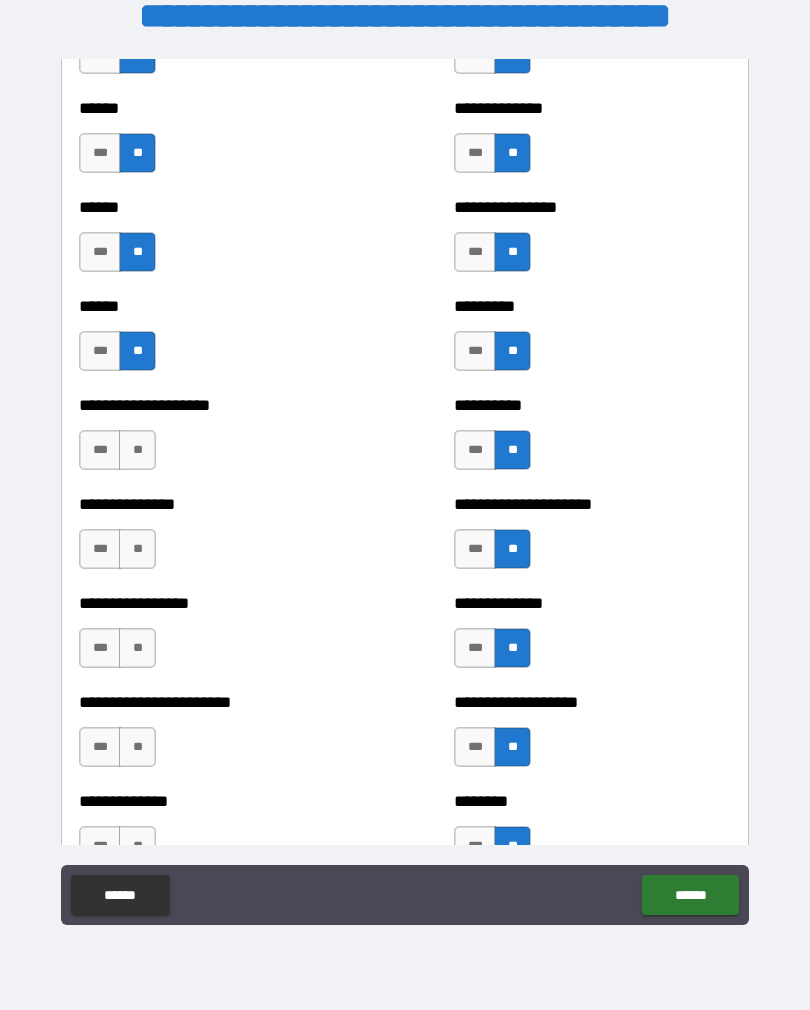 click on "***" at bounding box center [100, 549] 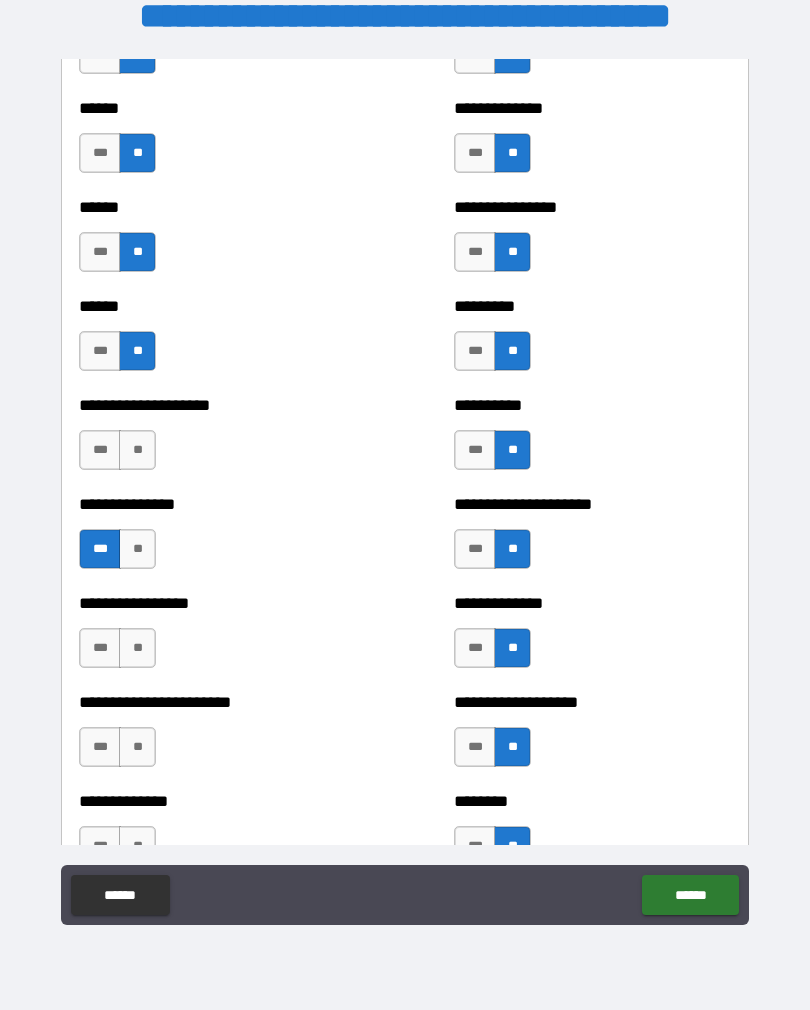 click on "**" at bounding box center [137, 648] 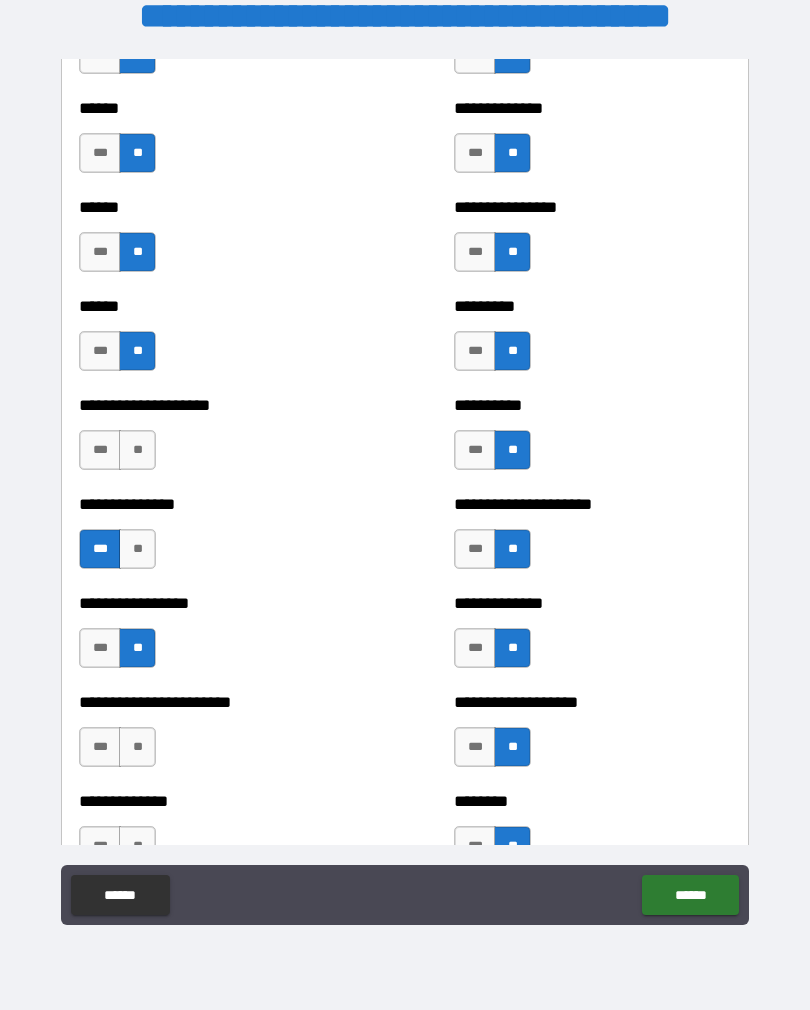 click on "**" at bounding box center [137, 747] 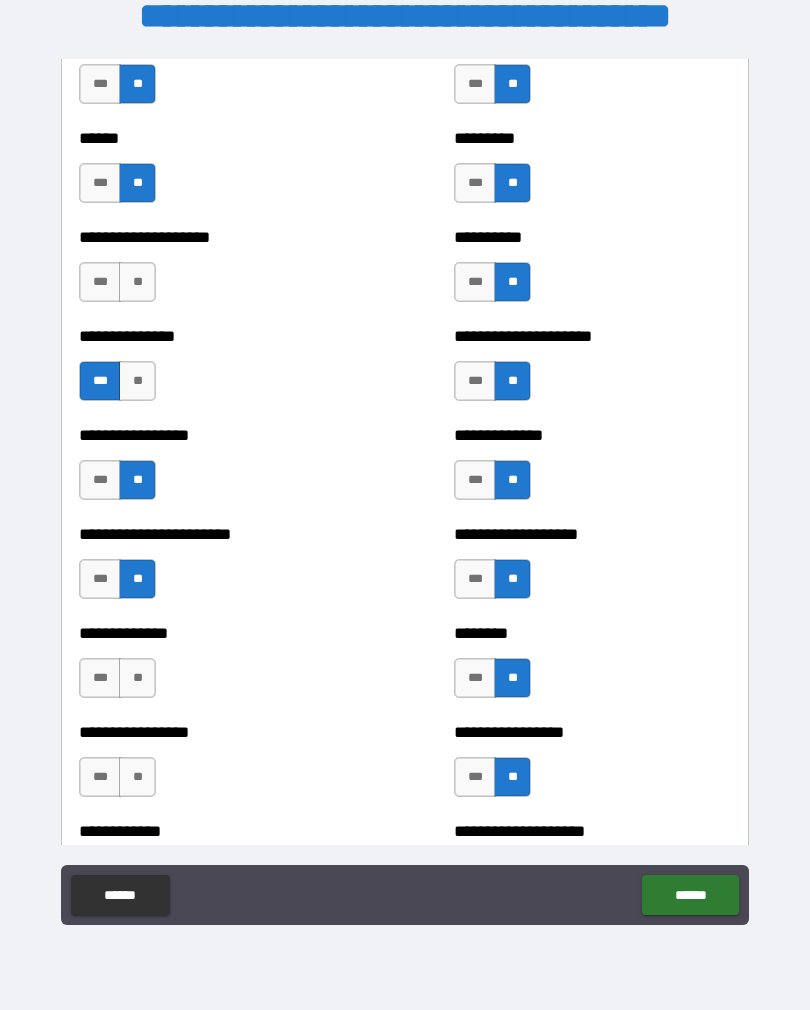 scroll, scrollTop: 3295, scrollLeft: 0, axis: vertical 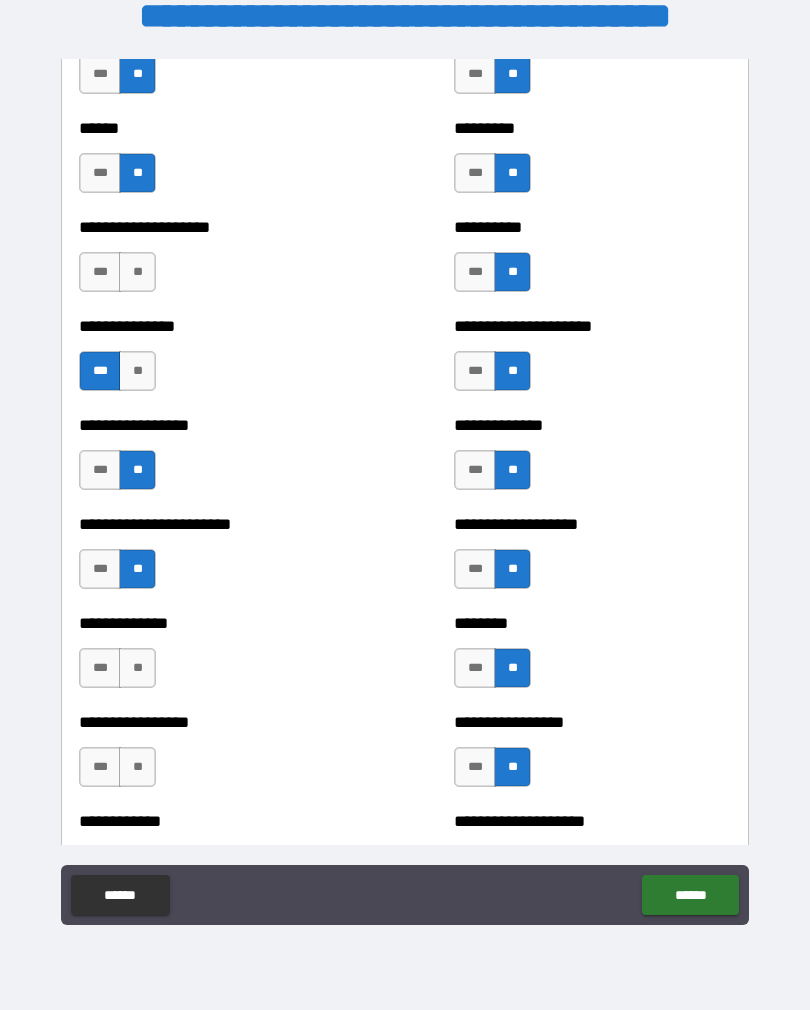 click on "**" at bounding box center [137, 668] 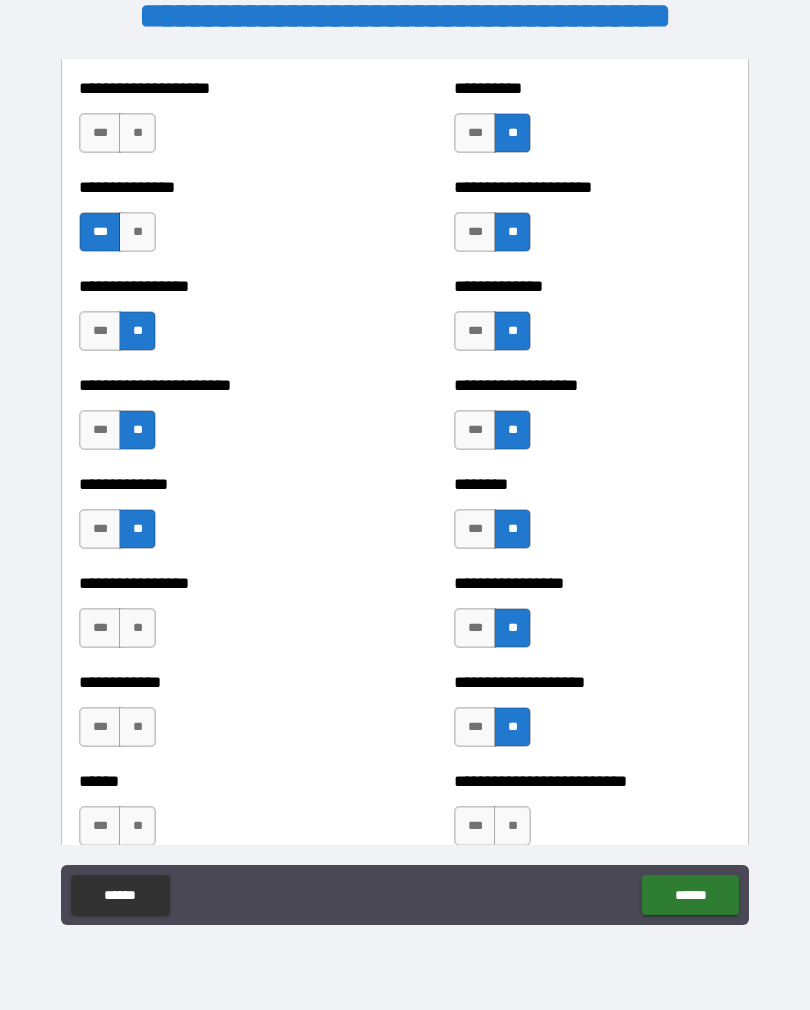 scroll, scrollTop: 3456, scrollLeft: 0, axis: vertical 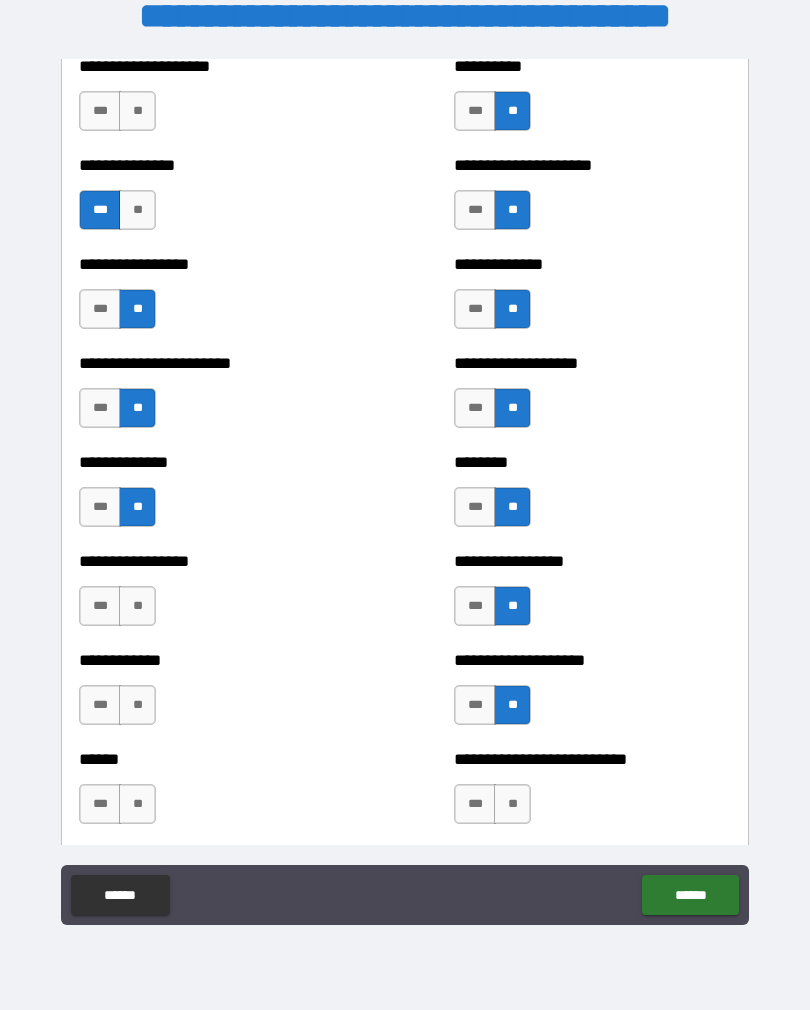 click on "**" at bounding box center [137, 606] 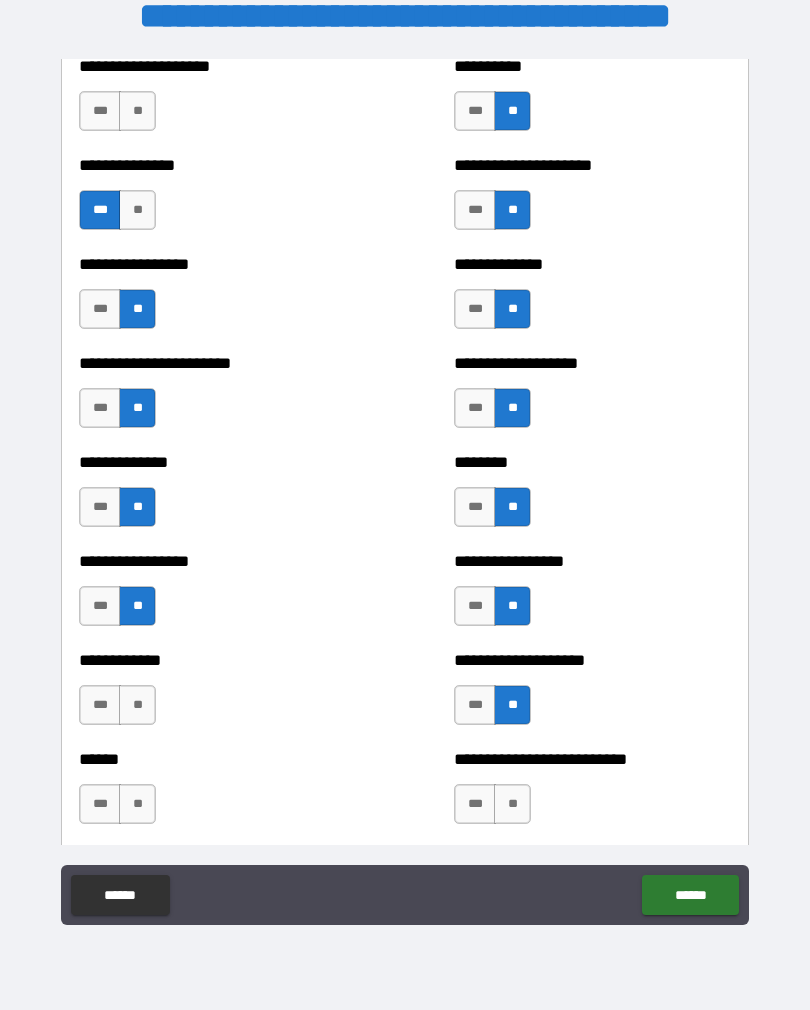 click on "***" at bounding box center [100, 606] 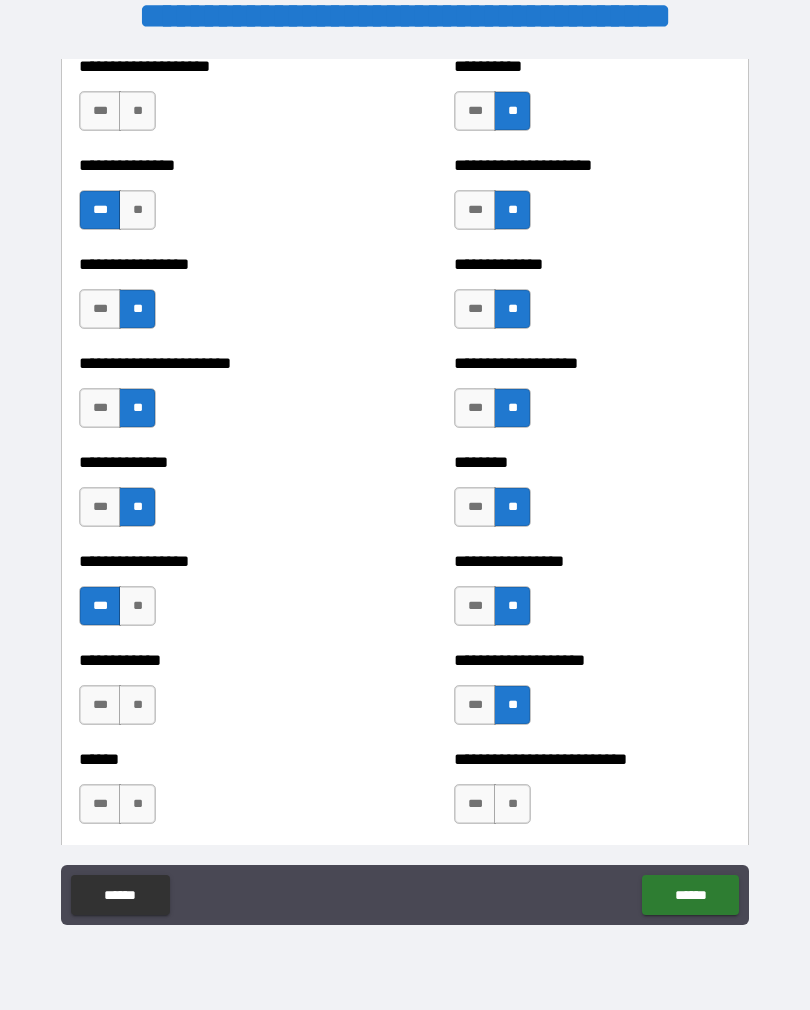 click on "**" at bounding box center (137, 705) 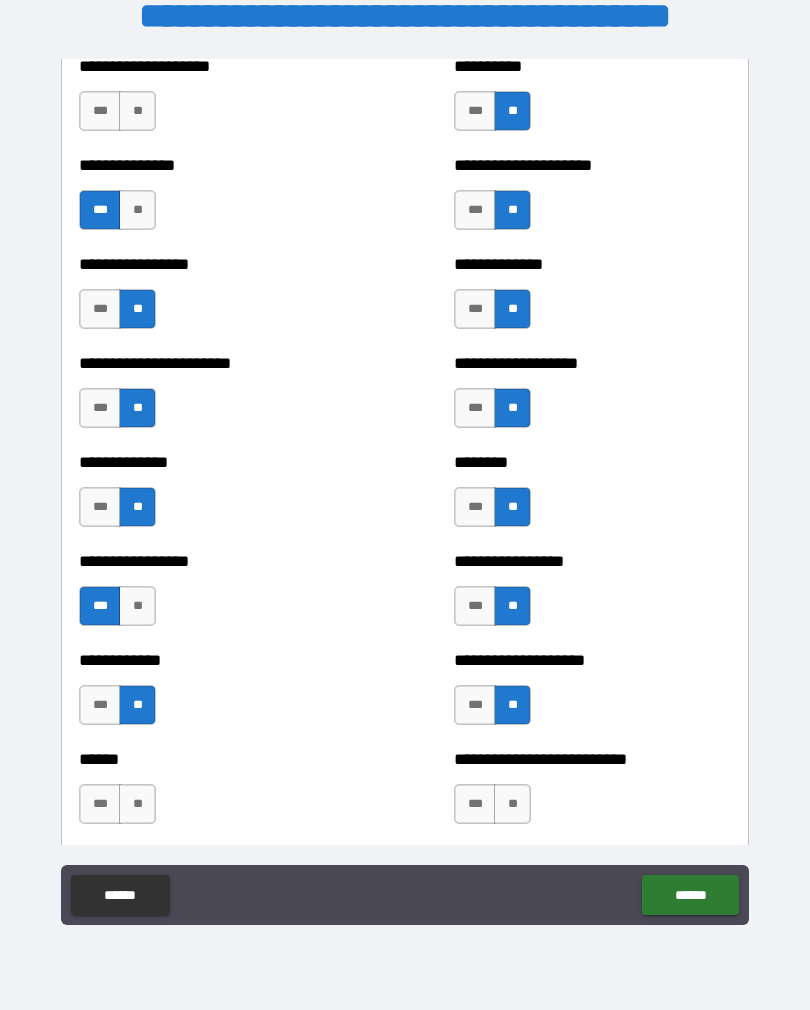 click on "**" at bounding box center [137, 804] 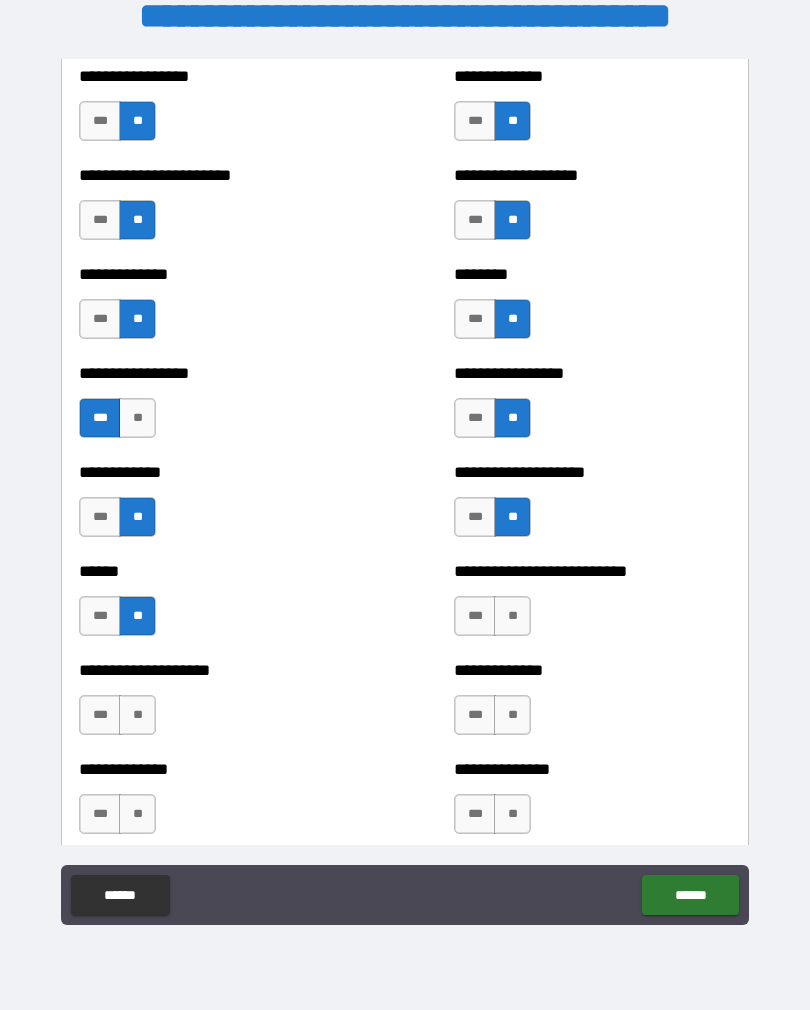 scroll, scrollTop: 3647, scrollLeft: 0, axis: vertical 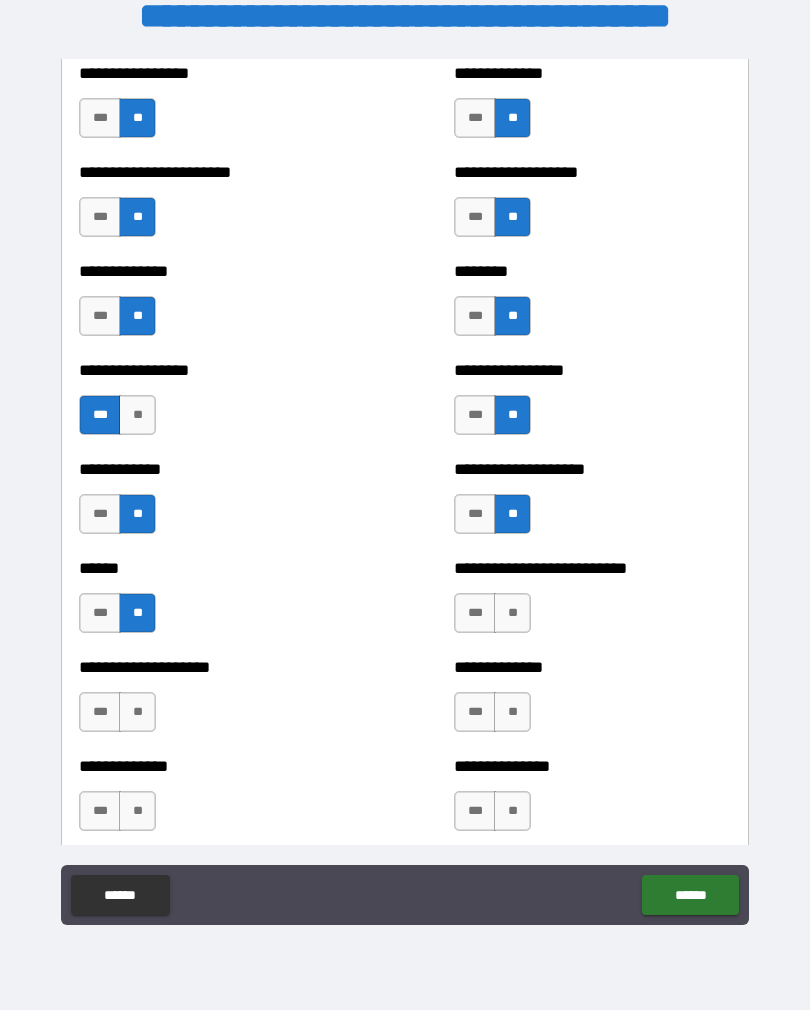click on "**" at bounding box center [137, 712] 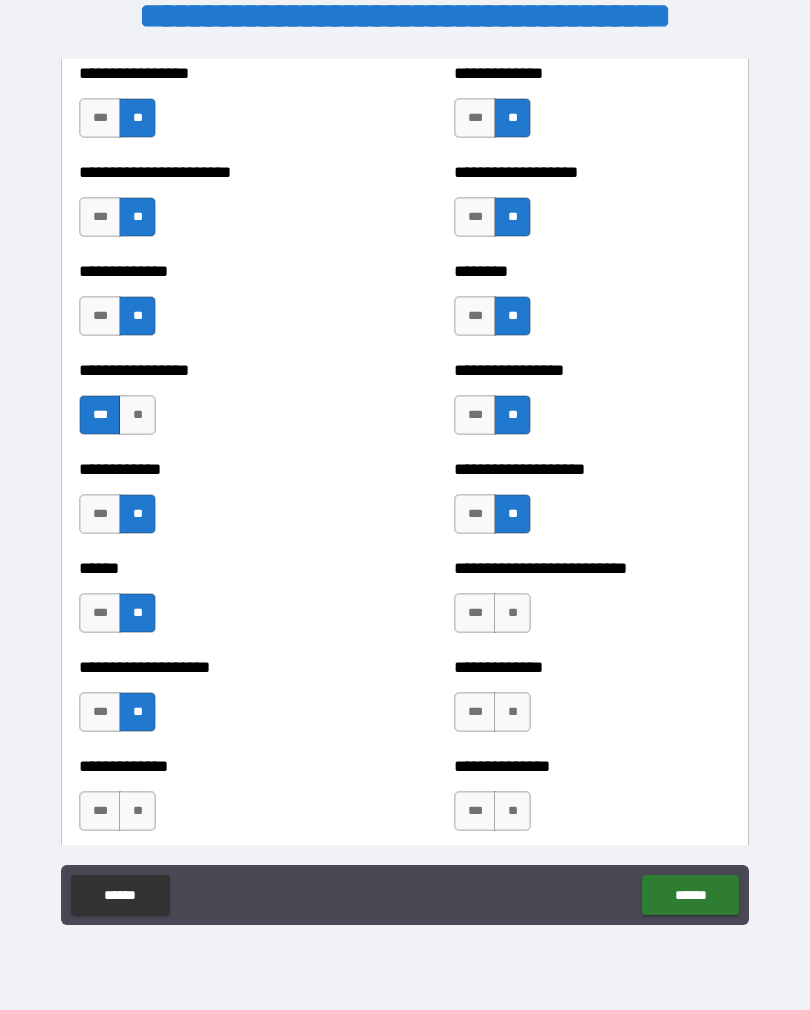 click on "**" at bounding box center [137, 811] 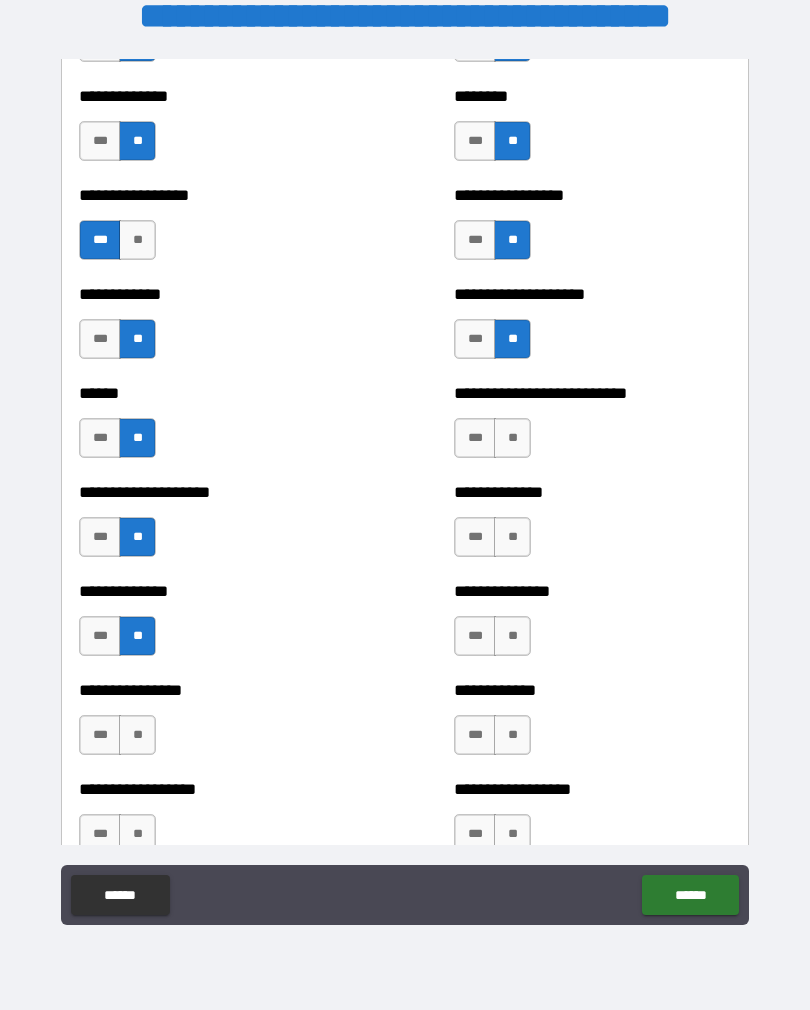 scroll, scrollTop: 3835, scrollLeft: 0, axis: vertical 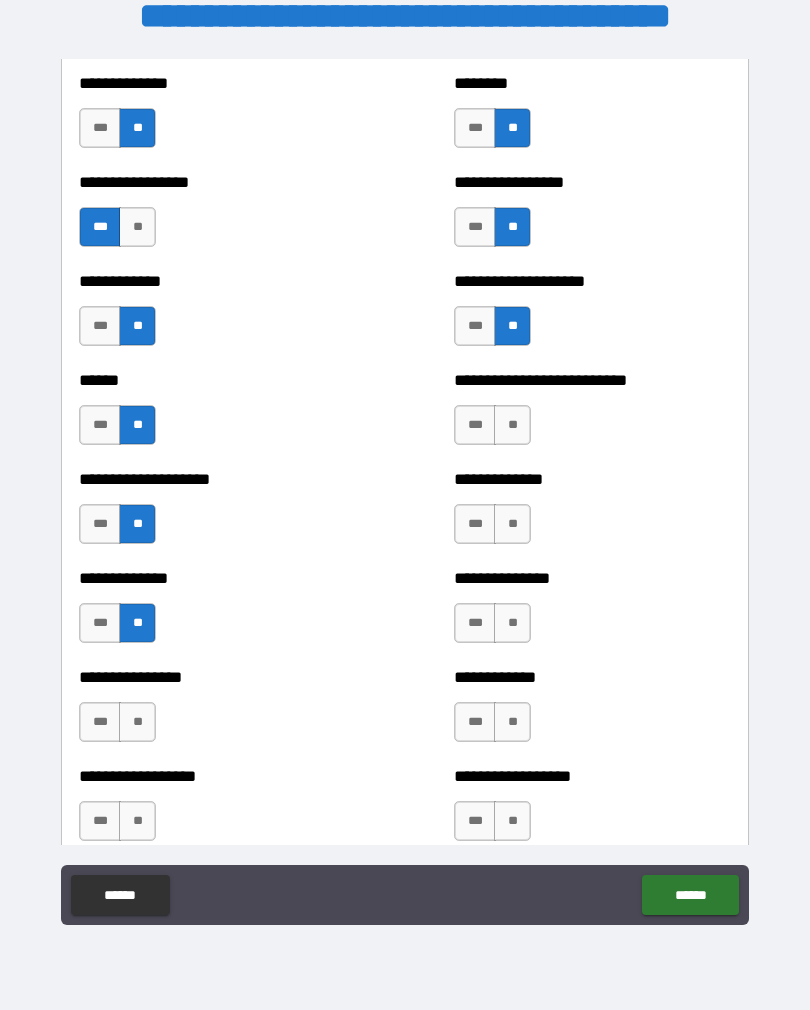 click on "**" at bounding box center [137, 722] 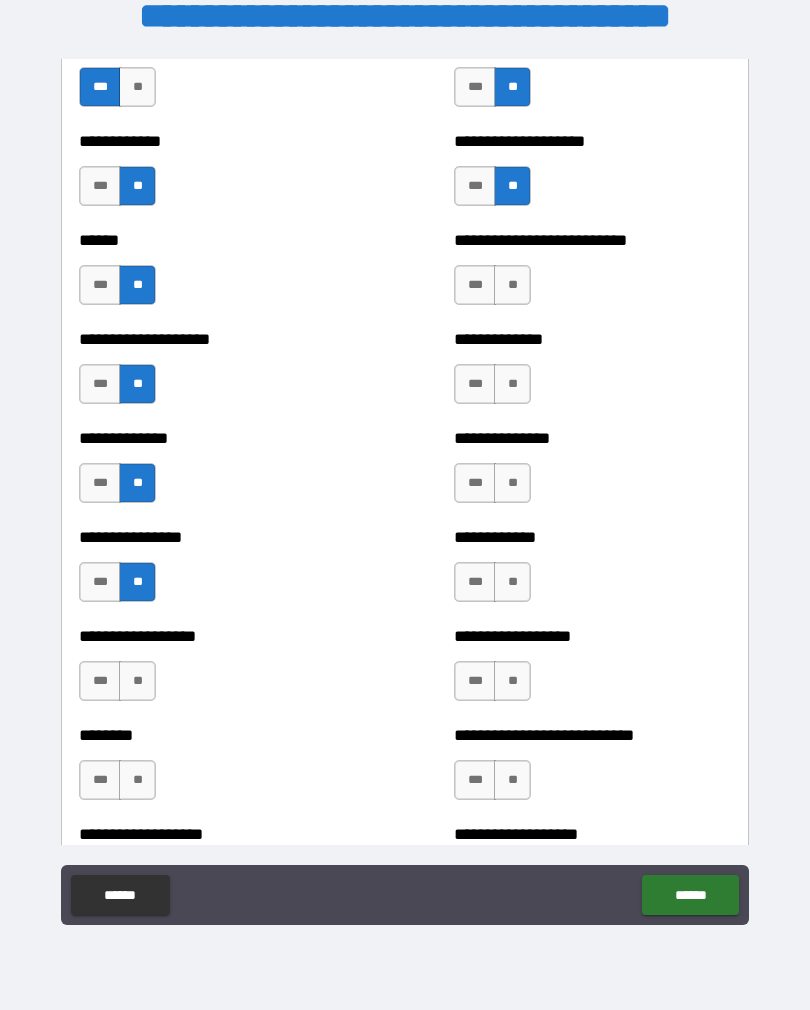 scroll, scrollTop: 4008, scrollLeft: 0, axis: vertical 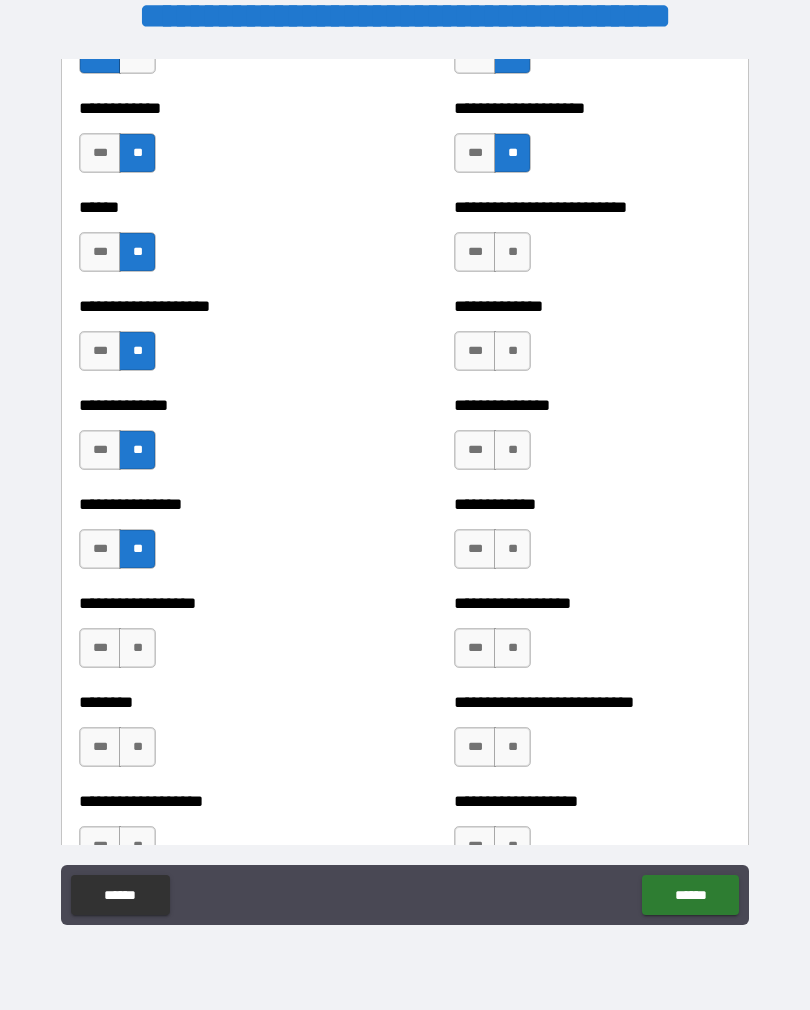 click on "**" at bounding box center (137, 648) 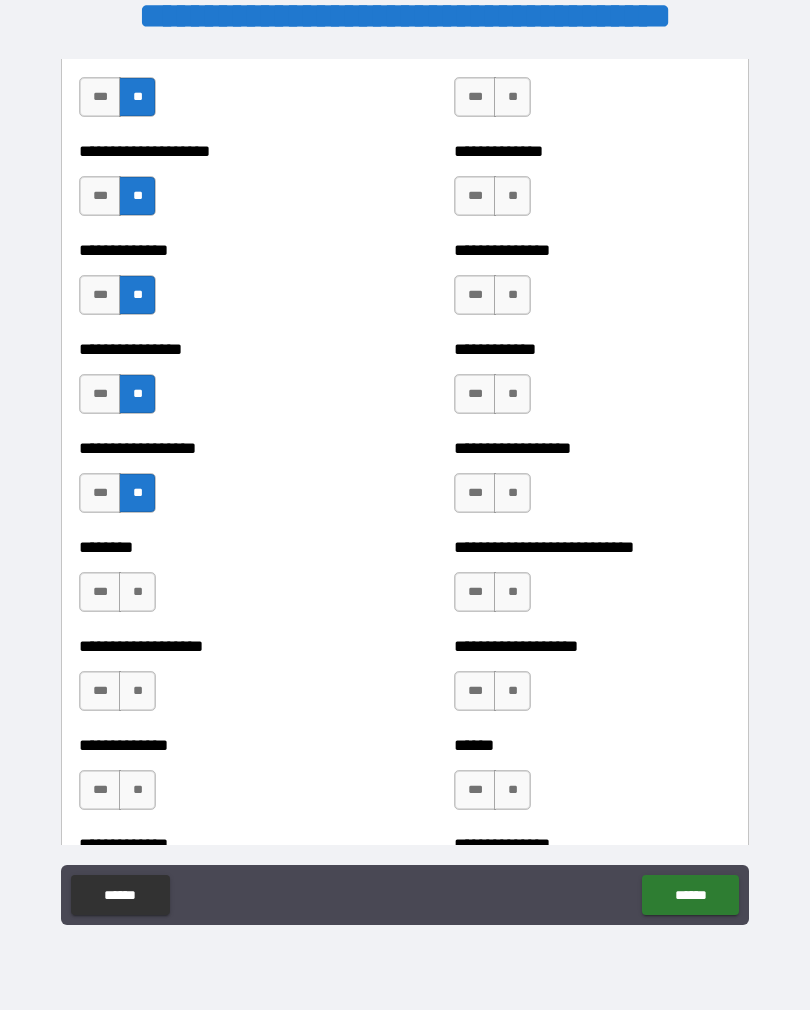 scroll, scrollTop: 4168, scrollLeft: 0, axis: vertical 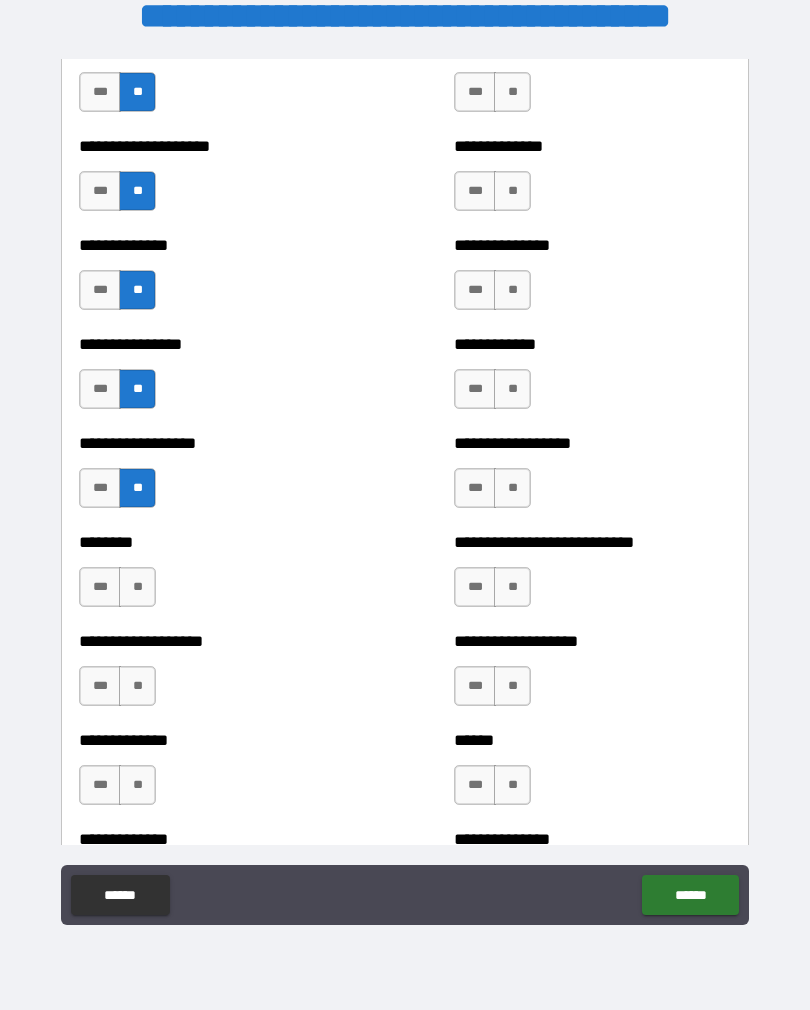 click on "**" at bounding box center [137, 587] 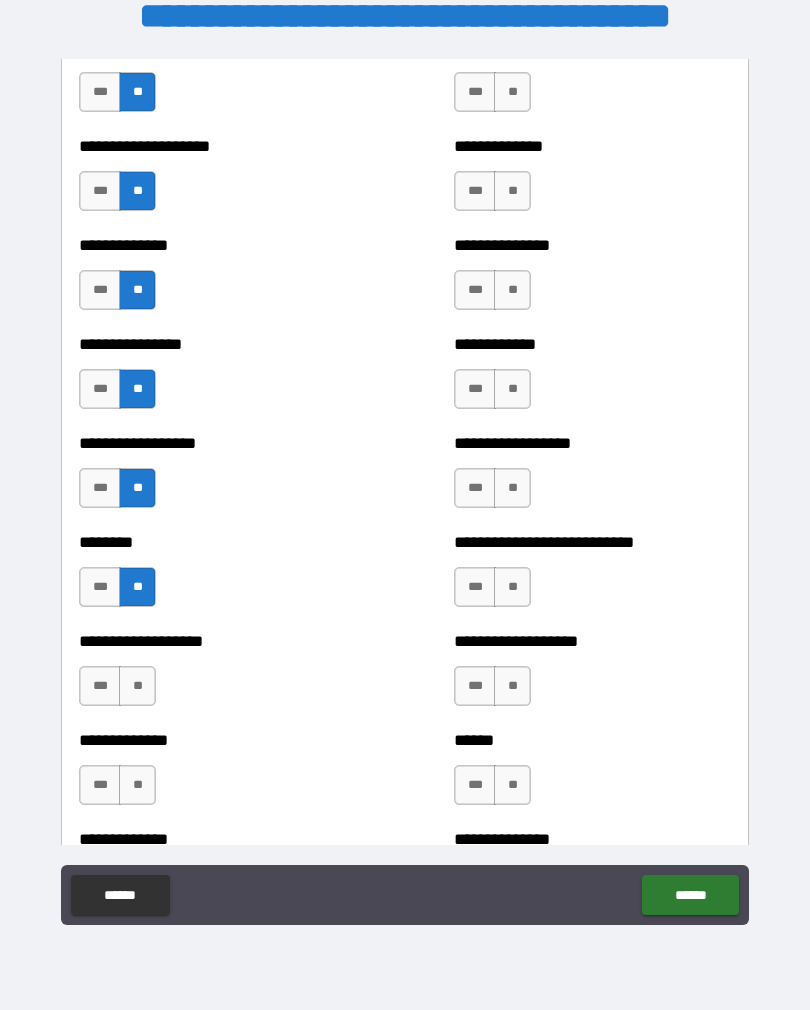 click on "**" at bounding box center (137, 686) 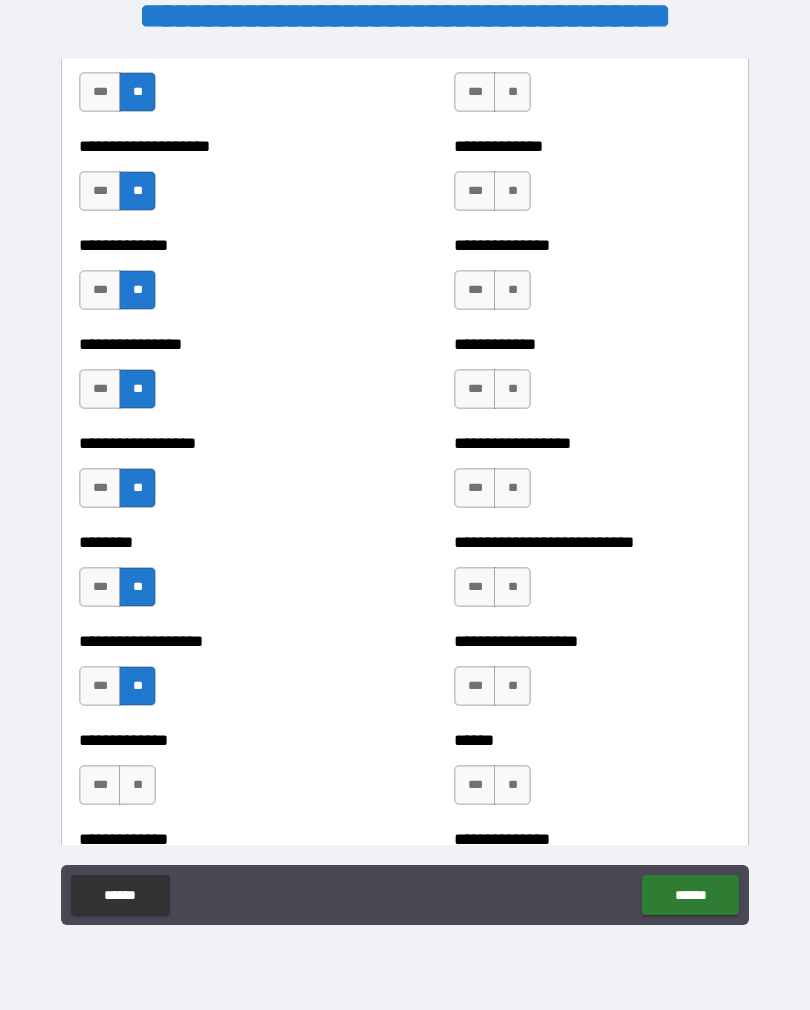 click on "**" at bounding box center (137, 785) 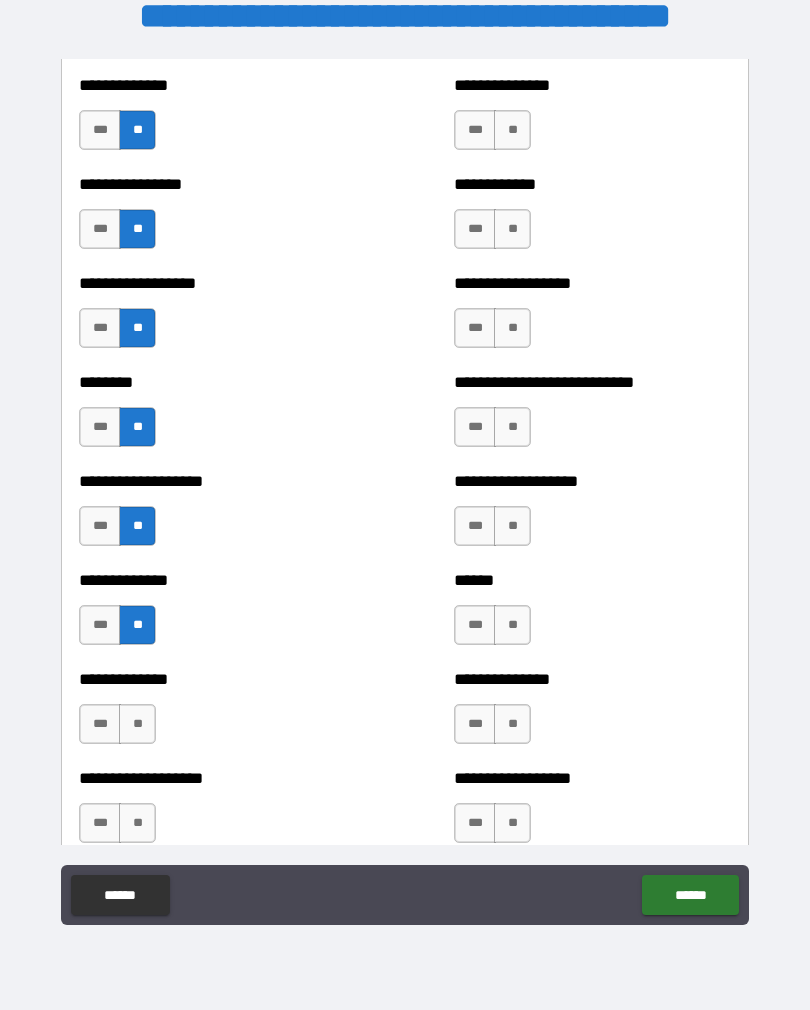 scroll, scrollTop: 4345, scrollLeft: 0, axis: vertical 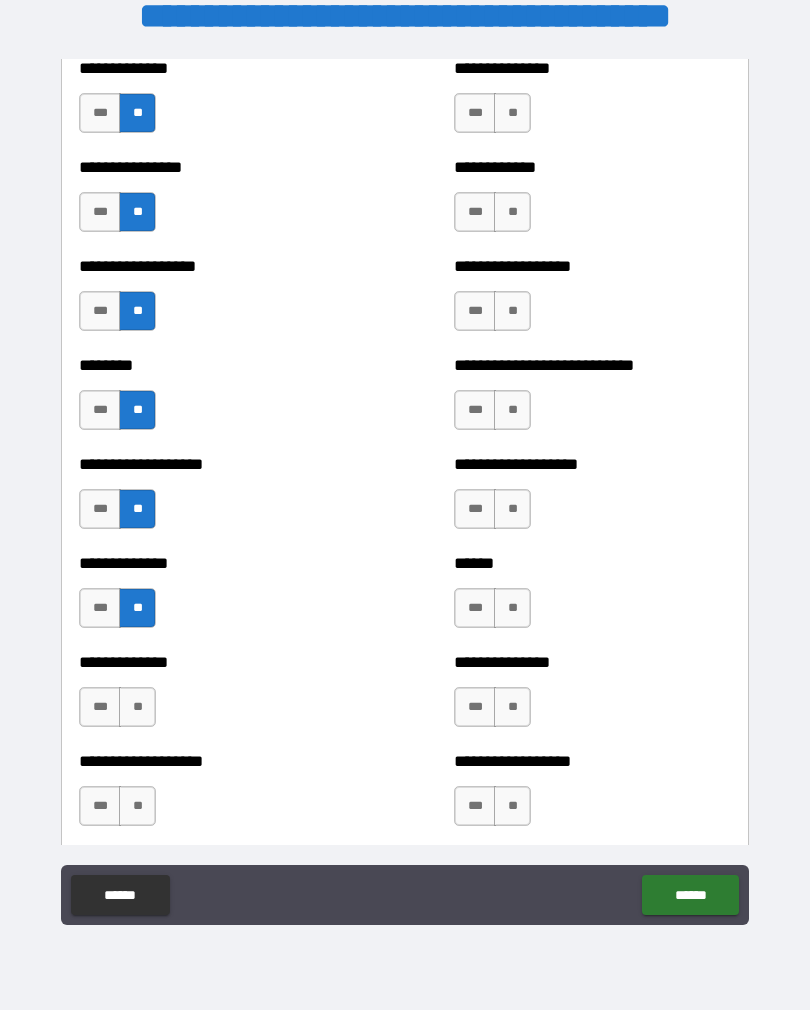 click on "**" at bounding box center [137, 707] 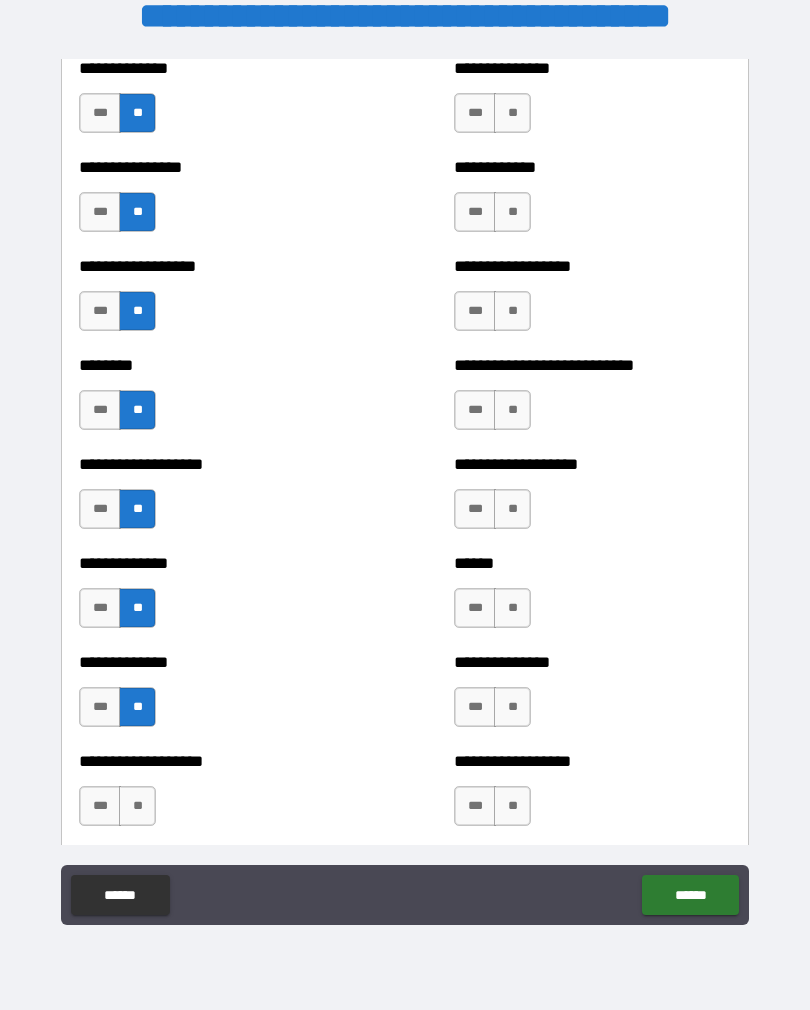 click on "**" at bounding box center [137, 806] 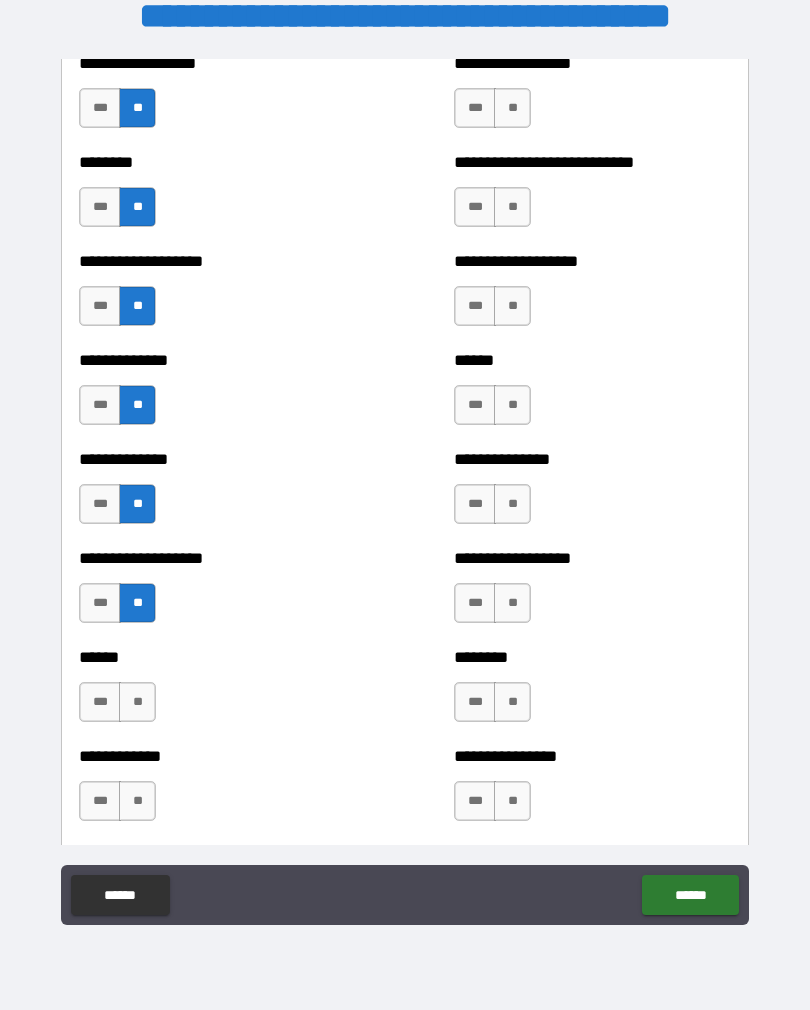 scroll, scrollTop: 4554, scrollLeft: 0, axis: vertical 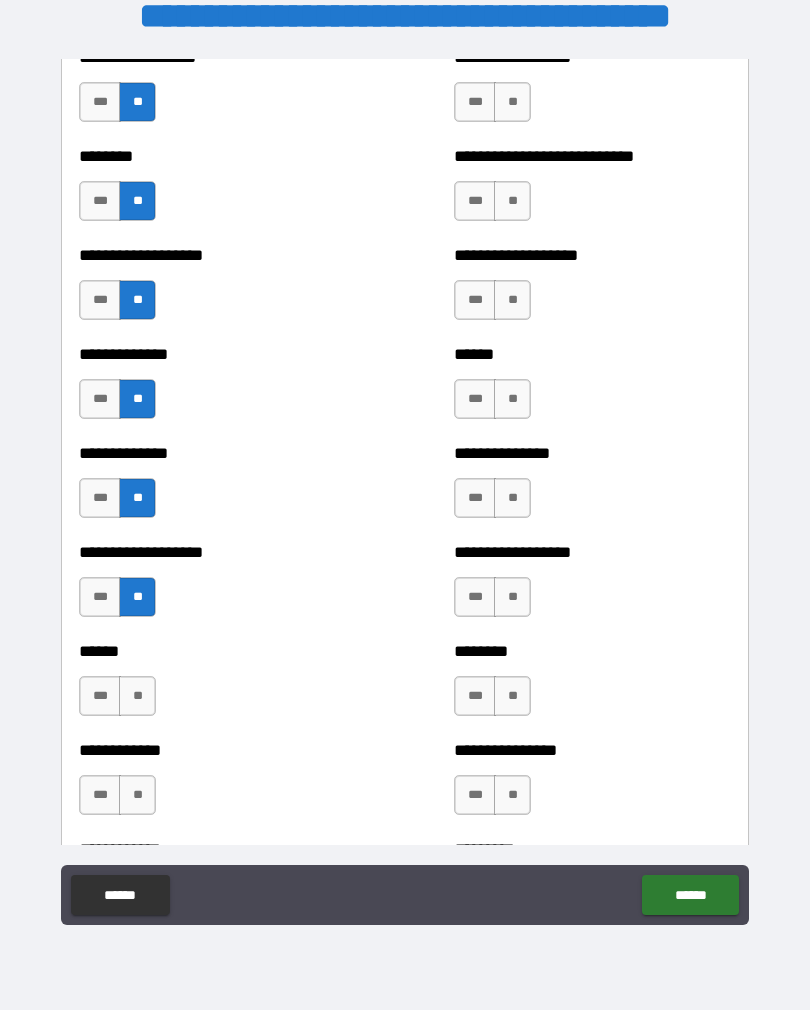 click on "**" at bounding box center (137, 696) 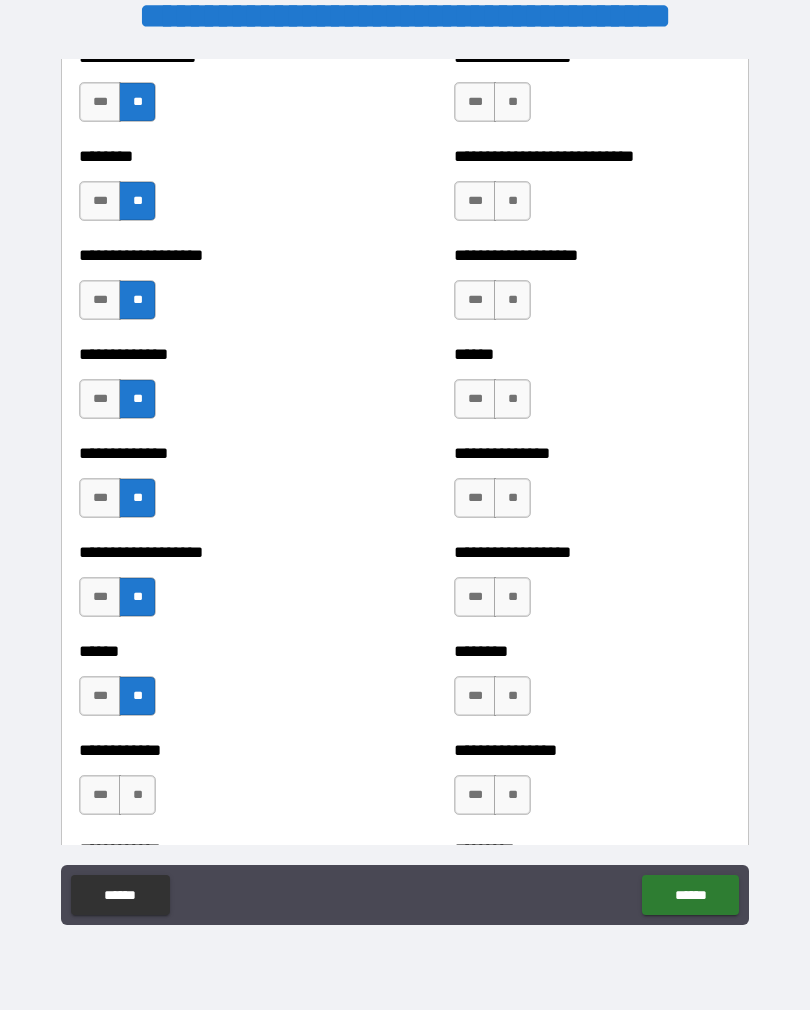 click on "**********" at bounding box center (217, 785) 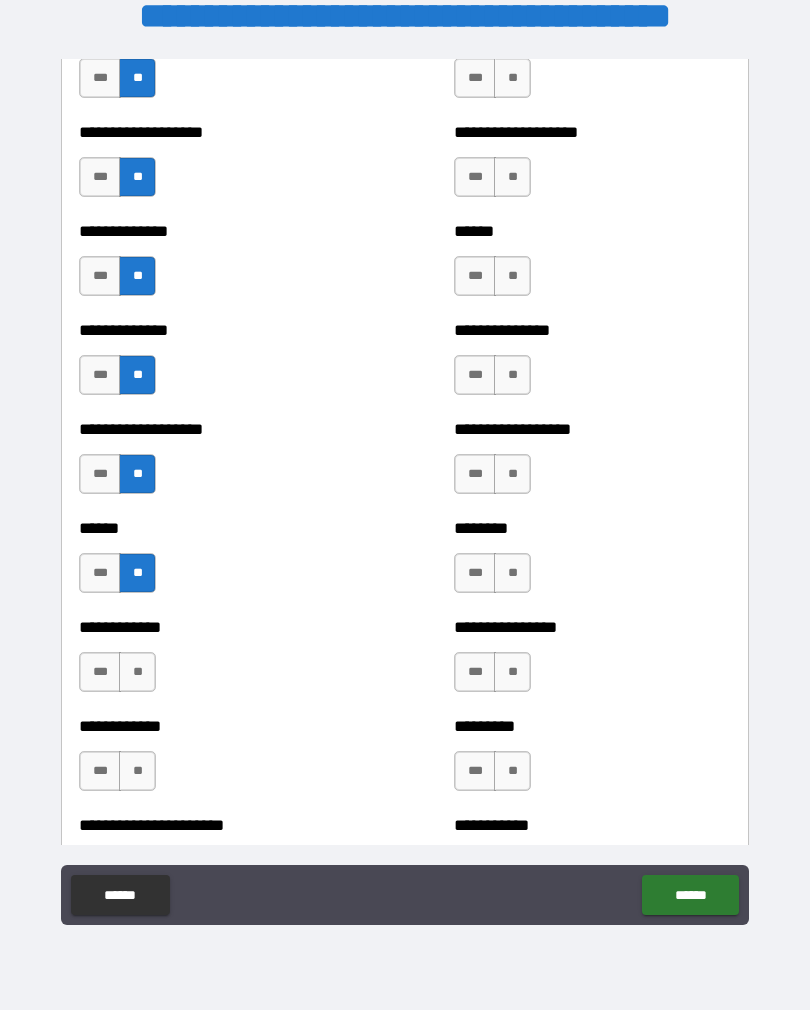 scroll, scrollTop: 4699, scrollLeft: 0, axis: vertical 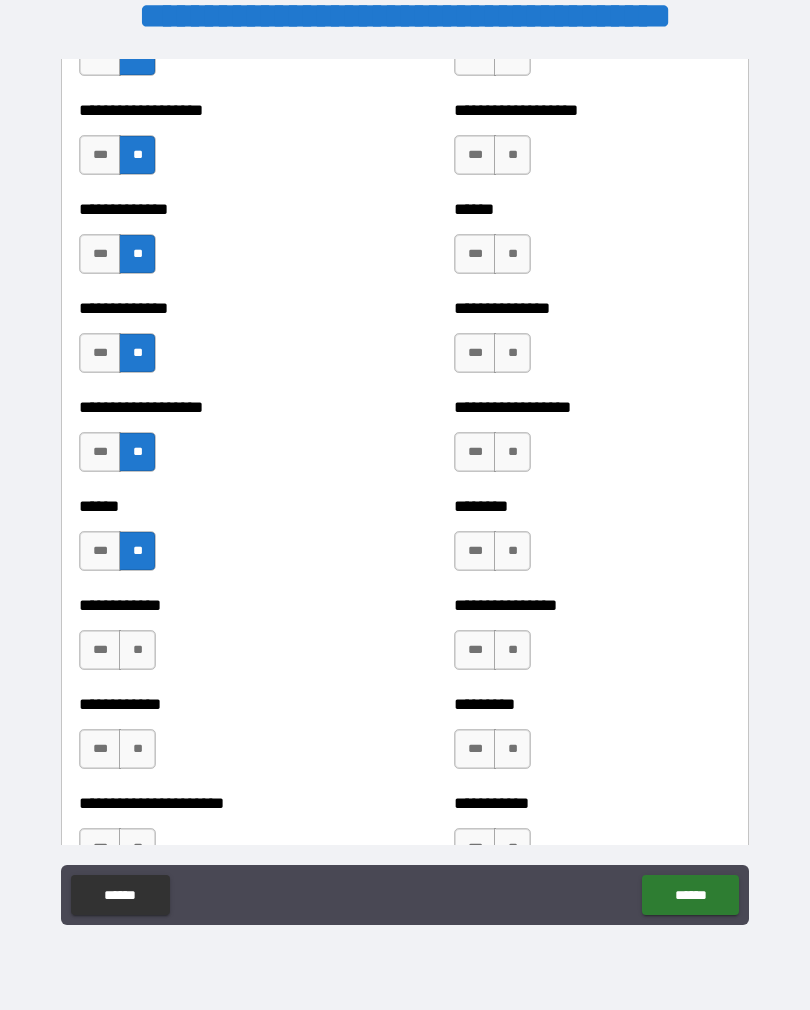 click on "**" at bounding box center [137, 650] 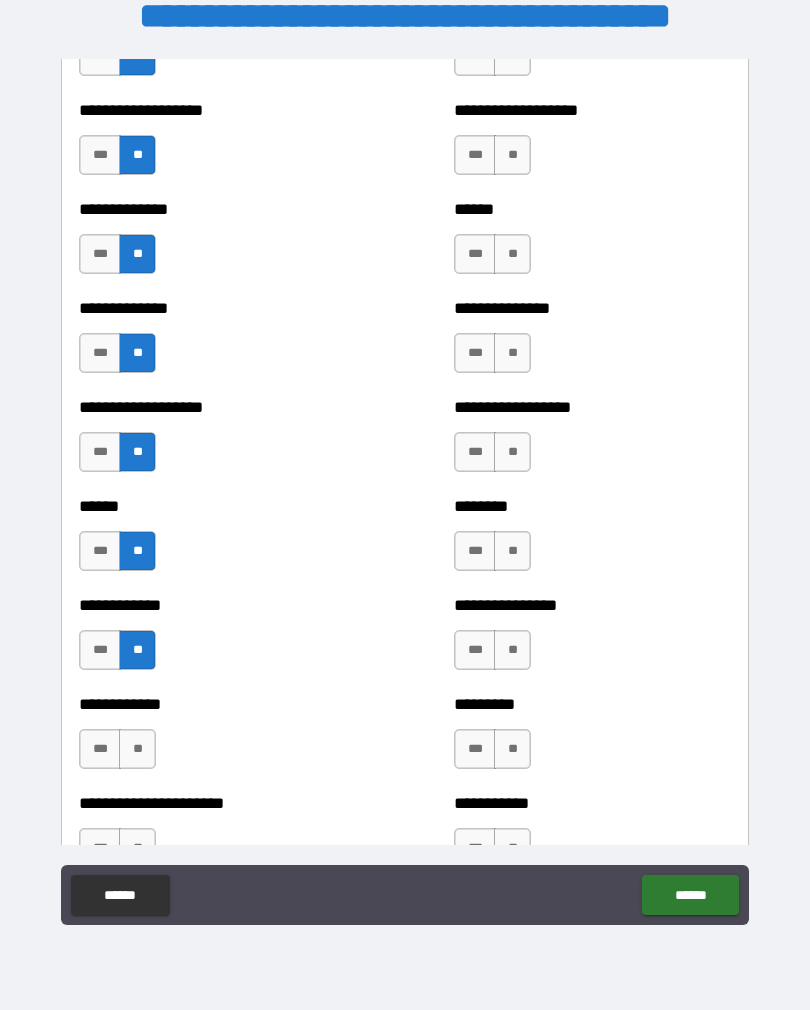 click on "**" at bounding box center (137, 749) 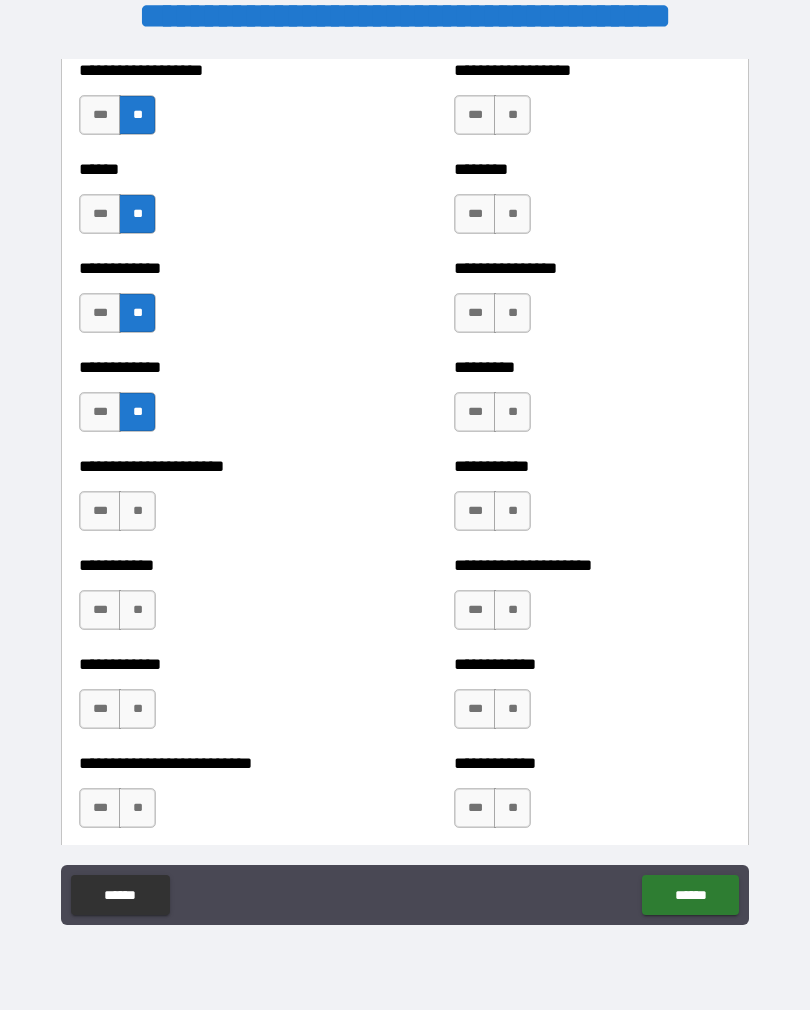 scroll, scrollTop: 5038, scrollLeft: 0, axis: vertical 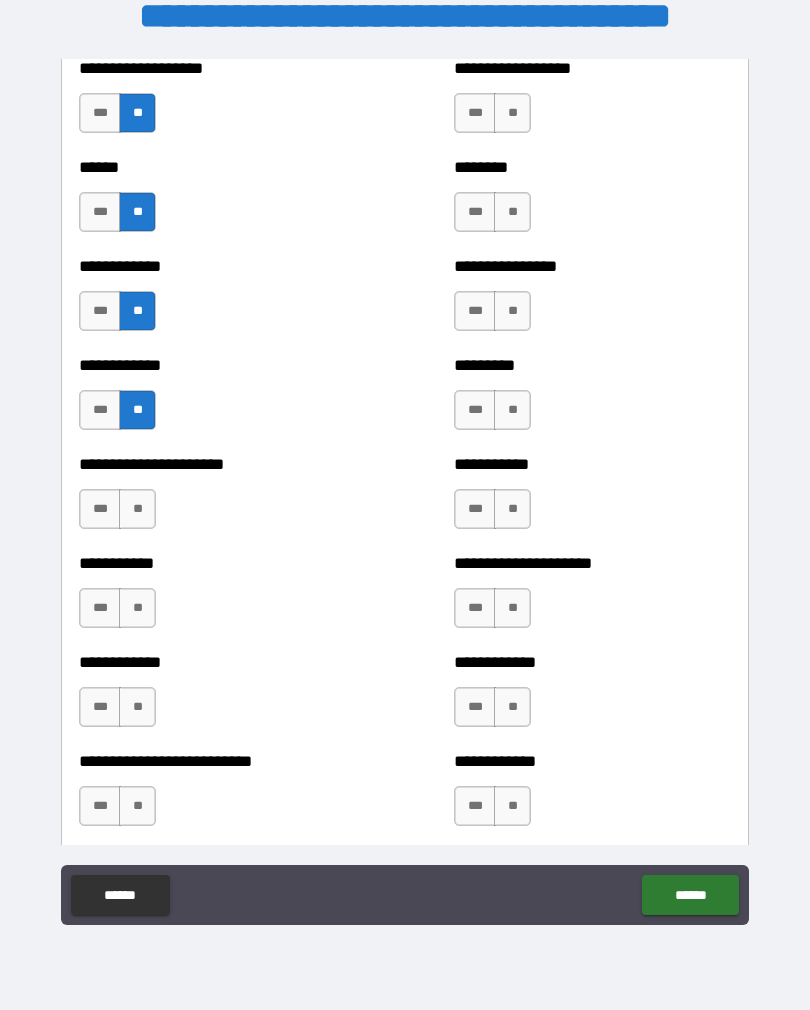 click on "**" at bounding box center (137, 509) 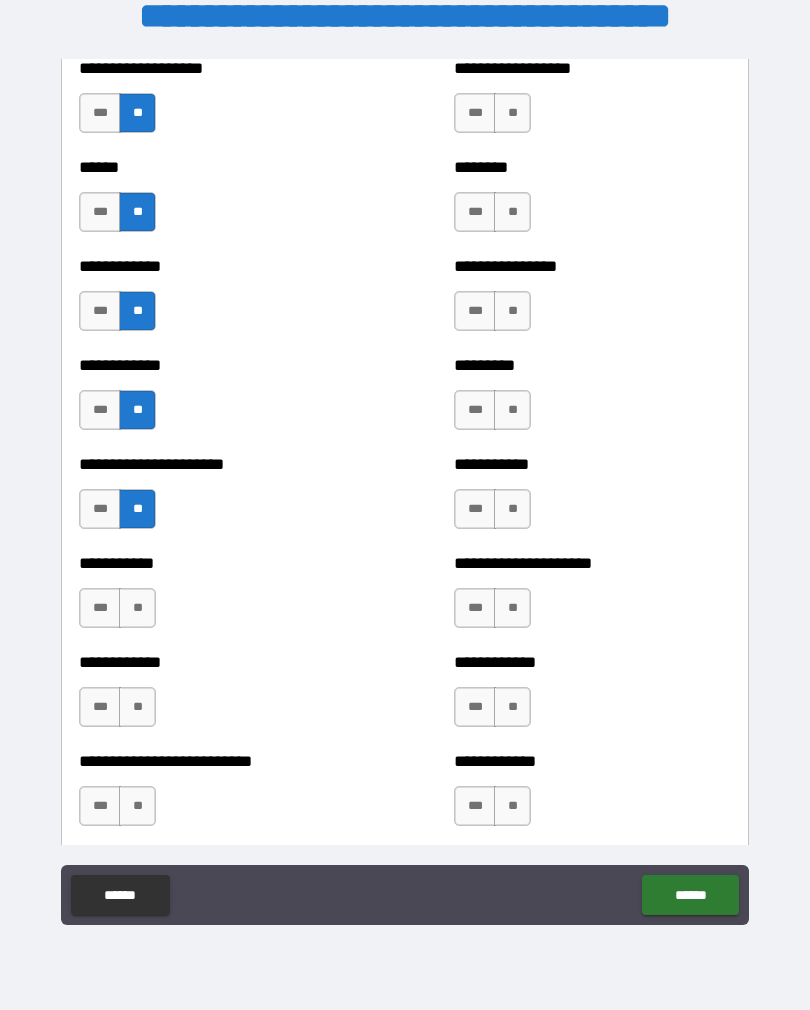 click on "**" at bounding box center [137, 608] 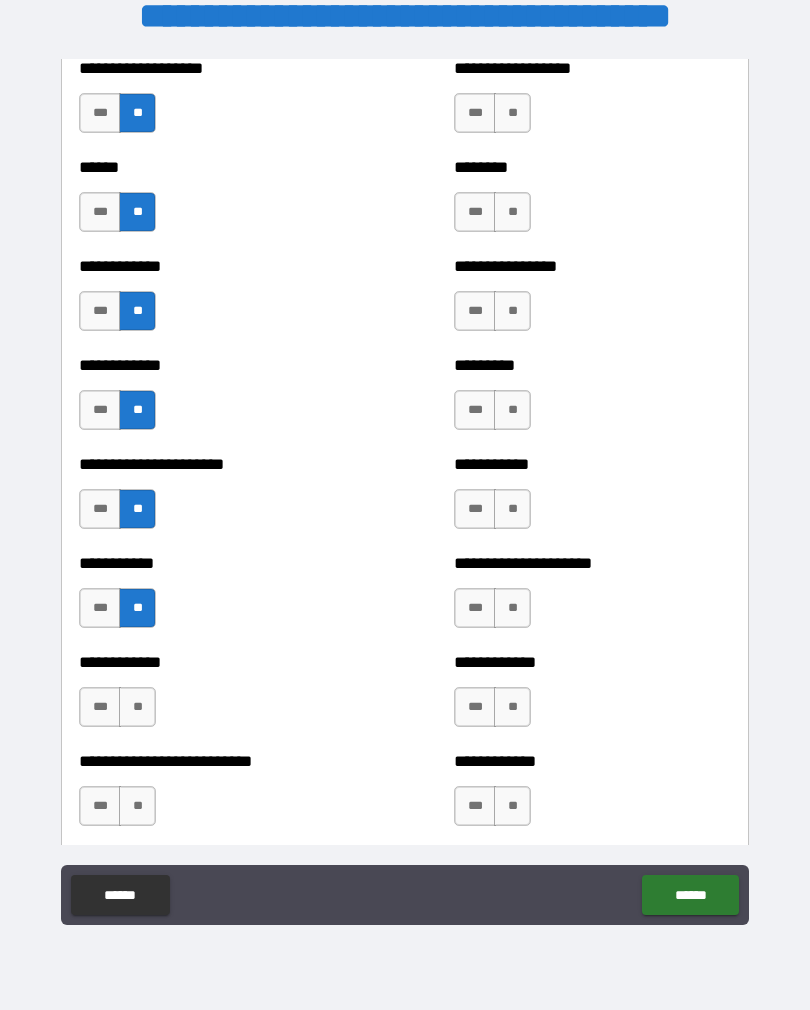 click on "**" at bounding box center (137, 707) 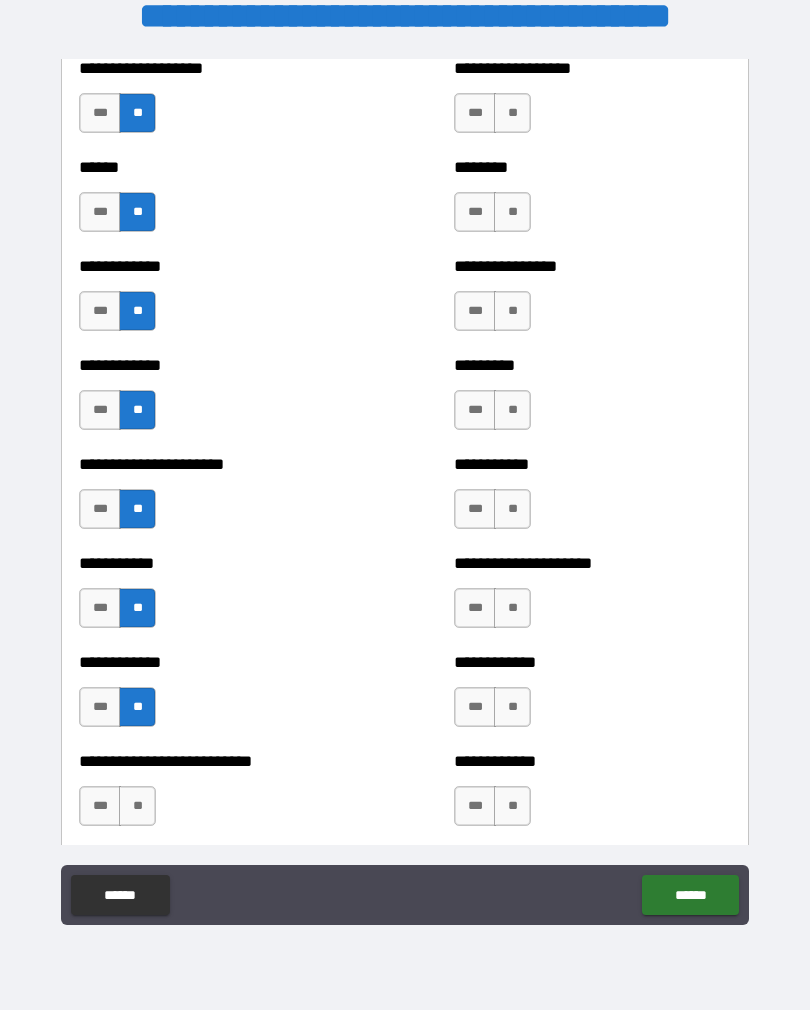 click on "**" at bounding box center (137, 806) 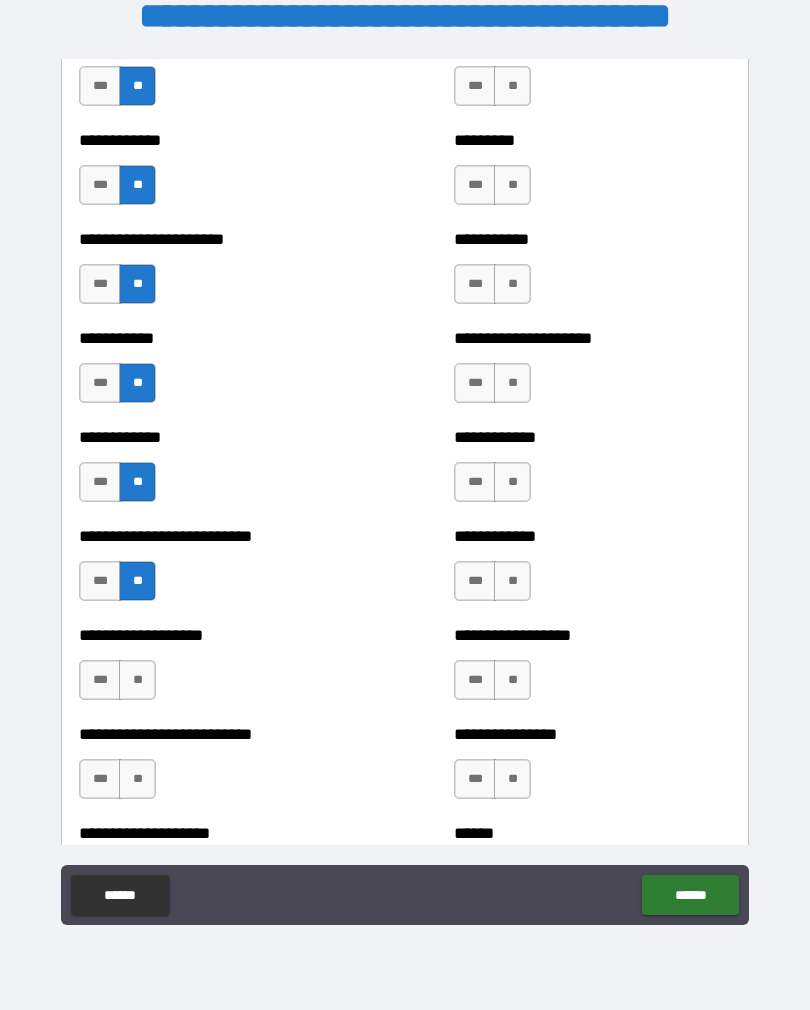 scroll, scrollTop: 5274, scrollLeft: 0, axis: vertical 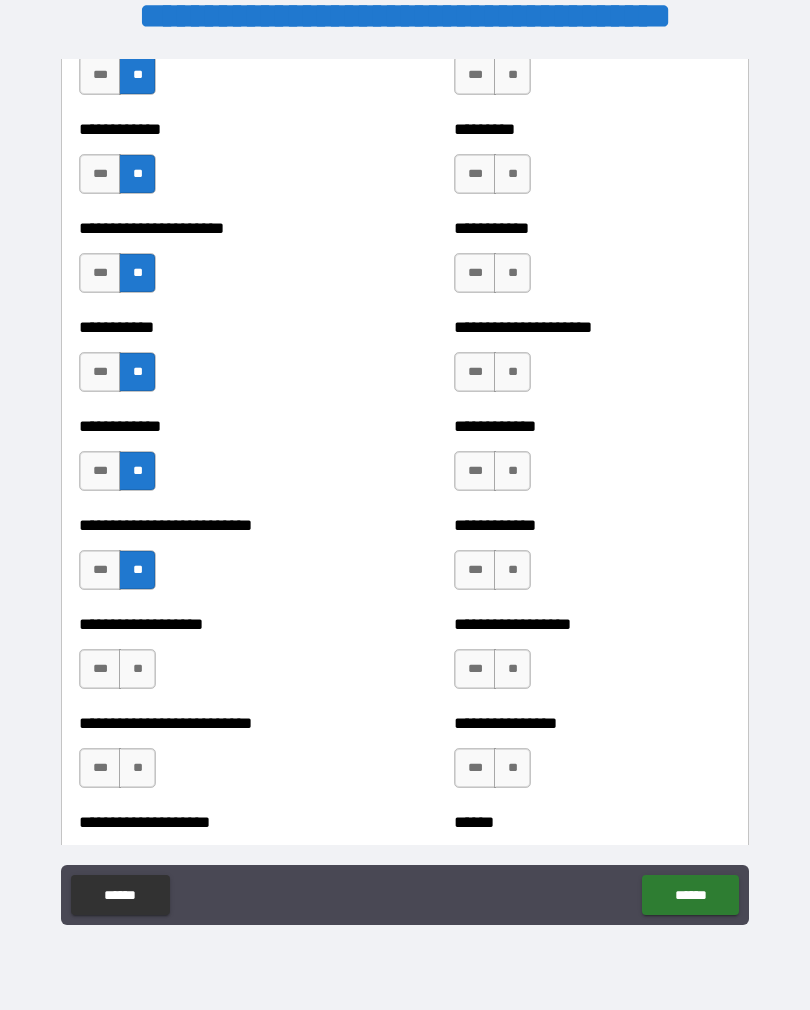 click on "**" at bounding box center [137, 669] 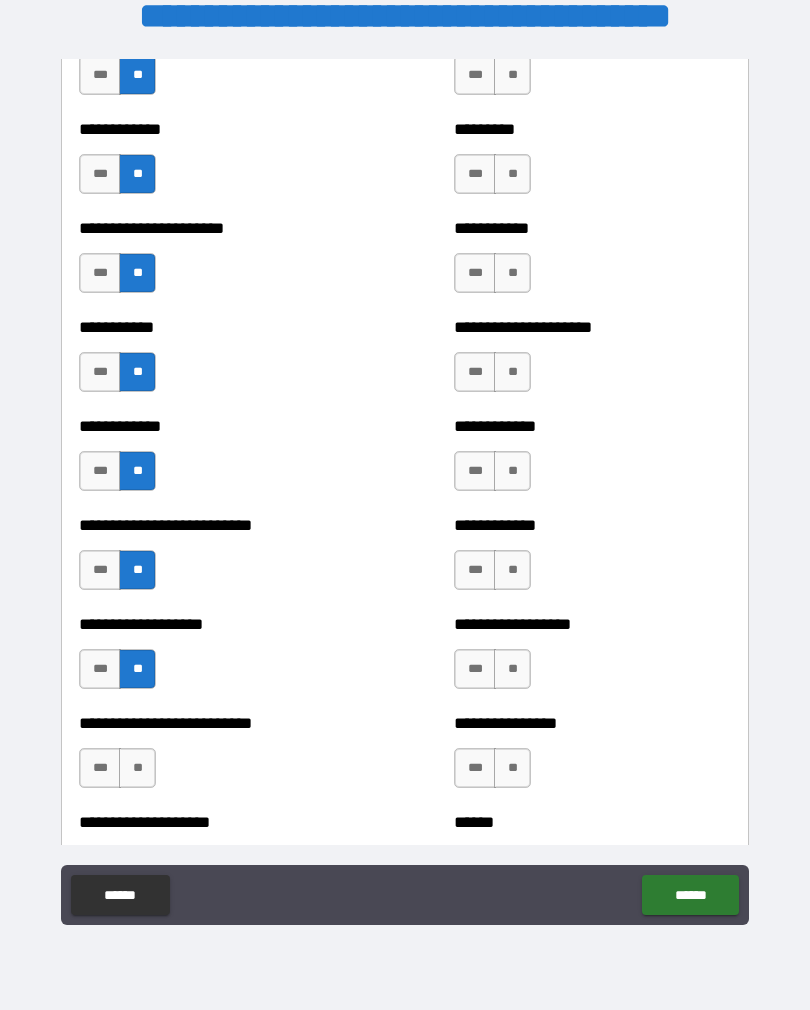 click on "**" at bounding box center (137, 768) 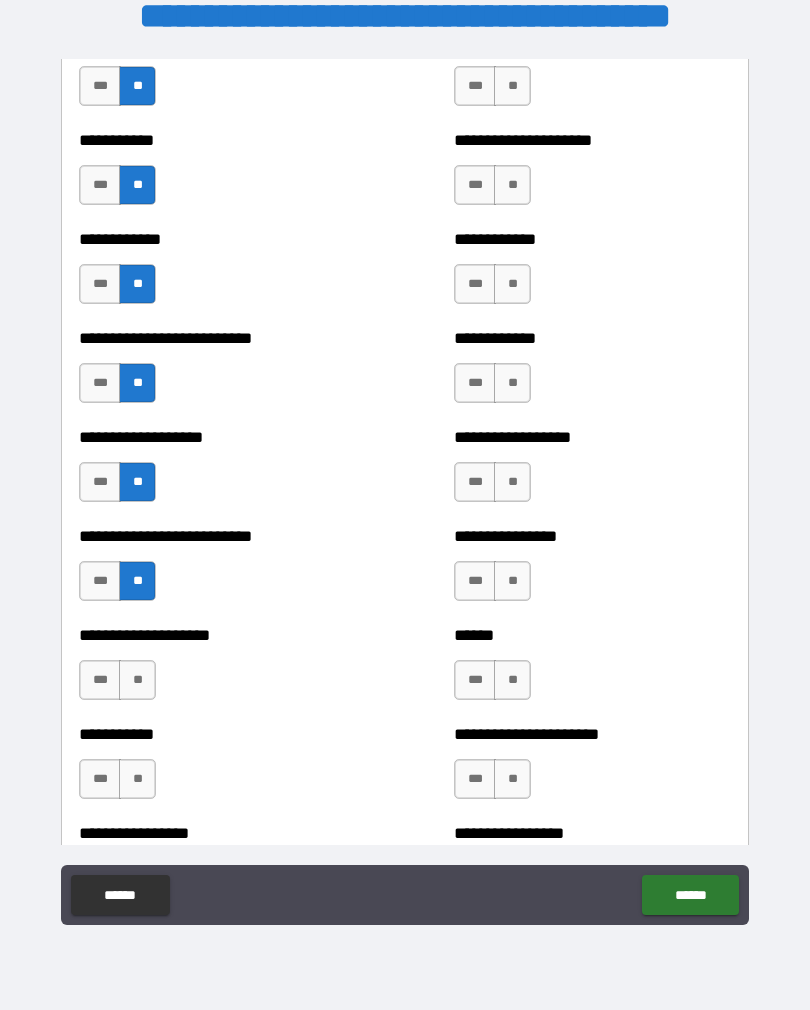 scroll, scrollTop: 5466, scrollLeft: 0, axis: vertical 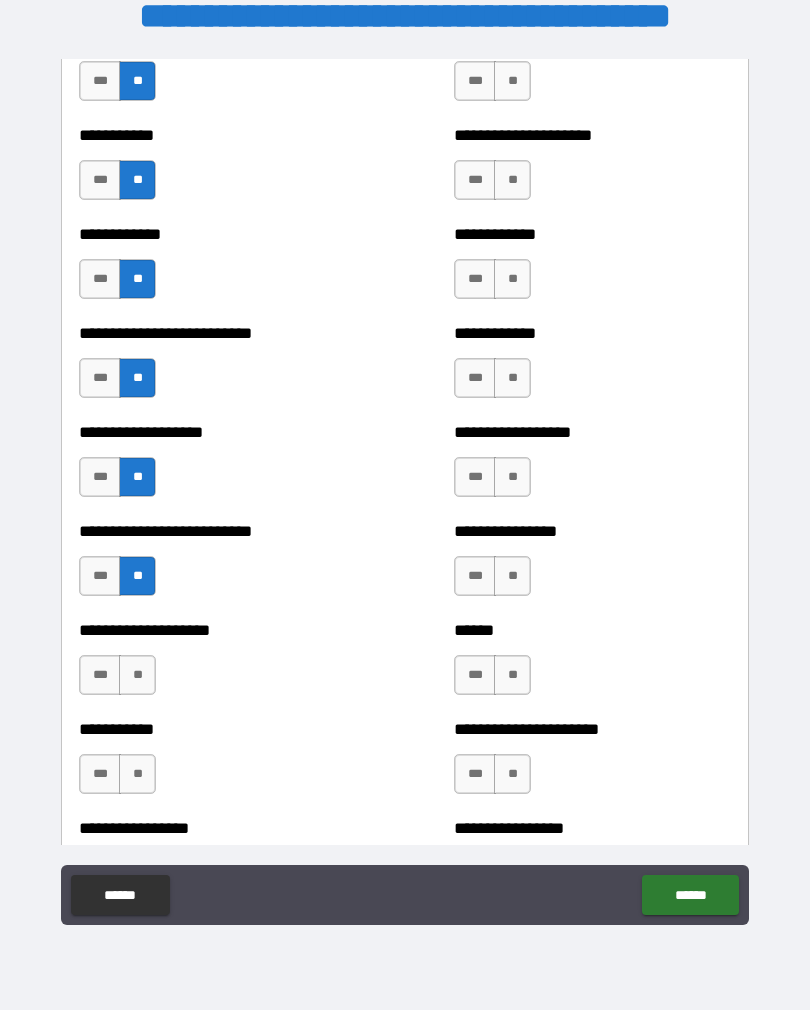 click on "**" at bounding box center (137, 675) 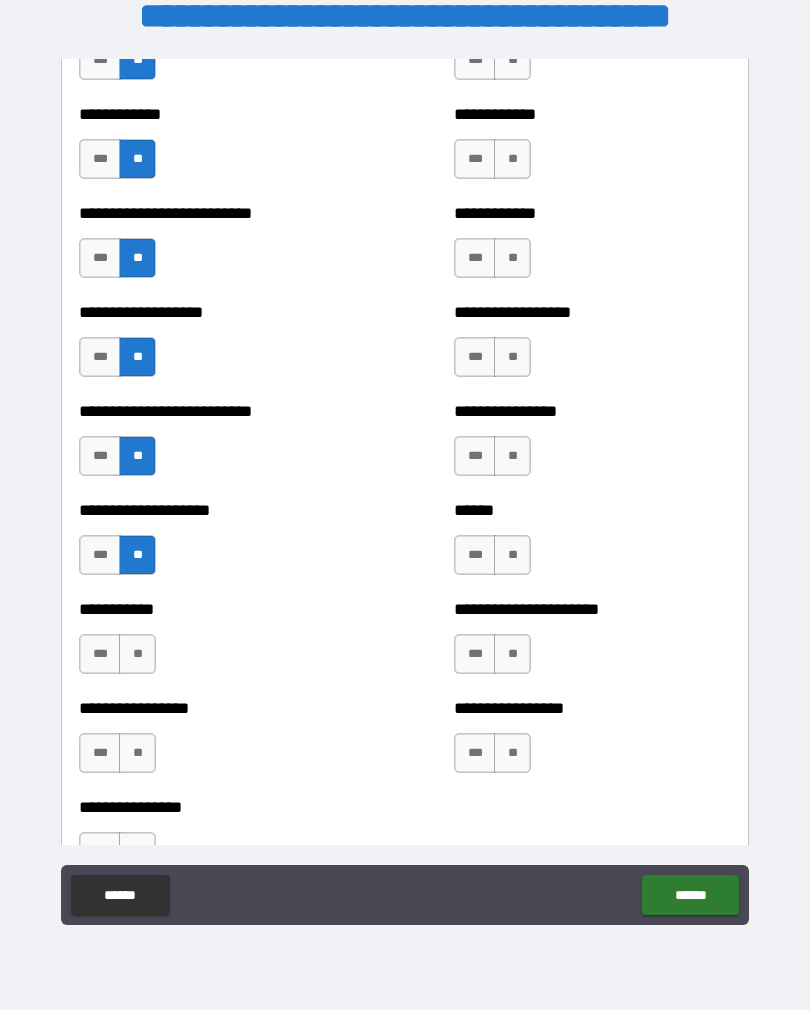 scroll, scrollTop: 5609, scrollLeft: 0, axis: vertical 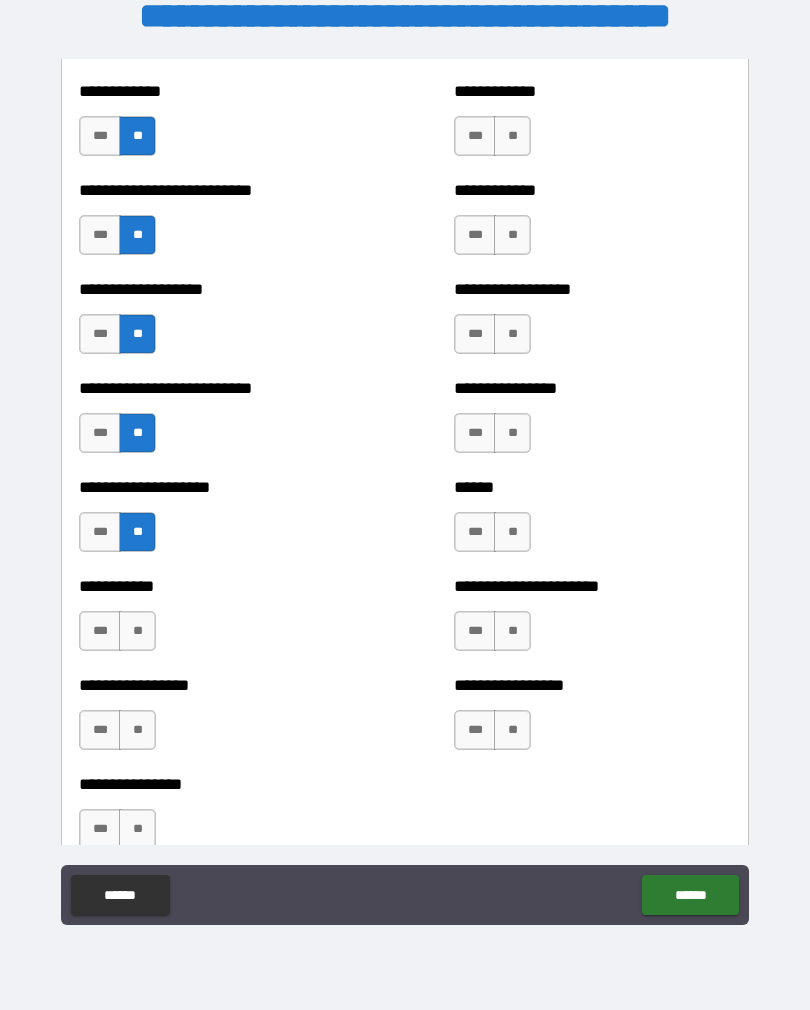 click on "**" at bounding box center (137, 631) 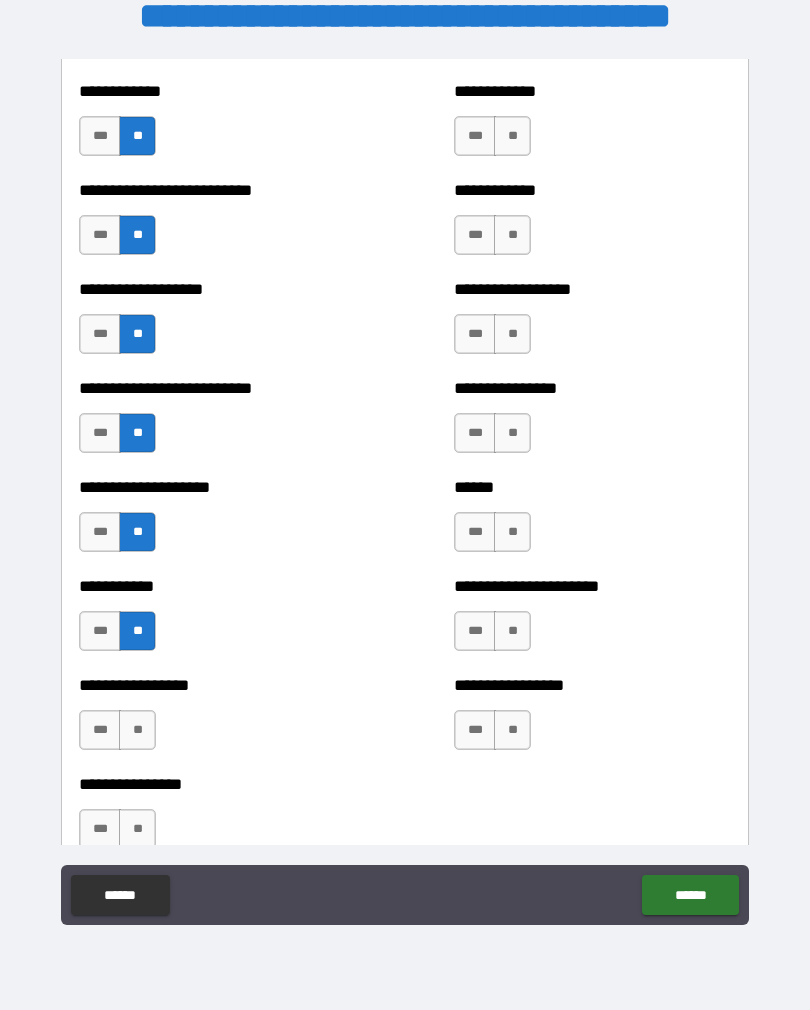 click on "**" at bounding box center [137, 730] 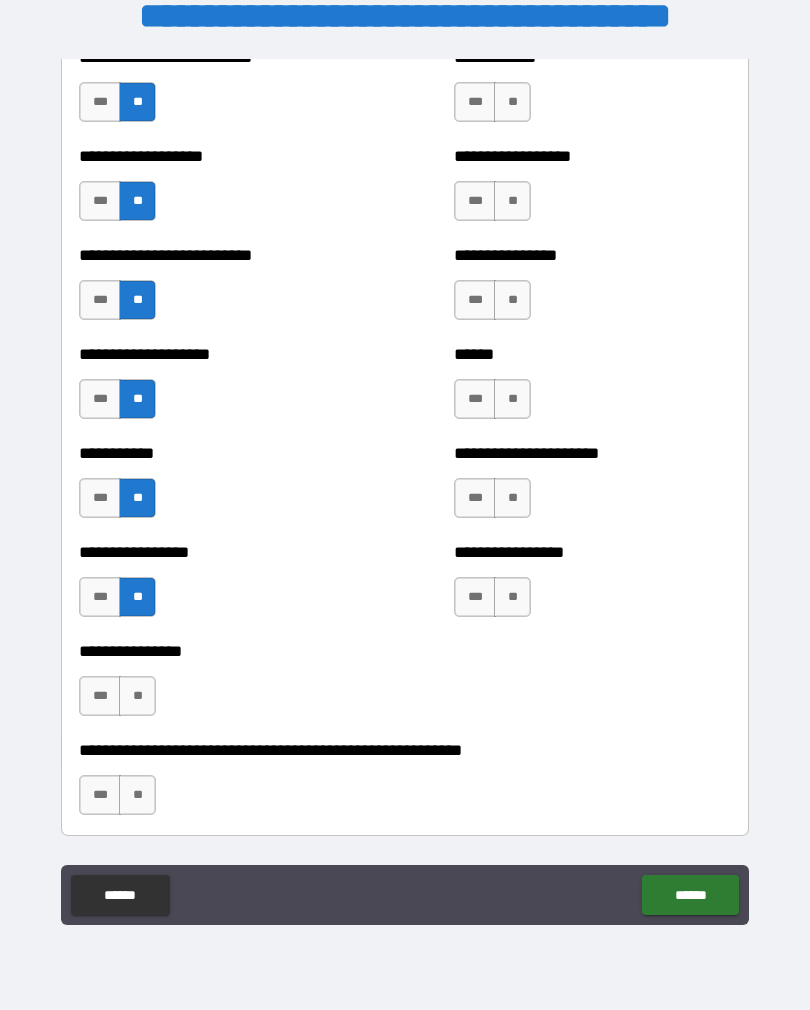 scroll, scrollTop: 5743, scrollLeft: 0, axis: vertical 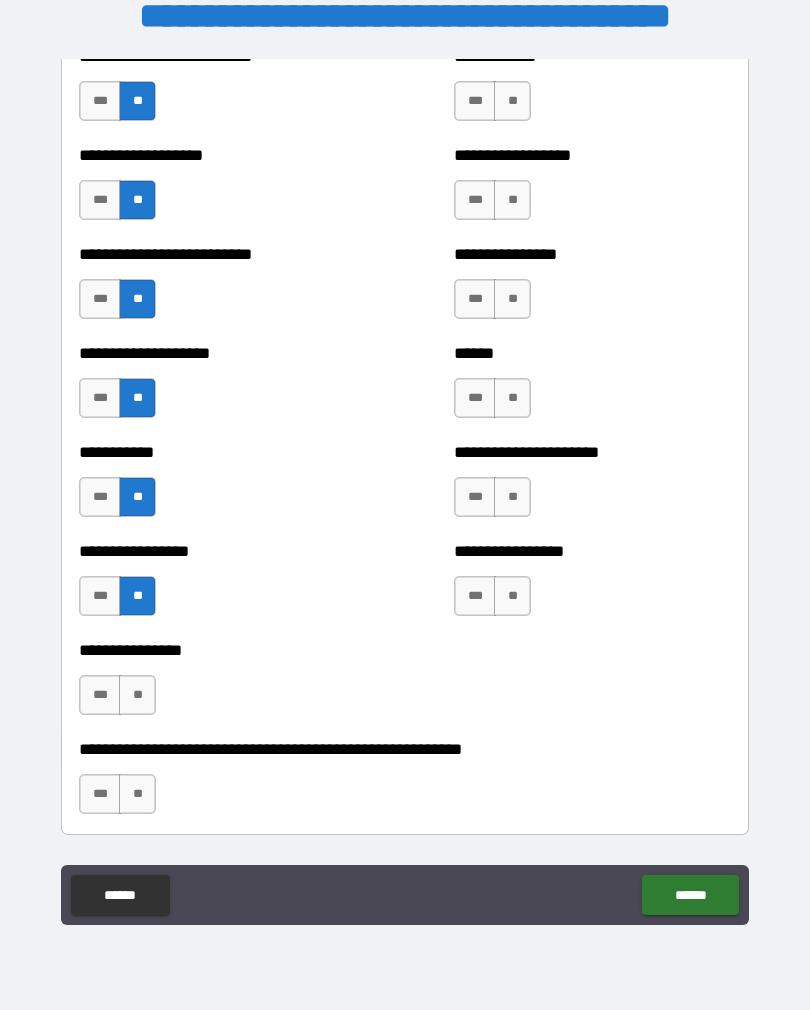 click on "**" at bounding box center [137, 695] 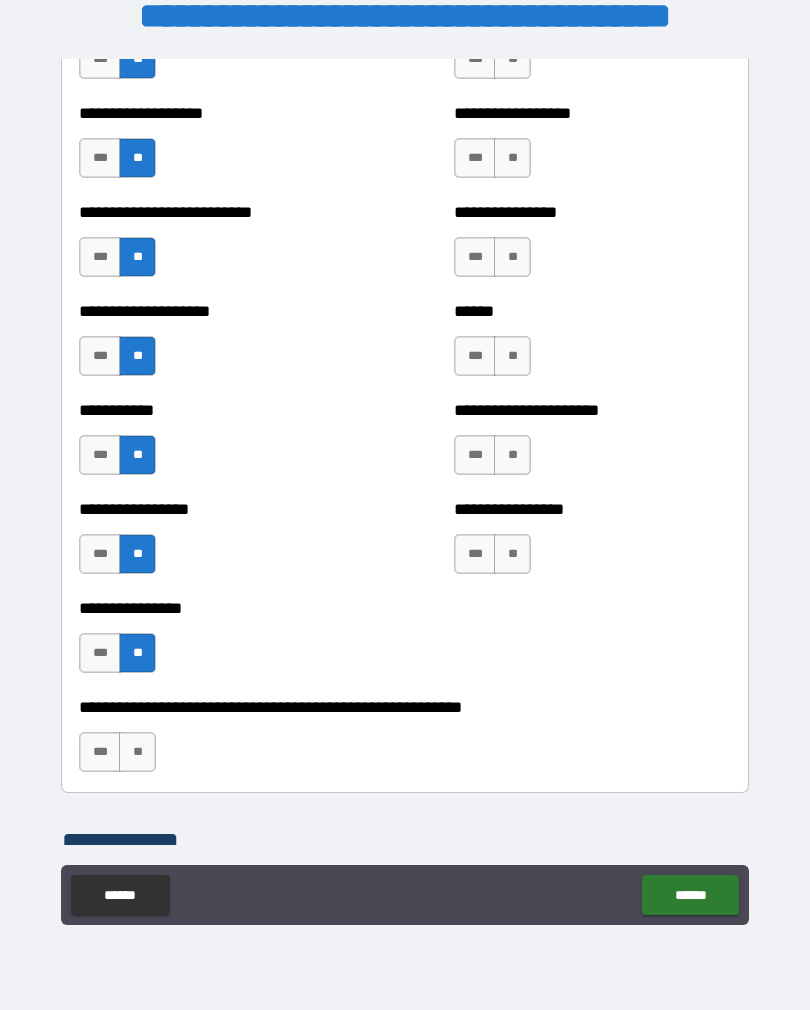 scroll, scrollTop: 5792, scrollLeft: 0, axis: vertical 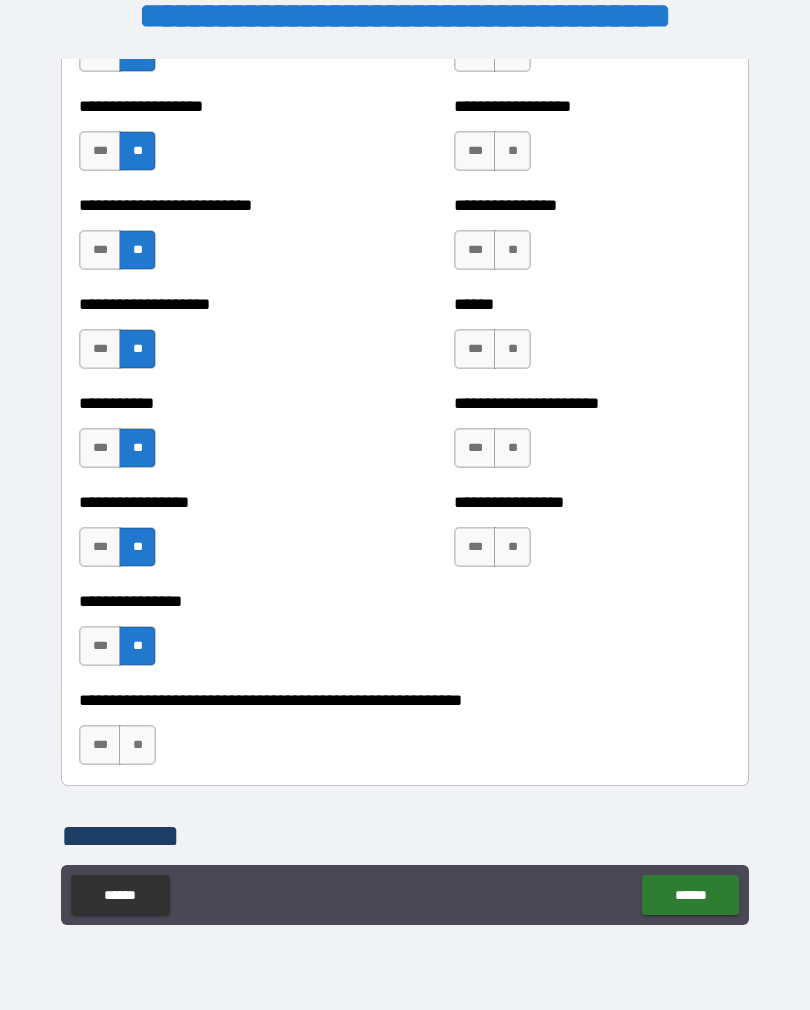 click on "**" at bounding box center (137, 745) 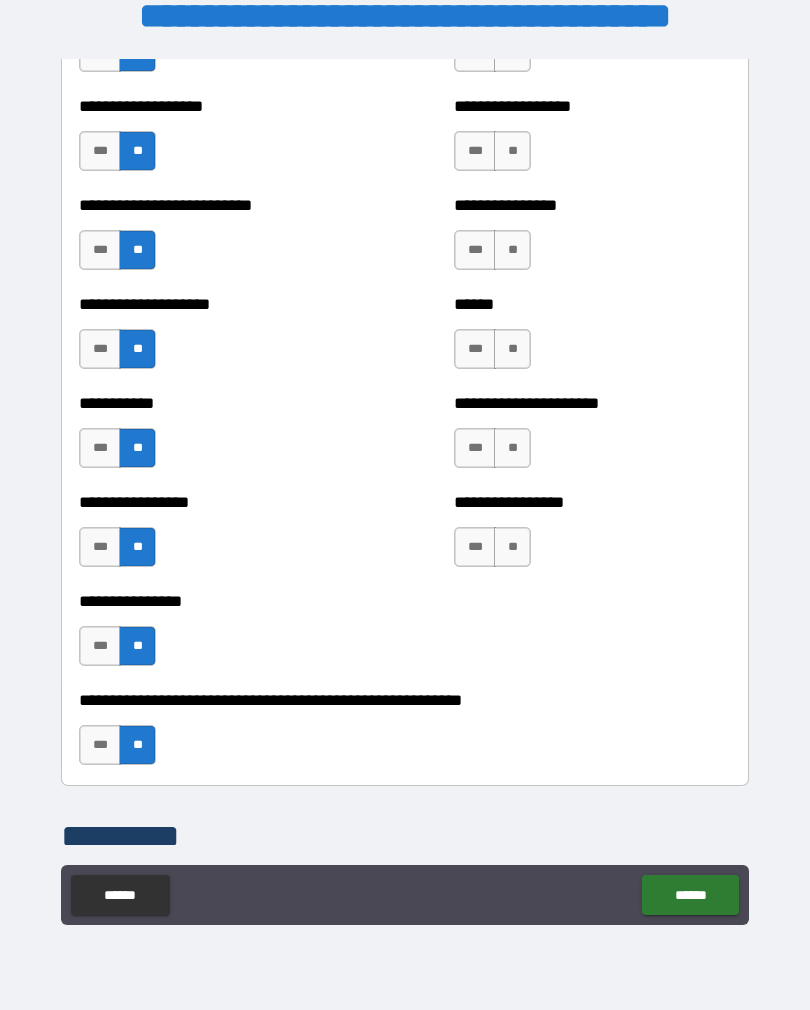 click on "**" at bounding box center [512, 547] 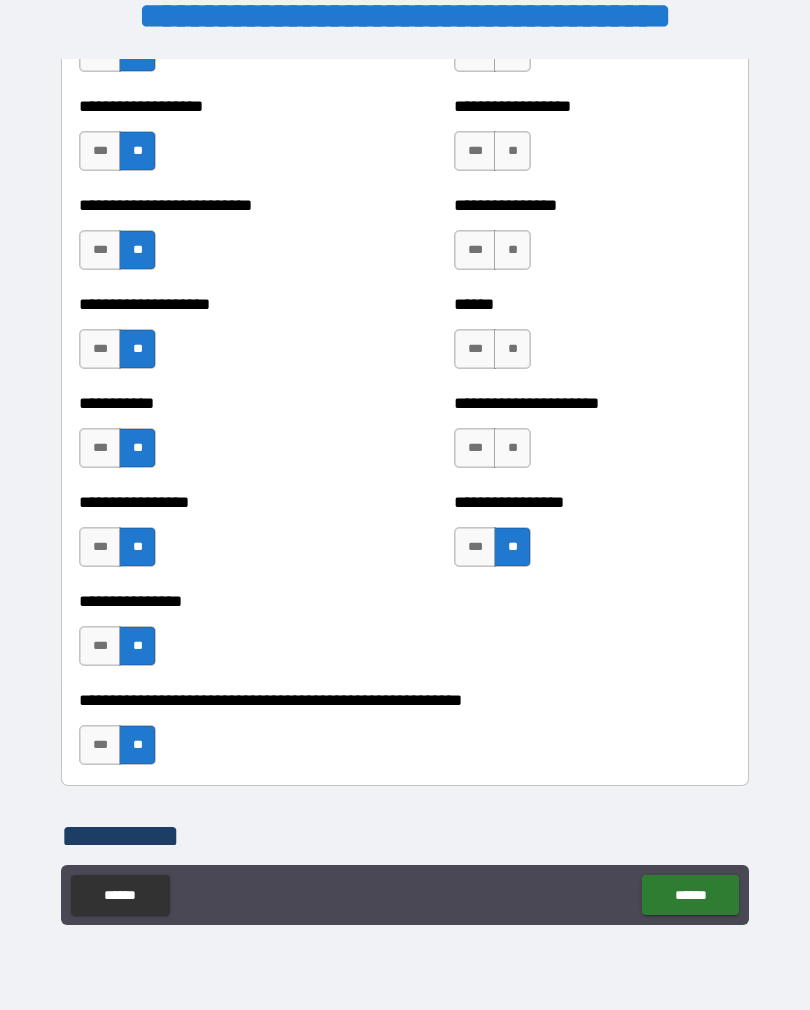 click on "*** **" at bounding box center (495, 453) 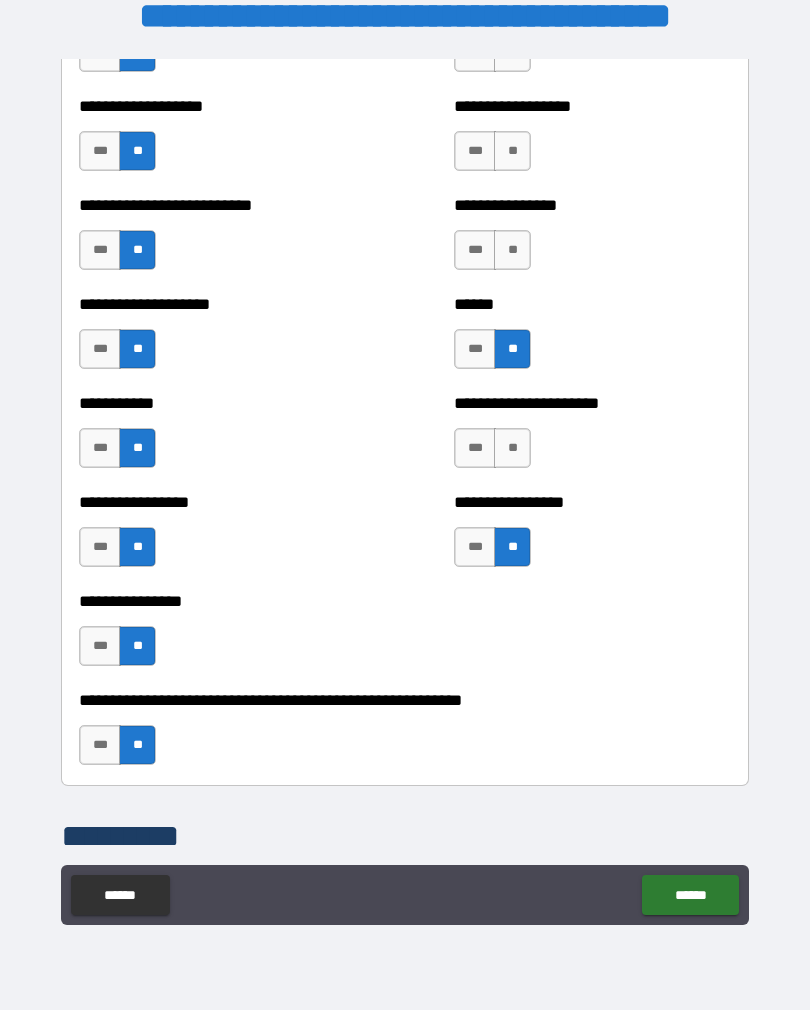 click on "**" at bounding box center (512, 448) 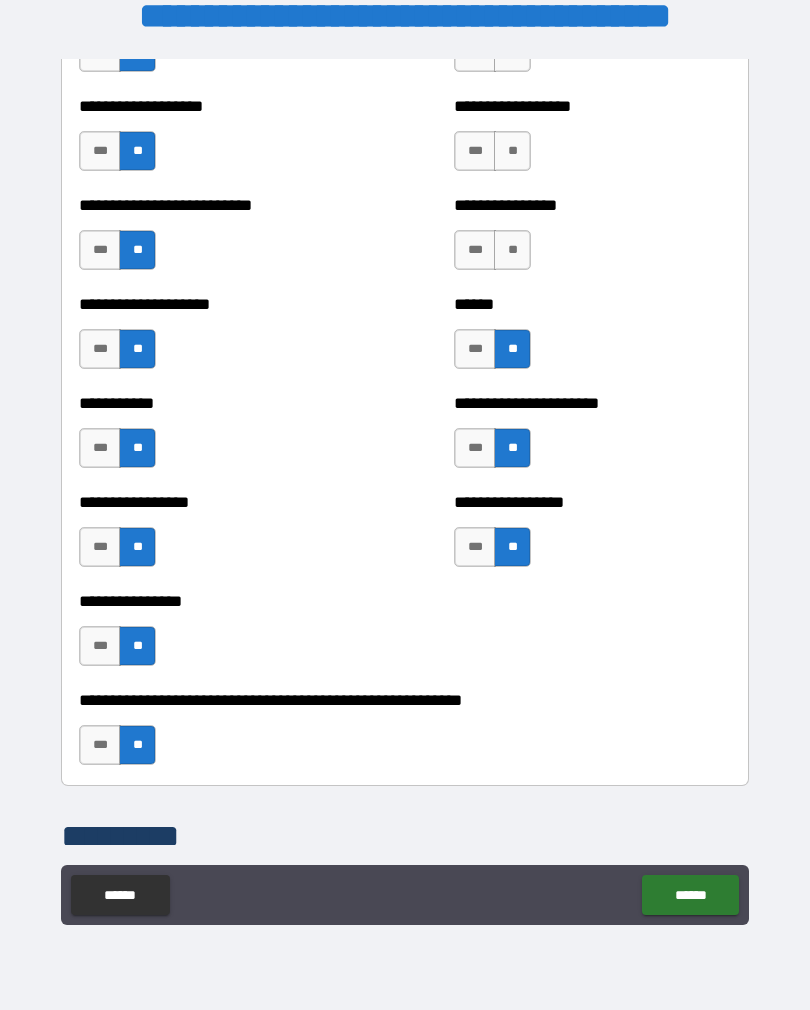 click on "**" at bounding box center (512, 250) 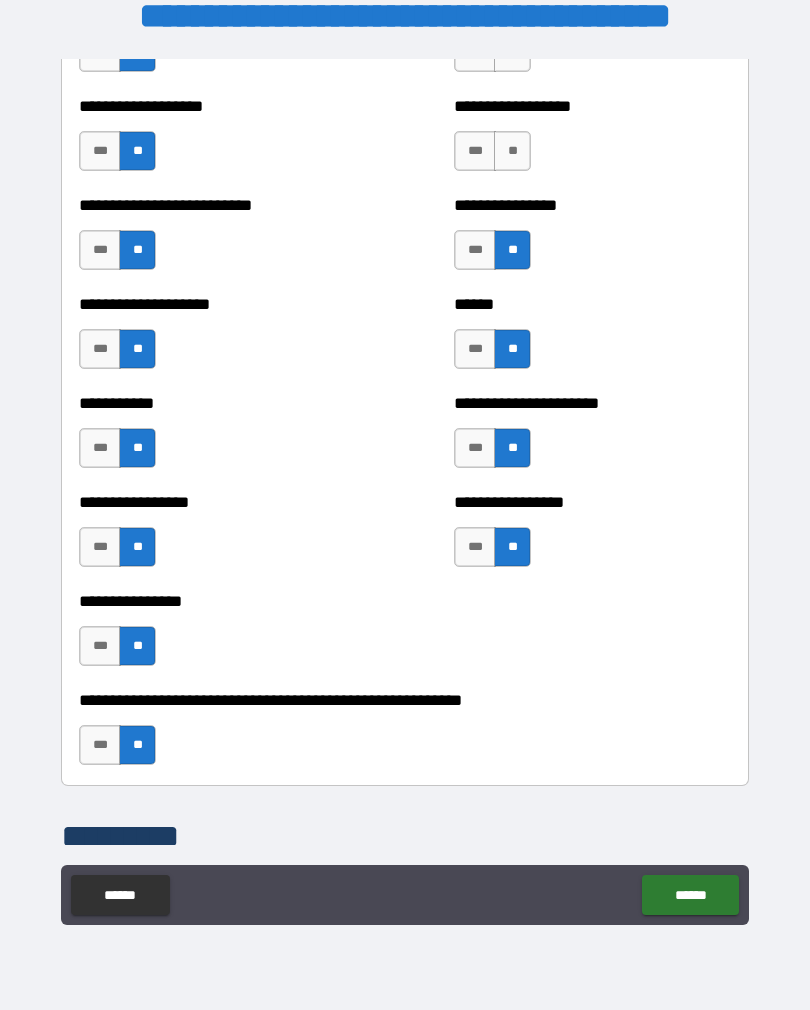 click on "**" at bounding box center (512, 151) 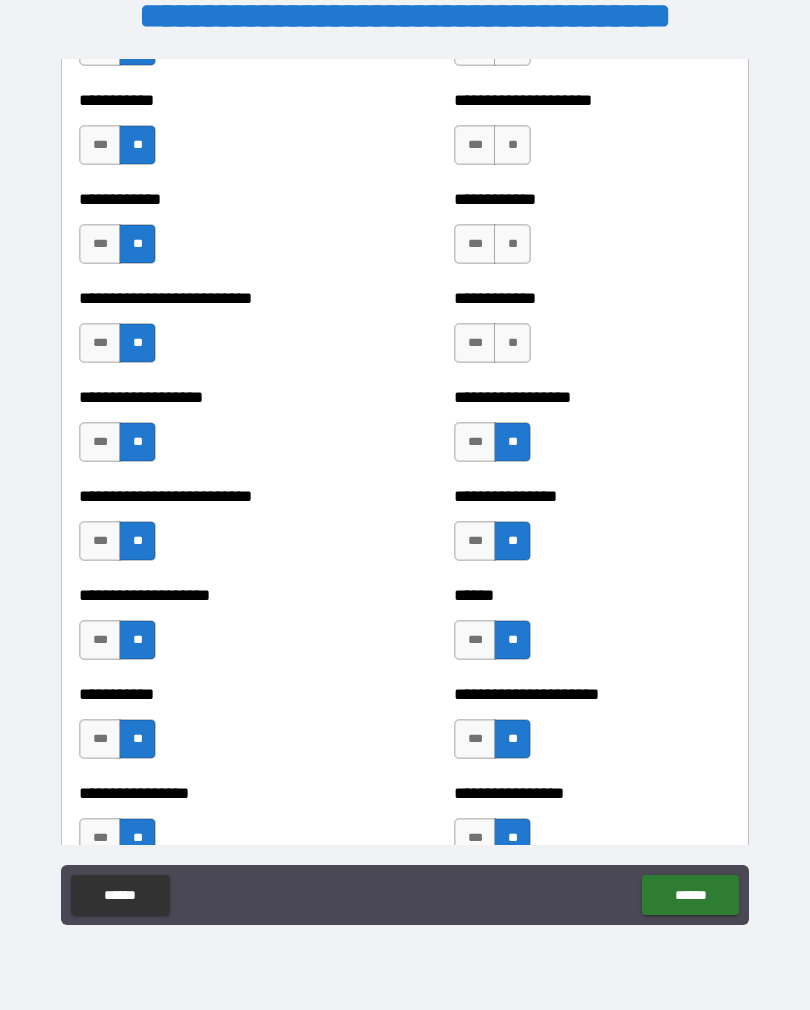 scroll, scrollTop: 5465, scrollLeft: 0, axis: vertical 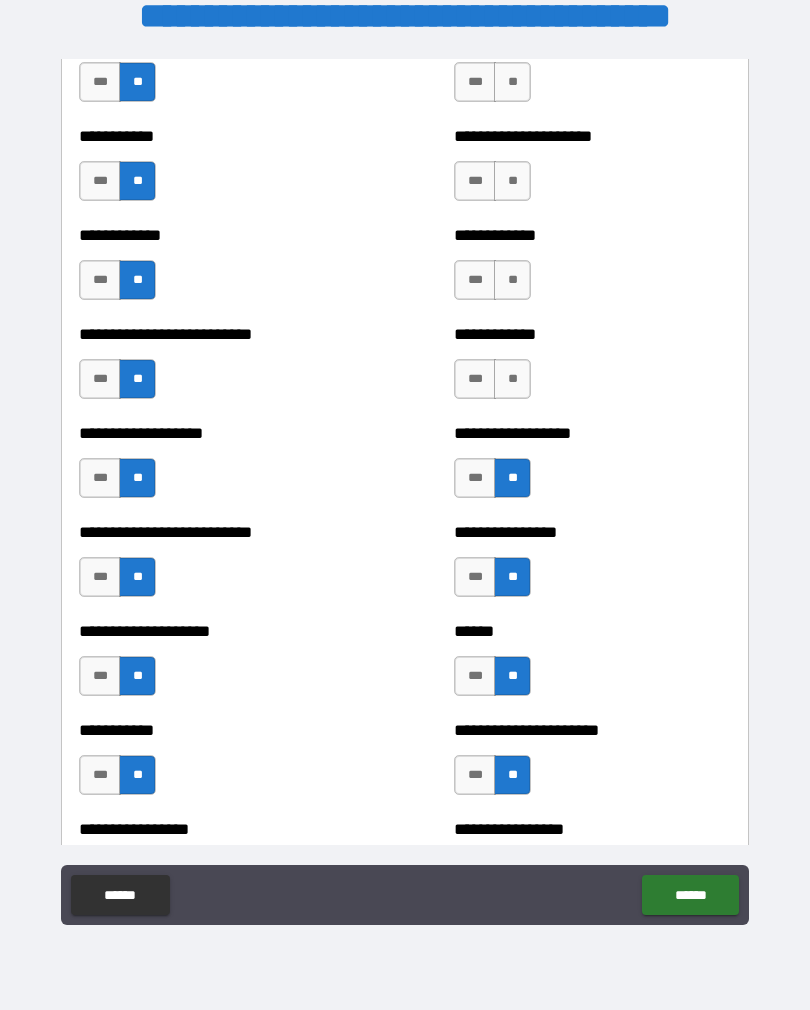 click on "**" at bounding box center (512, 379) 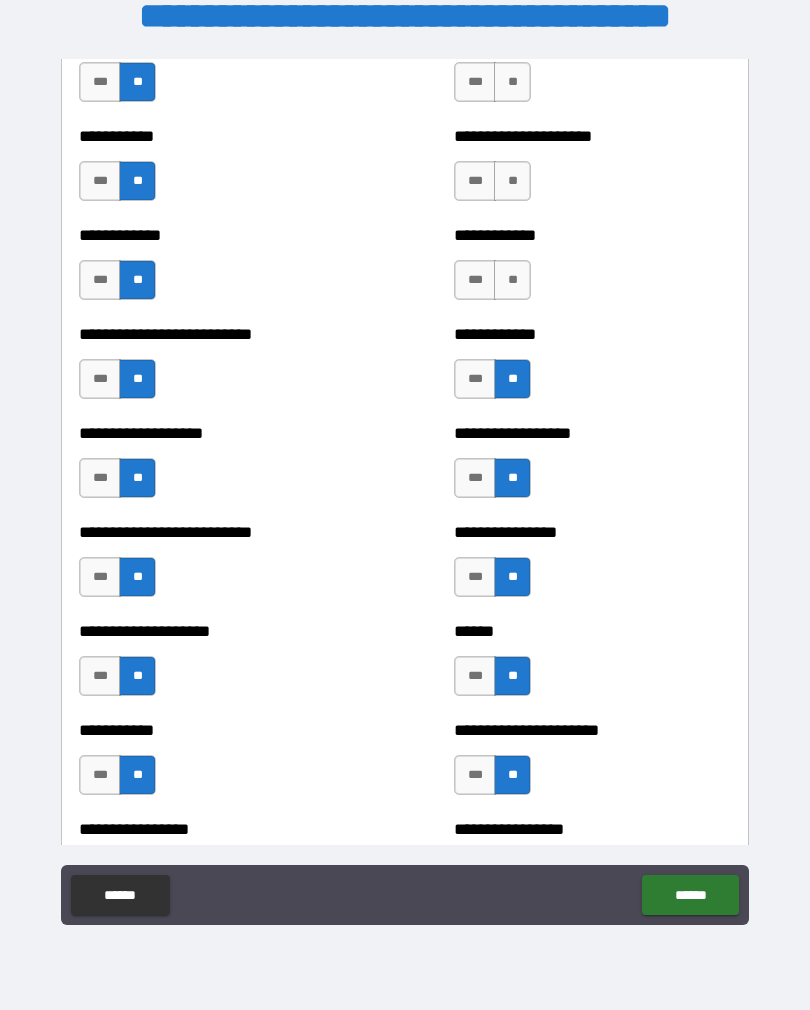 click on "**" at bounding box center [512, 280] 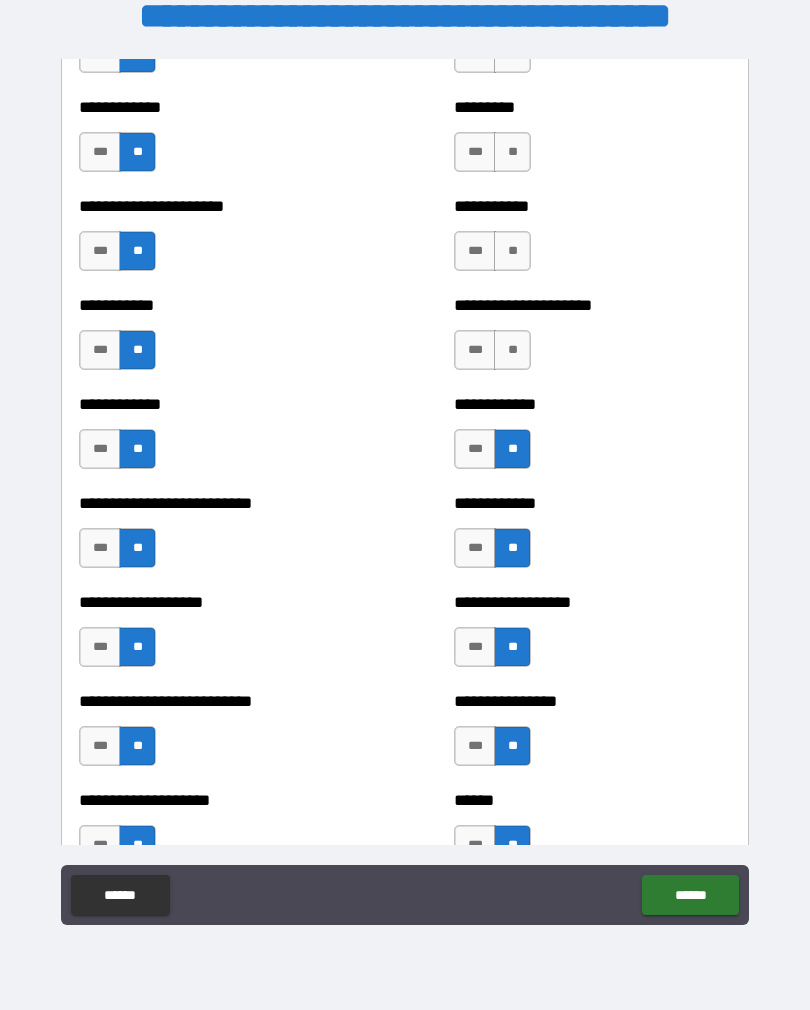 scroll, scrollTop: 5290, scrollLeft: 0, axis: vertical 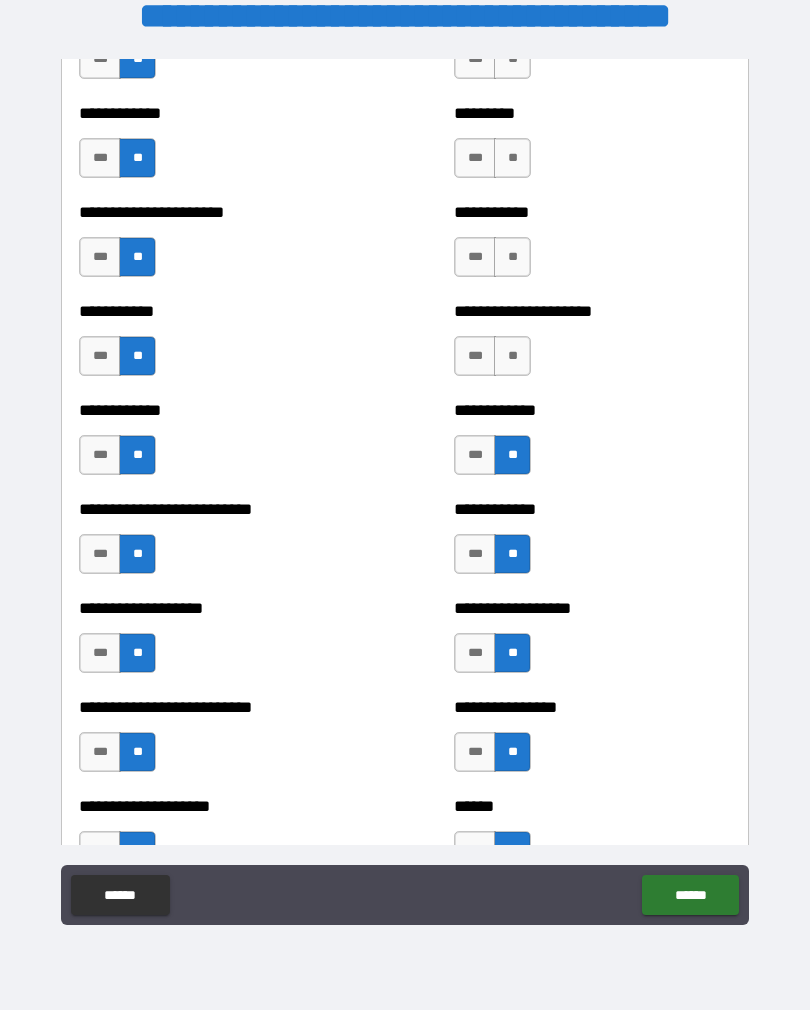 click on "**" at bounding box center [512, 356] 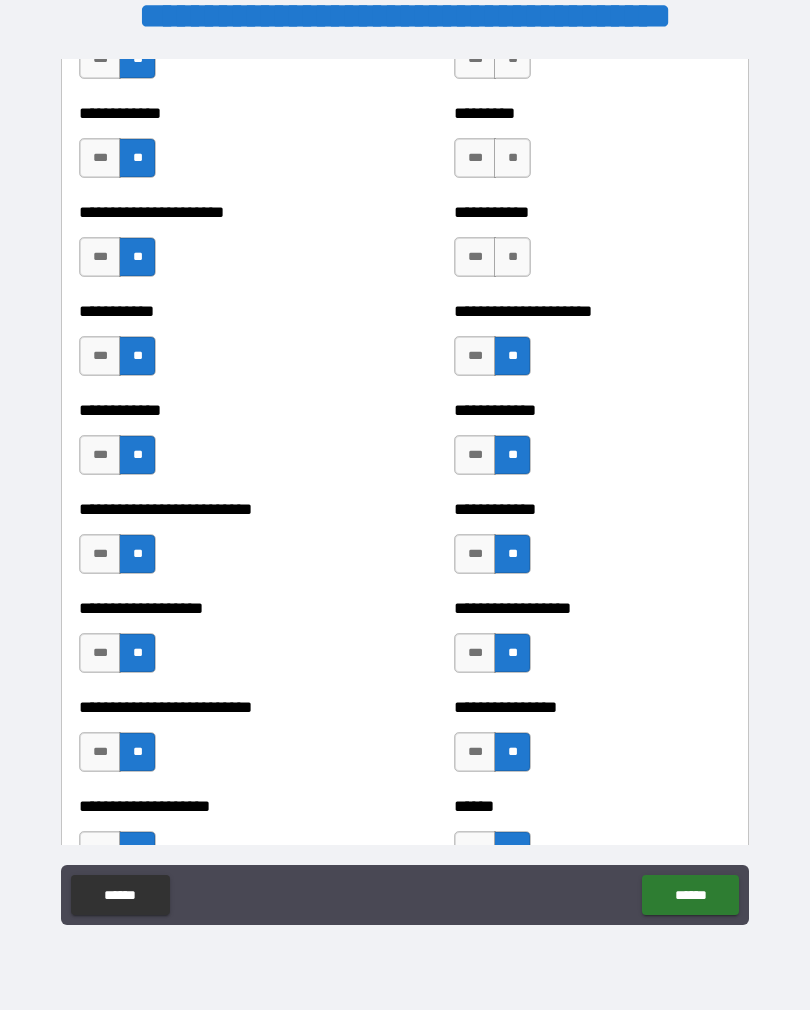 click on "**" at bounding box center (512, 257) 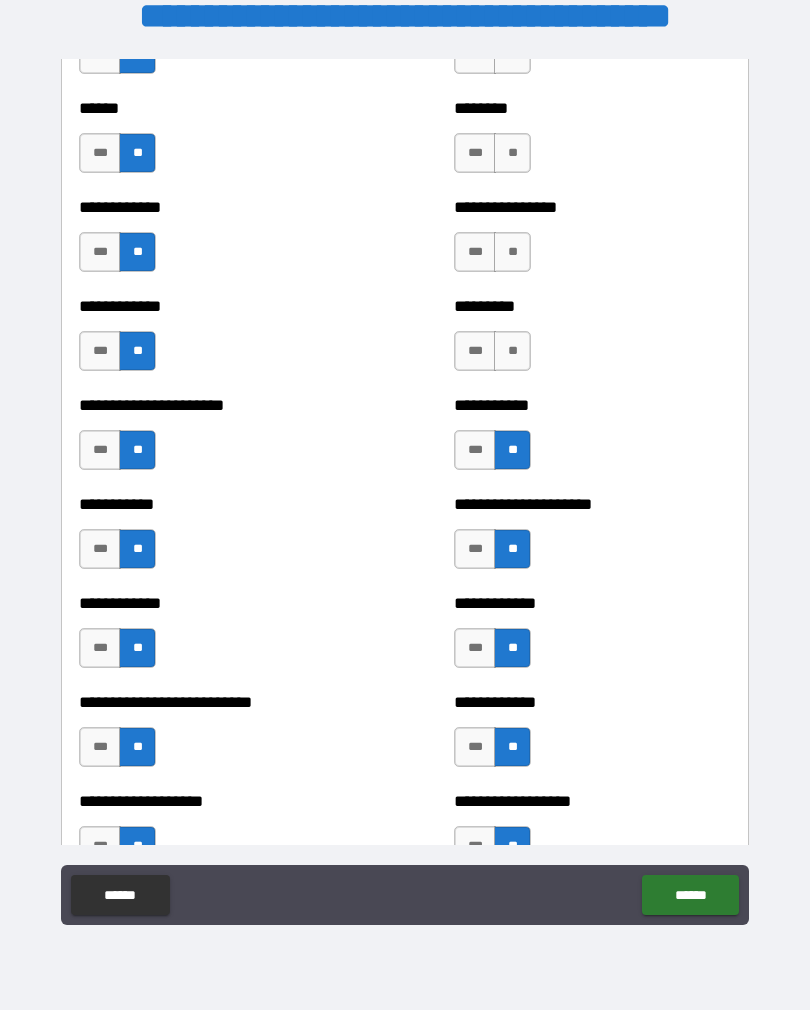 scroll, scrollTop: 5086, scrollLeft: 0, axis: vertical 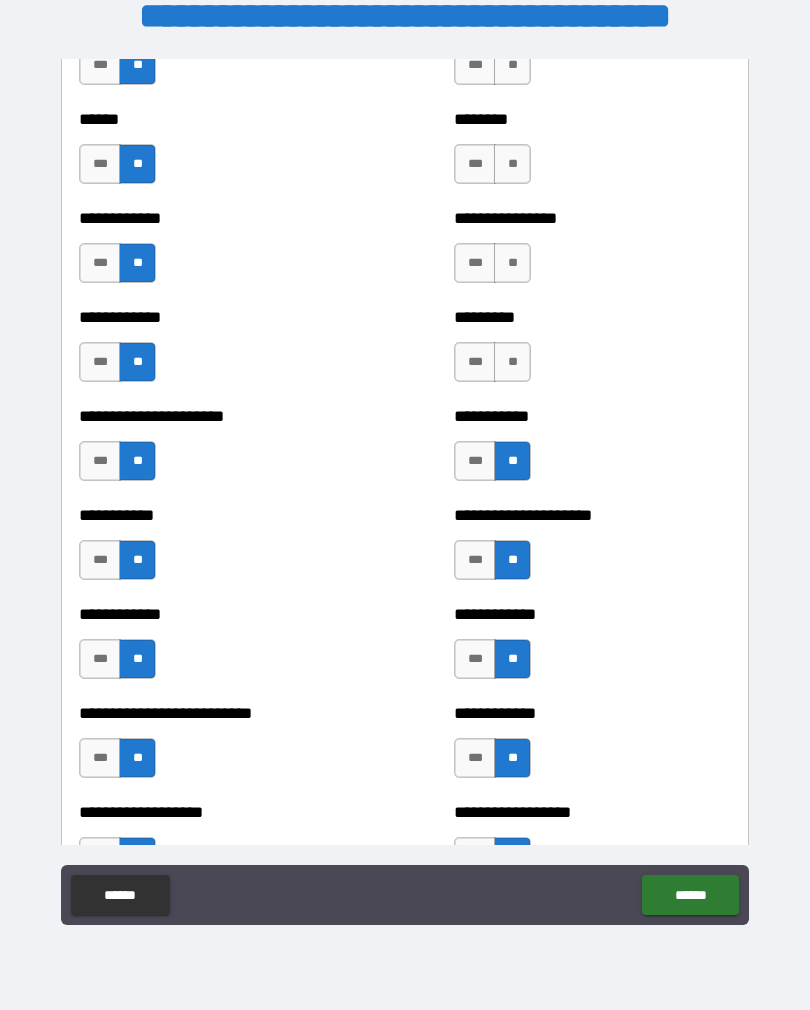 click on "**" at bounding box center [512, 362] 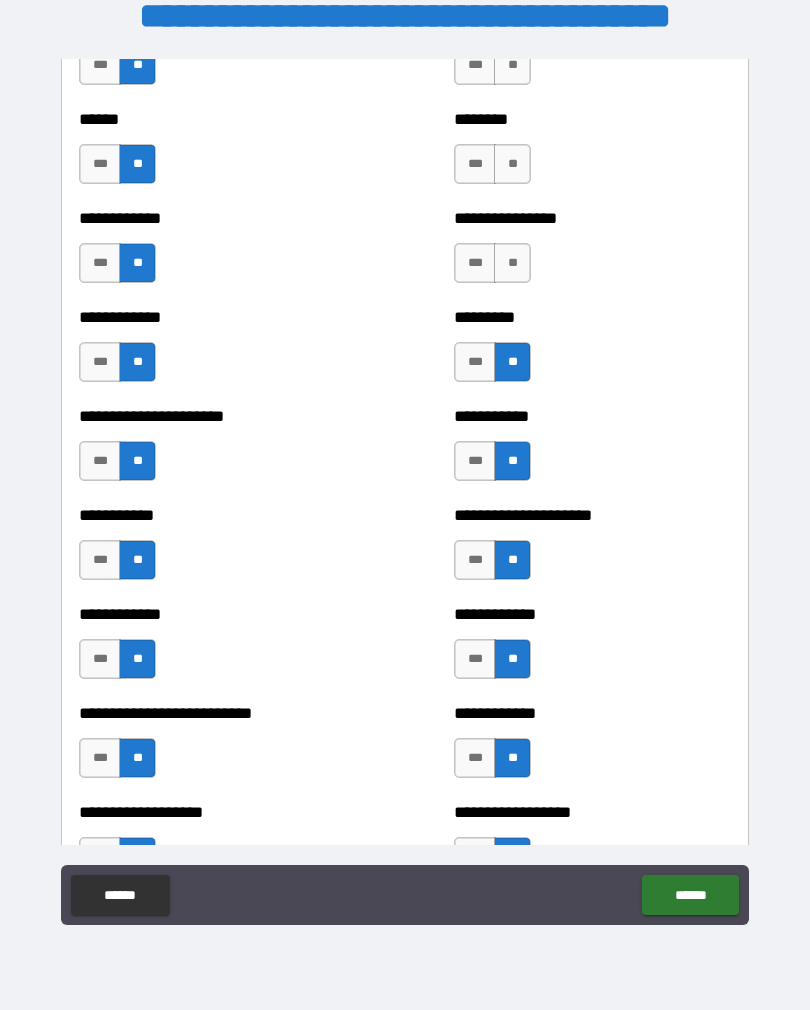 click on "**" at bounding box center (512, 263) 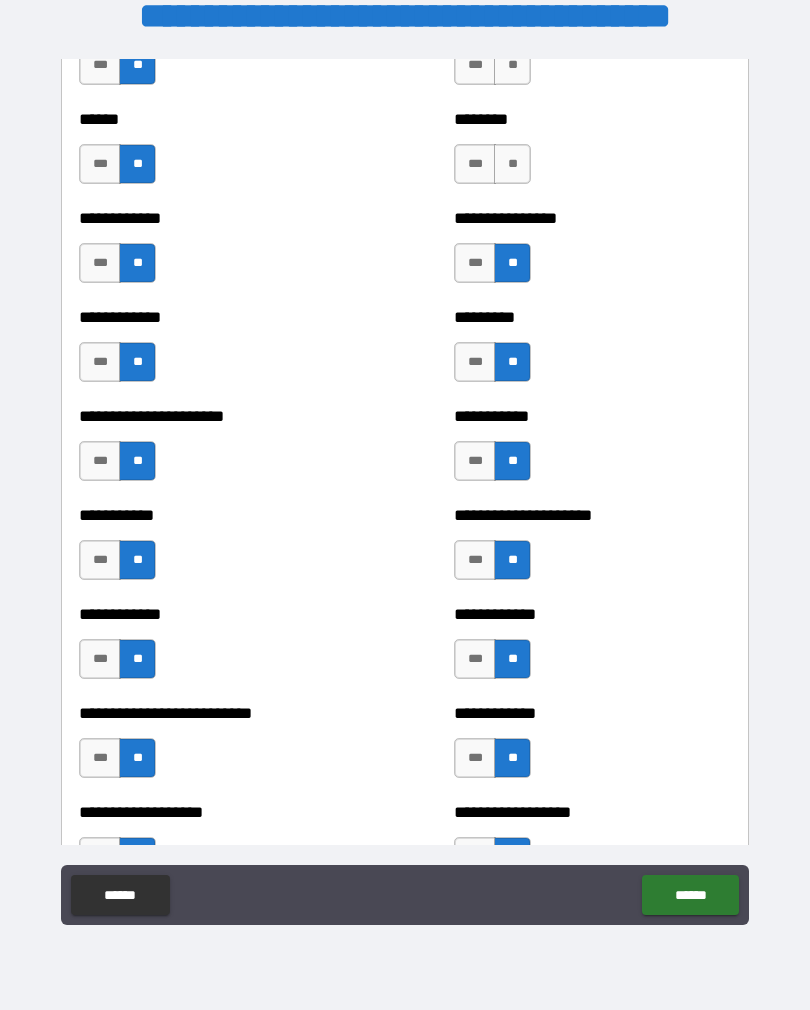 click on "**" at bounding box center [512, 164] 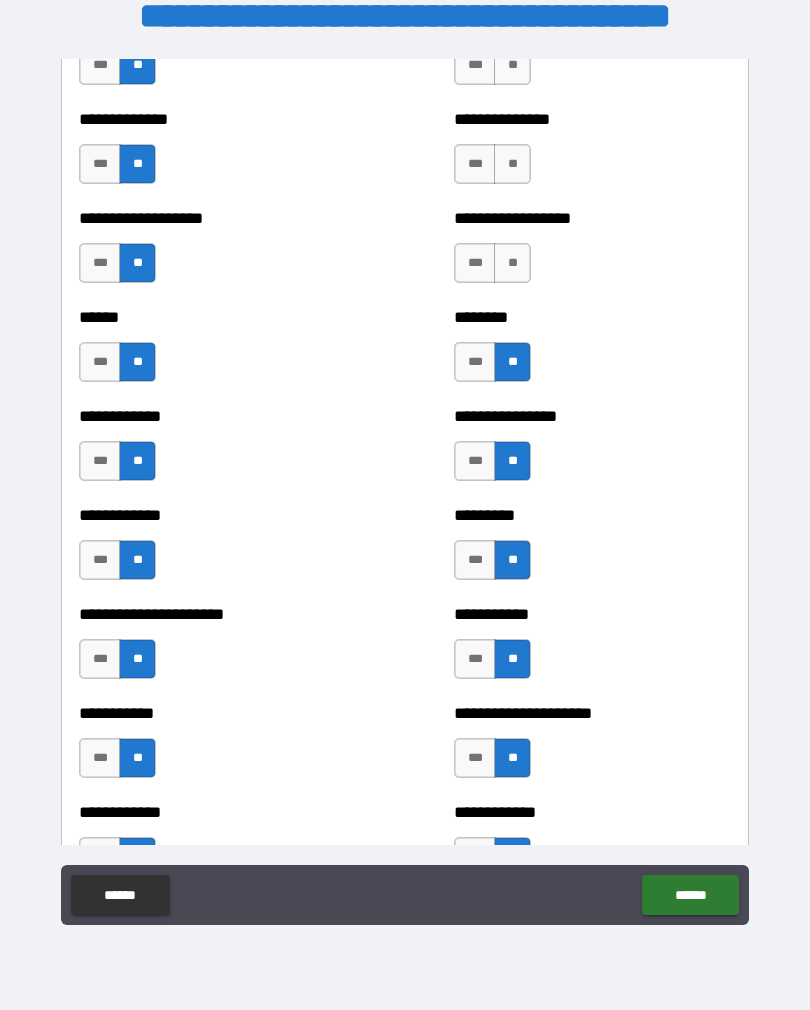 scroll, scrollTop: 4848, scrollLeft: 0, axis: vertical 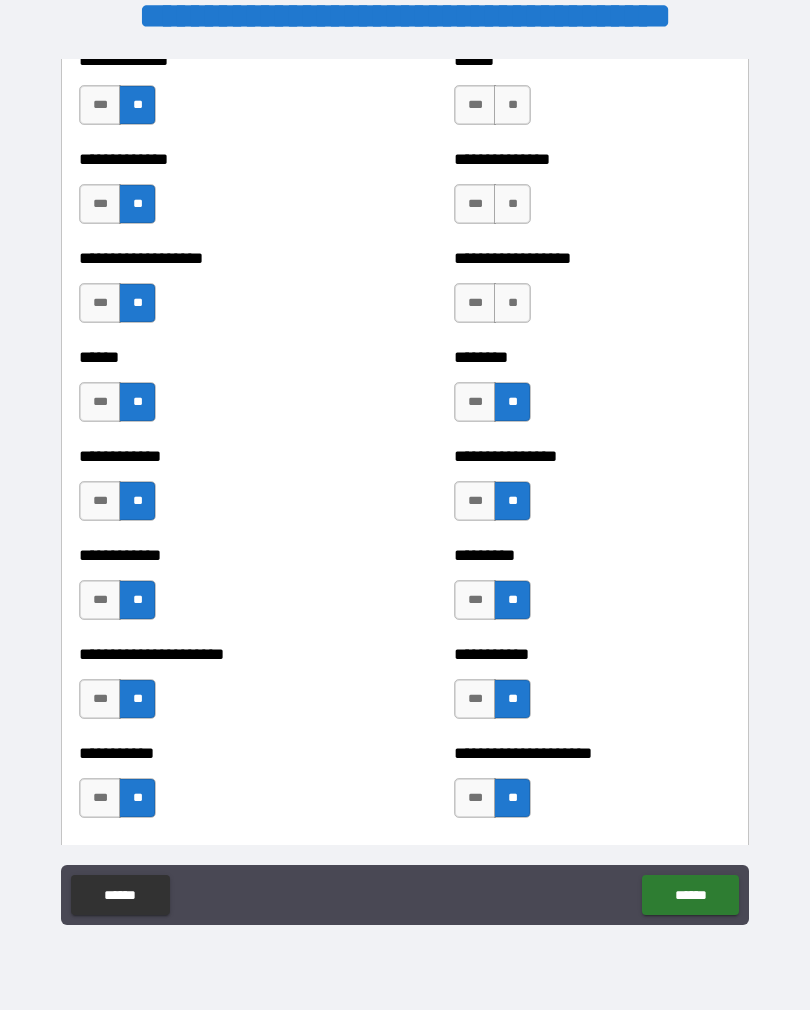 click on "**" at bounding box center [512, 303] 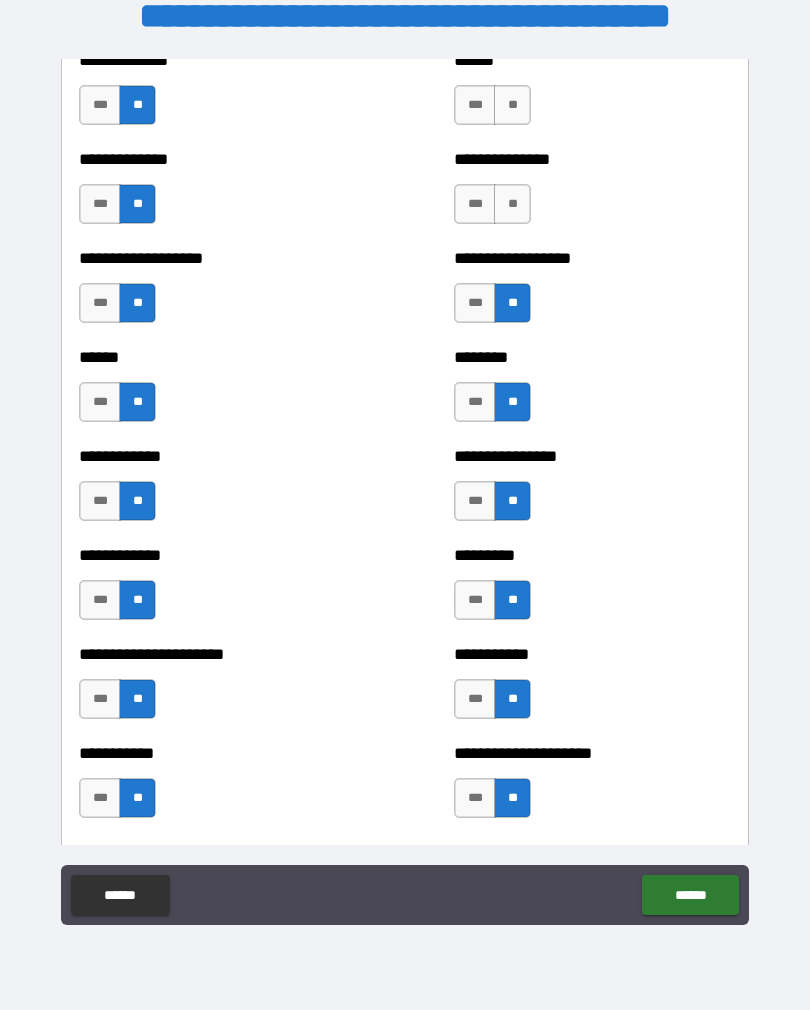 click on "**" at bounding box center (512, 204) 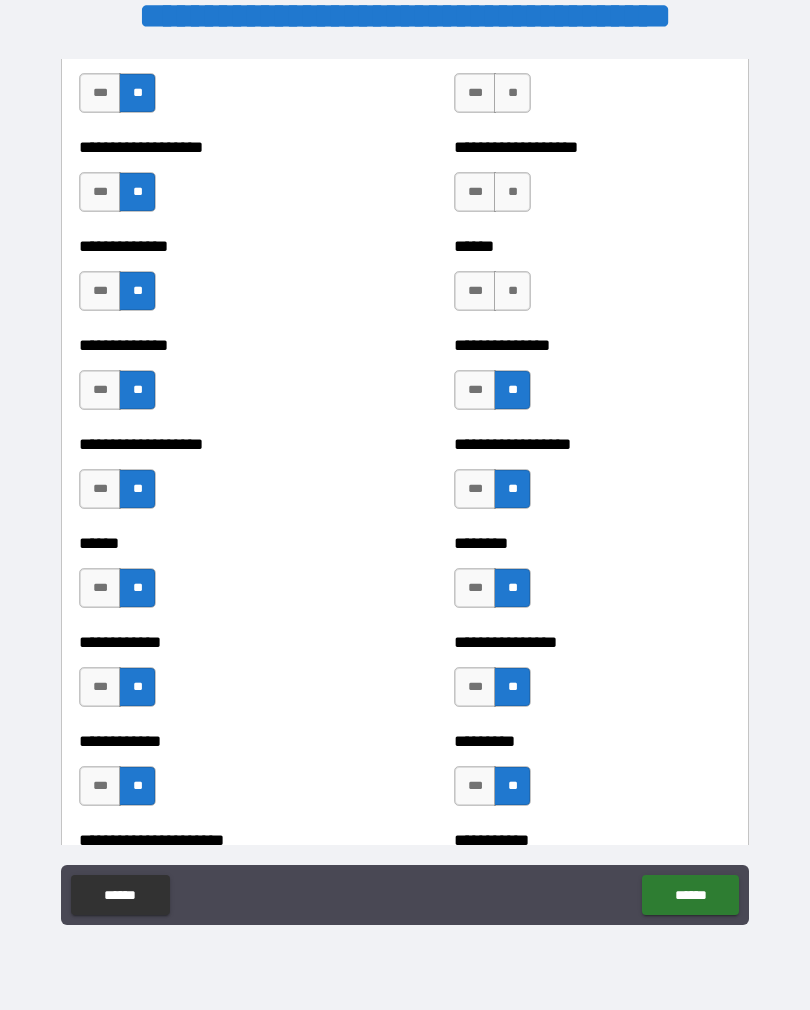 scroll, scrollTop: 4659, scrollLeft: 0, axis: vertical 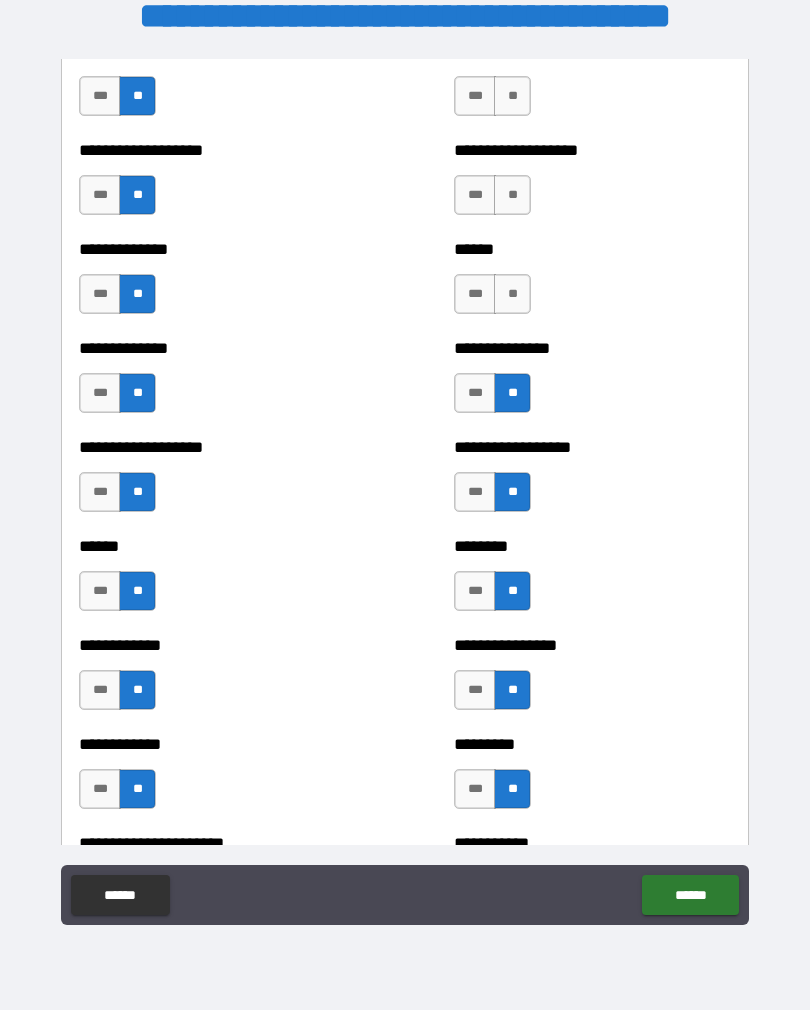 click on "**" at bounding box center (512, 294) 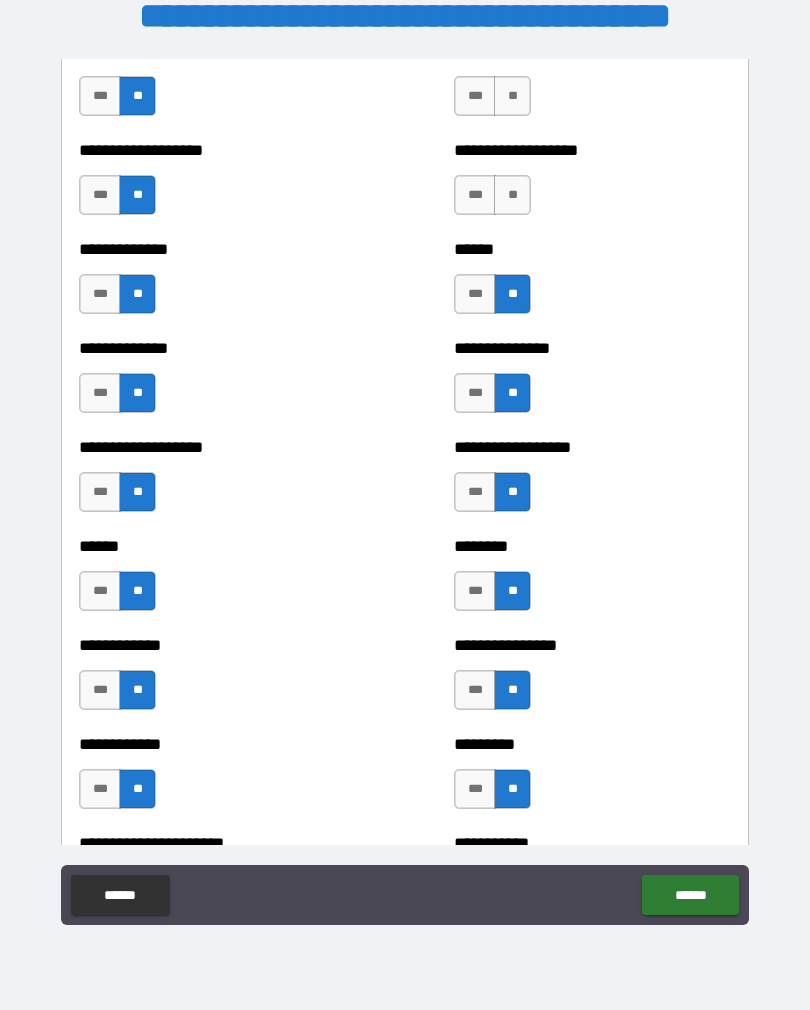 click on "**" at bounding box center [512, 195] 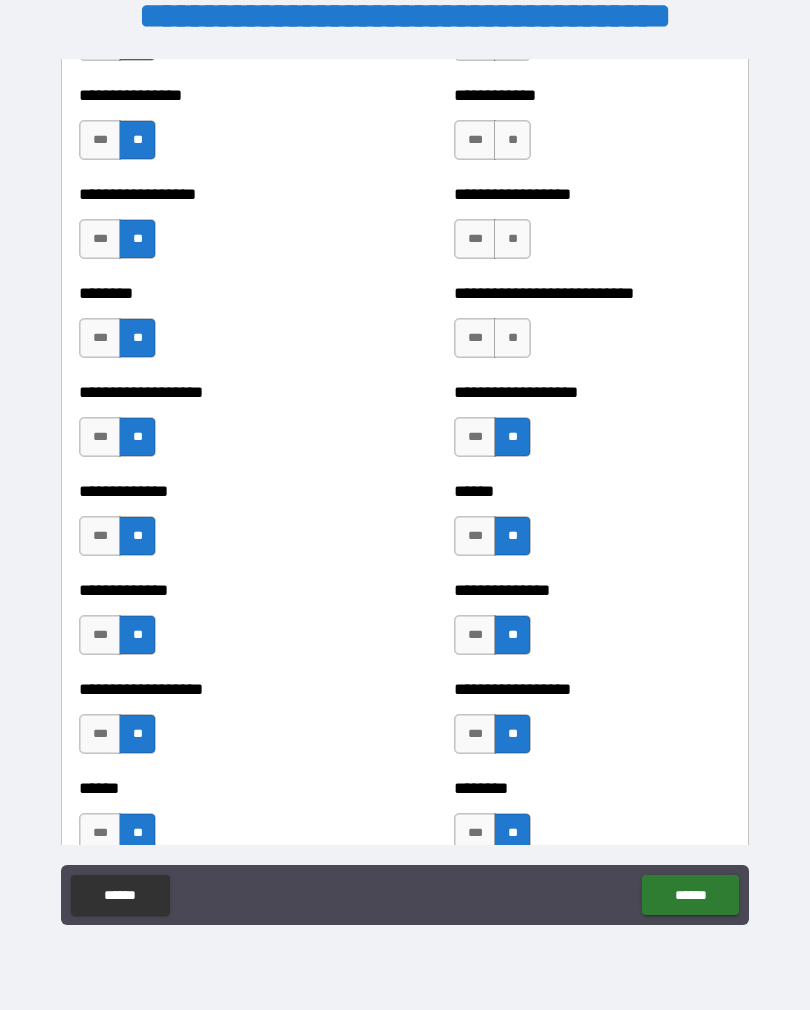 scroll, scrollTop: 4414, scrollLeft: 0, axis: vertical 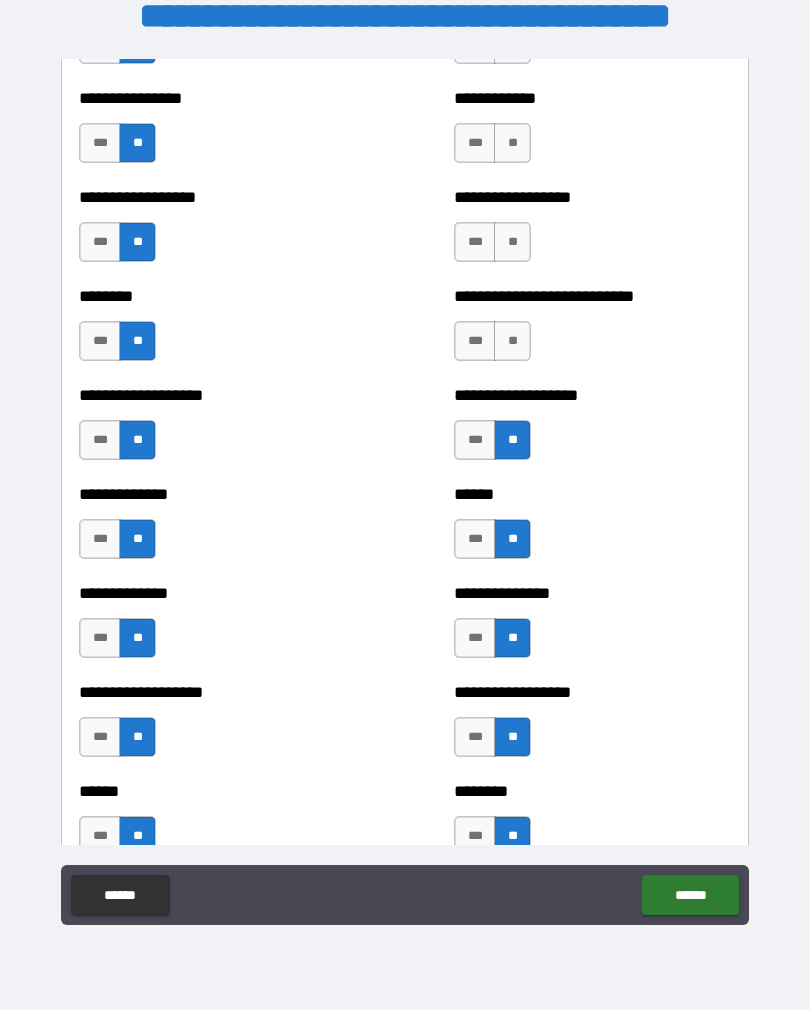click on "**" at bounding box center [512, 341] 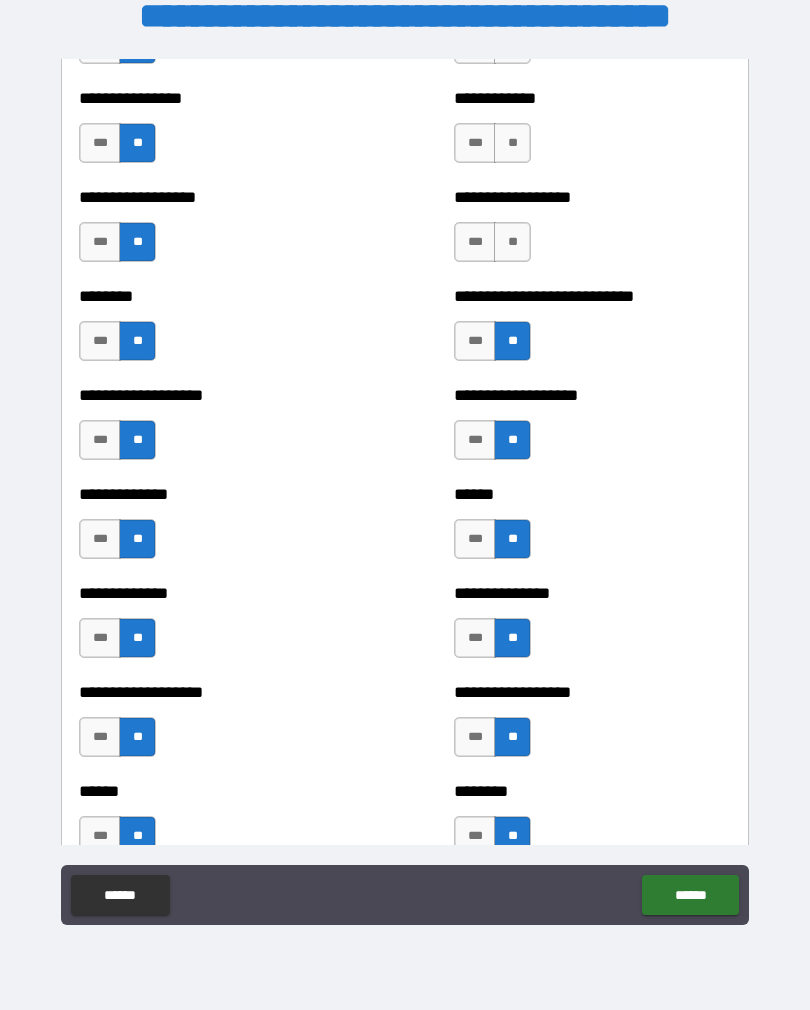 click on "**" at bounding box center [512, 242] 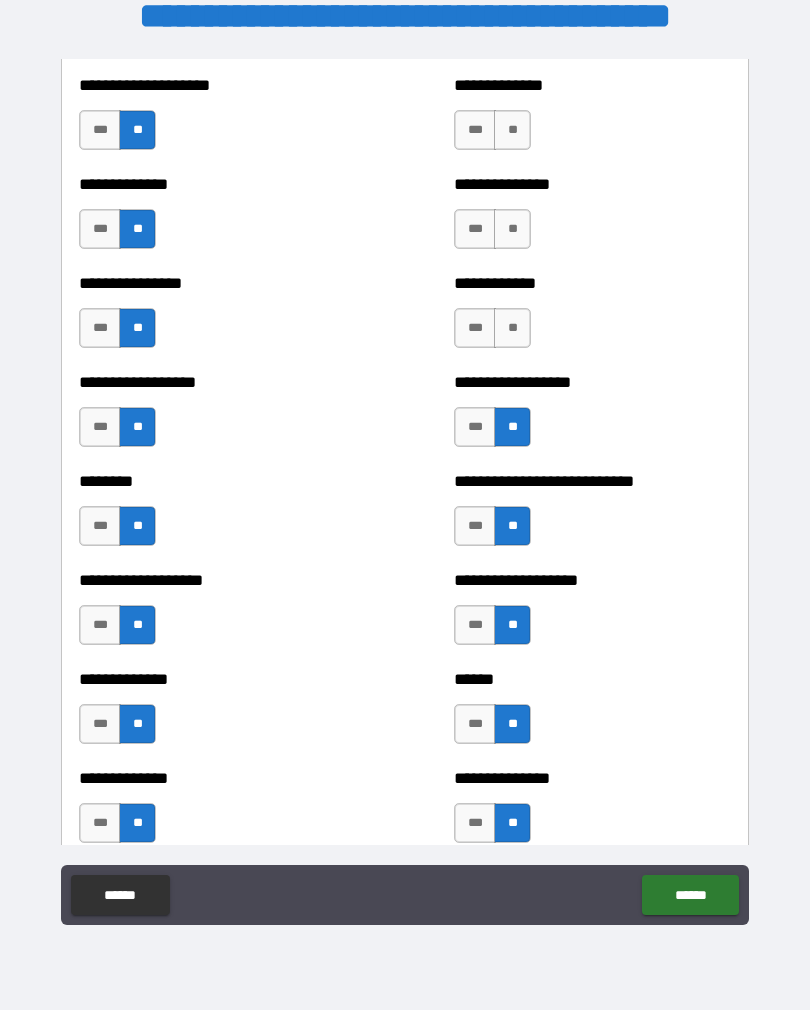 scroll, scrollTop: 4222, scrollLeft: 0, axis: vertical 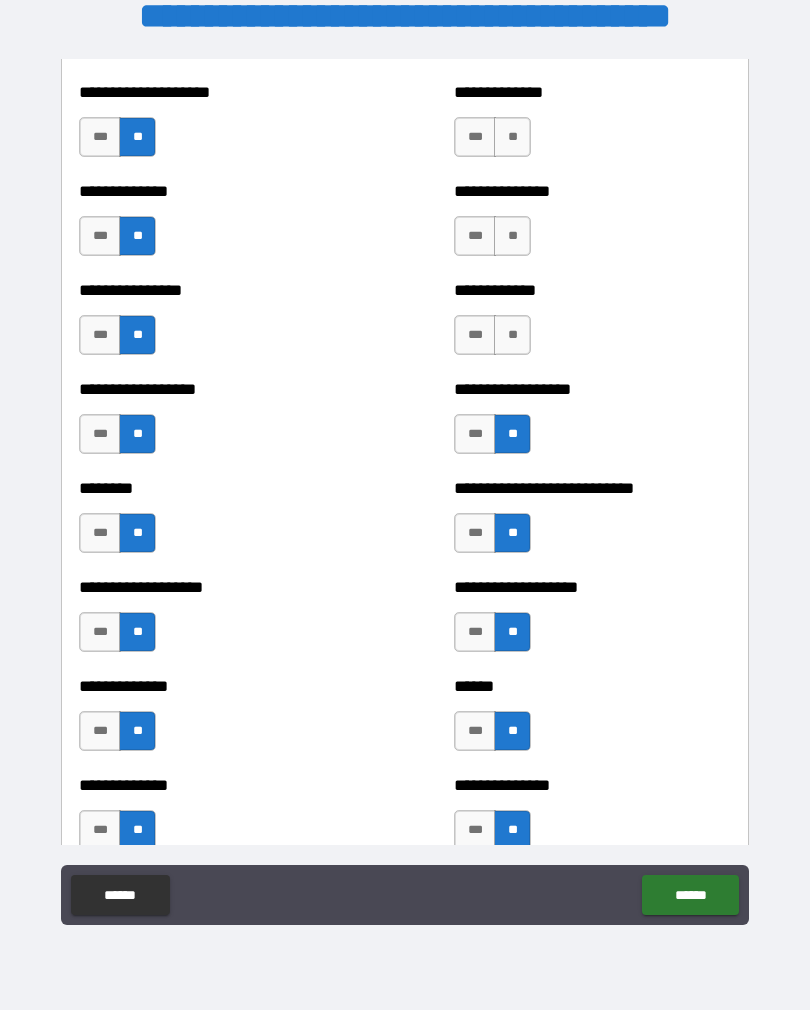 click on "**" at bounding box center (512, 335) 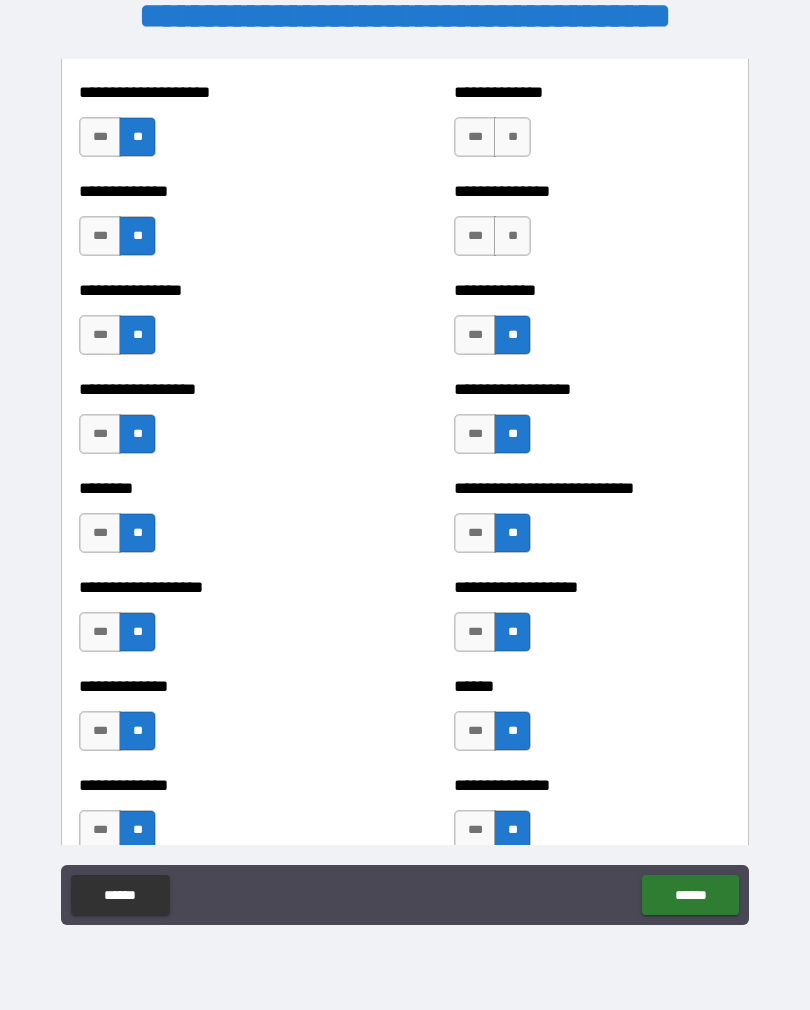 click on "**" at bounding box center (512, 236) 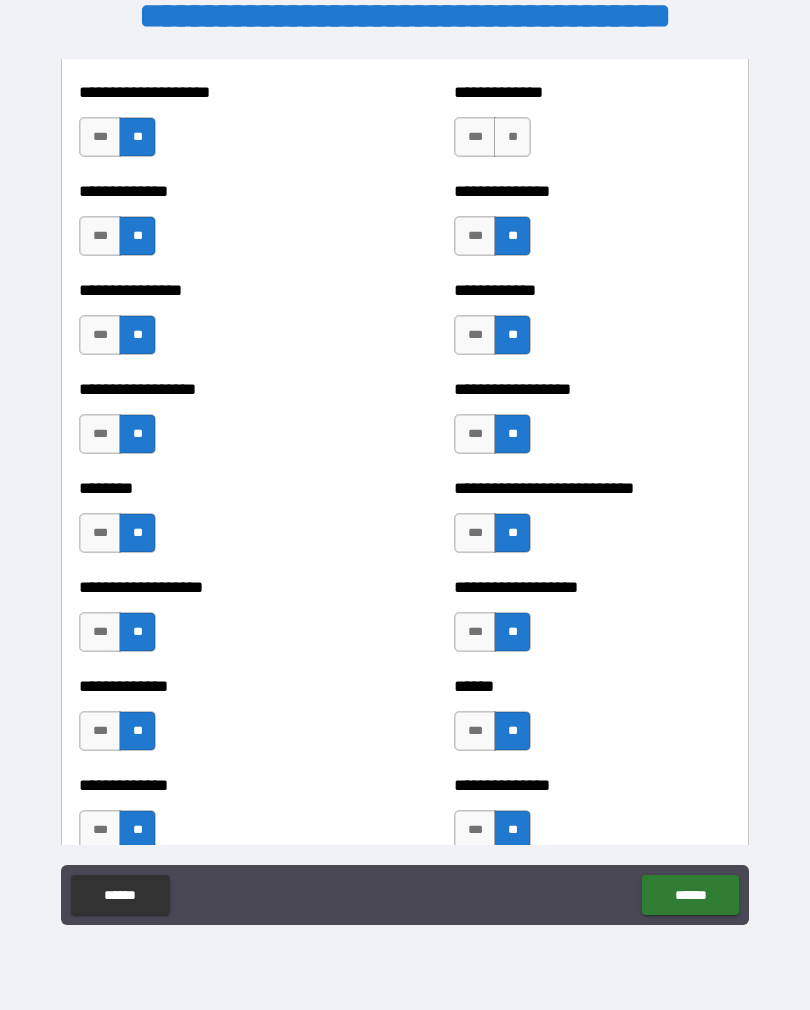 click on "**" at bounding box center [512, 137] 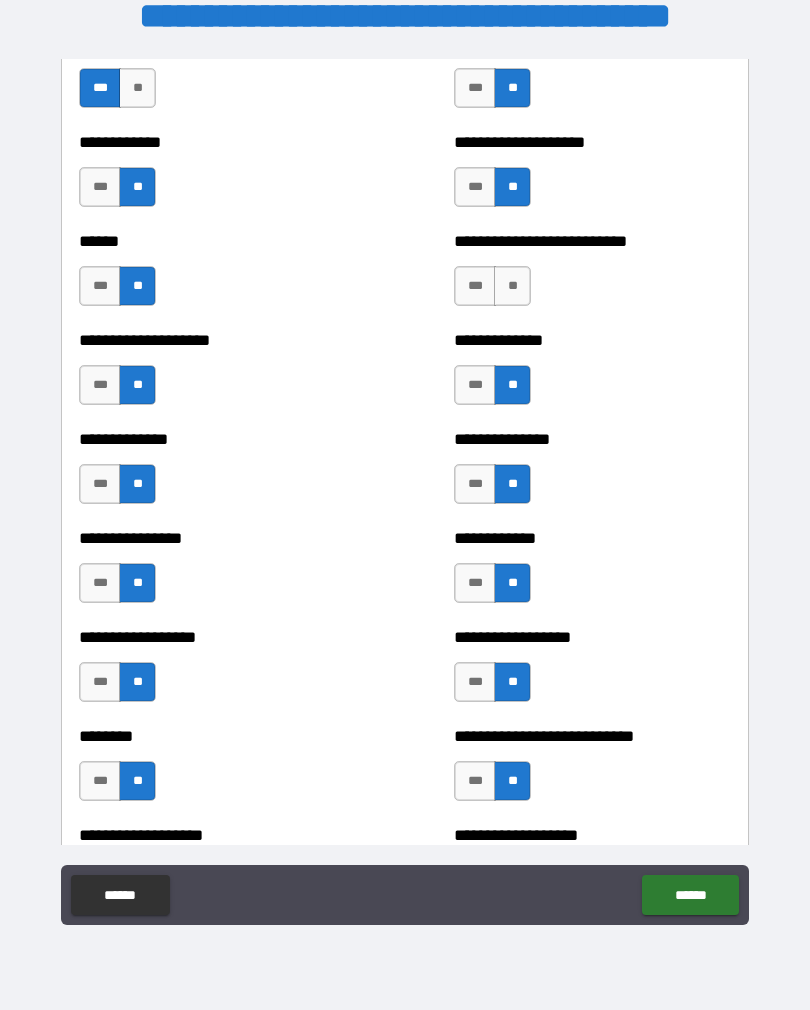 scroll, scrollTop: 3957, scrollLeft: 0, axis: vertical 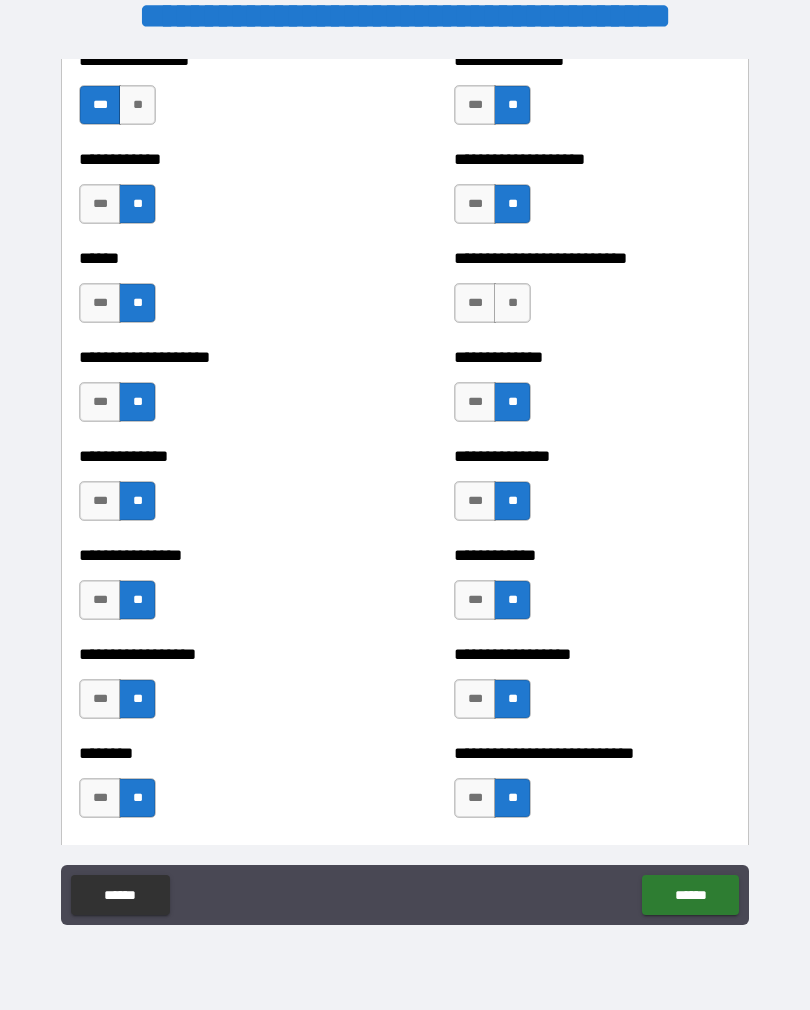 click on "**" at bounding box center [512, 303] 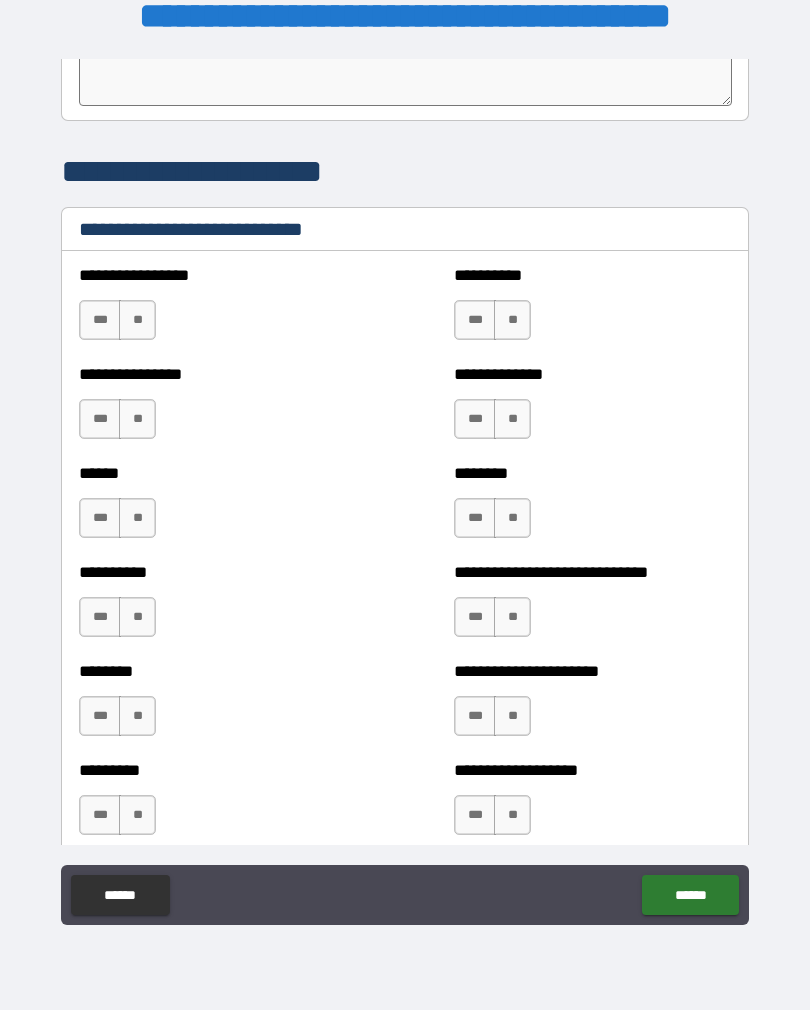 scroll, scrollTop: 6638, scrollLeft: 0, axis: vertical 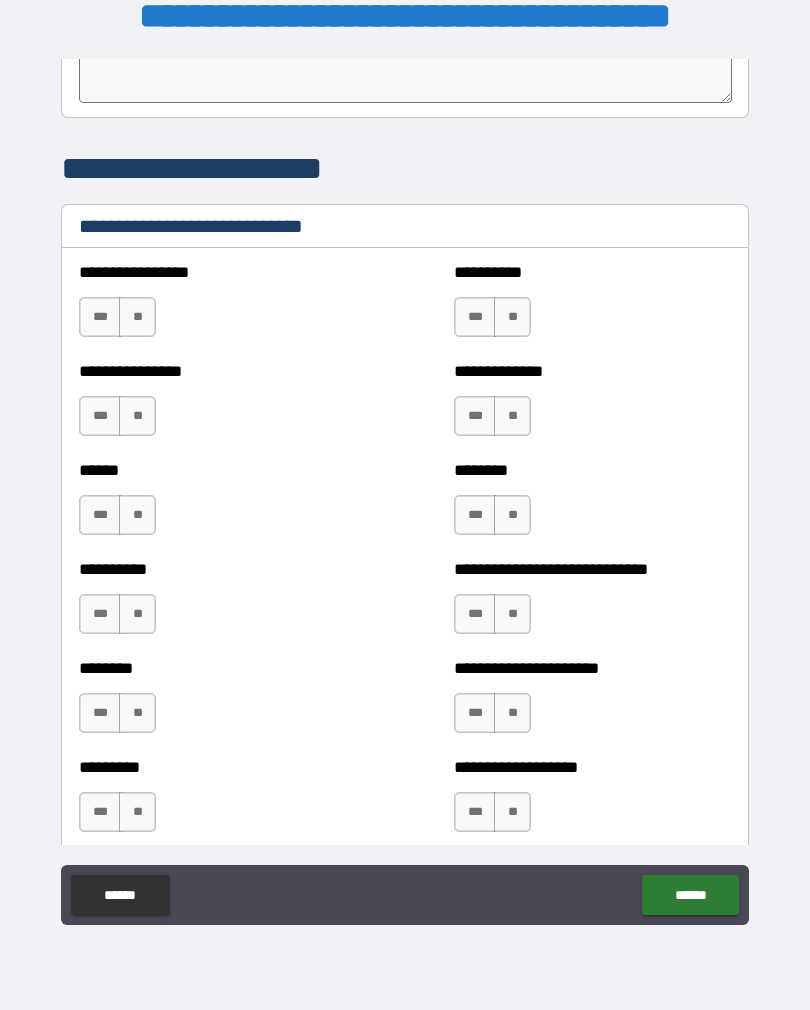 click on "**" at bounding box center (137, 317) 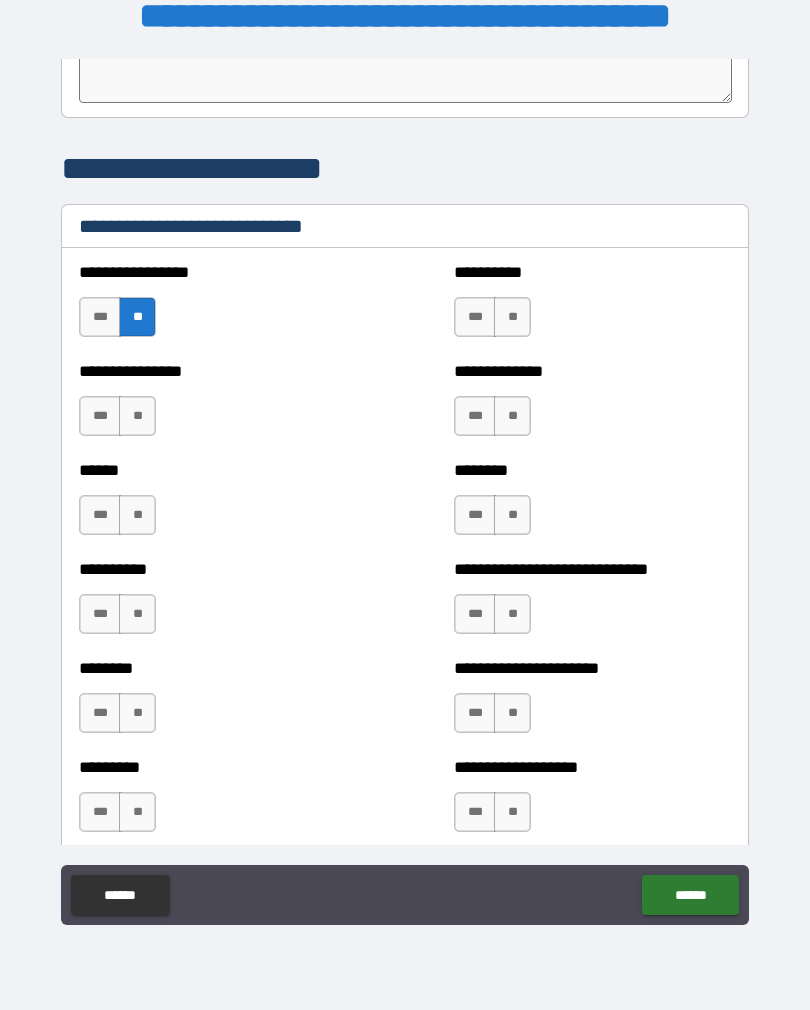 click on "**" at bounding box center [137, 416] 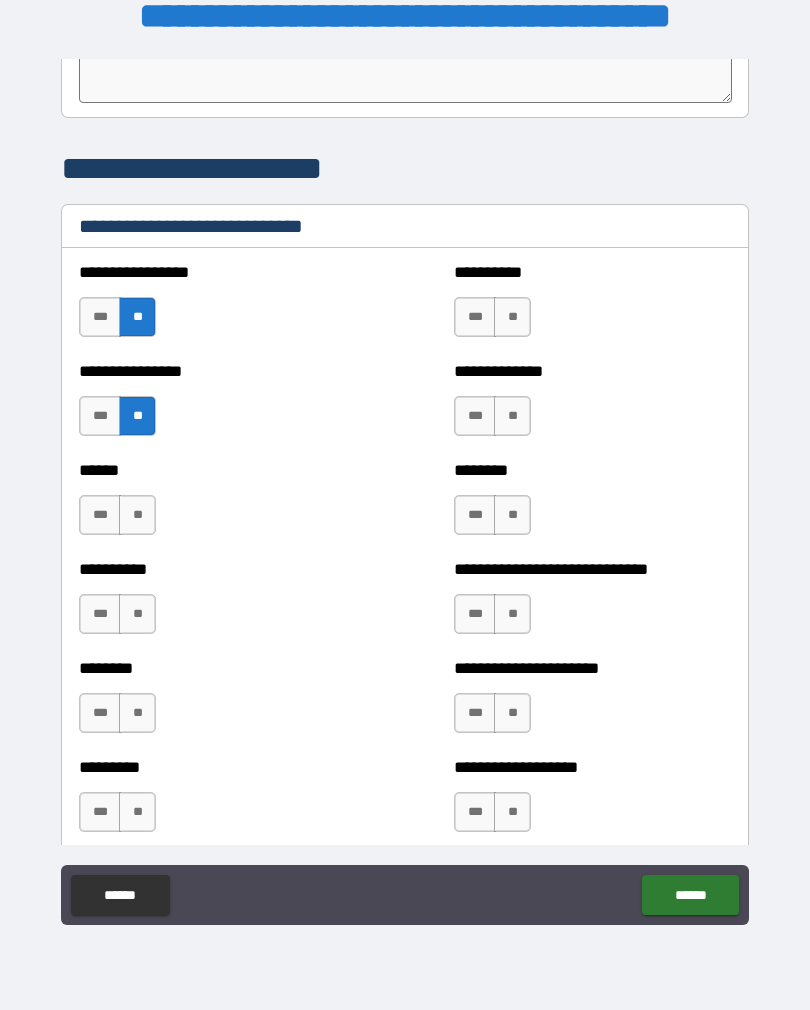 click on "***" at bounding box center [100, 515] 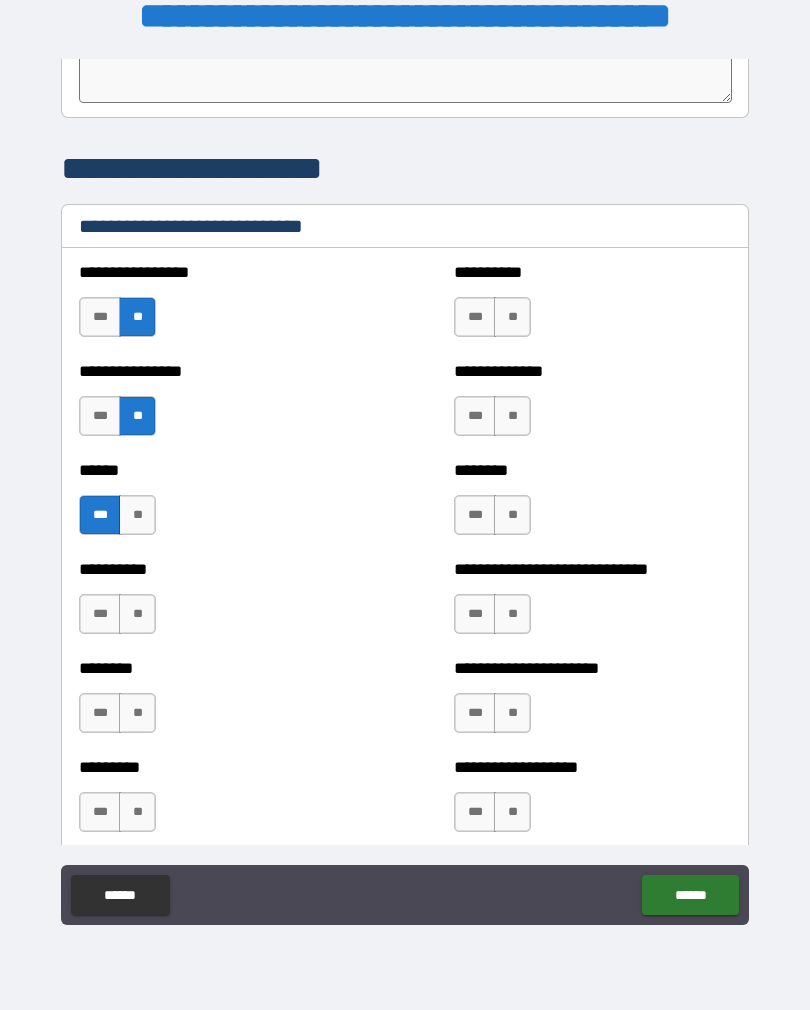 click on "**" at bounding box center [137, 614] 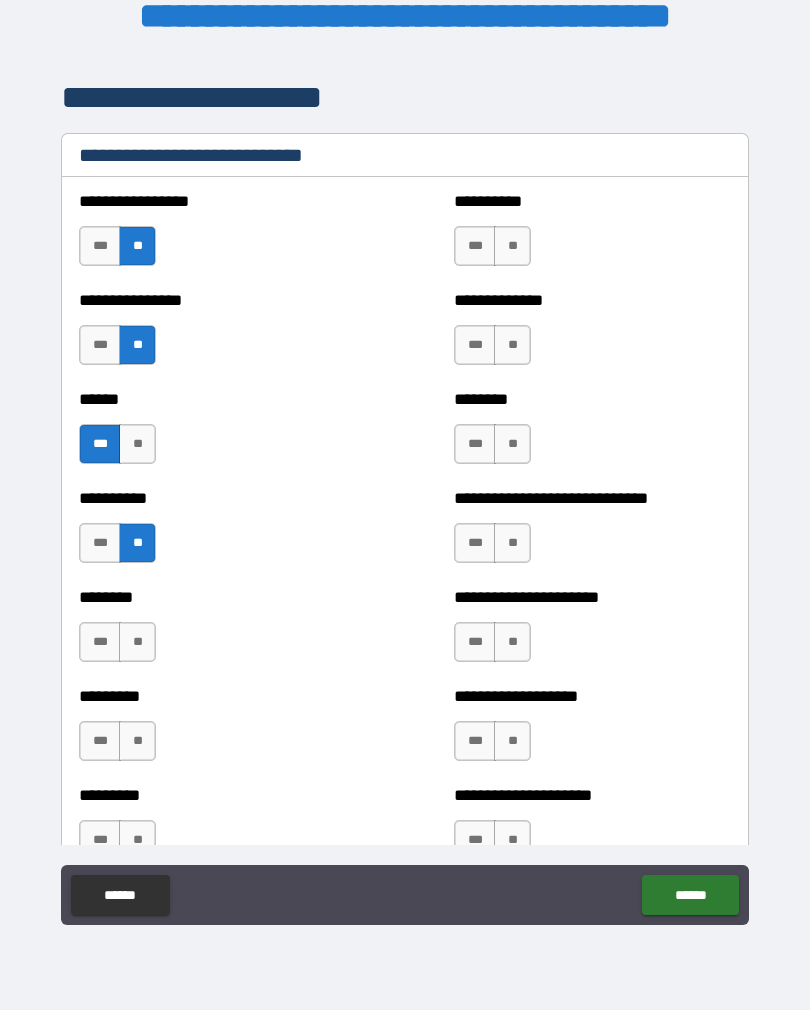 scroll, scrollTop: 6770, scrollLeft: 0, axis: vertical 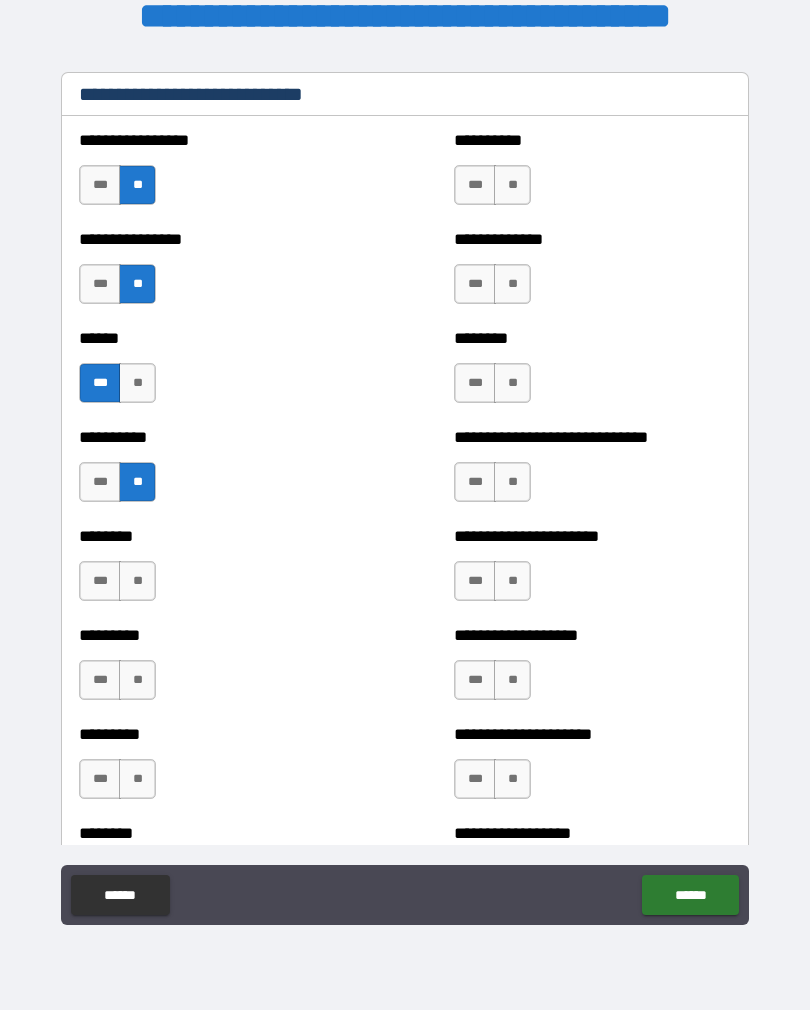 click on "**" at bounding box center (137, 581) 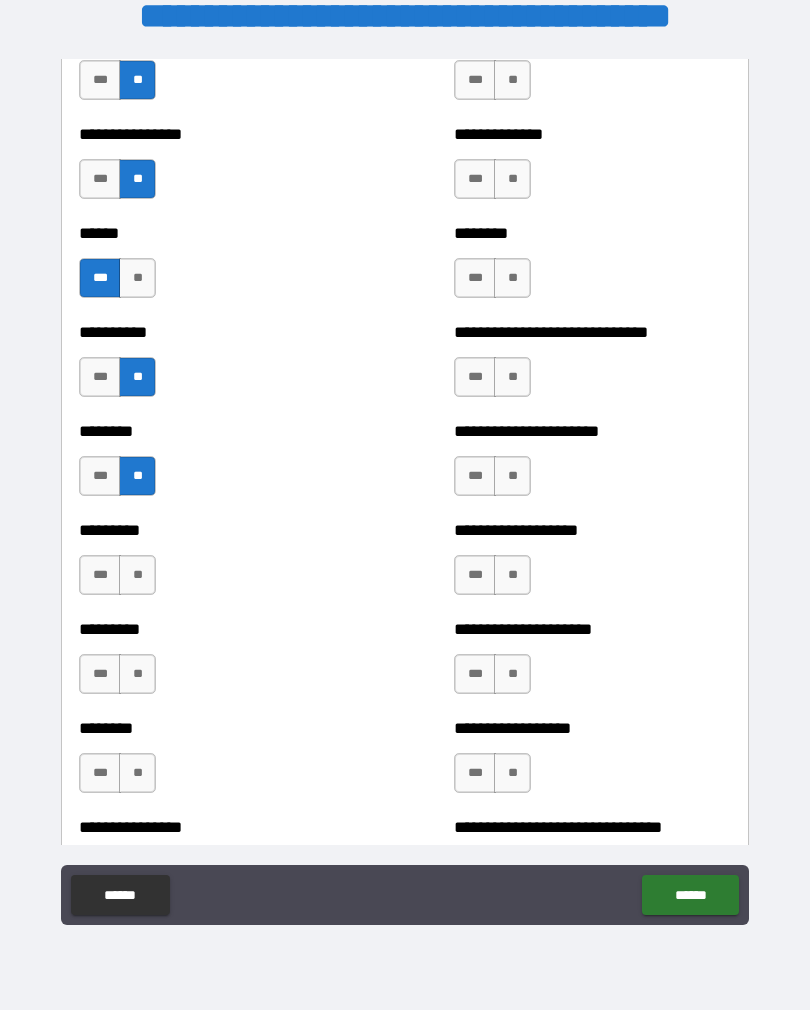 scroll, scrollTop: 6882, scrollLeft: 0, axis: vertical 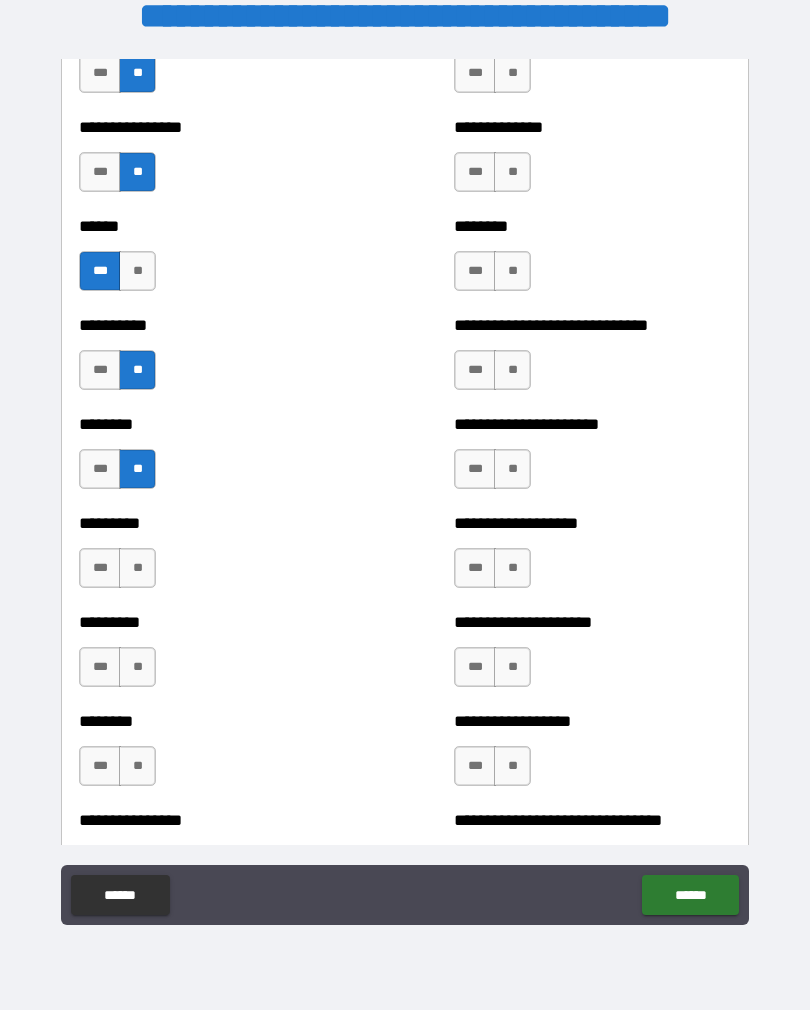 click on "**" at bounding box center (137, 568) 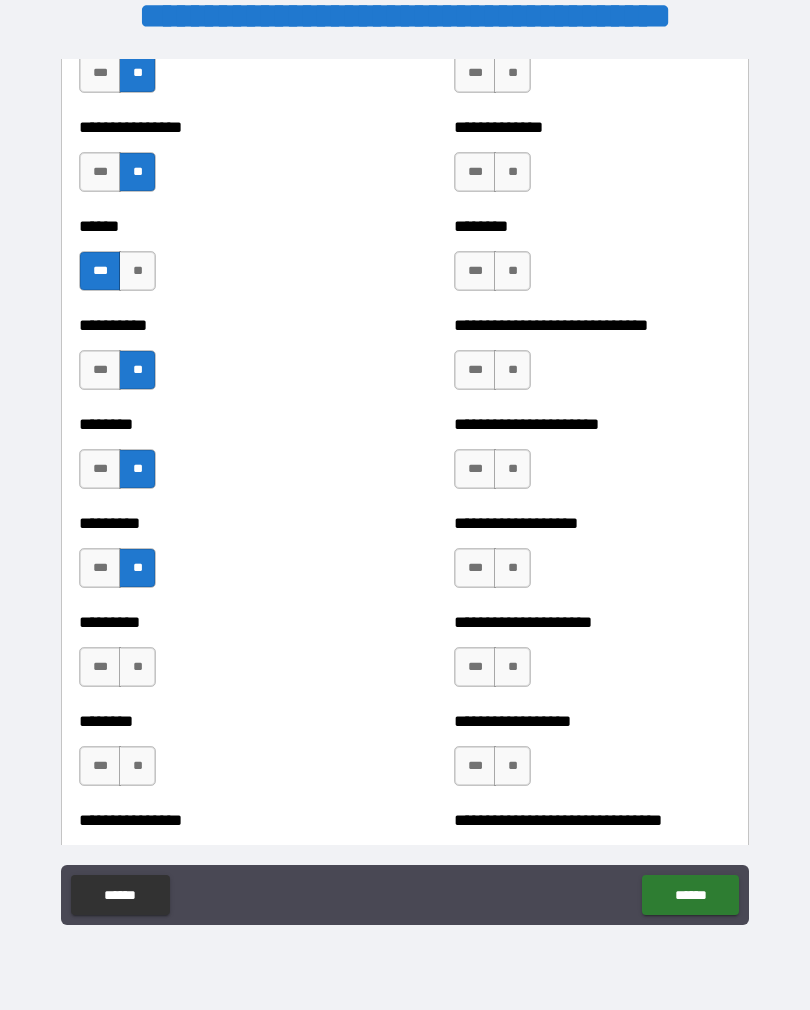 click on "**" at bounding box center (137, 667) 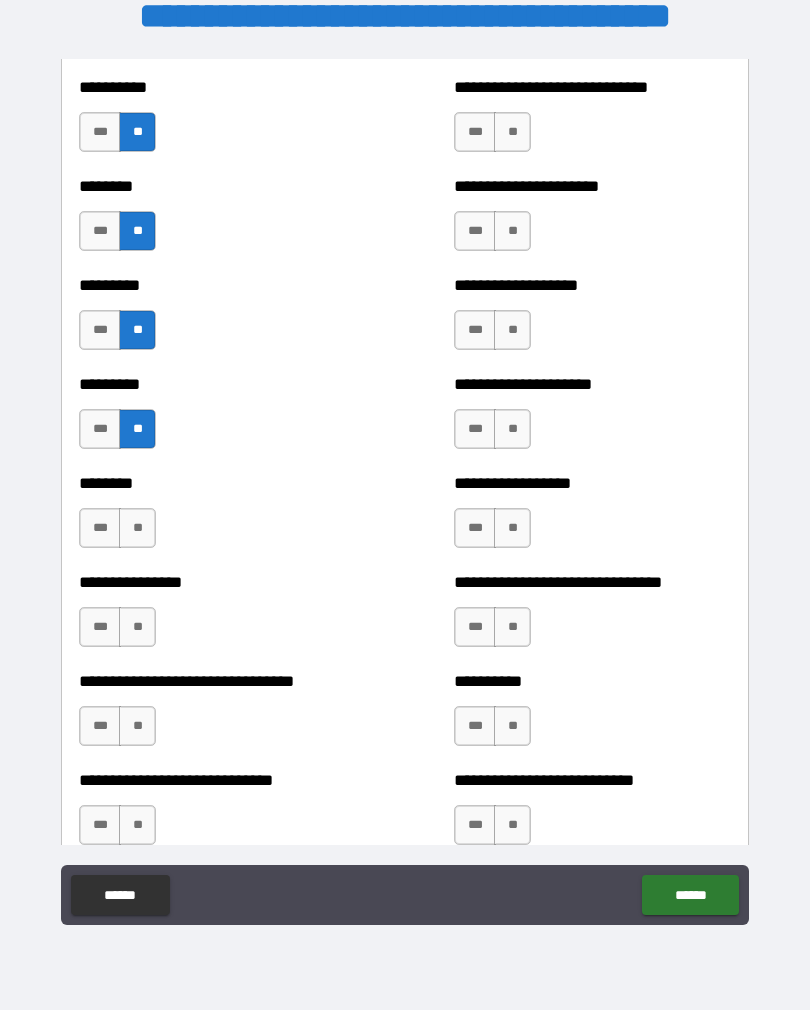 scroll, scrollTop: 7164, scrollLeft: 0, axis: vertical 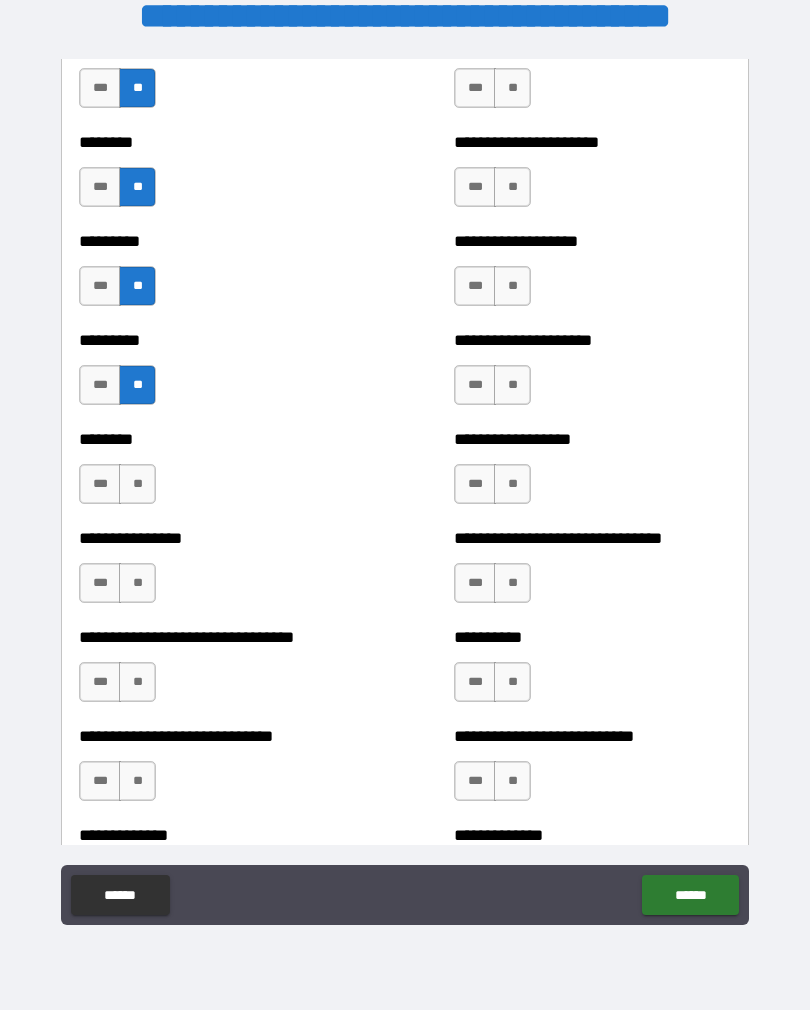 click on "**" at bounding box center [137, 583] 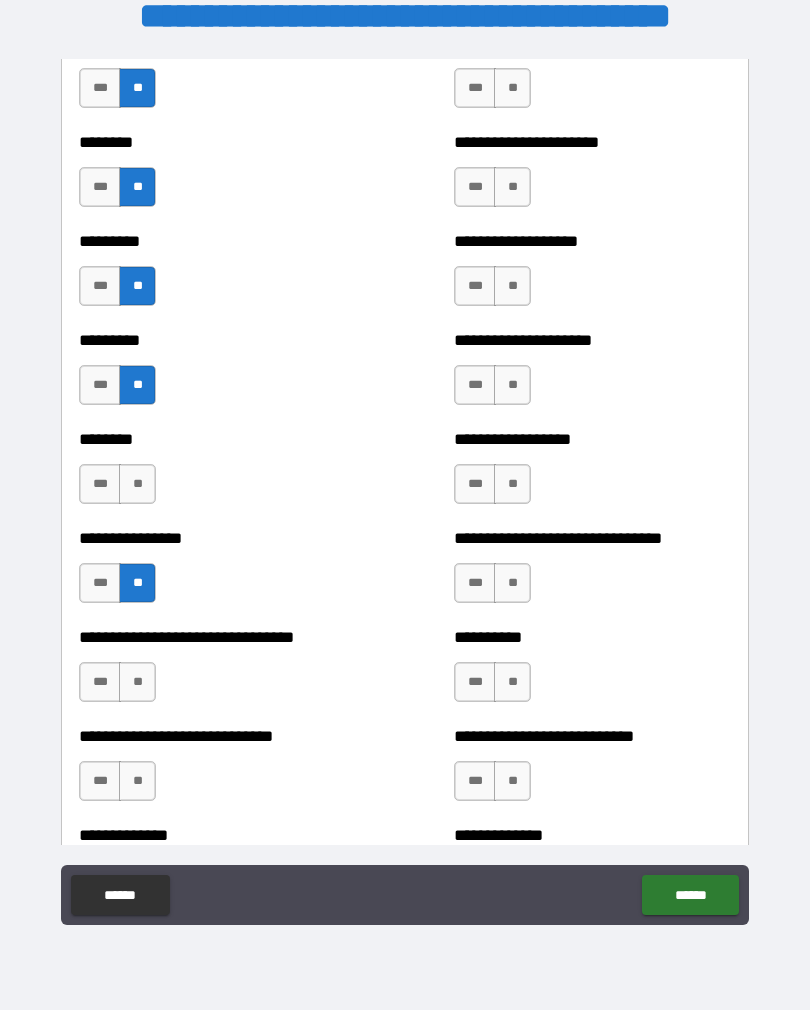 click on "**" at bounding box center (137, 484) 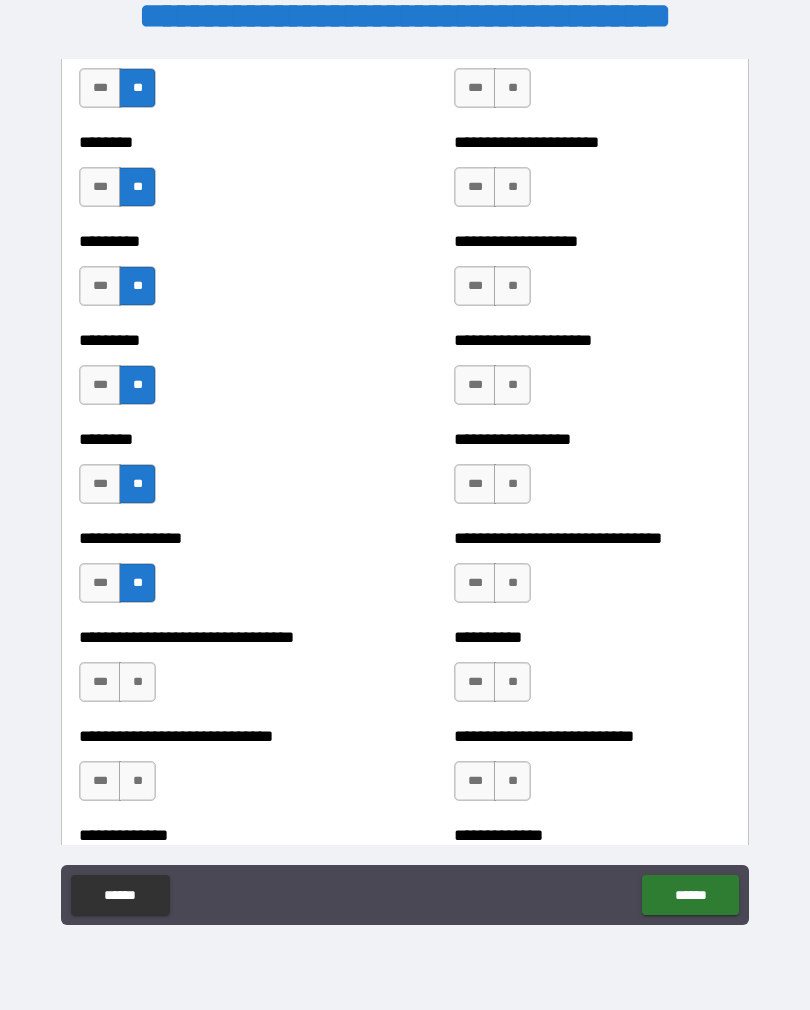 click on "**" at bounding box center (137, 682) 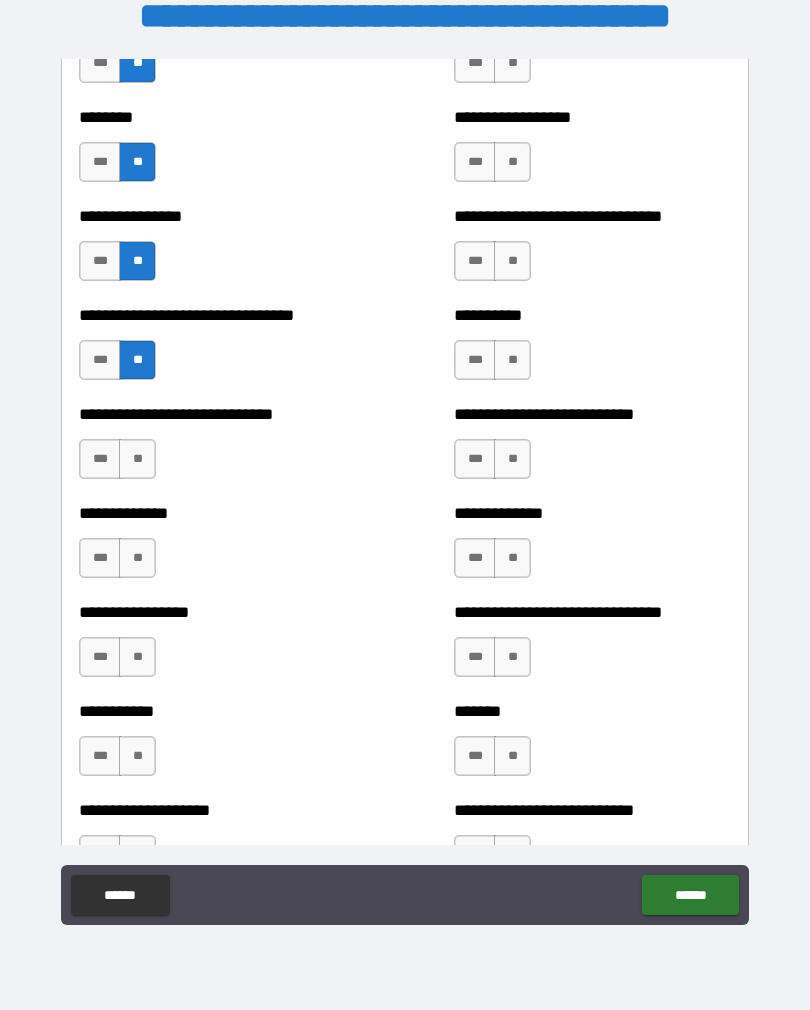 scroll, scrollTop: 7487, scrollLeft: 0, axis: vertical 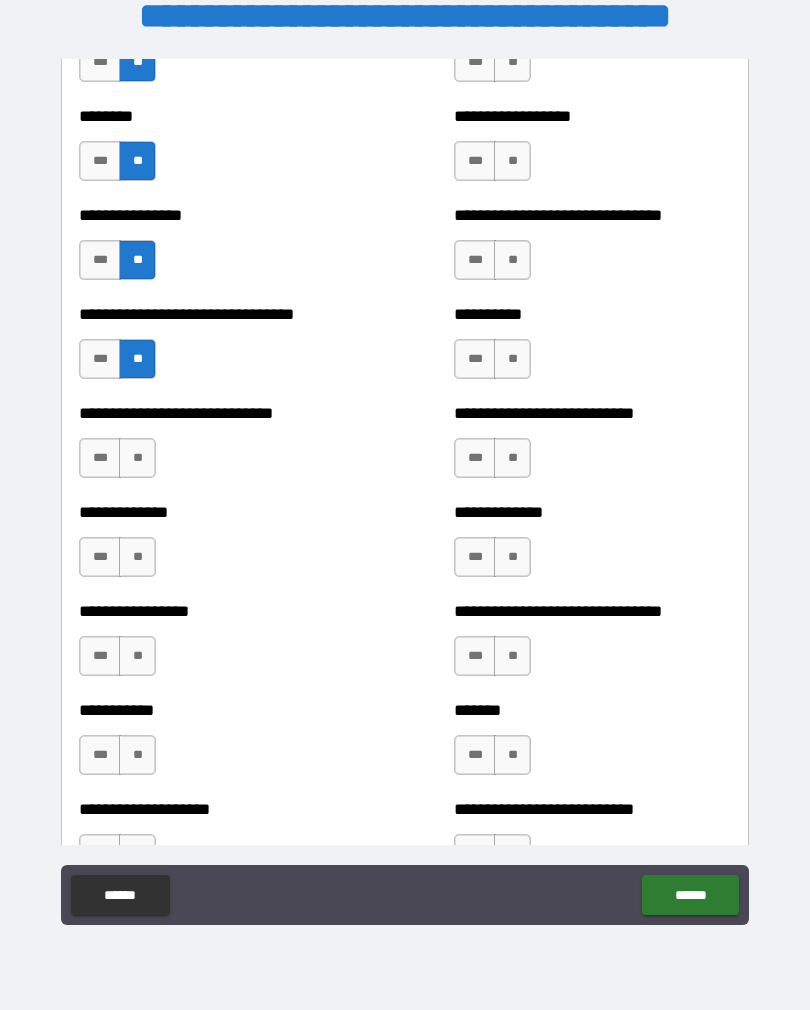 click on "**" at bounding box center [137, 458] 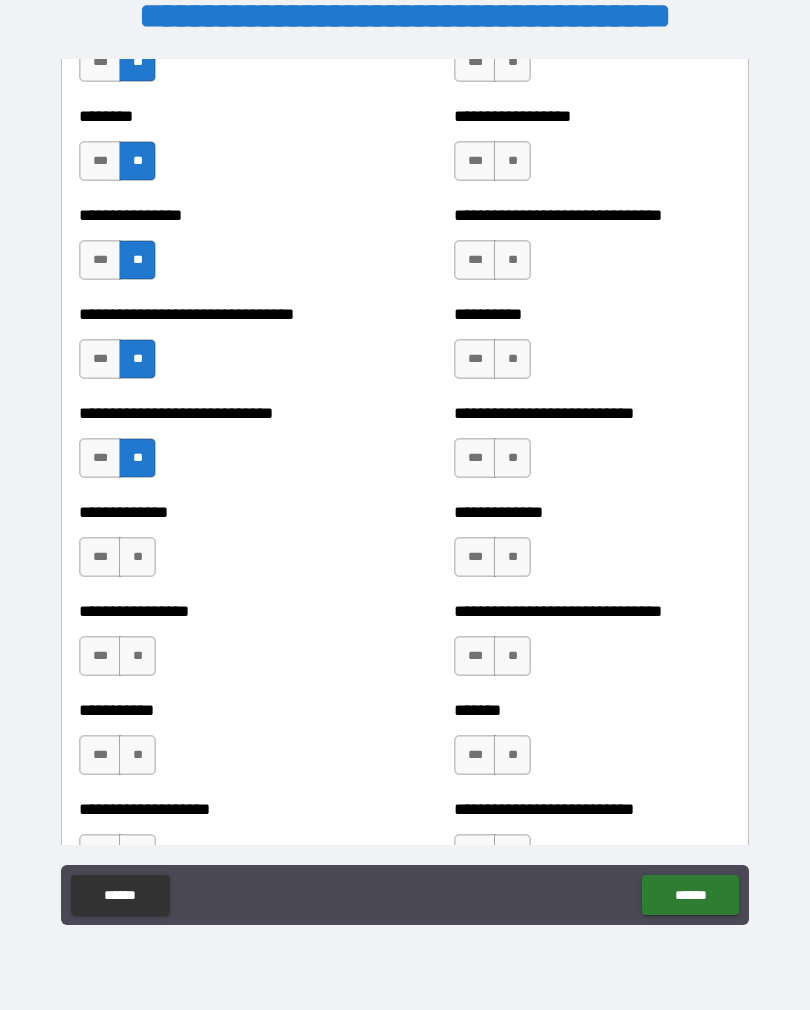click on "**" at bounding box center [137, 557] 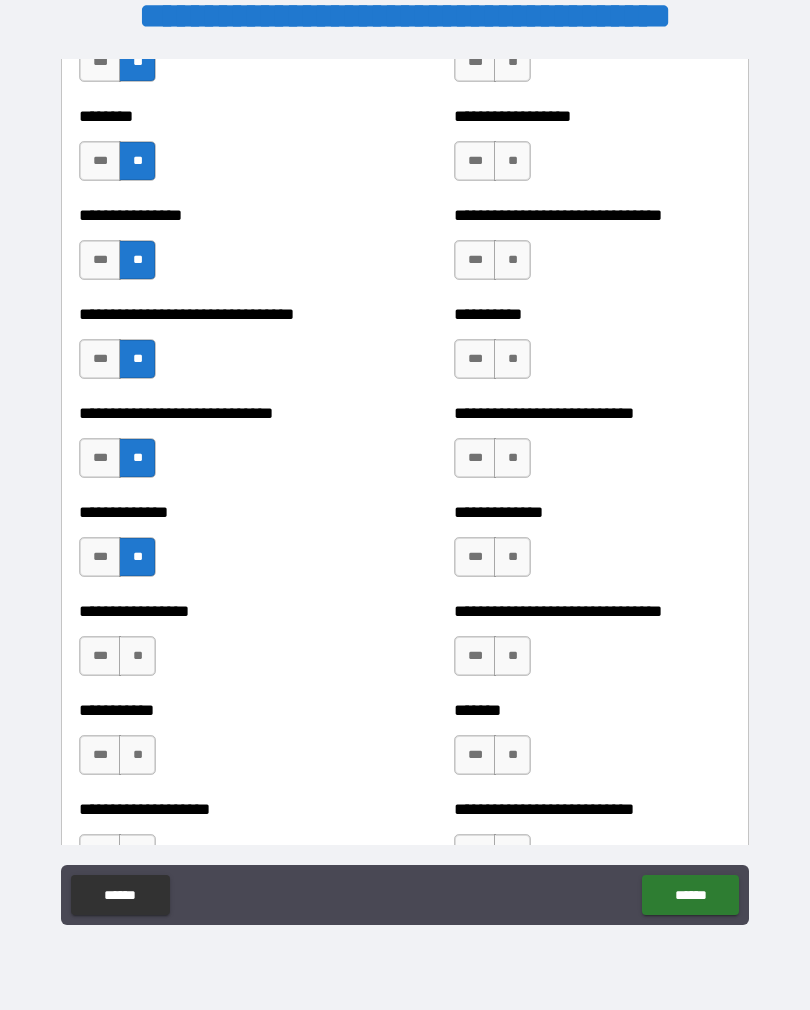 click on "**" at bounding box center (137, 656) 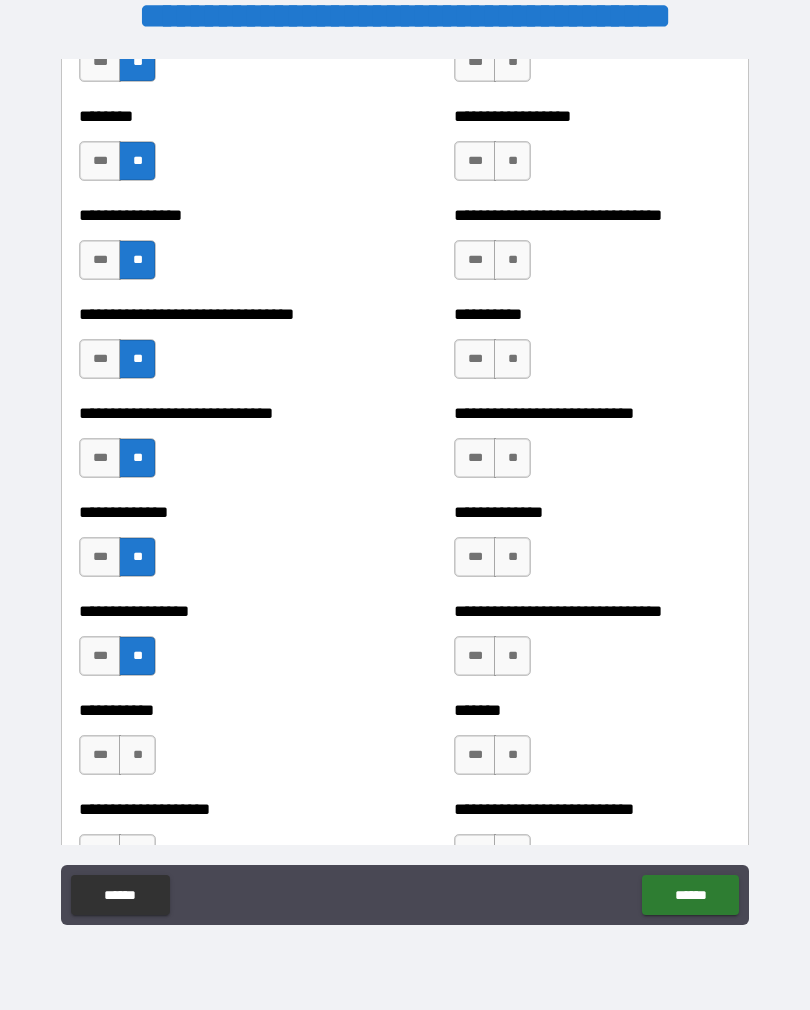 click on "**********" at bounding box center [217, 745] 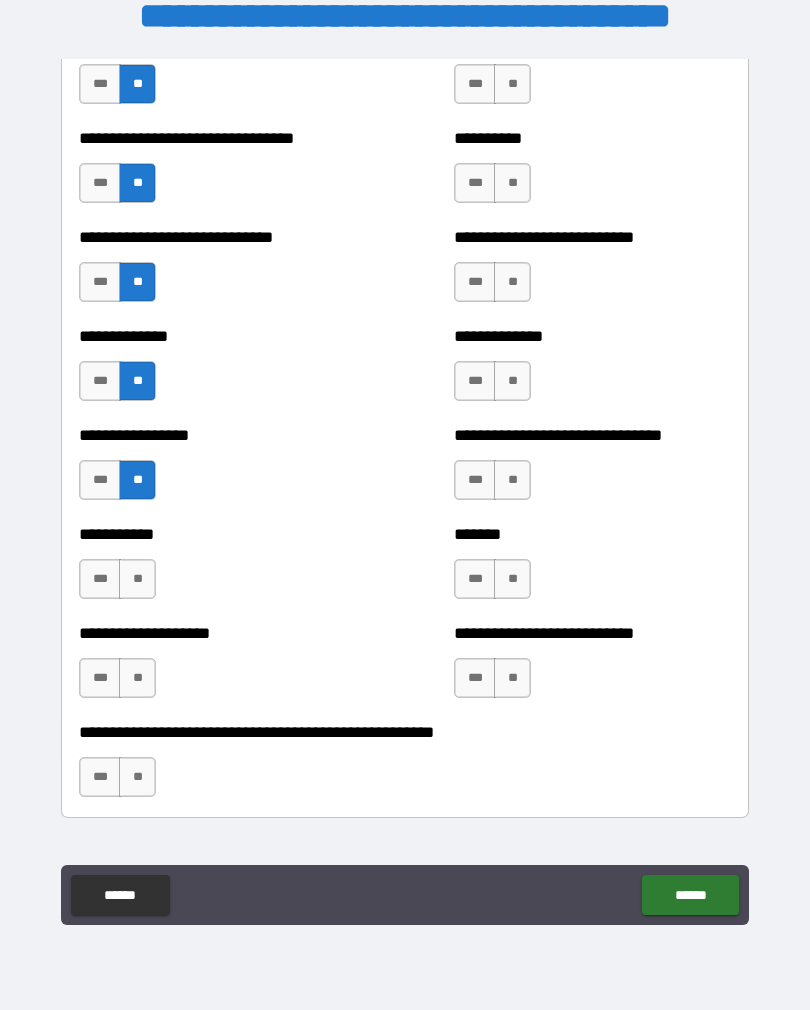 scroll, scrollTop: 7685, scrollLeft: 0, axis: vertical 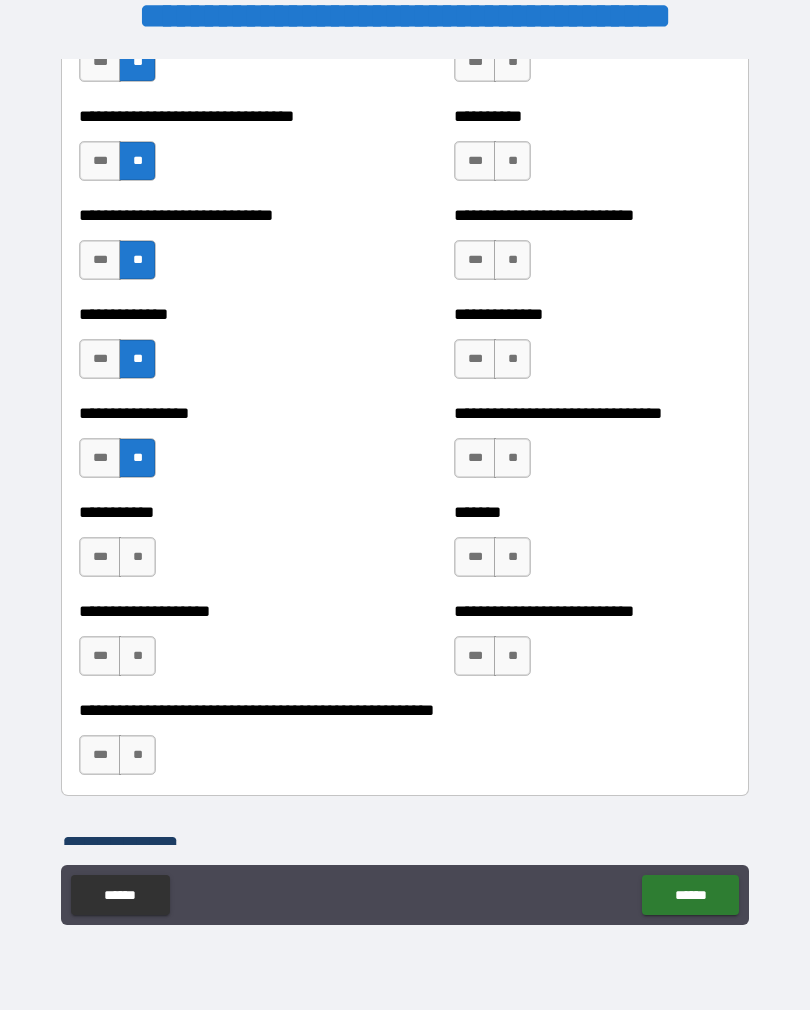 click on "**" at bounding box center (137, 557) 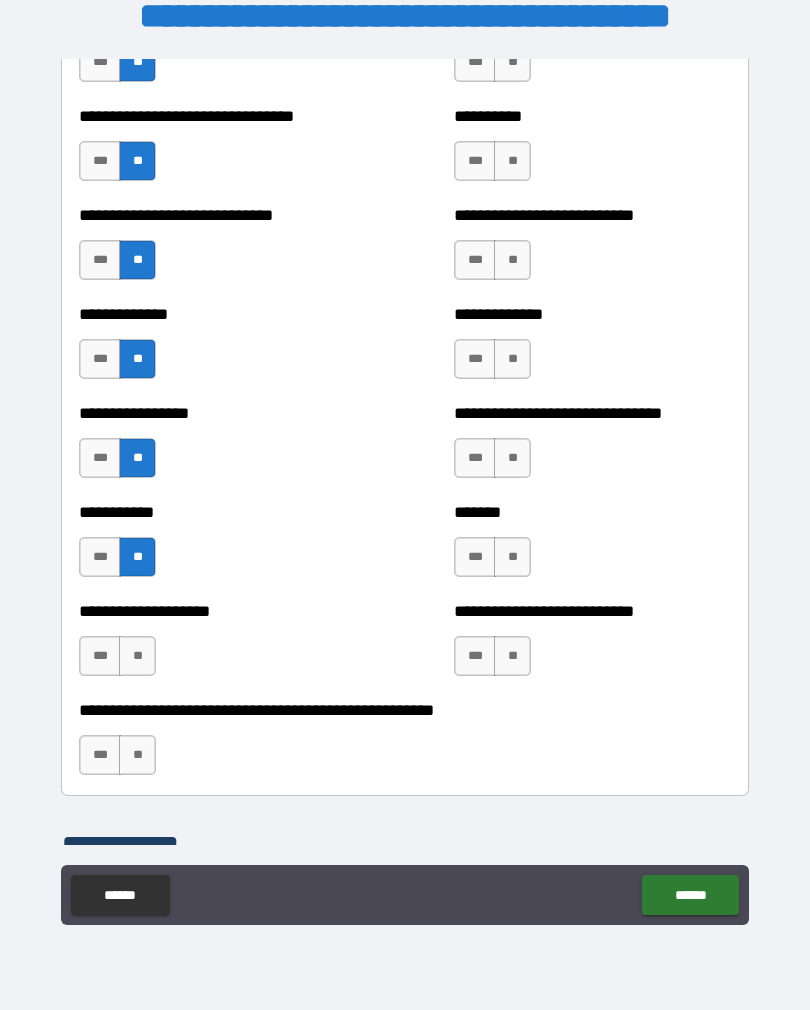 click on "**" at bounding box center [137, 656] 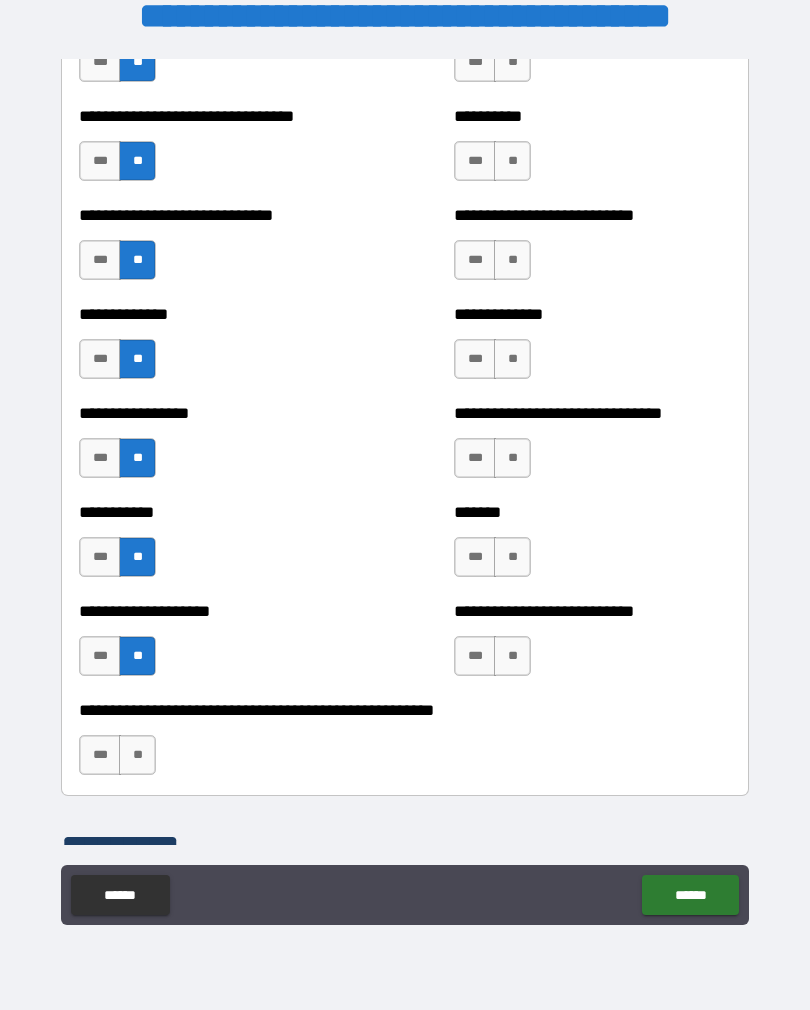 click on "**" at bounding box center [137, 755] 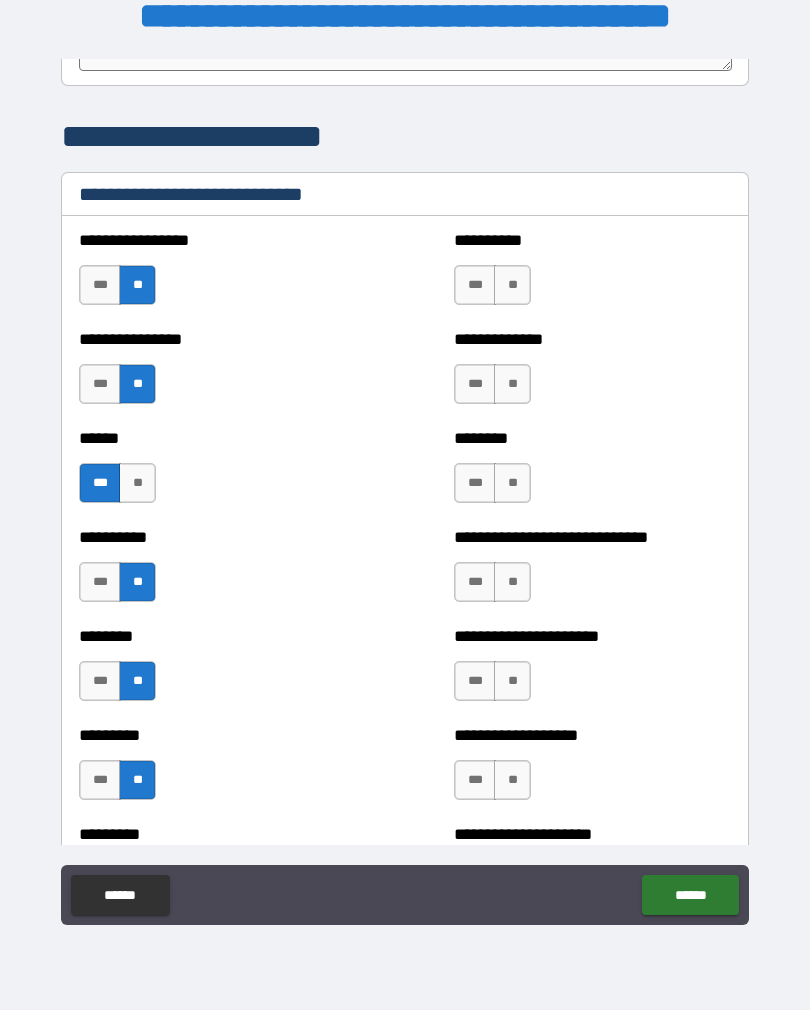 scroll, scrollTop: 6673, scrollLeft: 0, axis: vertical 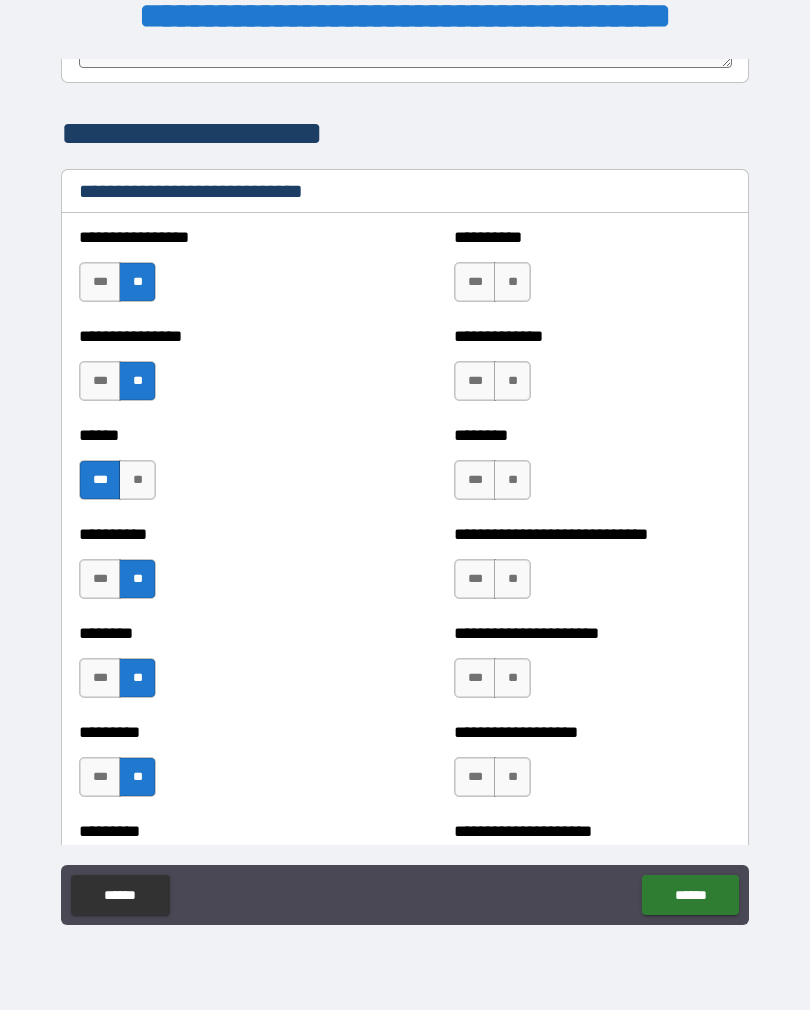 click on "***" at bounding box center [475, 282] 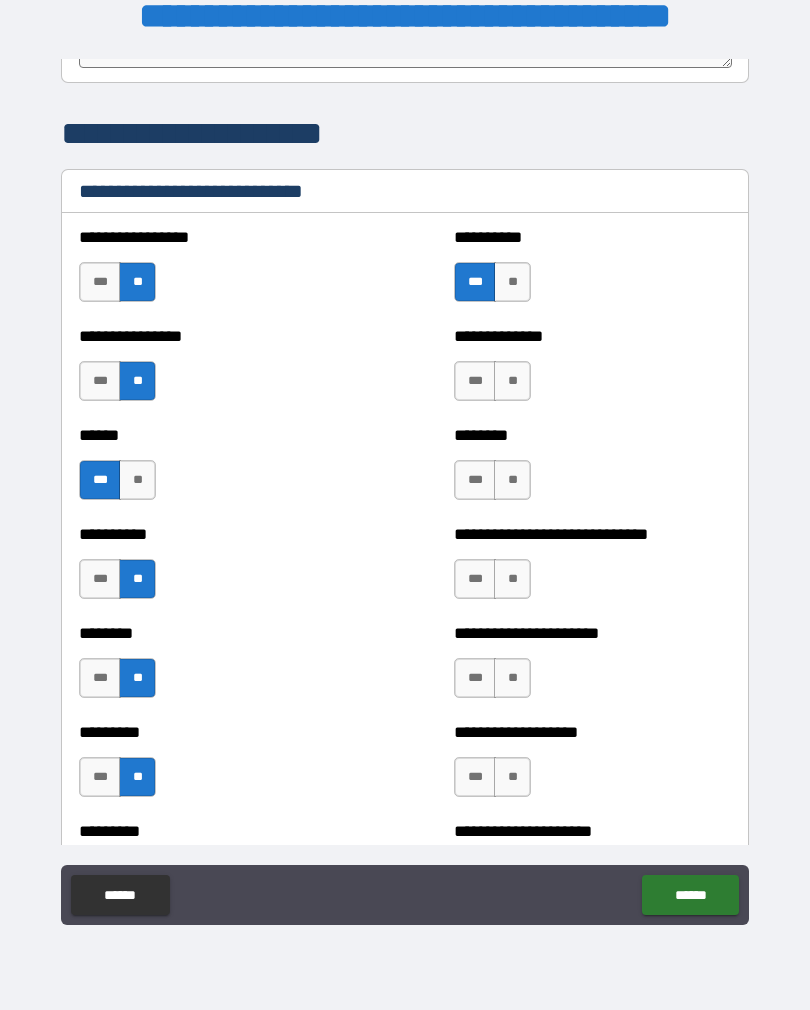 click on "***" at bounding box center [475, 381] 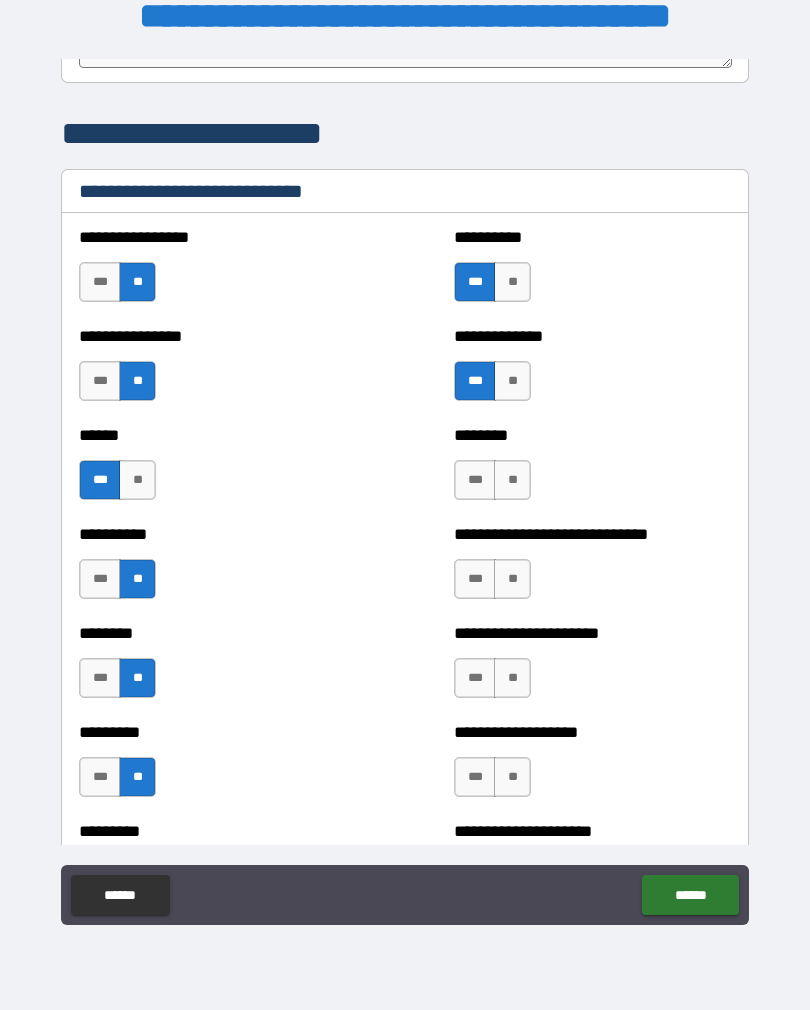 click on "***" at bounding box center [475, 480] 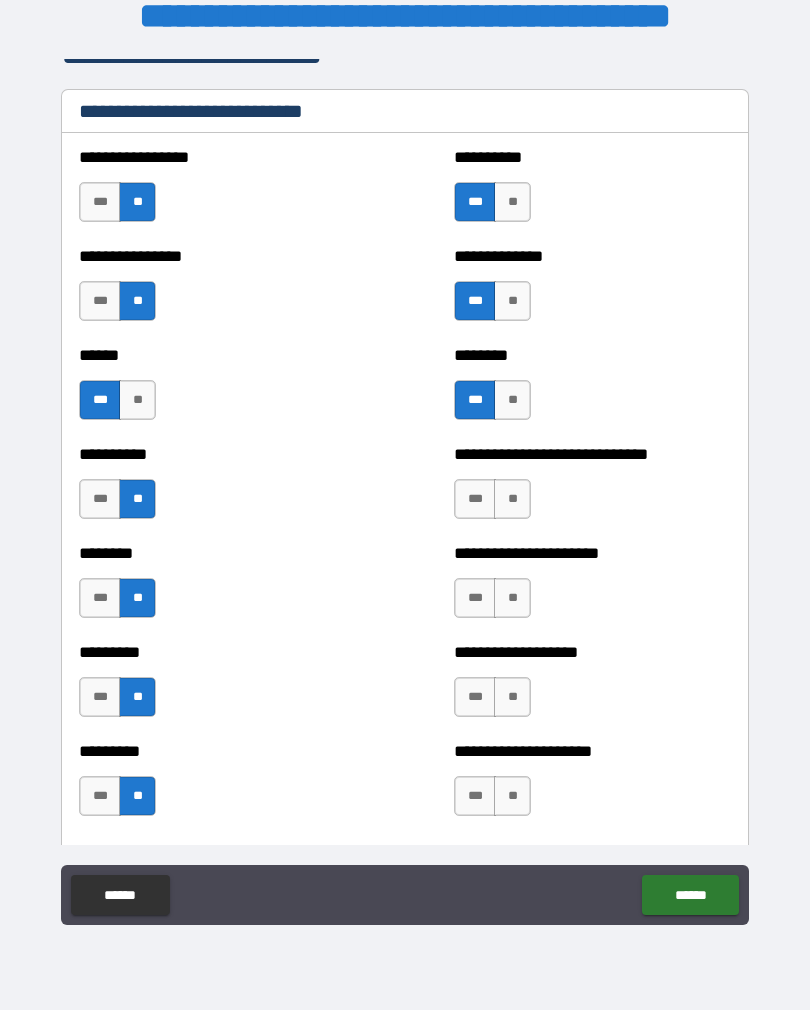 scroll, scrollTop: 6756, scrollLeft: 0, axis: vertical 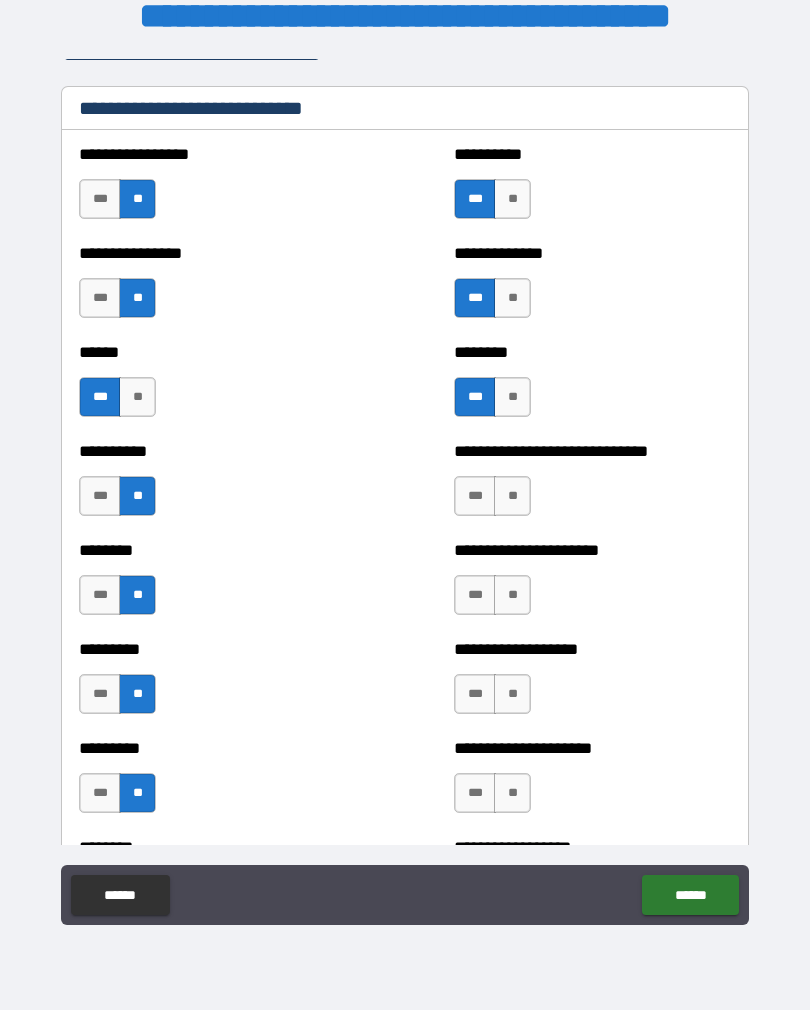 click on "**" at bounding box center (512, 496) 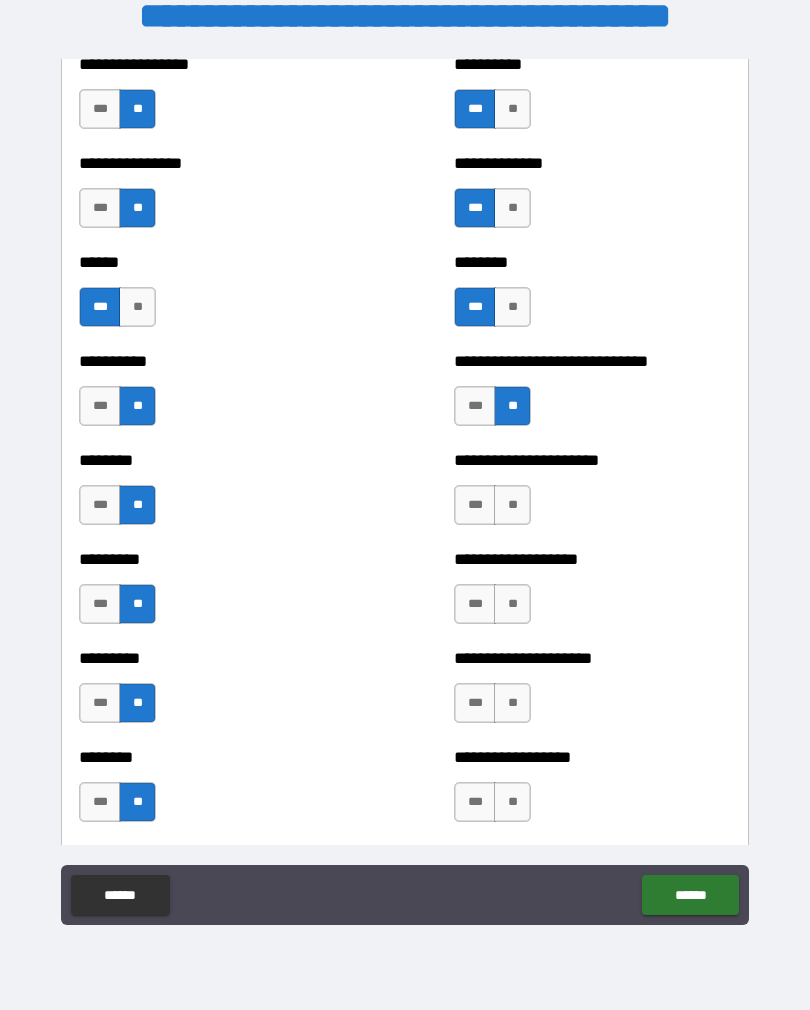 scroll, scrollTop: 6847, scrollLeft: 0, axis: vertical 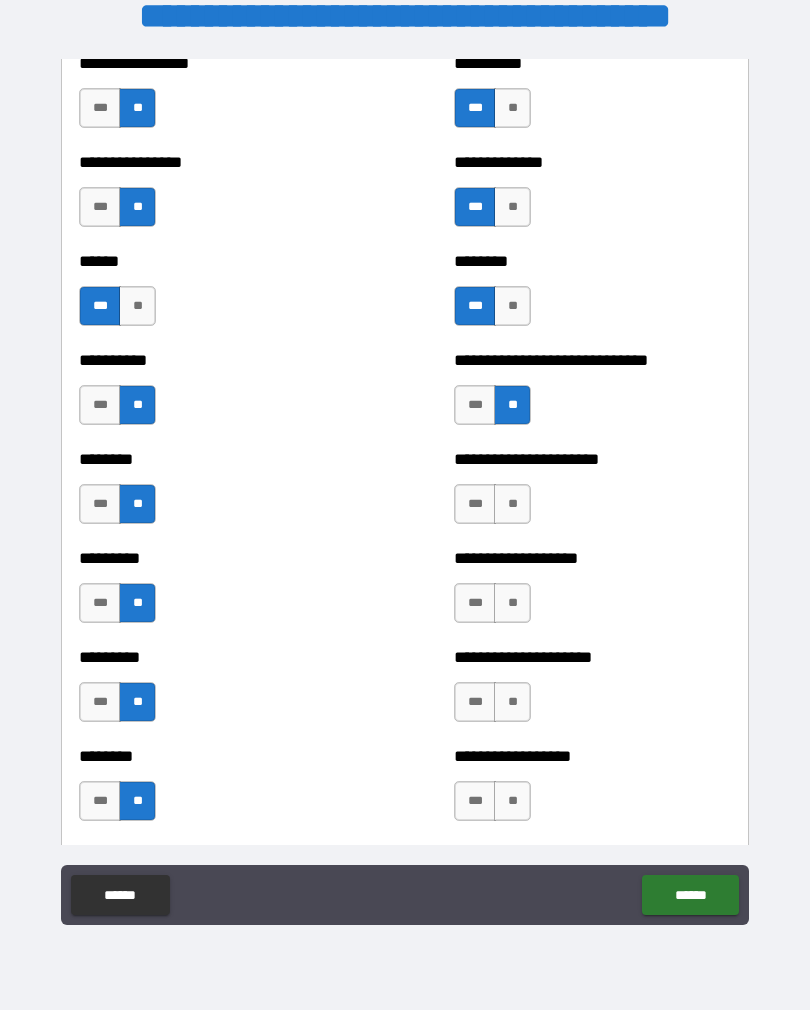 click on "**" at bounding box center (512, 504) 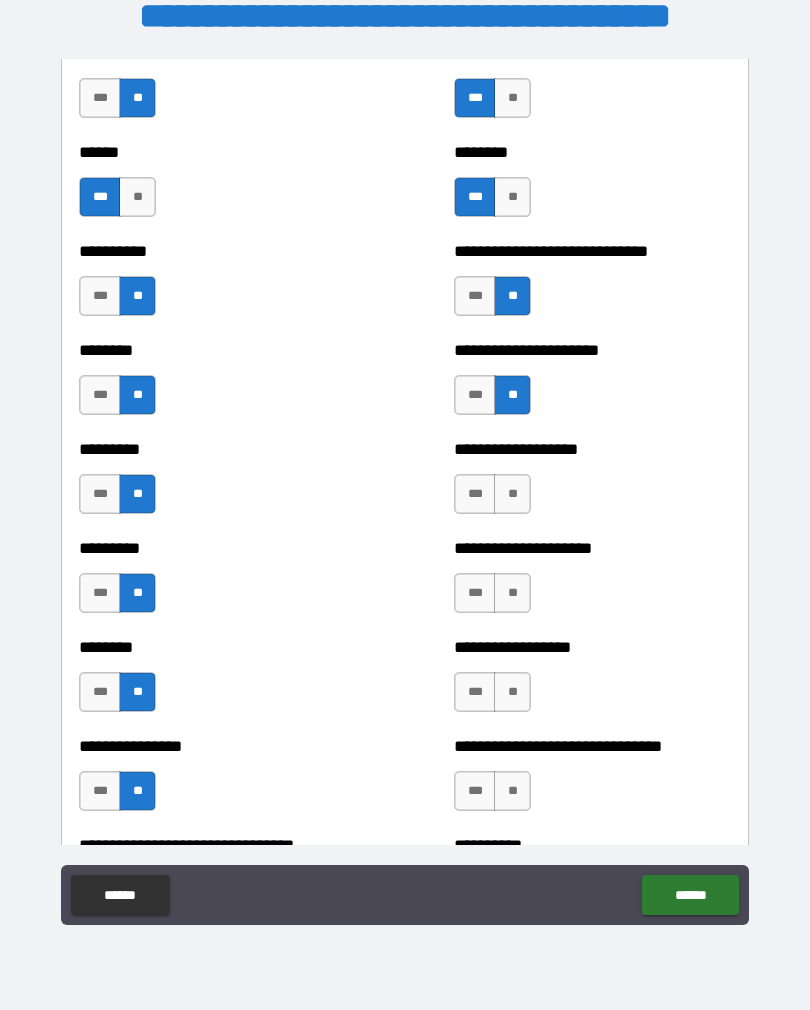 scroll, scrollTop: 6958, scrollLeft: 0, axis: vertical 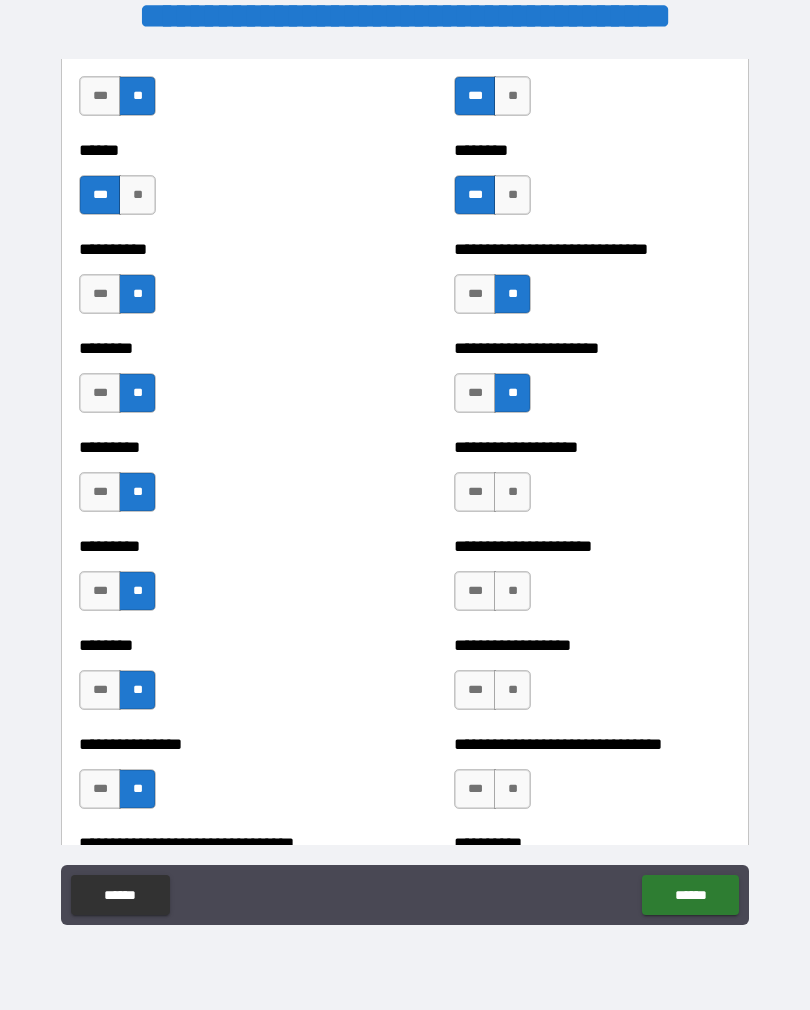 click on "**" at bounding box center (512, 492) 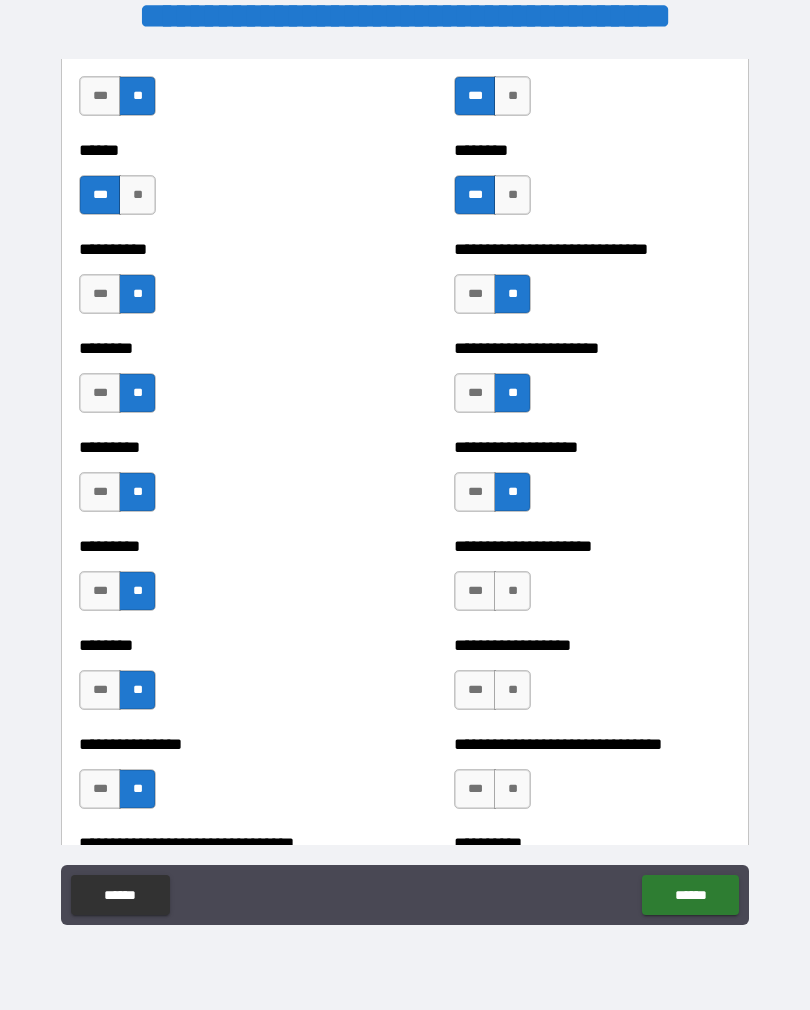 click on "**" at bounding box center (512, 591) 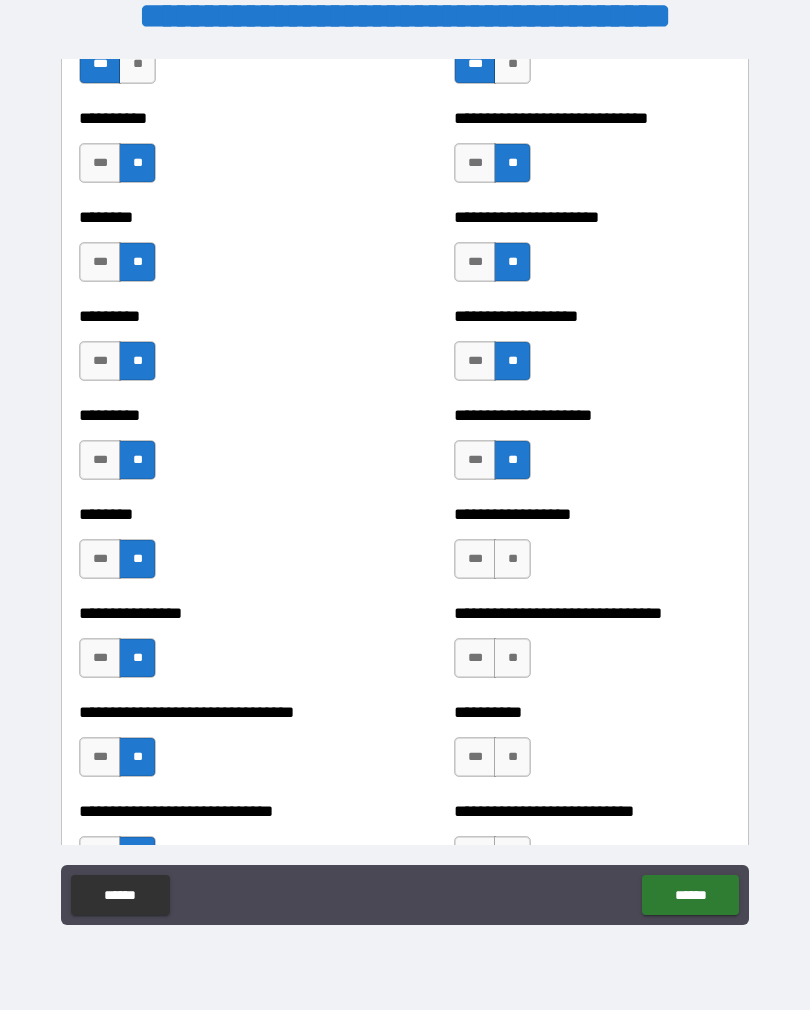 scroll, scrollTop: 7088, scrollLeft: 0, axis: vertical 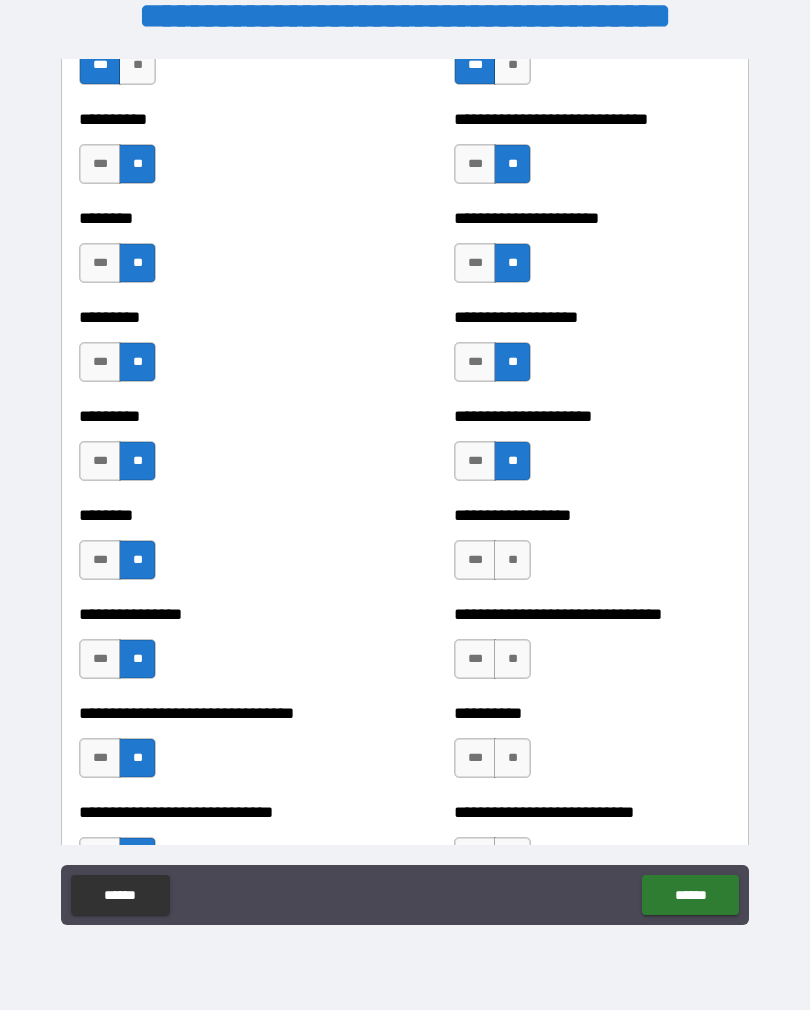 click on "**" at bounding box center (512, 560) 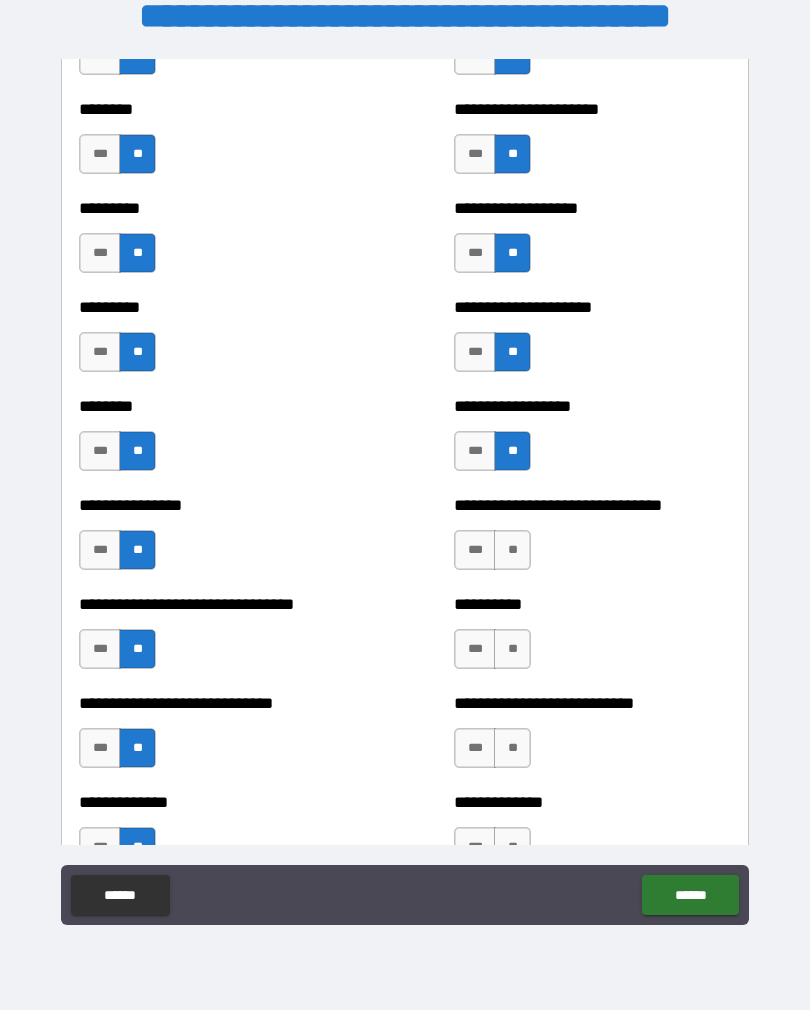 scroll, scrollTop: 7198, scrollLeft: 0, axis: vertical 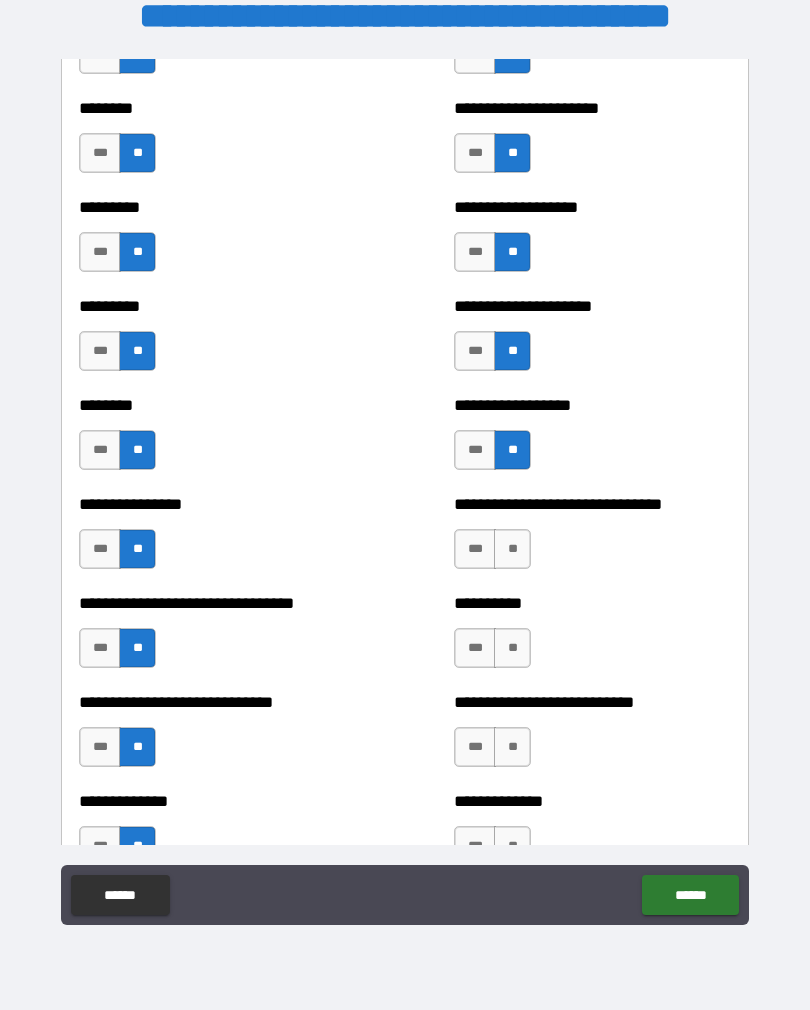 click on "**" at bounding box center (512, 549) 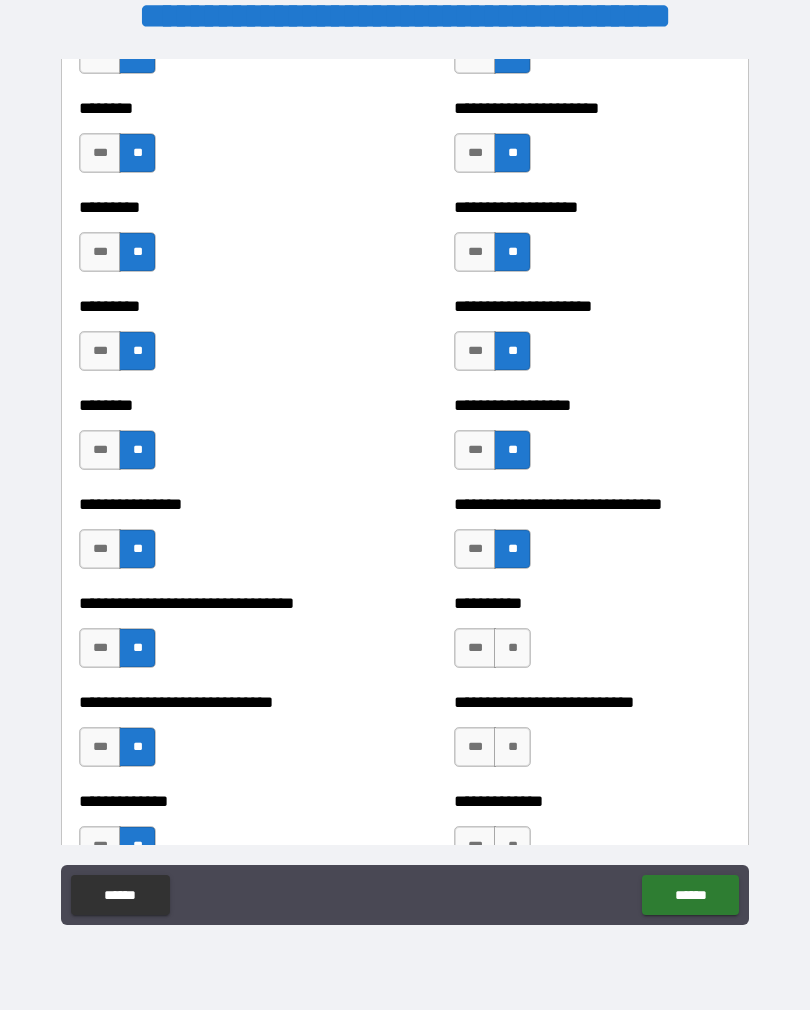 click on "**" at bounding box center [512, 648] 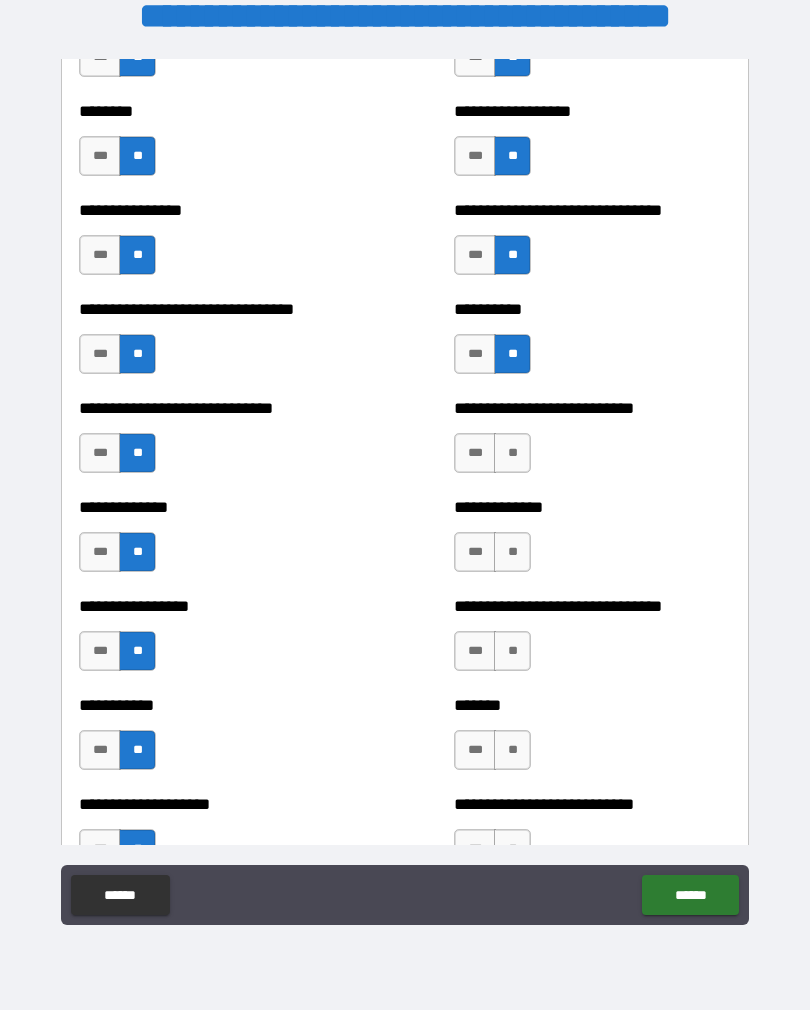 scroll, scrollTop: 7494, scrollLeft: 0, axis: vertical 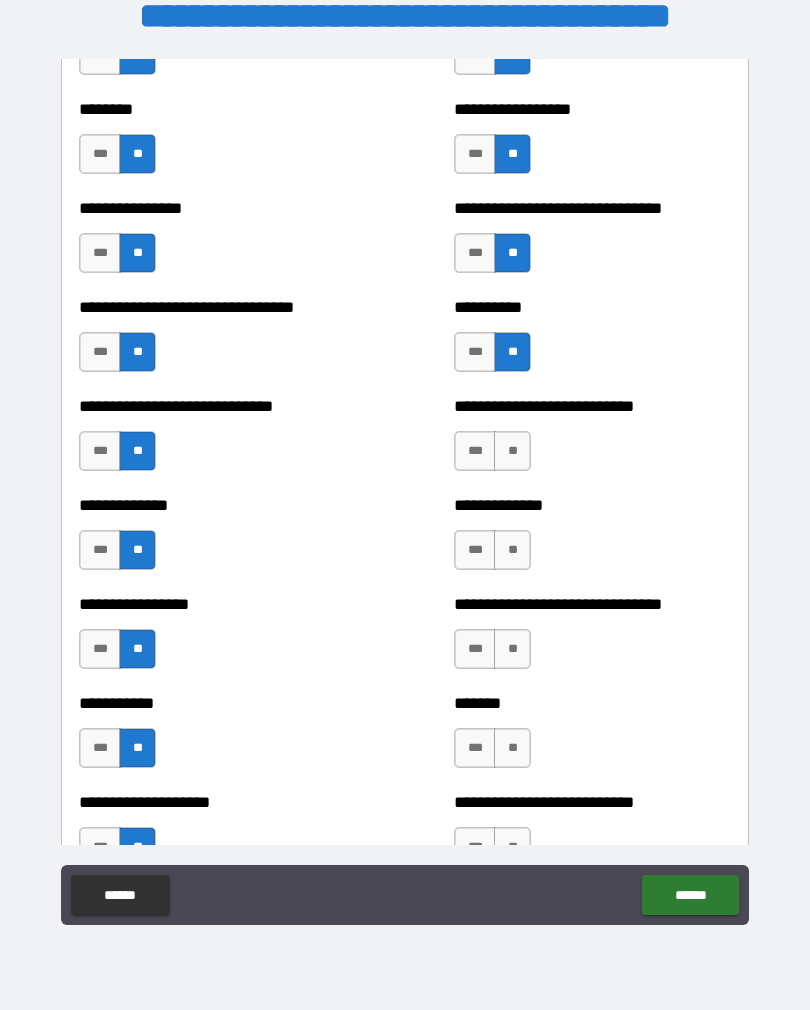 click on "**" at bounding box center (512, 451) 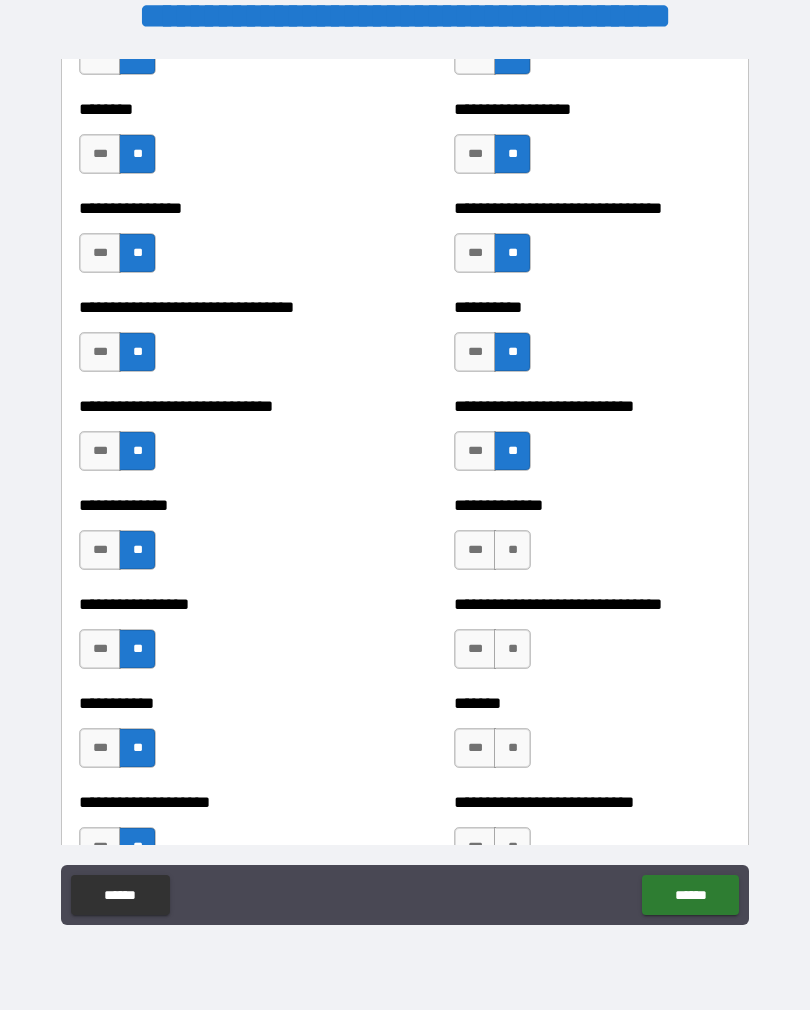 click on "**" at bounding box center (512, 550) 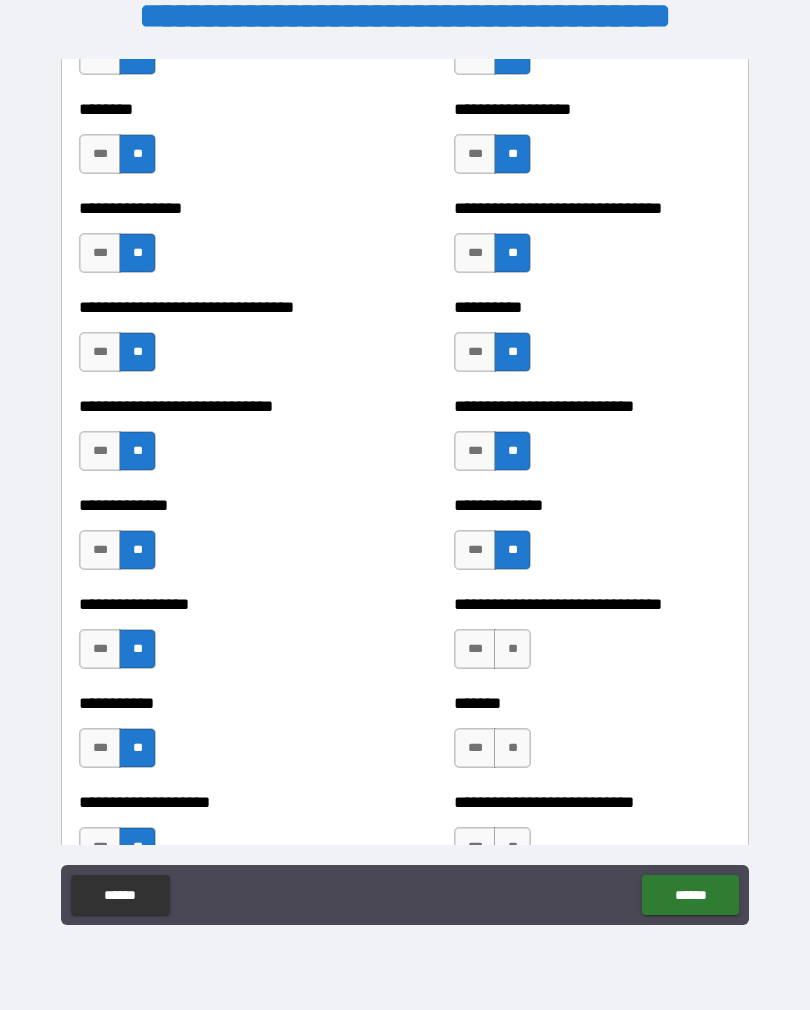 click on "**" at bounding box center [512, 649] 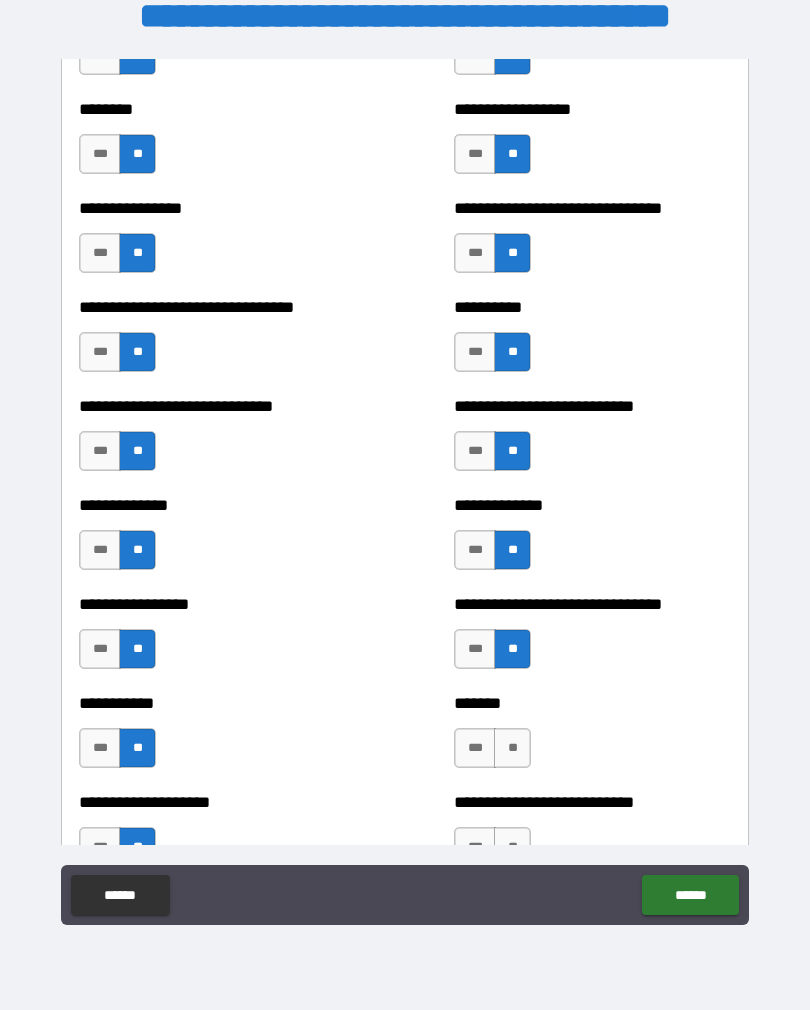 click on "**" at bounding box center (512, 748) 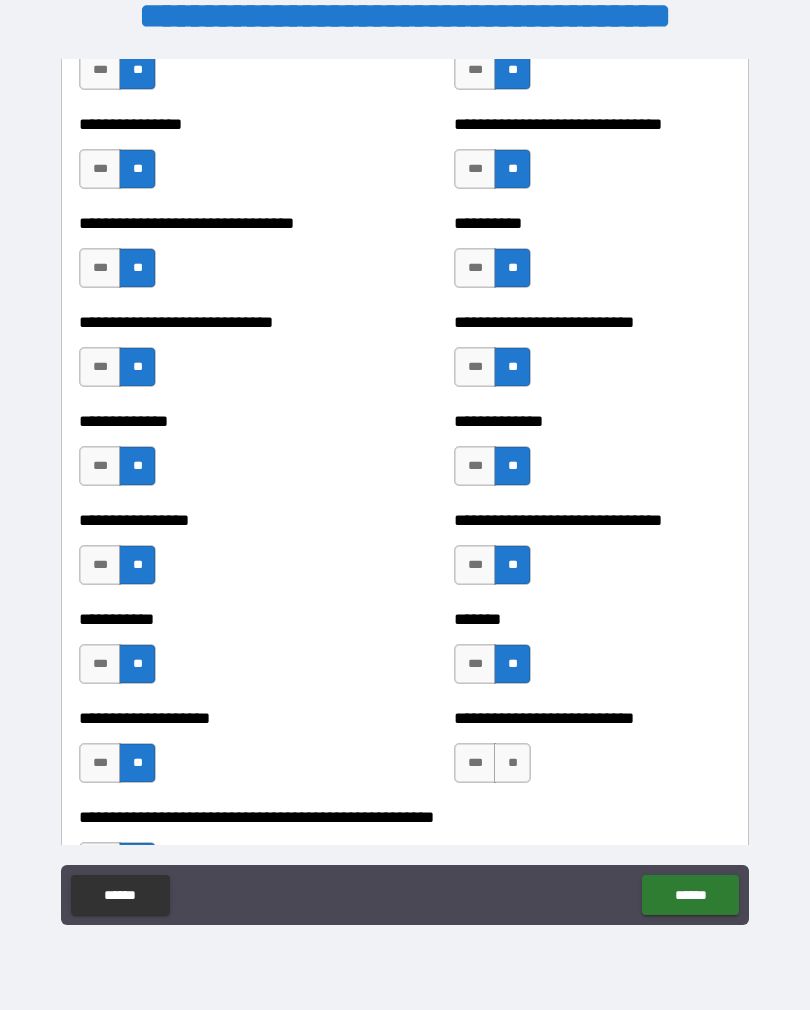 scroll, scrollTop: 7669, scrollLeft: 0, axis: vertical 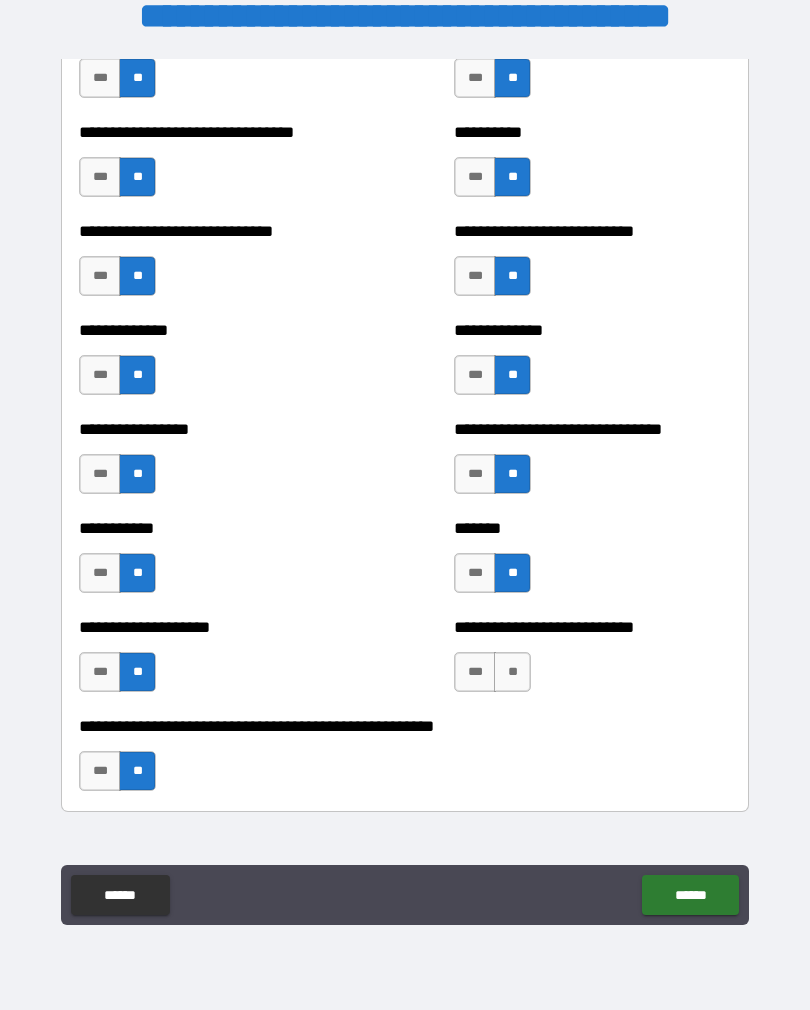 click on "**" at bounding box center (512, 672) 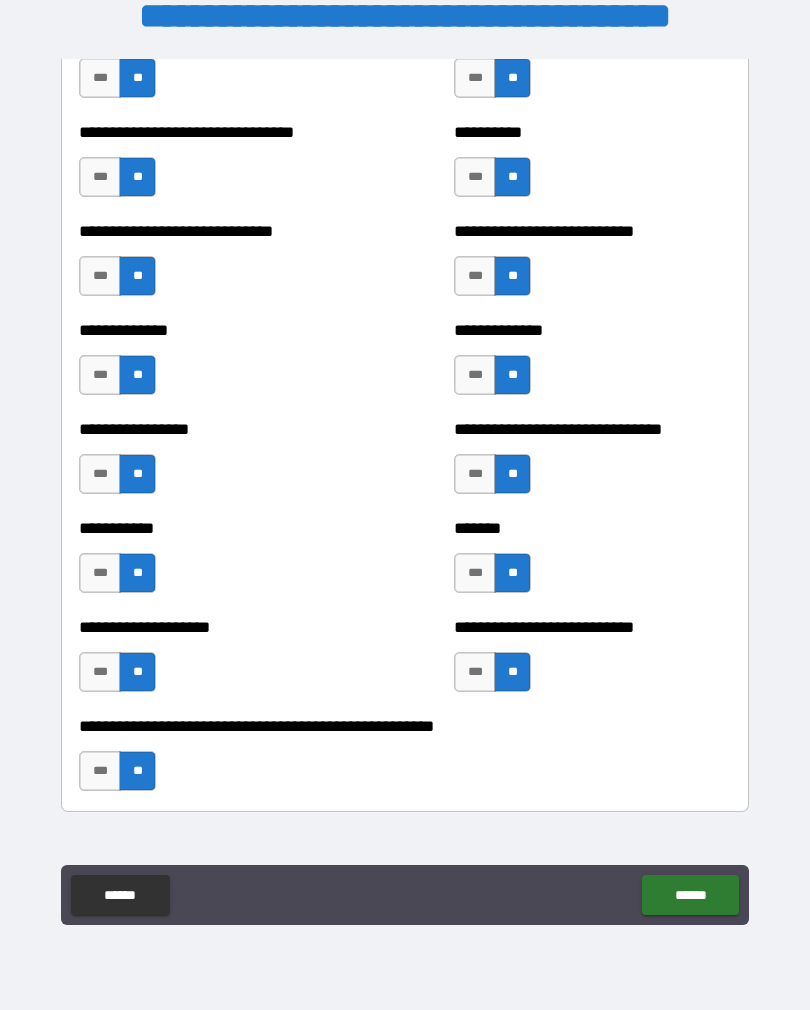 click on "**" at bounding box center [137, 771] 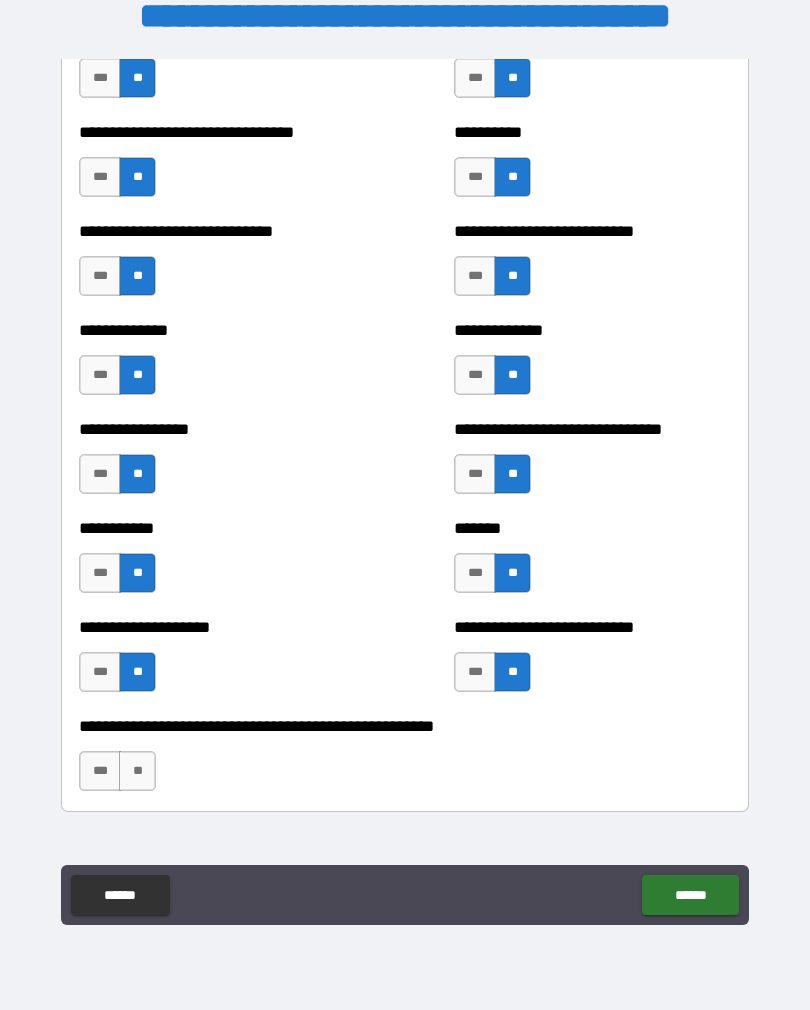 click on "******" at bounding box center [690, 895] 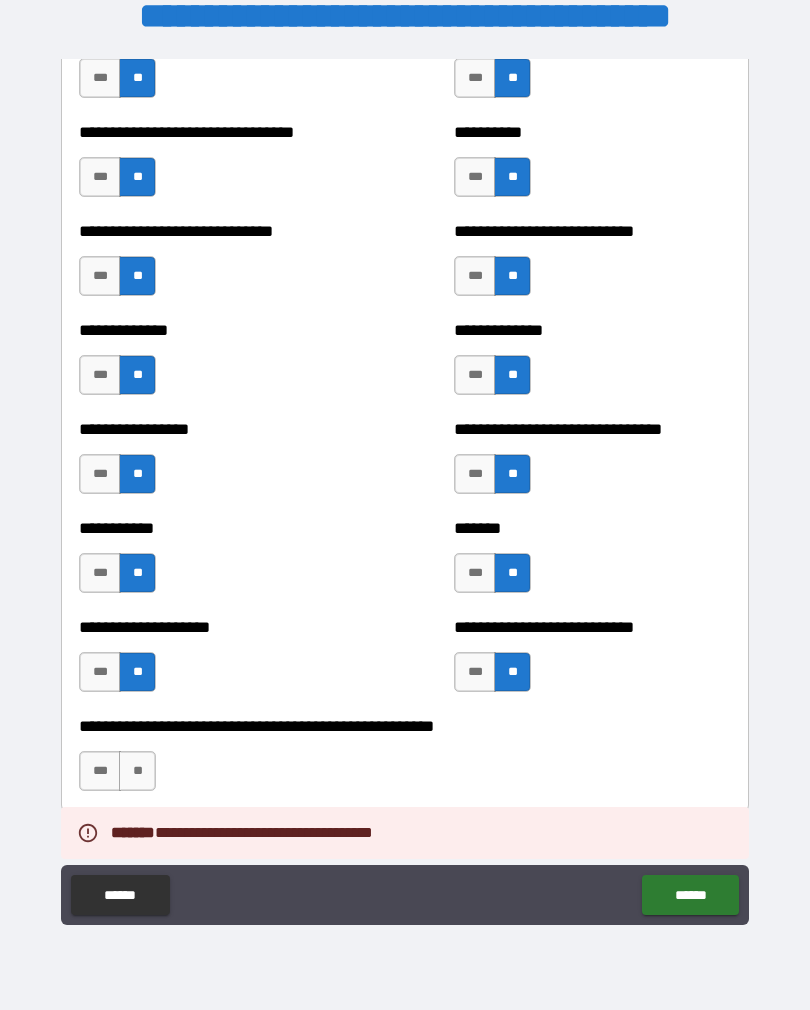 click on "**********" at bounding box center (405, 452) 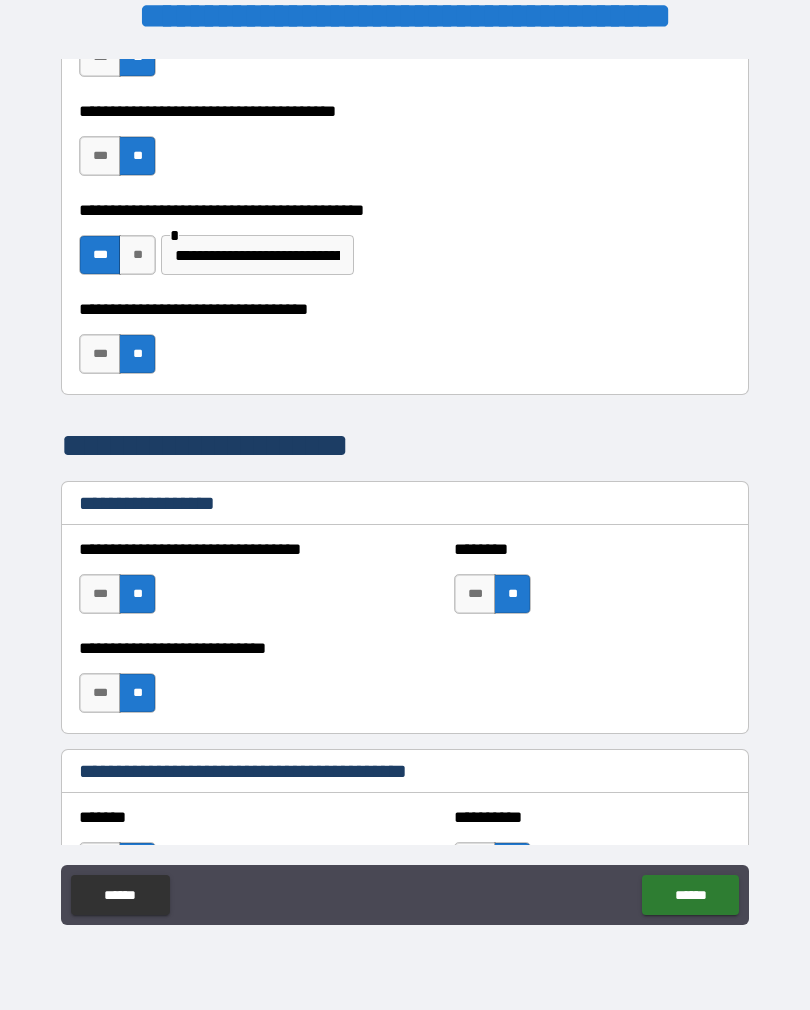 scroll, scrollTop: 1177, scrollLeft: 0, axis: vertical 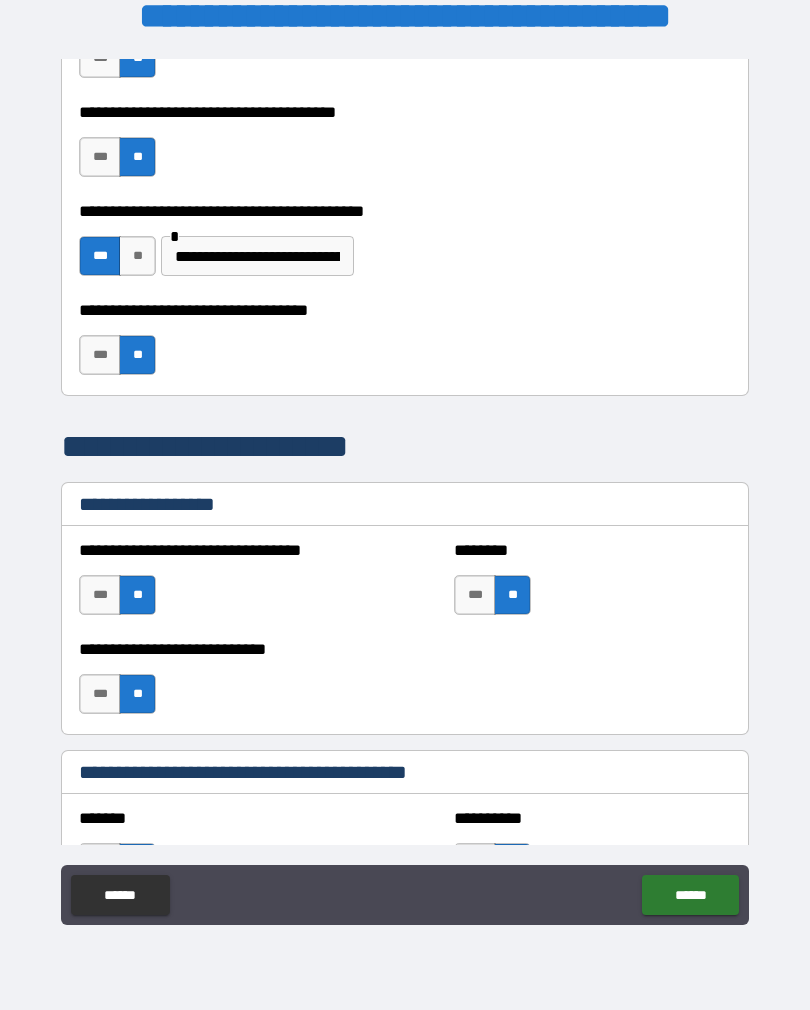 click on "******" at bounding box center (690, 895) 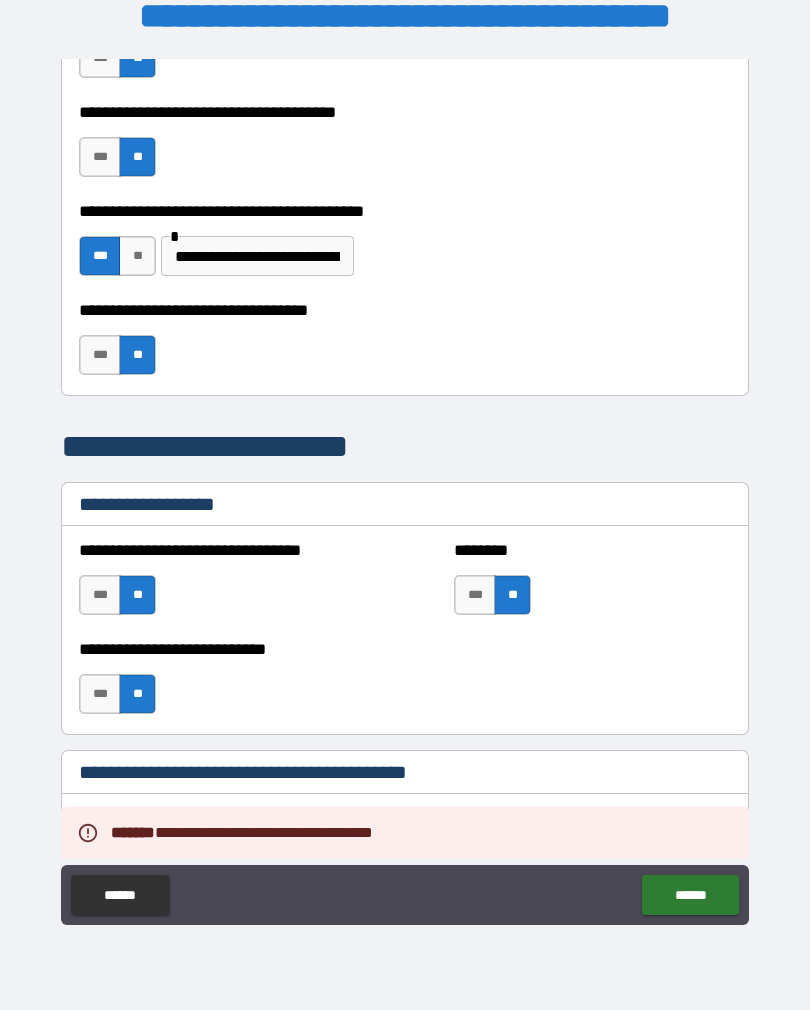 click on "**********" at bounding box center (405, 452) 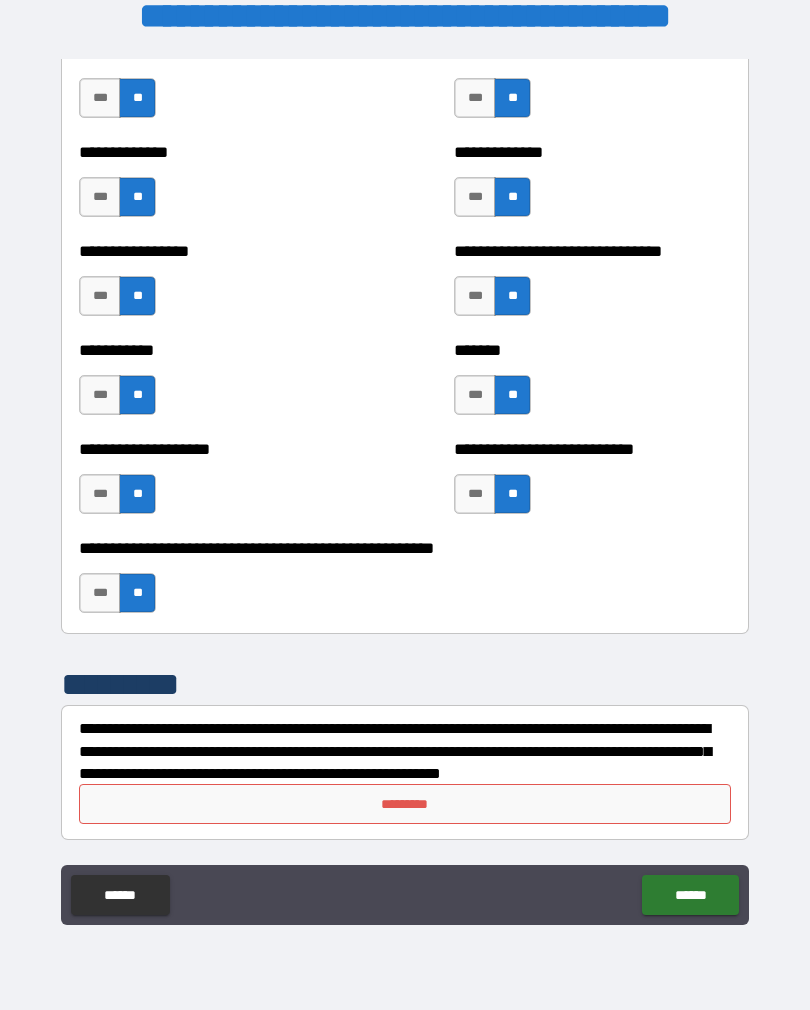 scroll, scrollTop: 7847, scrollLeft: 0, axis: vertical 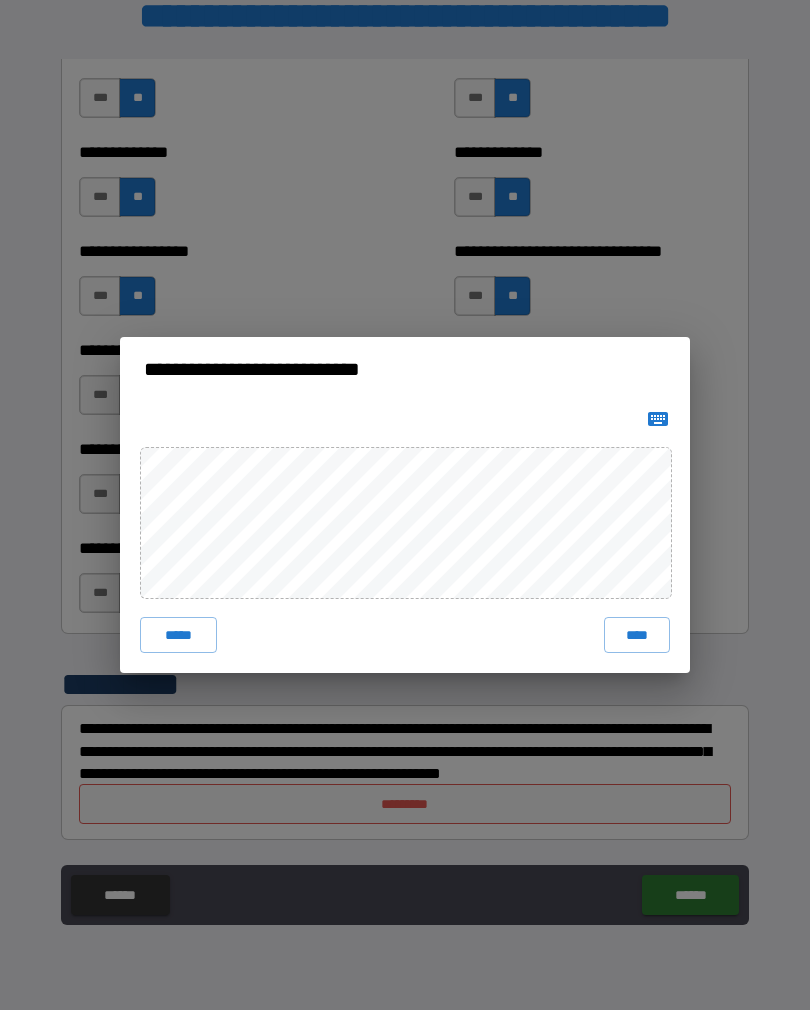 click on "****" at bounding box center [637, 635] 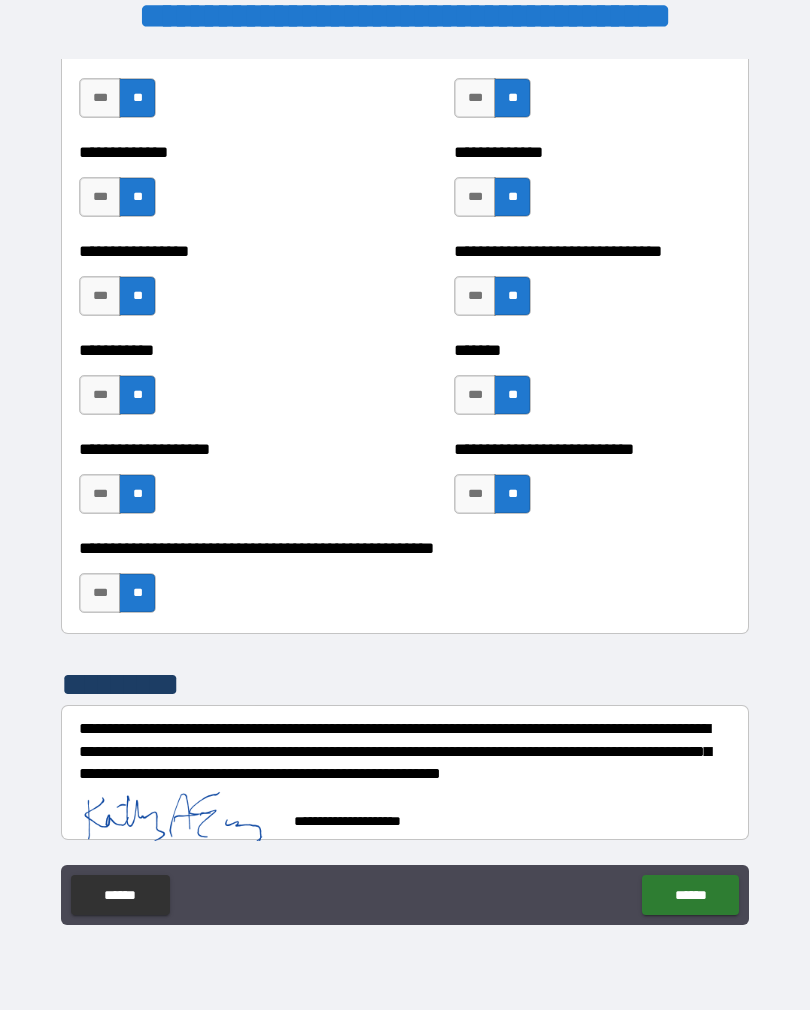 scroll, scrollTop: 7837, scrollLeft: 0, axis: vertical 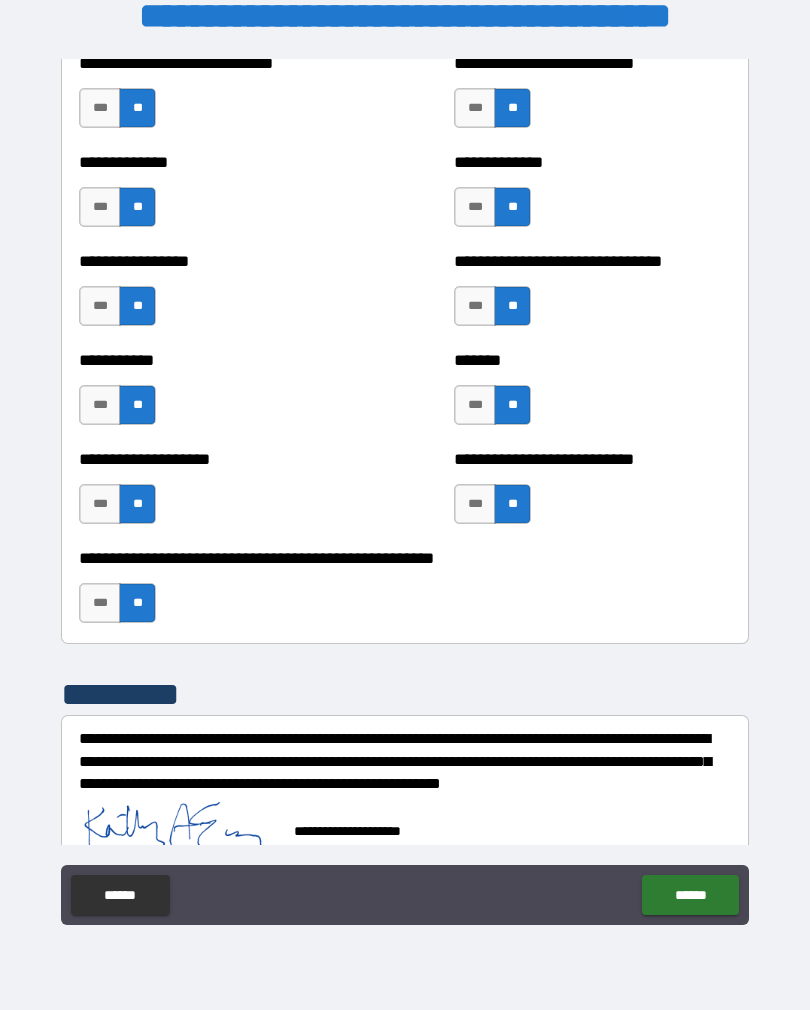 click on "******" at bounding box center [690, 895] 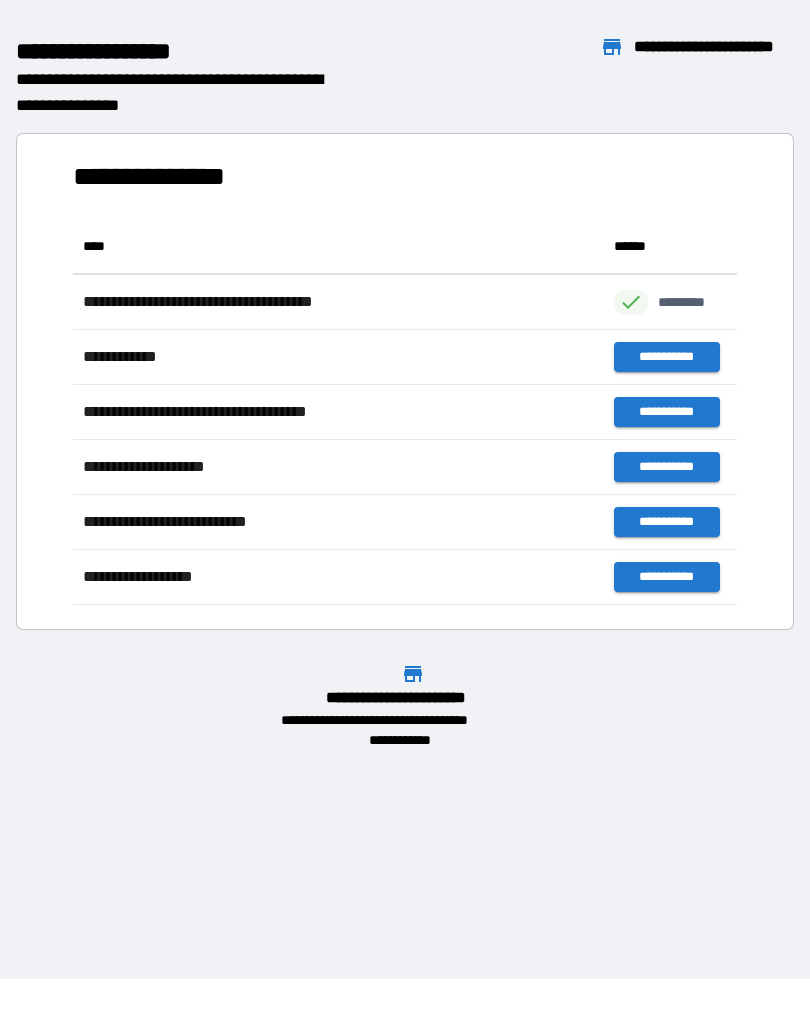 scroll, scrollTop: 386, scrollLeft: 664, axis: both 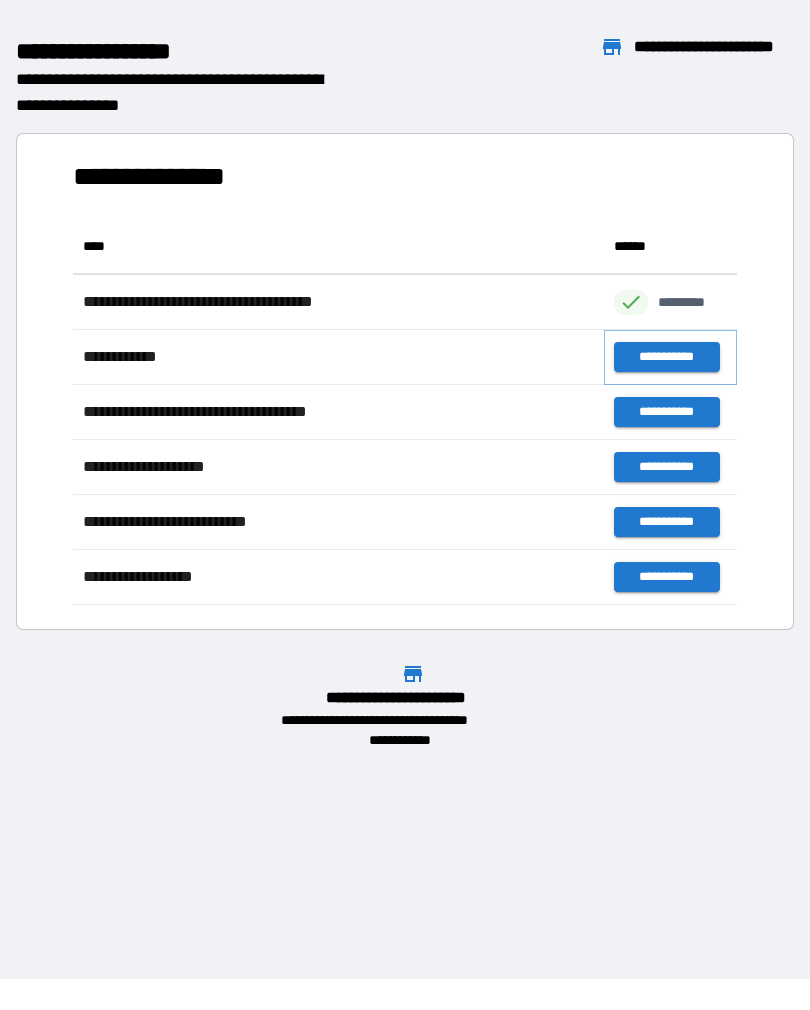 click on "**********" at bounding box center [666, 357] 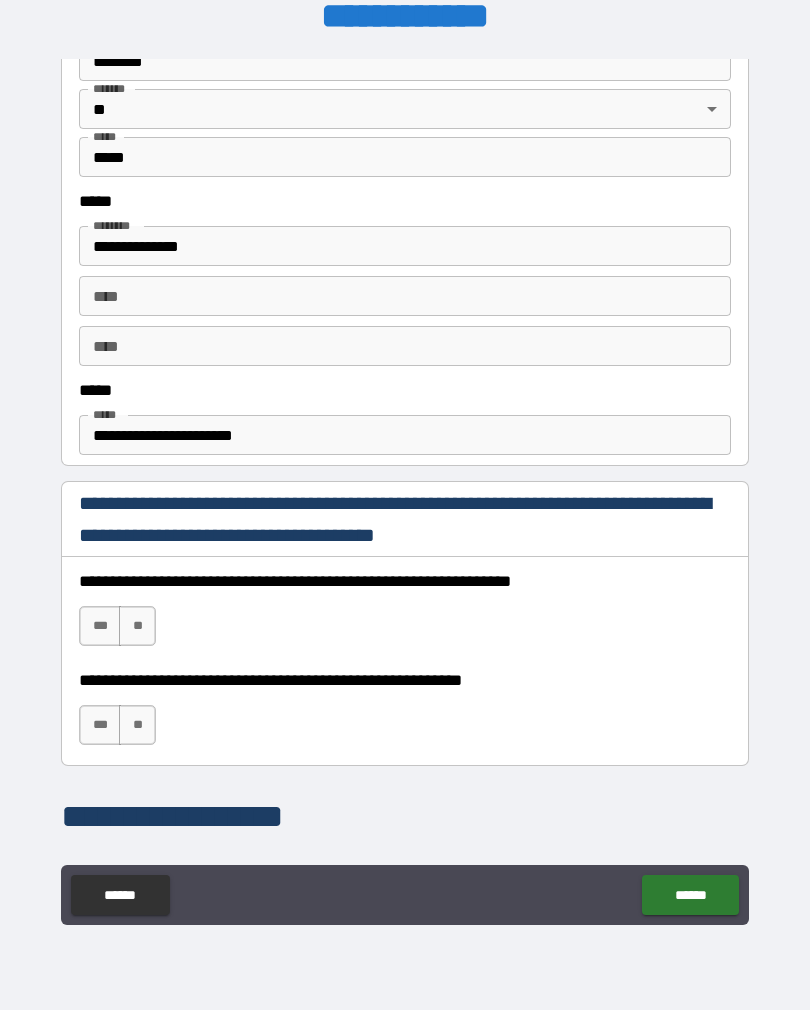 scroll, scrollTop: 935, scrollLeft: 0, axis: vertical 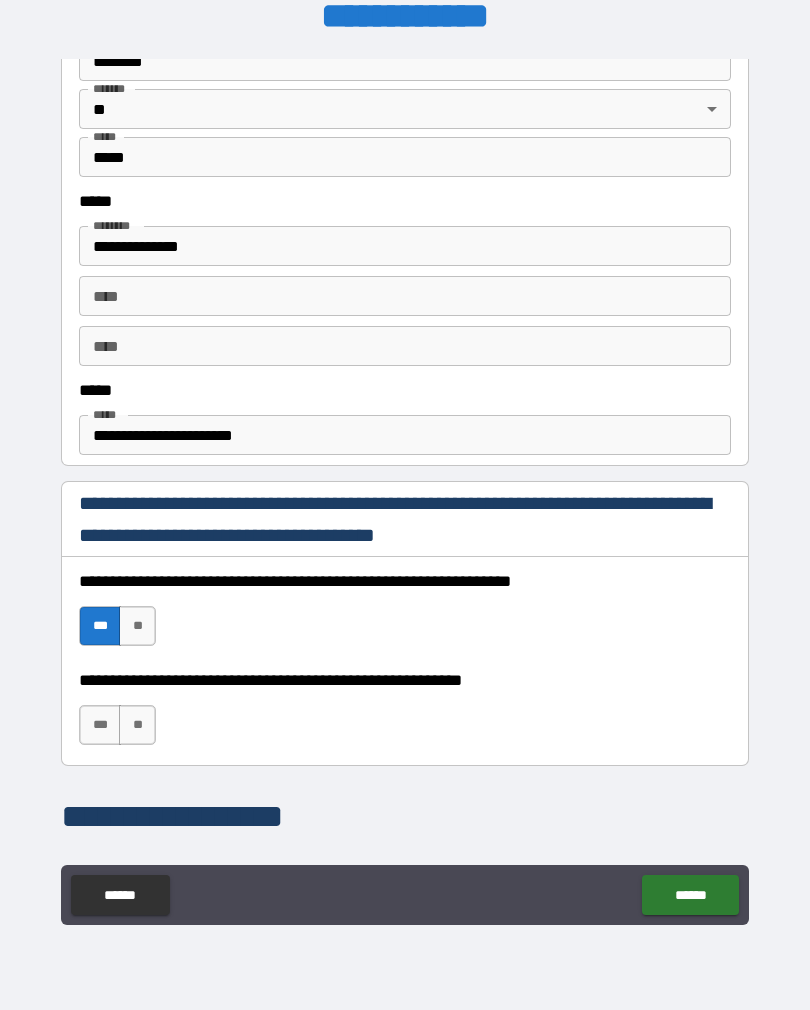 click on "***" at bounding box center [100, 725] 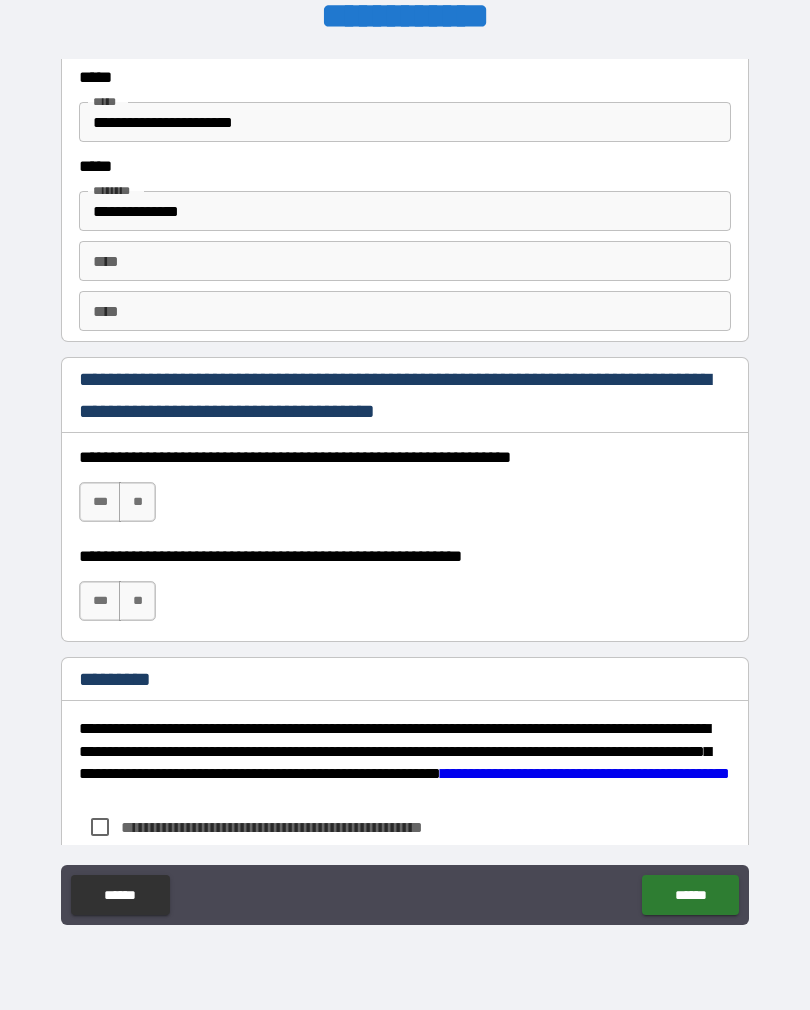 scroll, scrollTop: 2700, scrollLeft: 0, axis: vertical 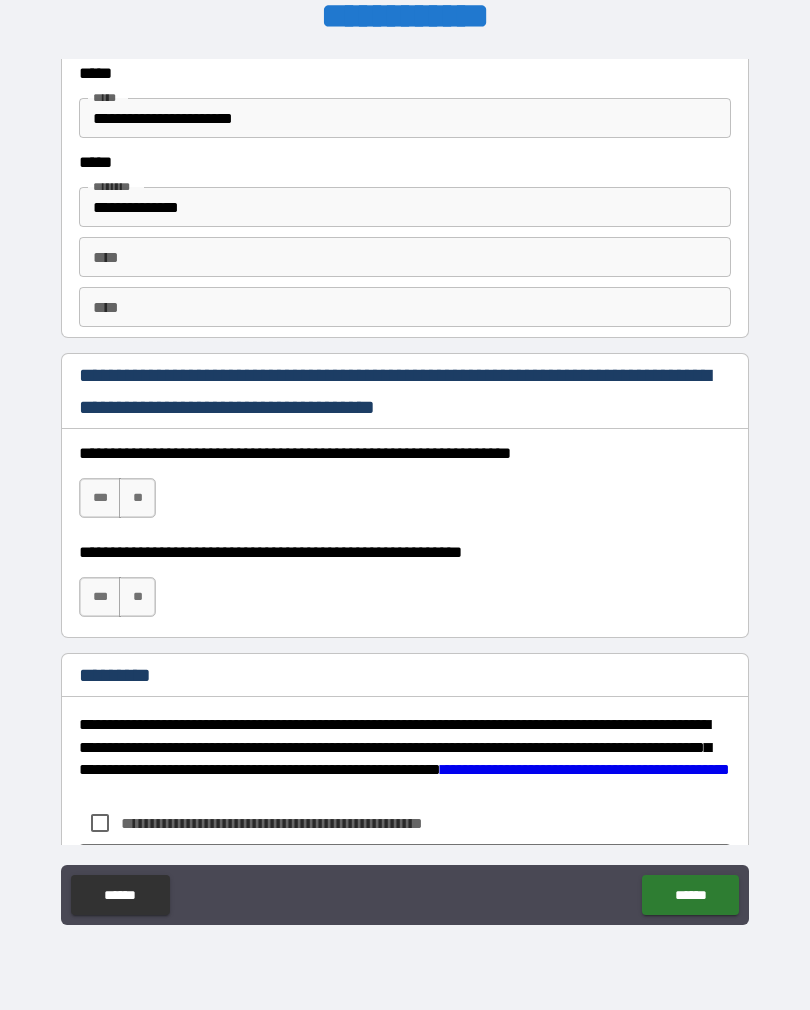 click on "***" at bounding box center [100, 498] 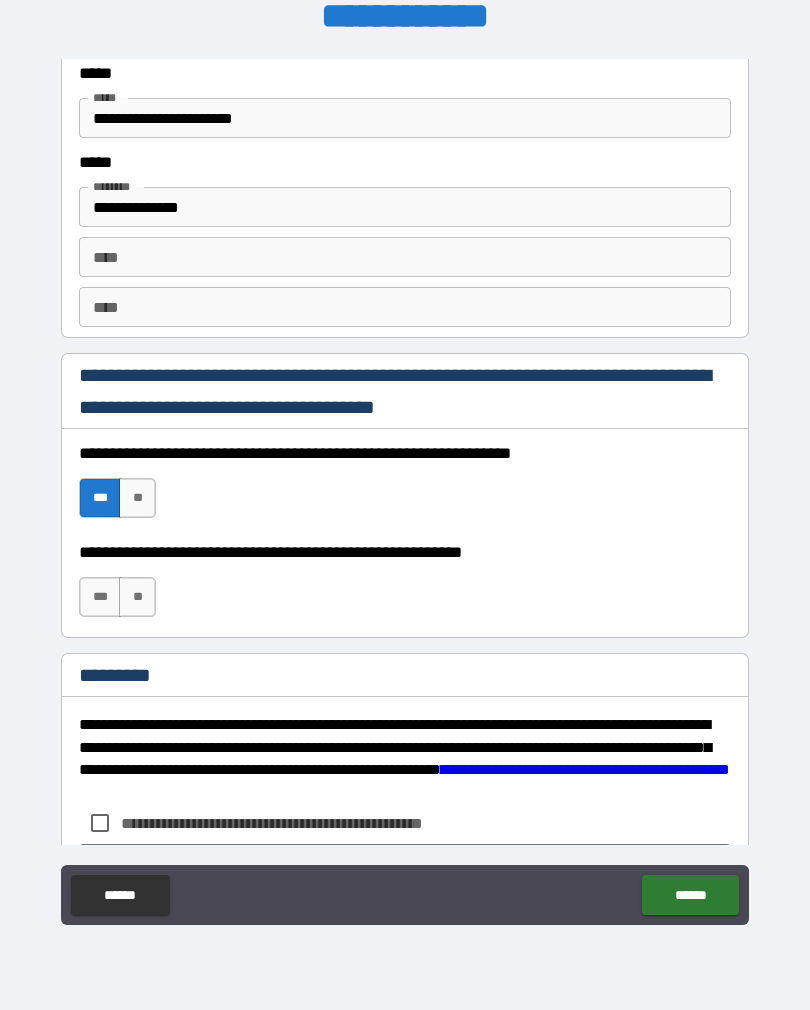 click on "***" at bounding box center [100, 597] 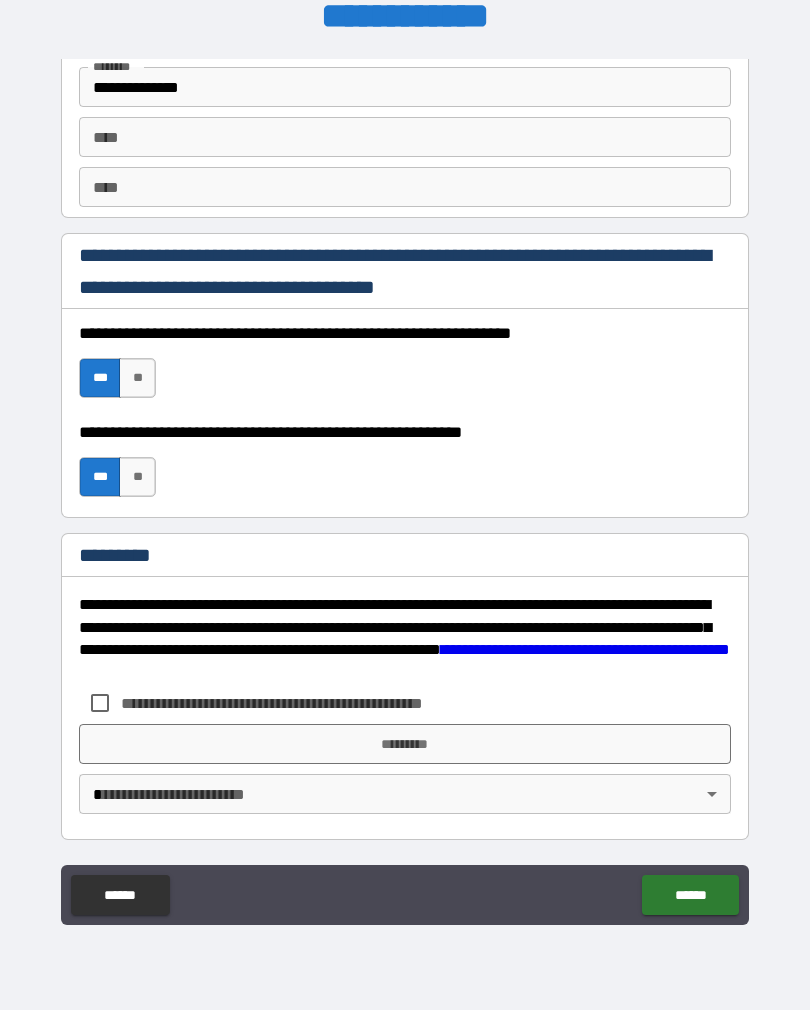 scroll, scrollTop: 2820, scrollLeft: 0, axis: vertical 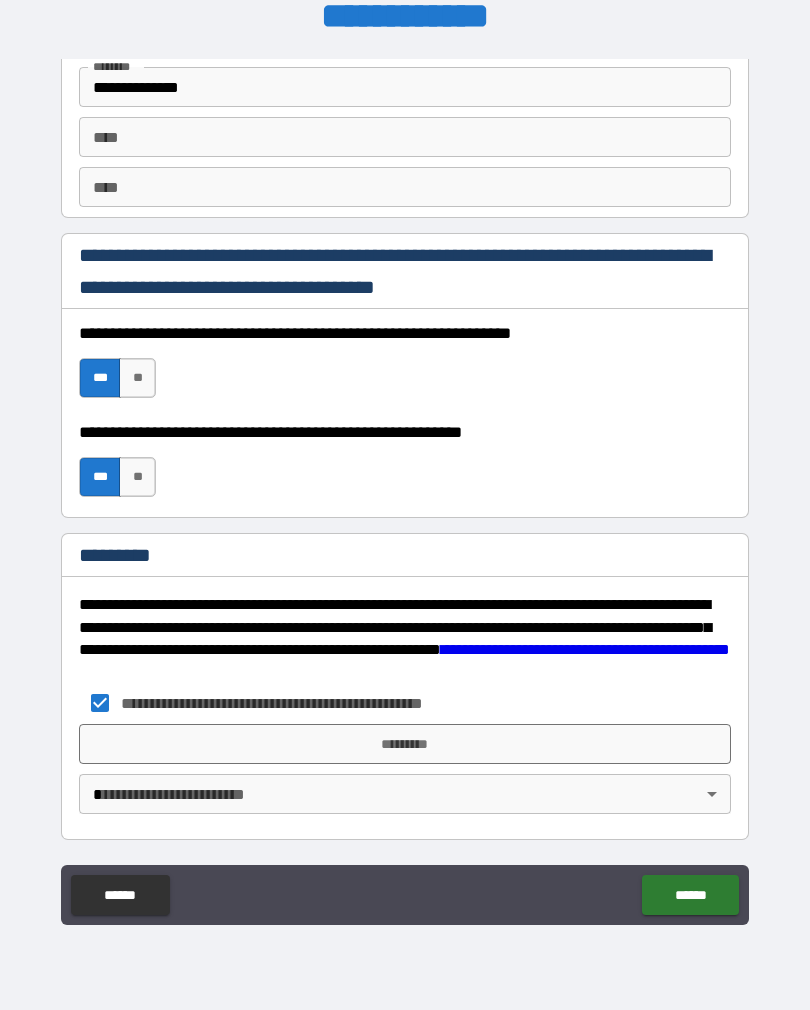 click on "*********" at bounding box center [405, 744] 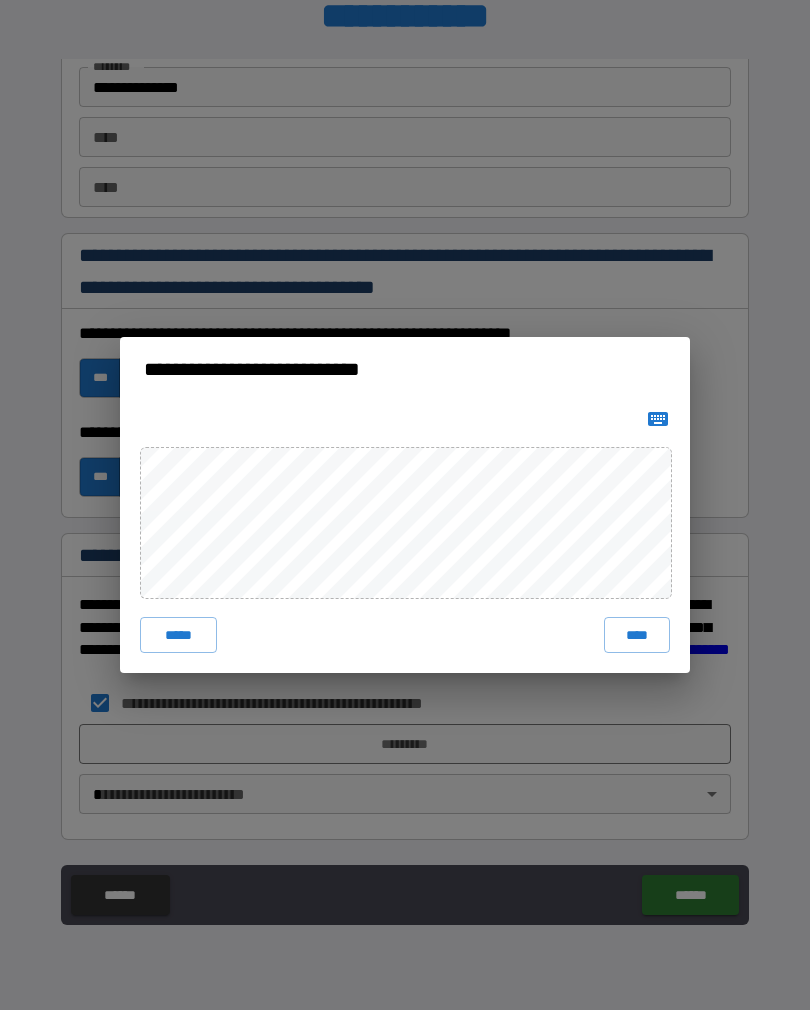 click on "****" at bounding box center [637, 635] 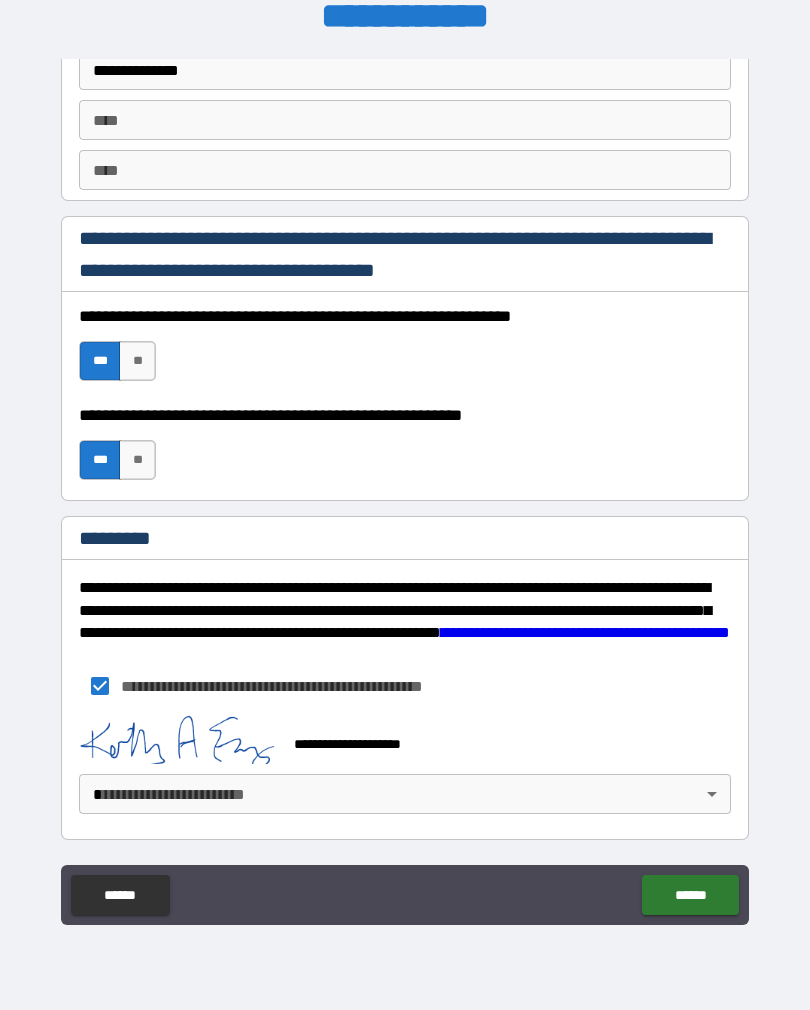scroll, scrollTop: 2837, scrollLeft: 0, axis: vertical 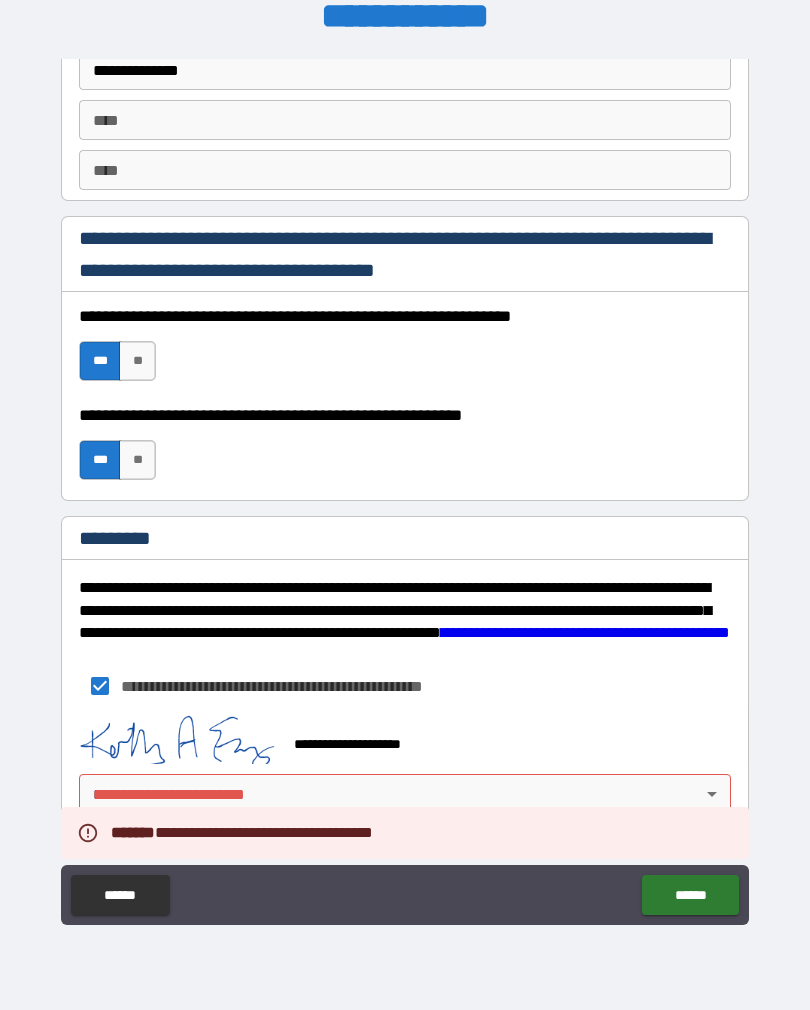 click on "**********" at bounding box center (405, 489) 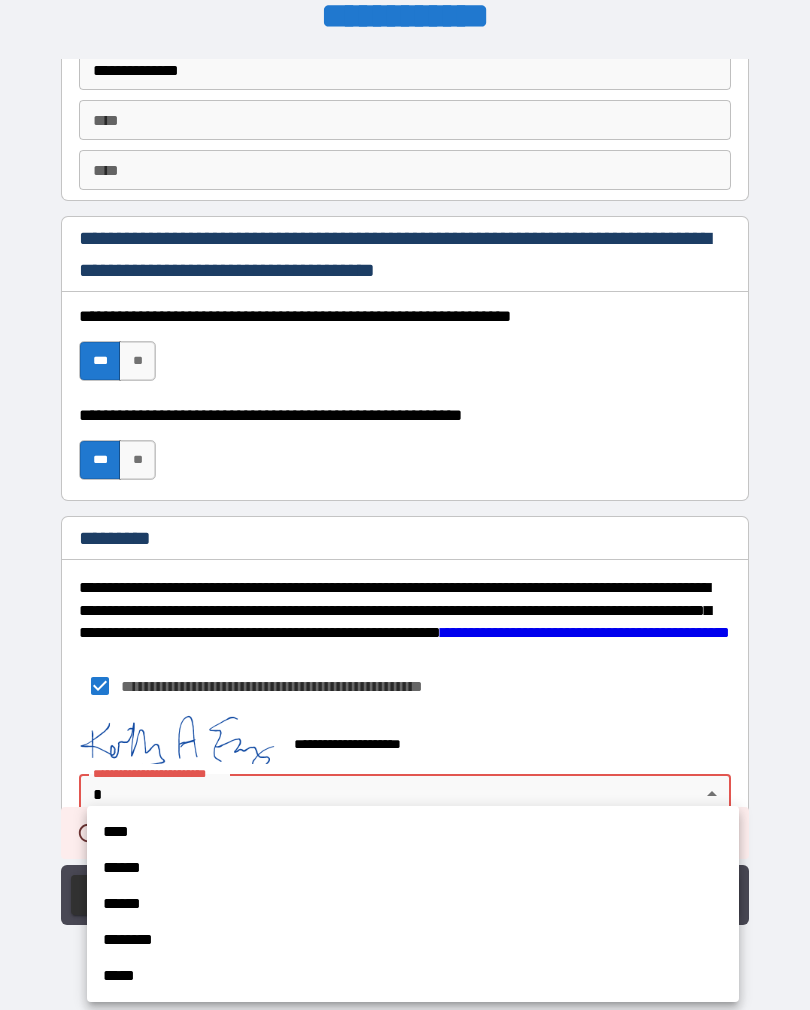 click on "****" at bounding box center [413, 832] 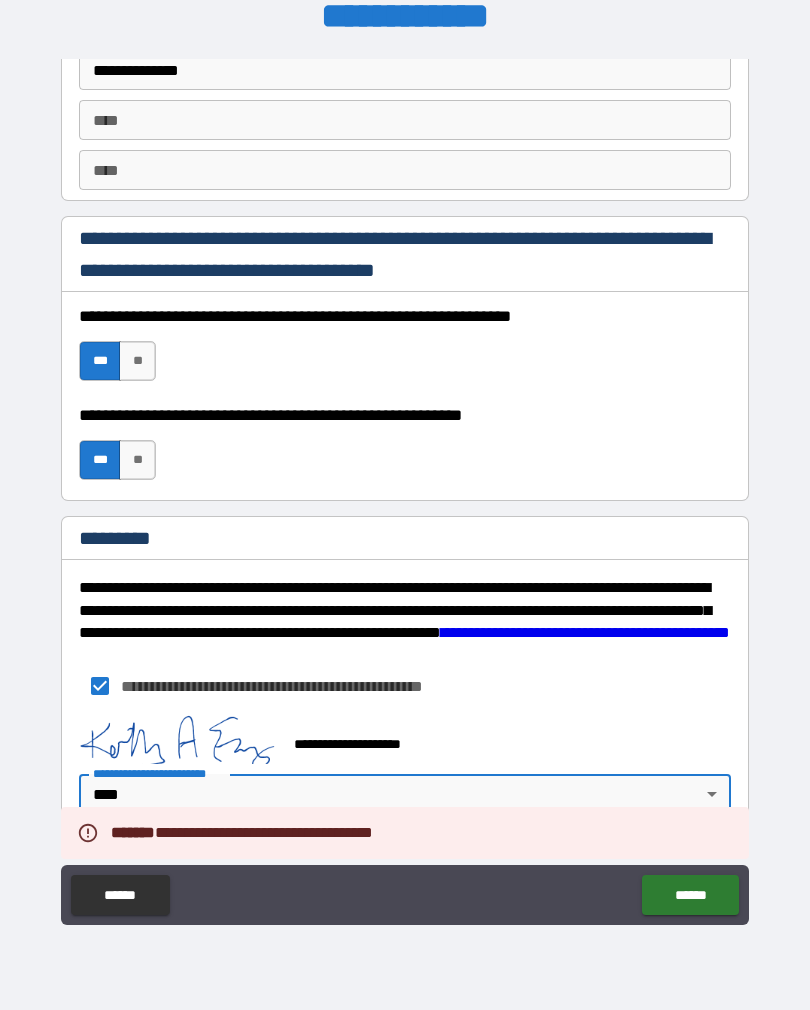 click on "******" at bounding box center (690, 895) 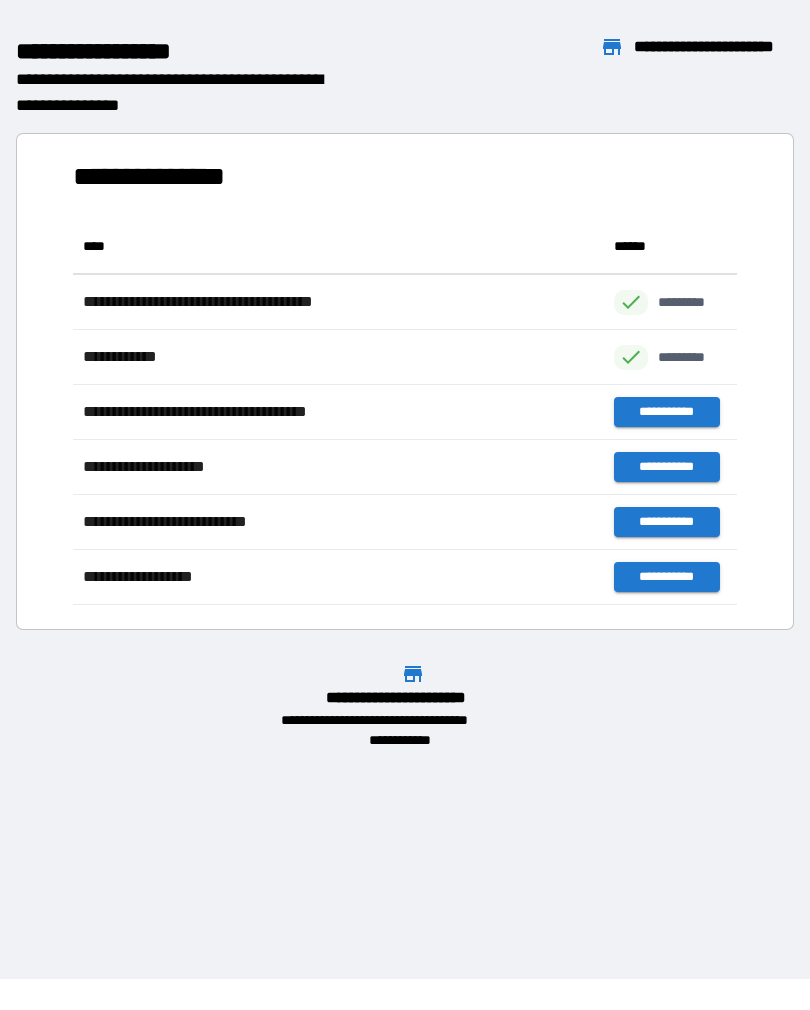 scroll, scrollTop: 386, scrollLeft: 664, axis: both 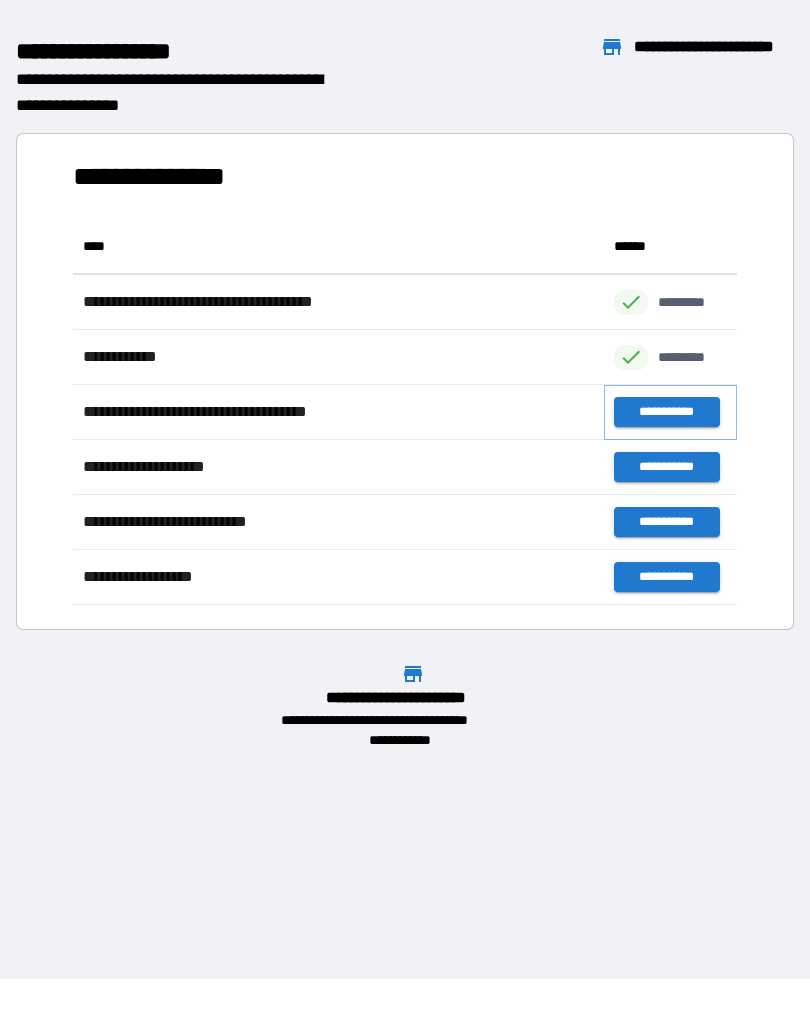 click on "**********" at bounding box center (666, 412) 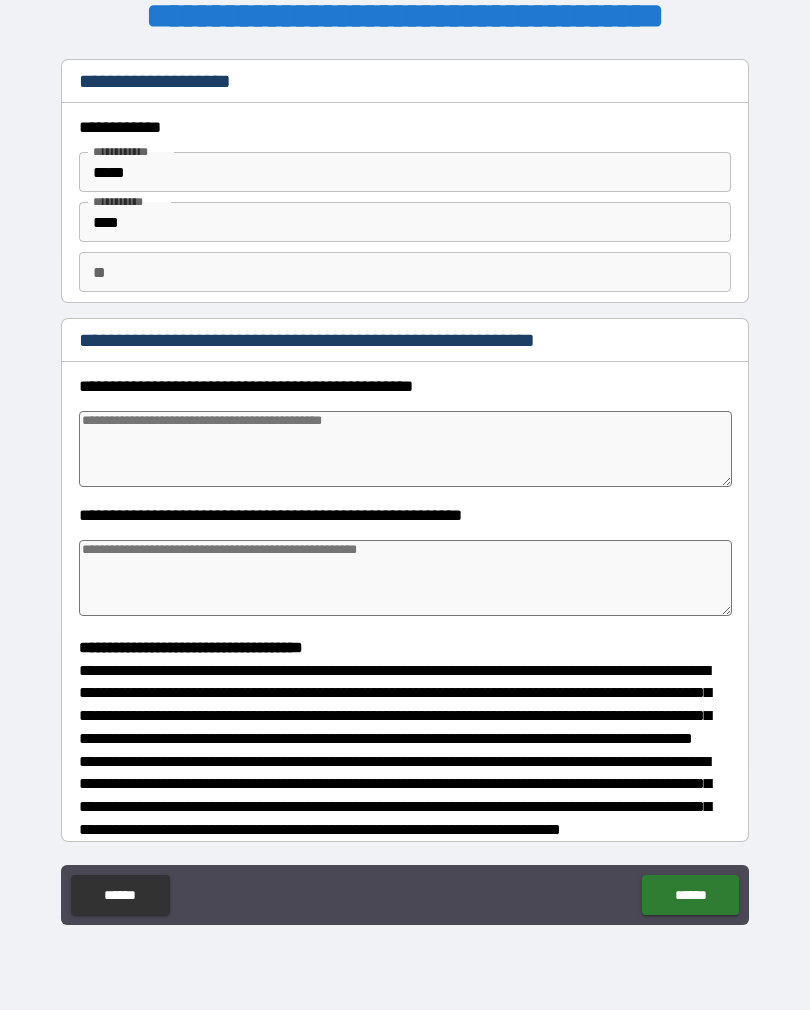 type on "*" 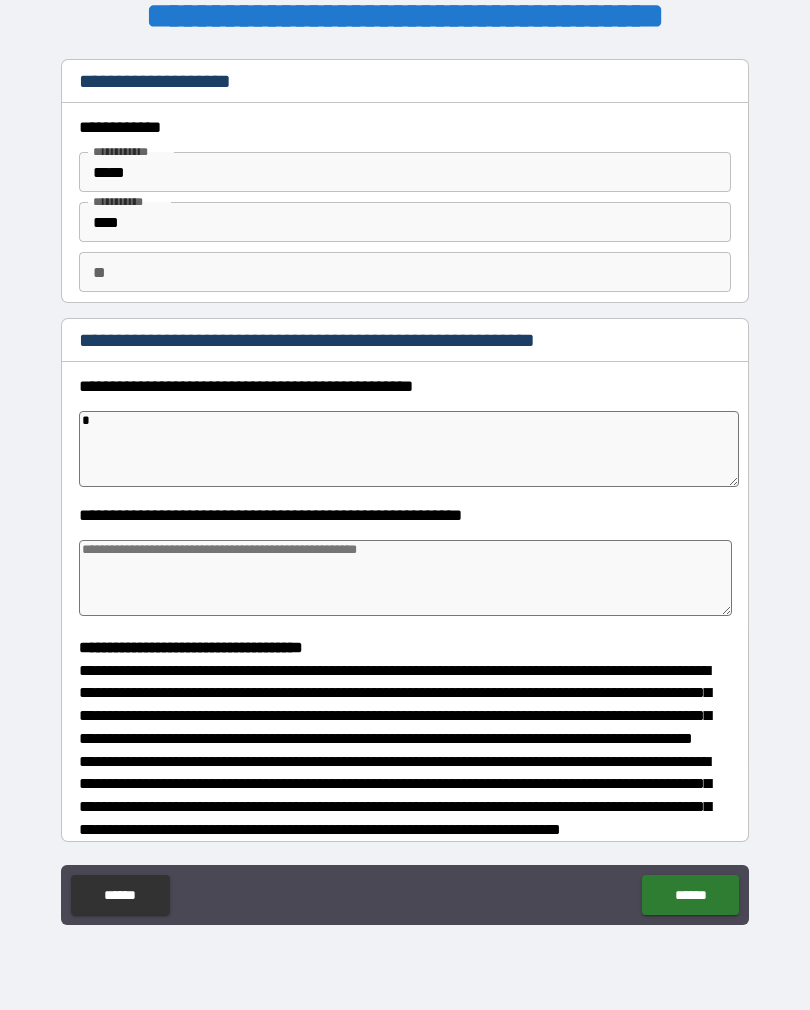 type on "*" 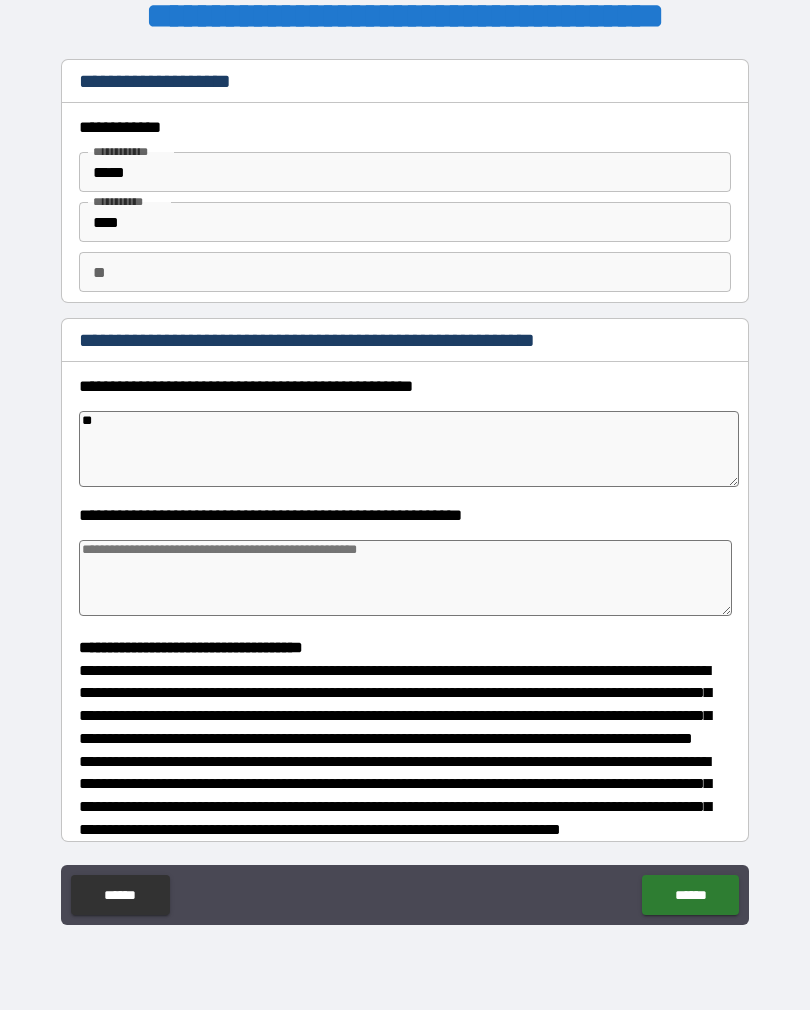 type on "*" 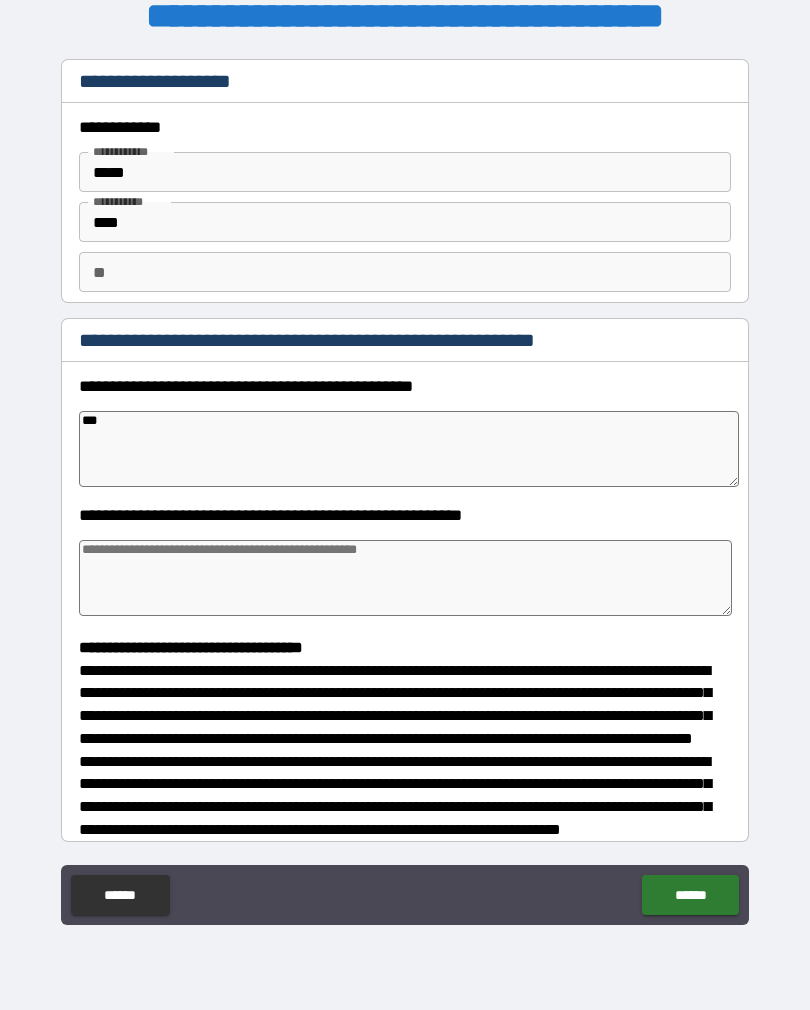 type on "*" 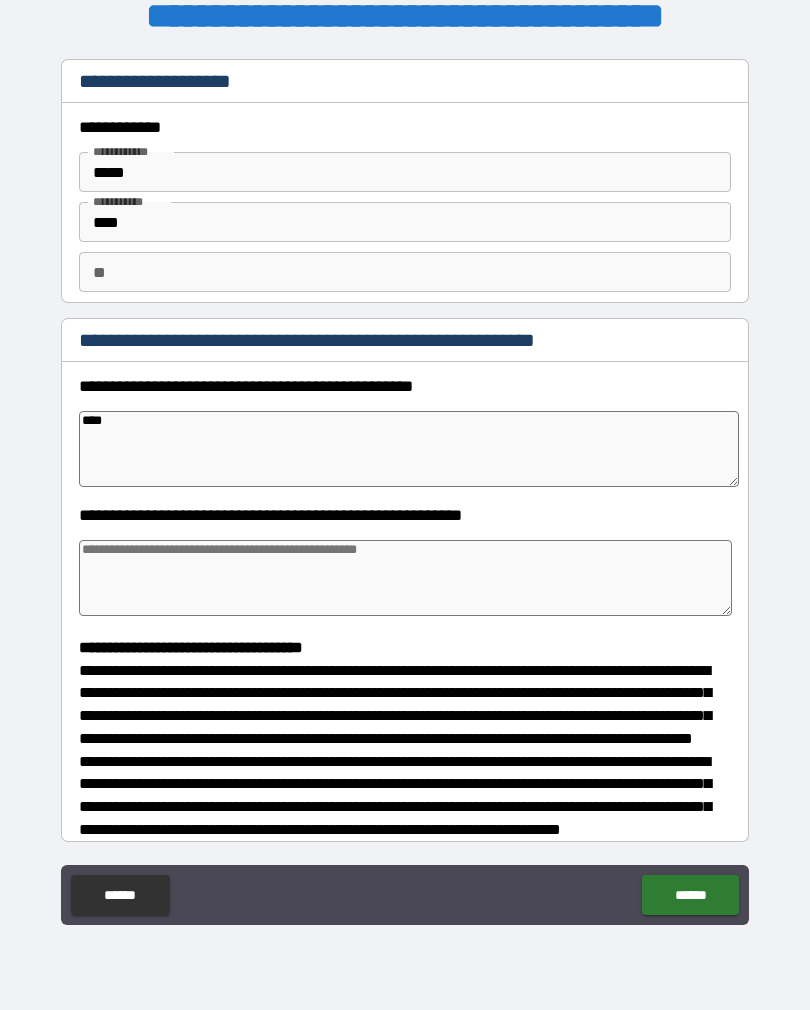 type on "*" 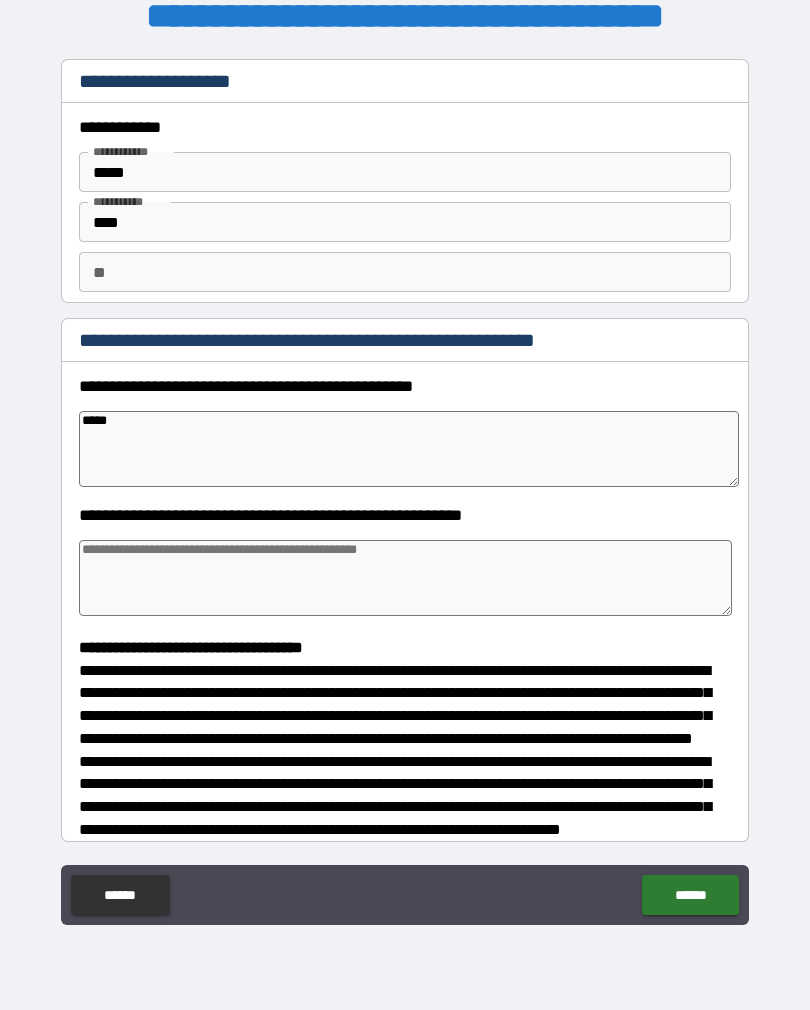 type on "*" 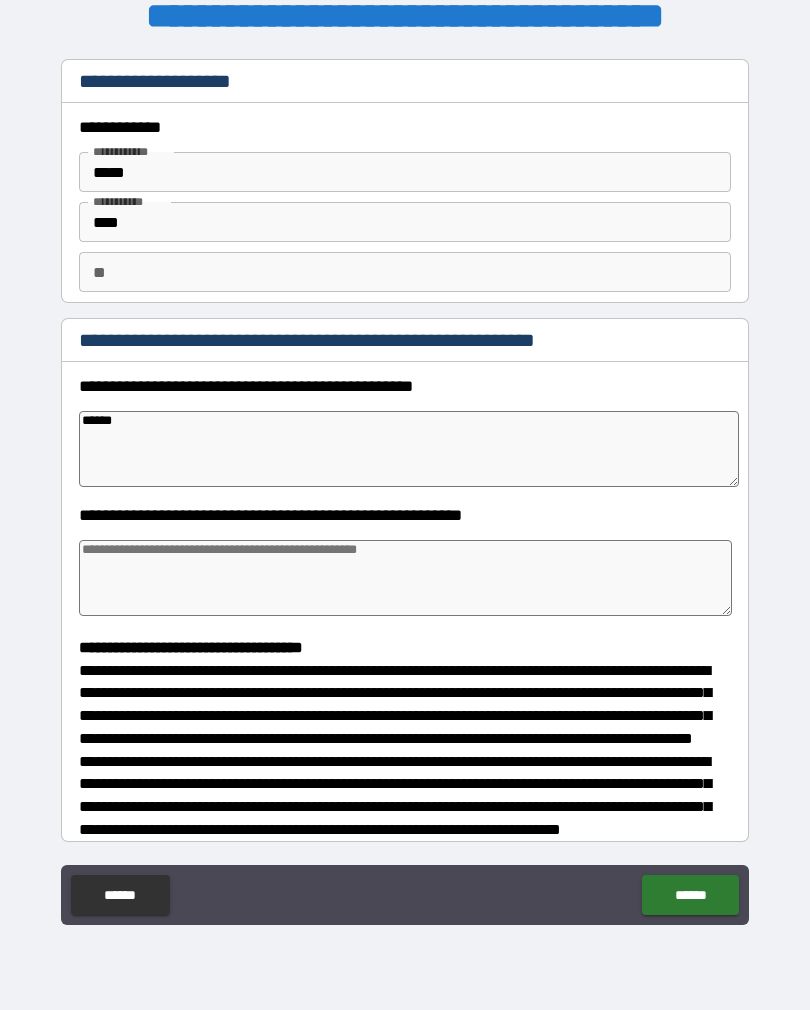 type on "*" 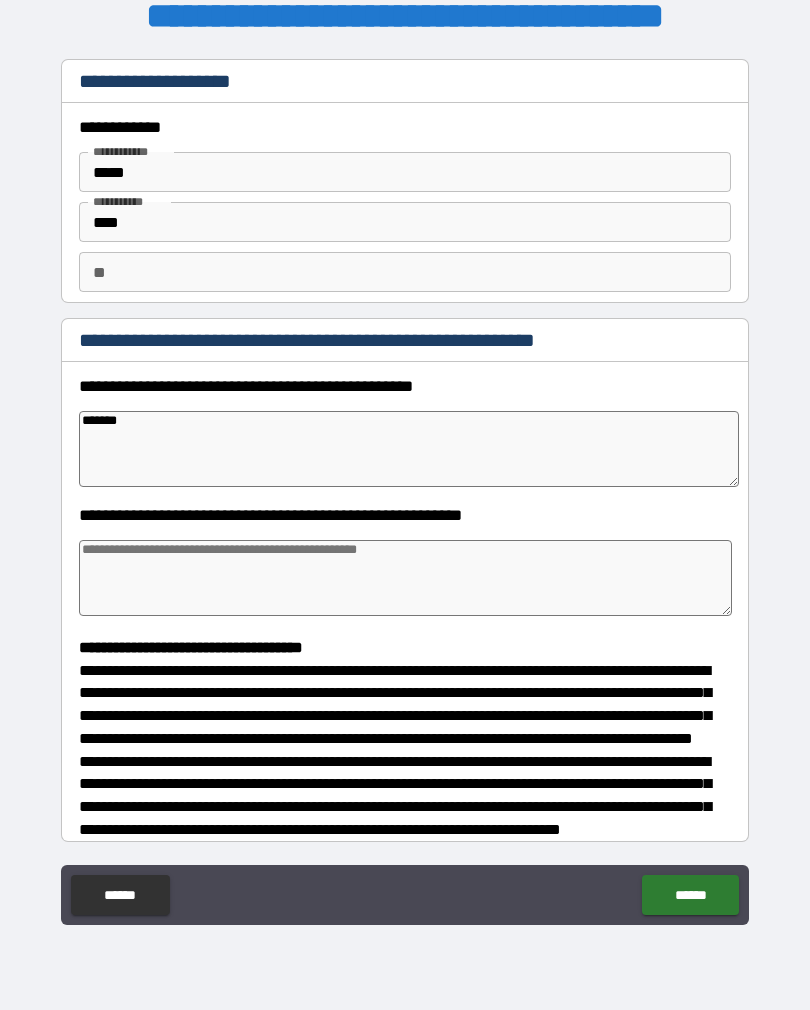 type on "*" 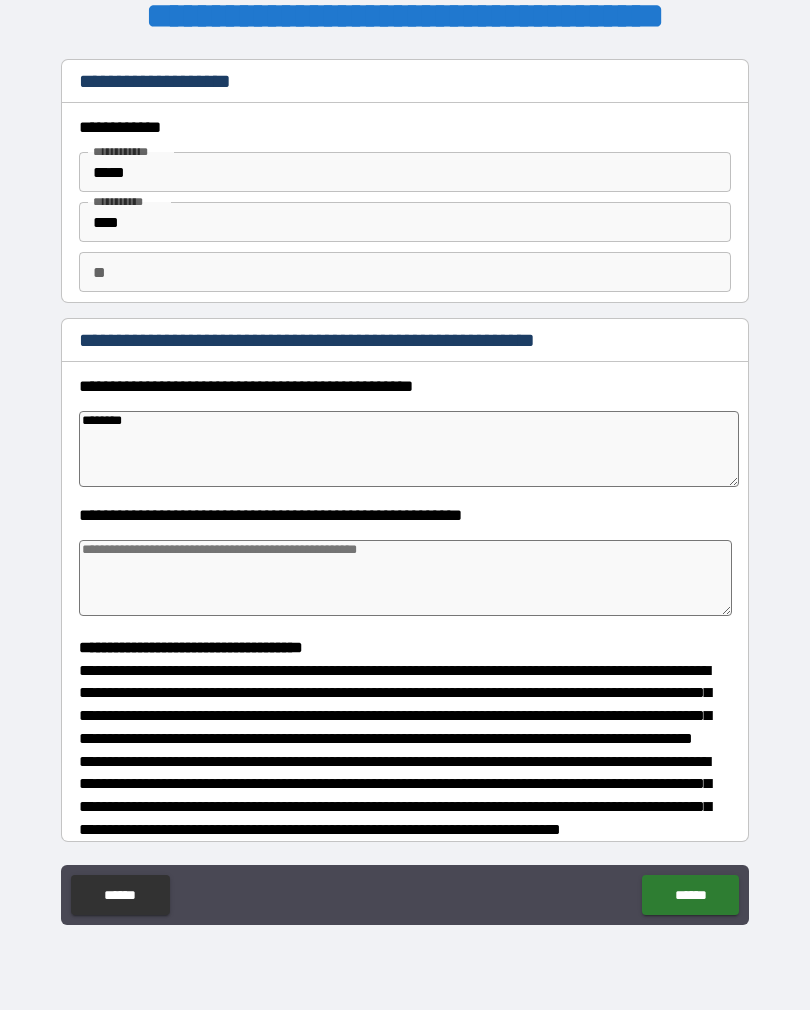 type on "*" 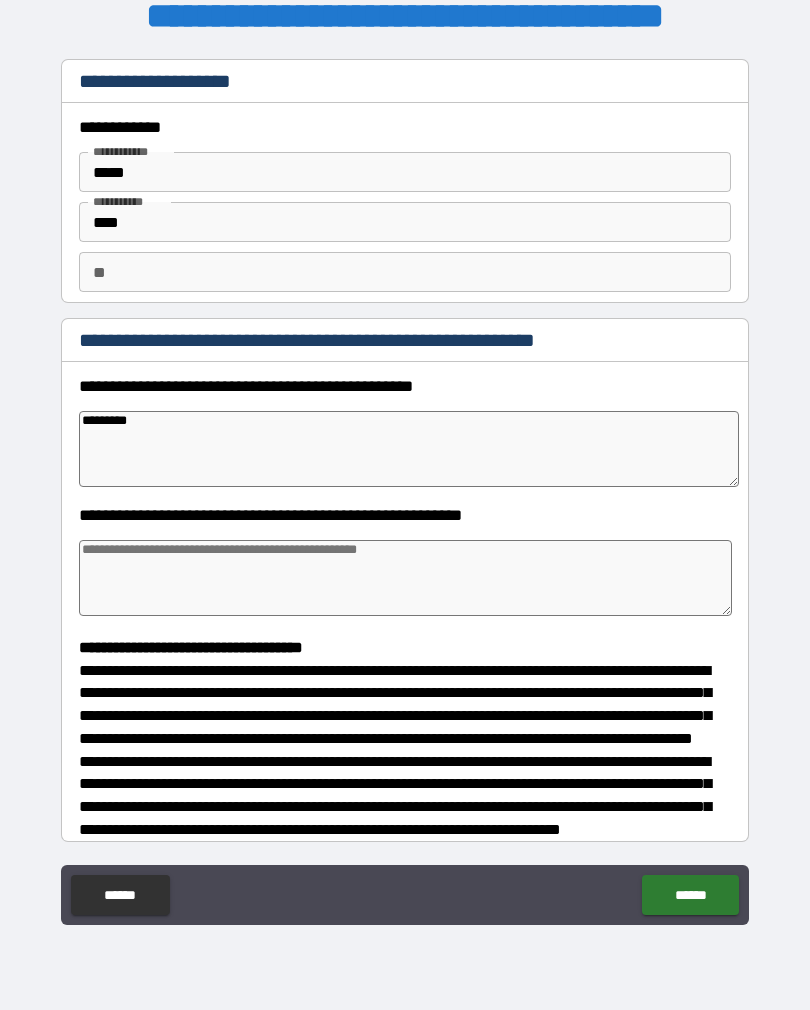 type on "*" 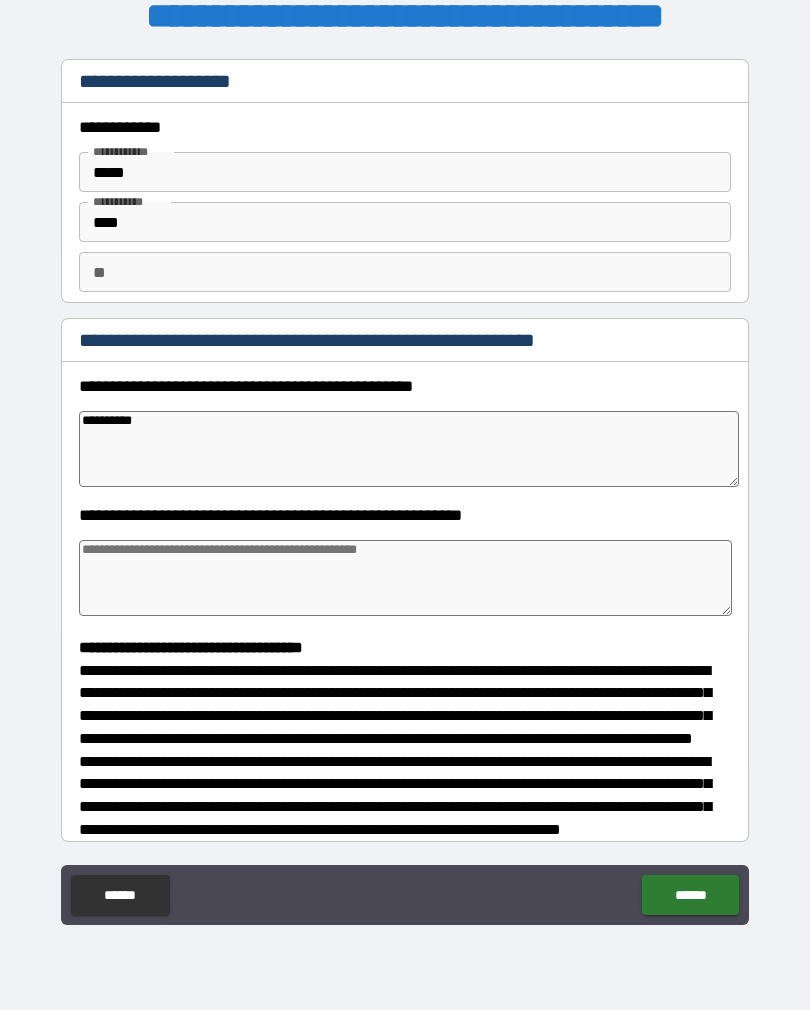 type on "*" 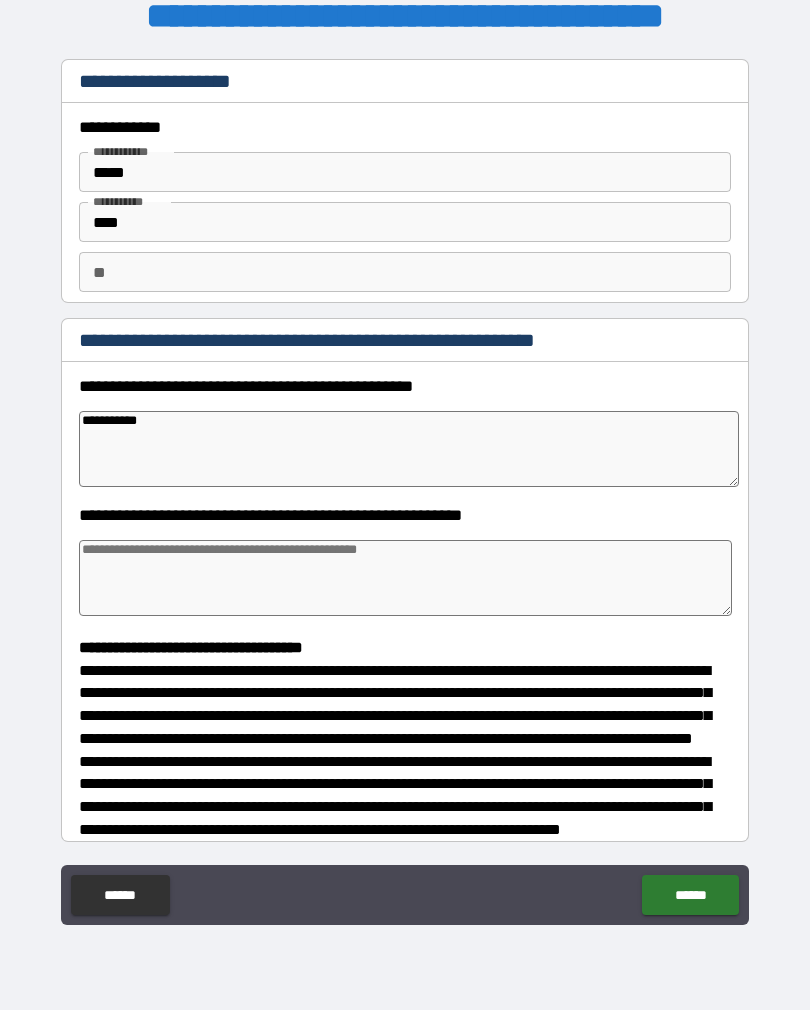 type on "*" 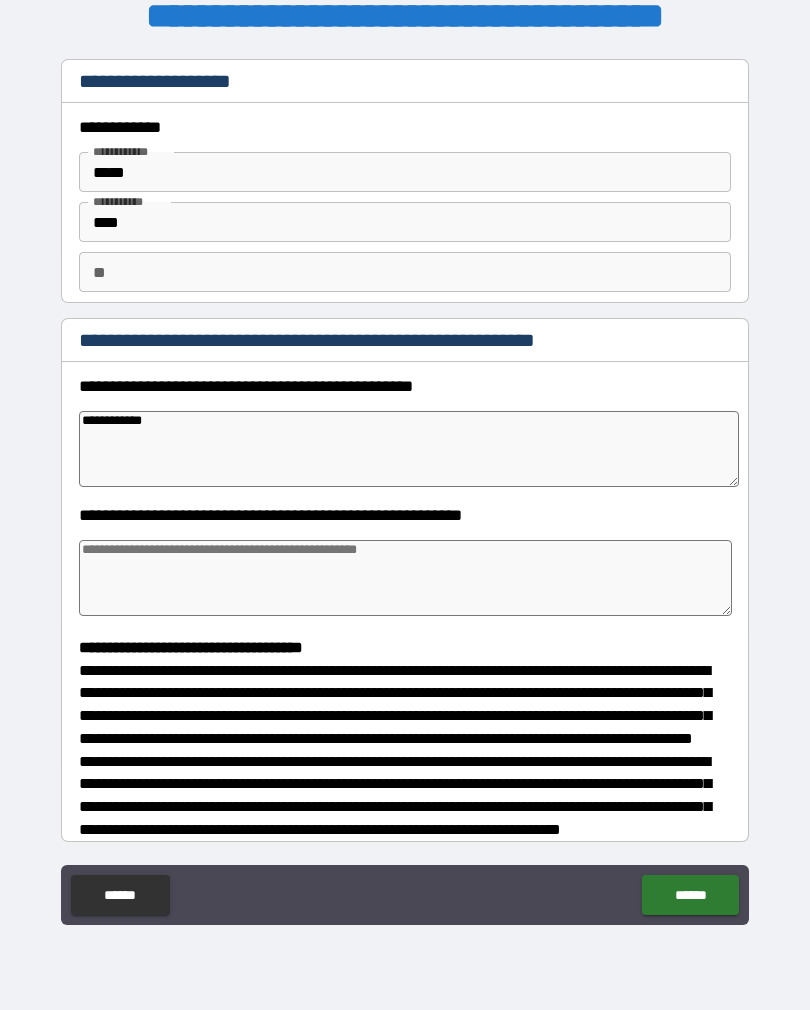 type on "*" 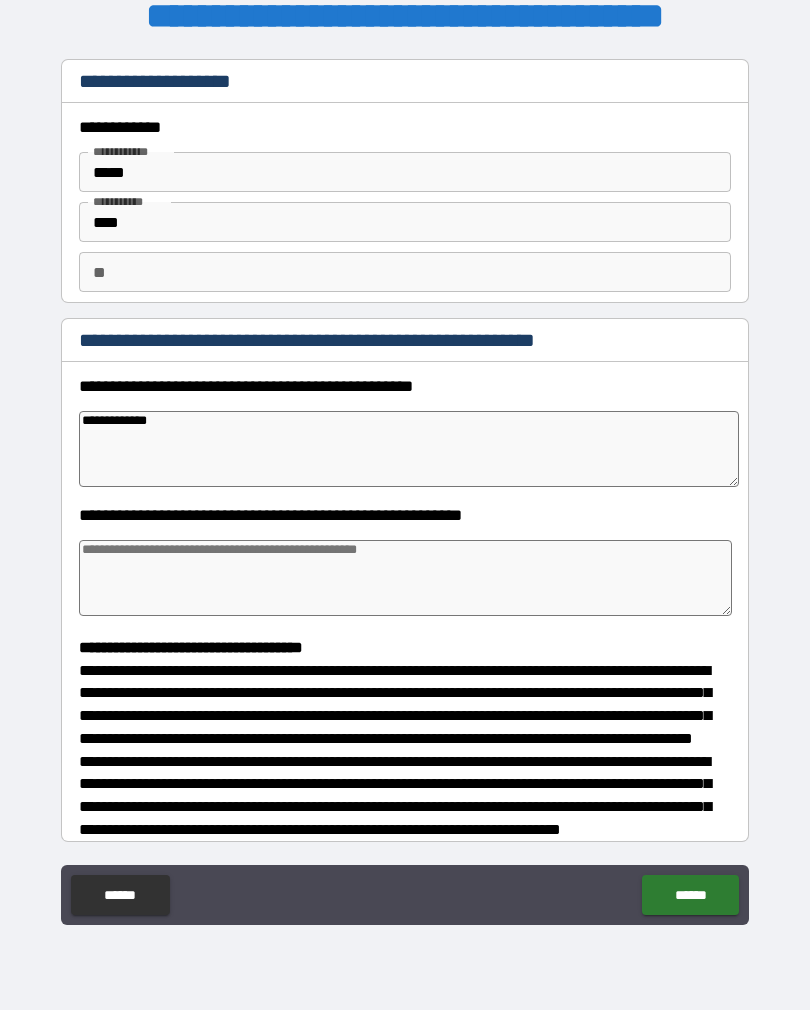 type on "*" 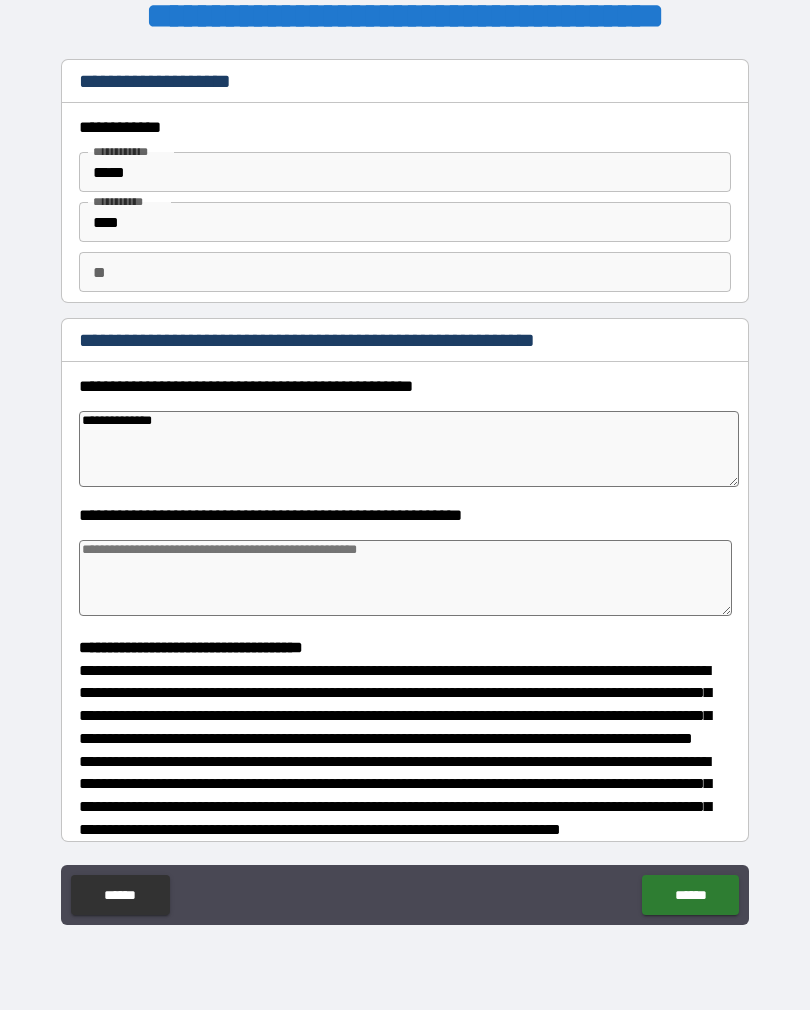 type on "*" 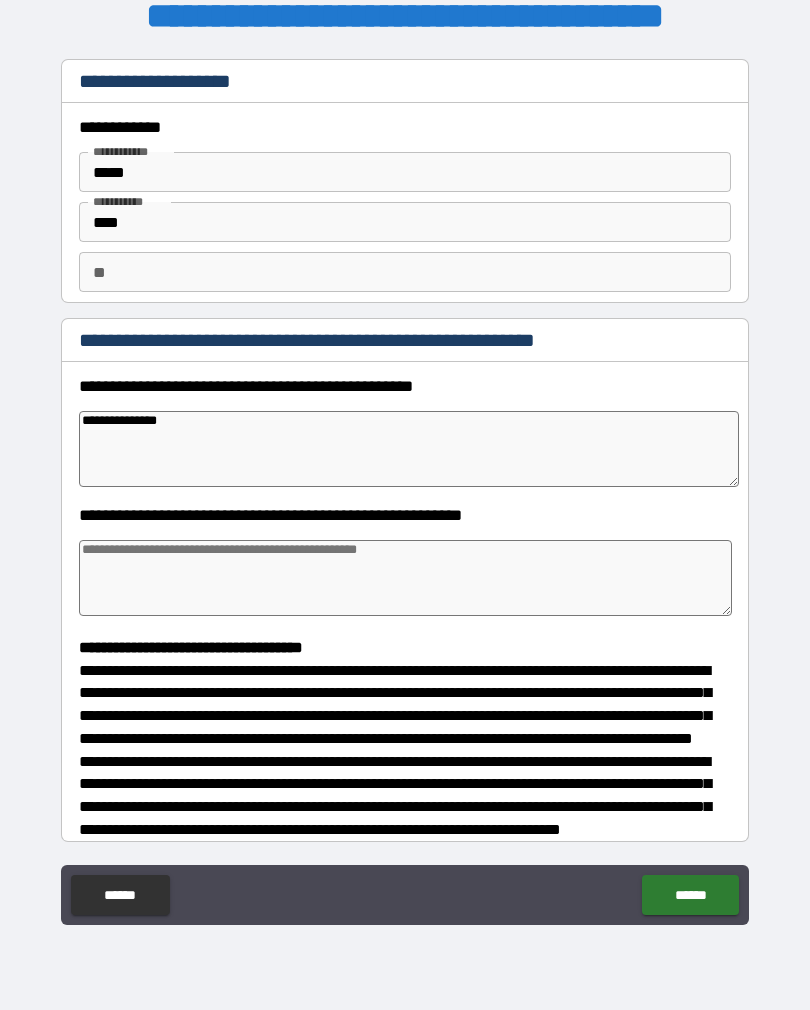 type on "*" 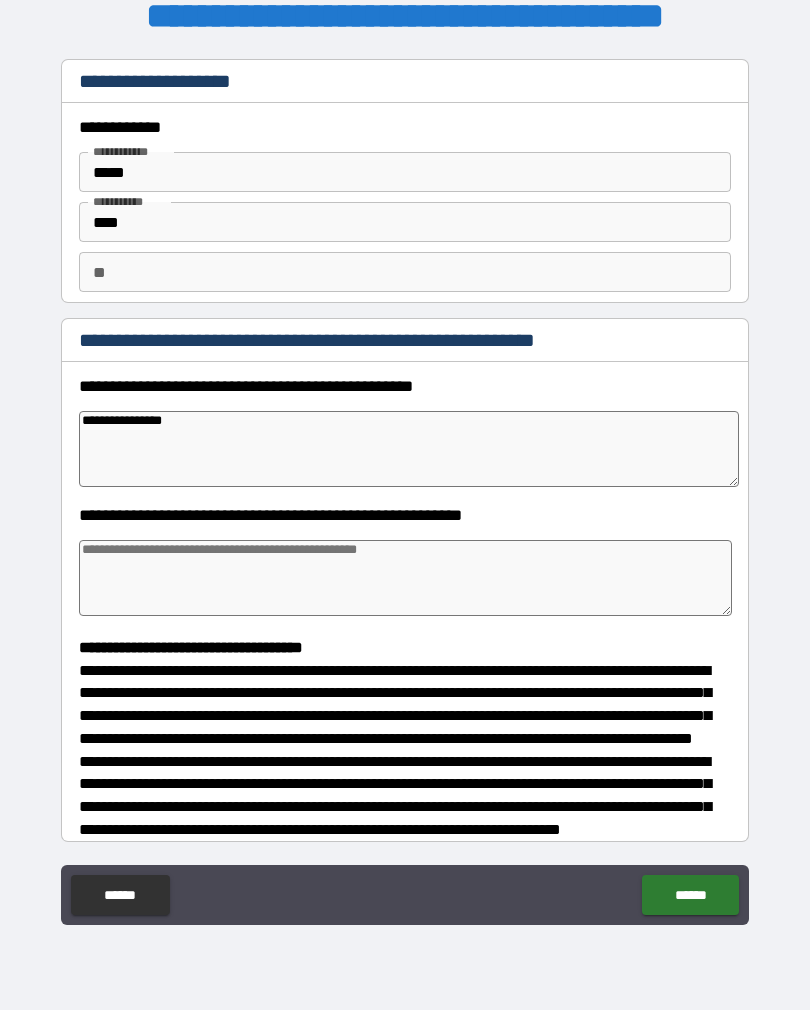 type on "*" 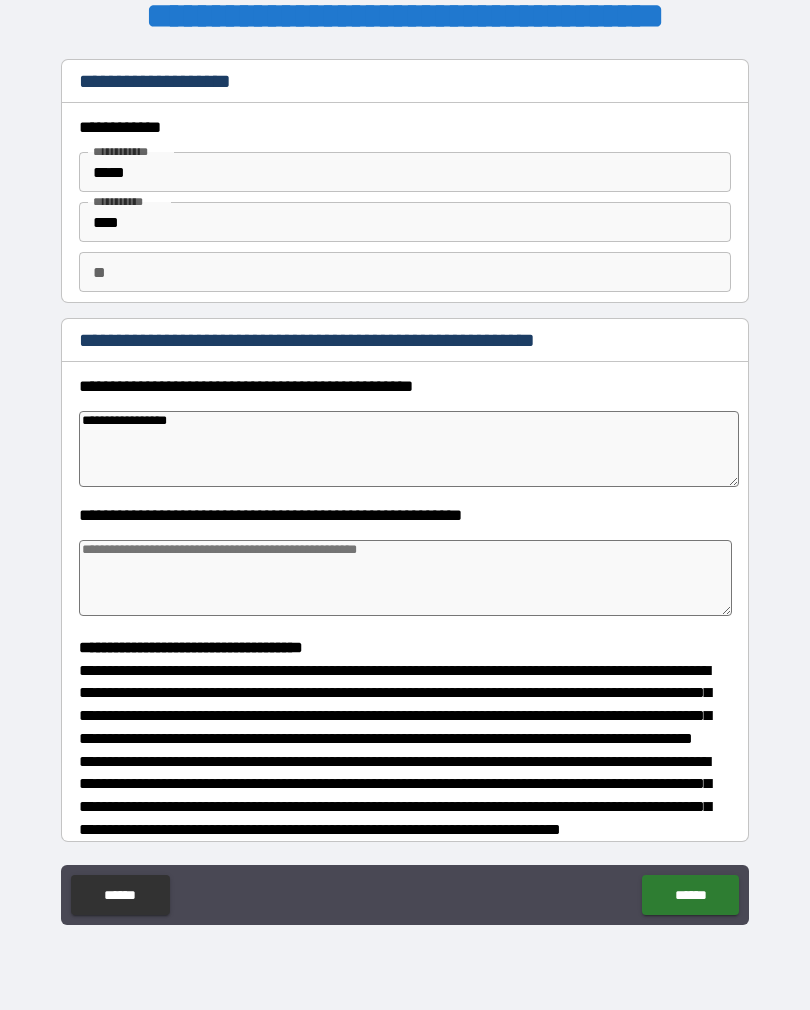 type on "*" 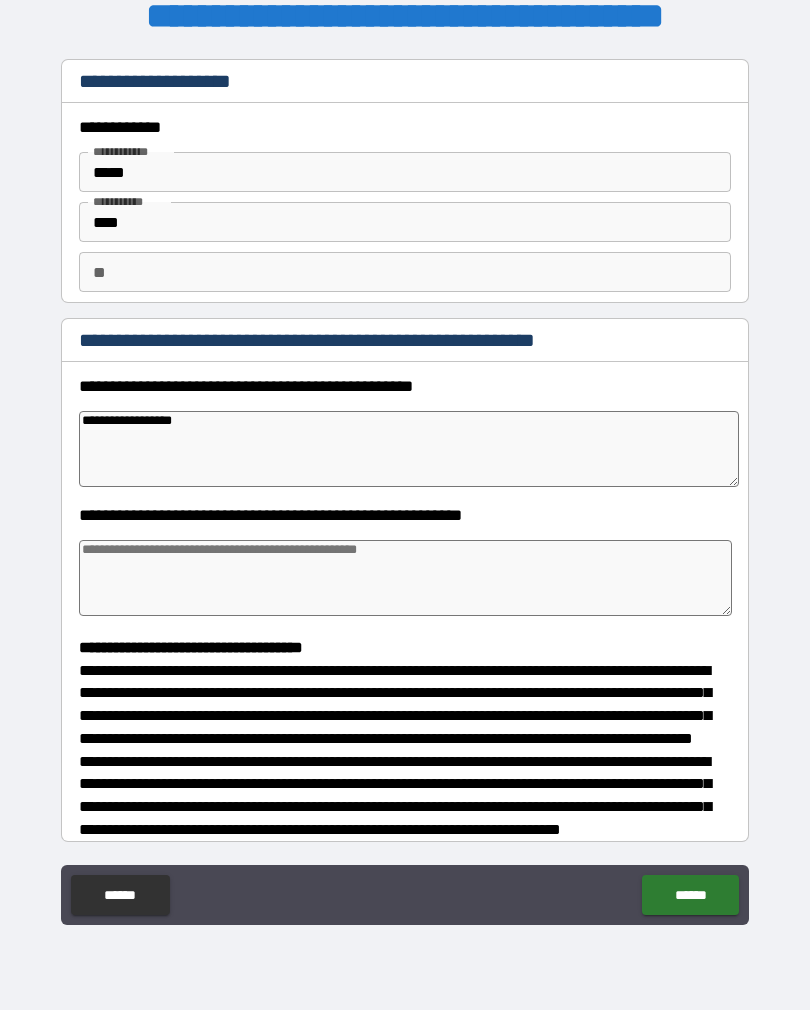 type on "*" 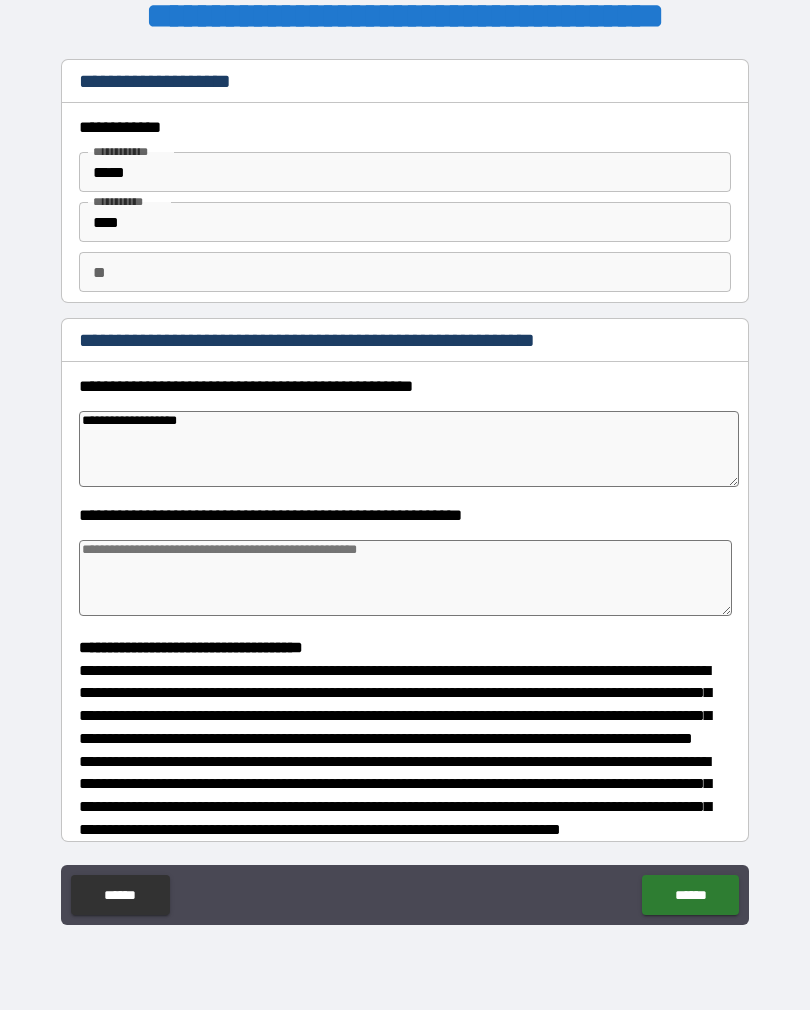 type on "*" 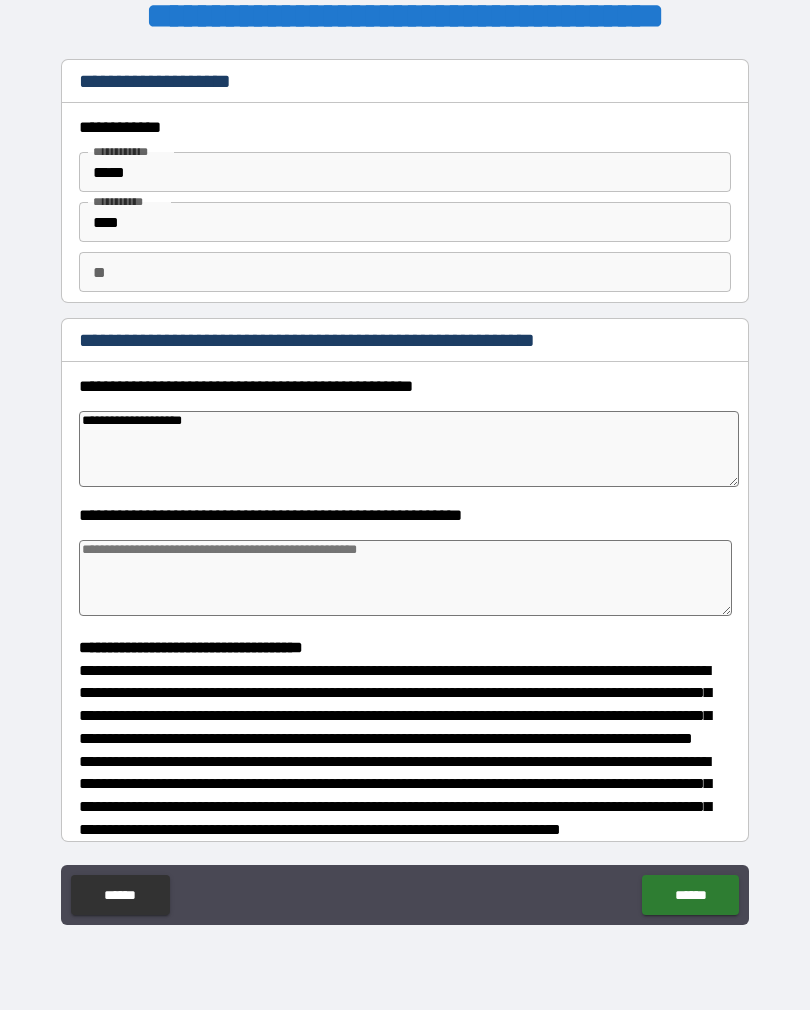 type on "*" 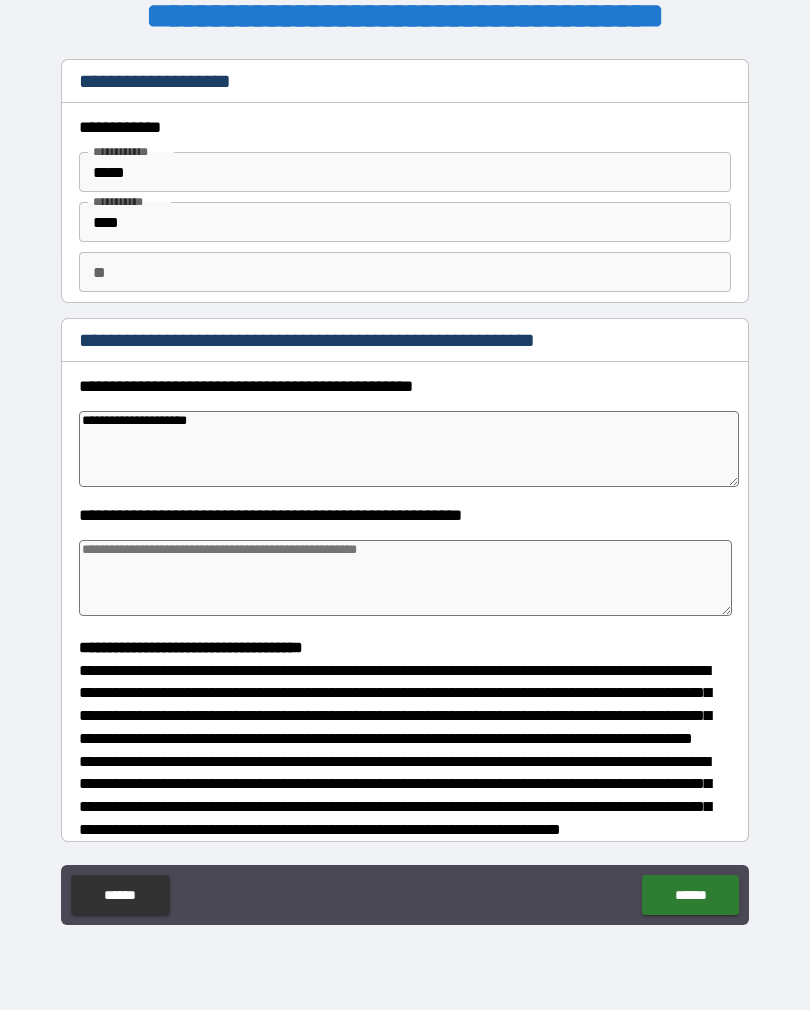 type on "*" 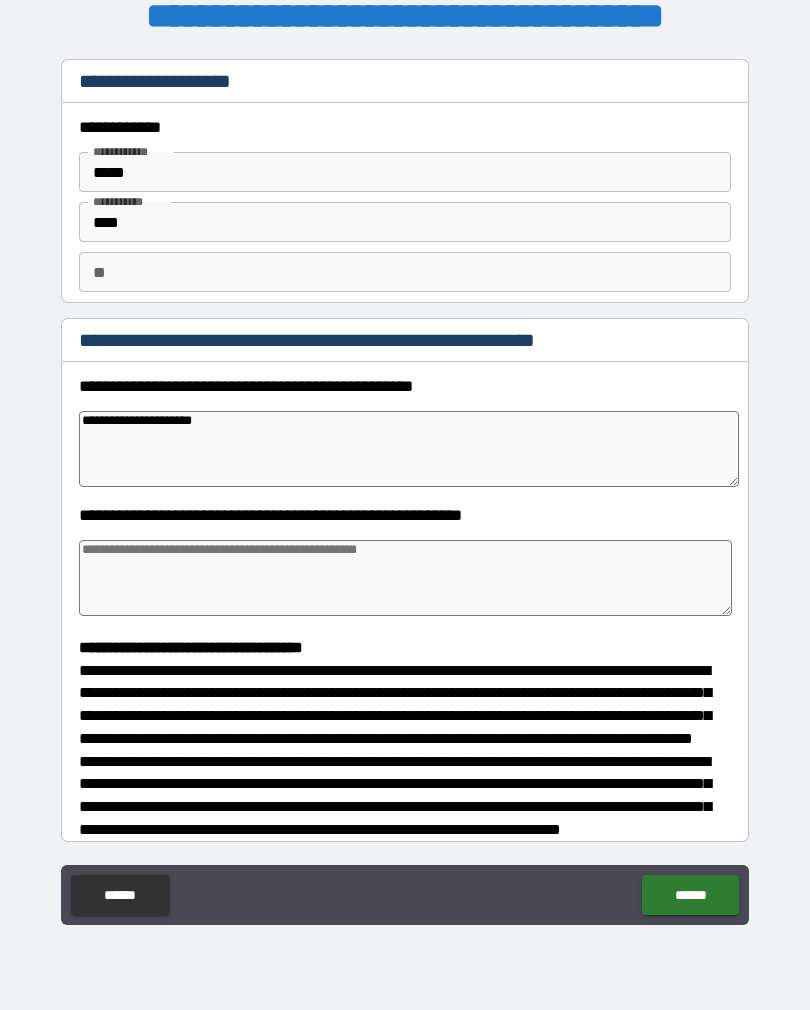 type on "*" 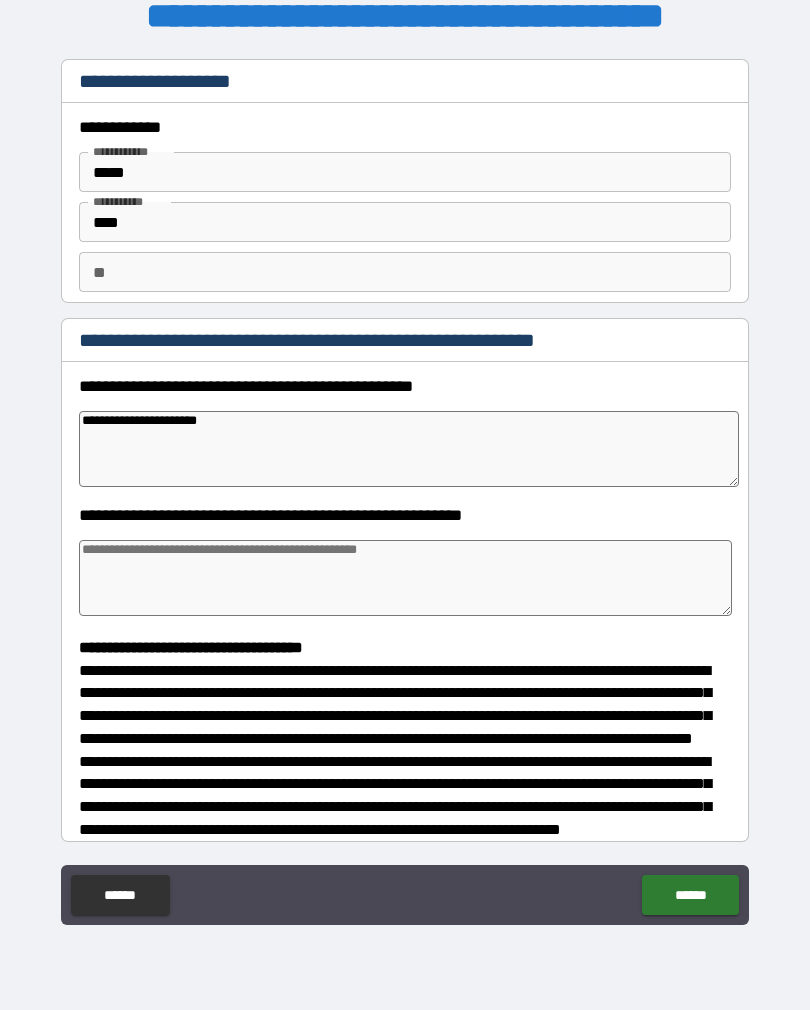 type on "*" 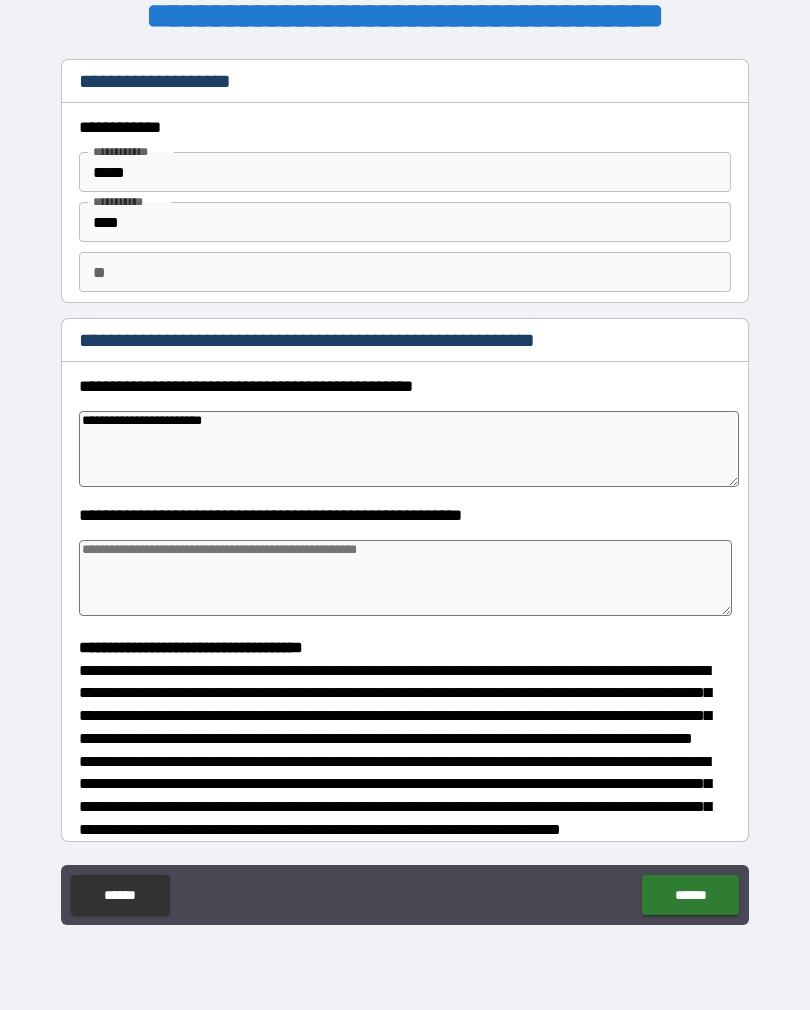 type on "*" 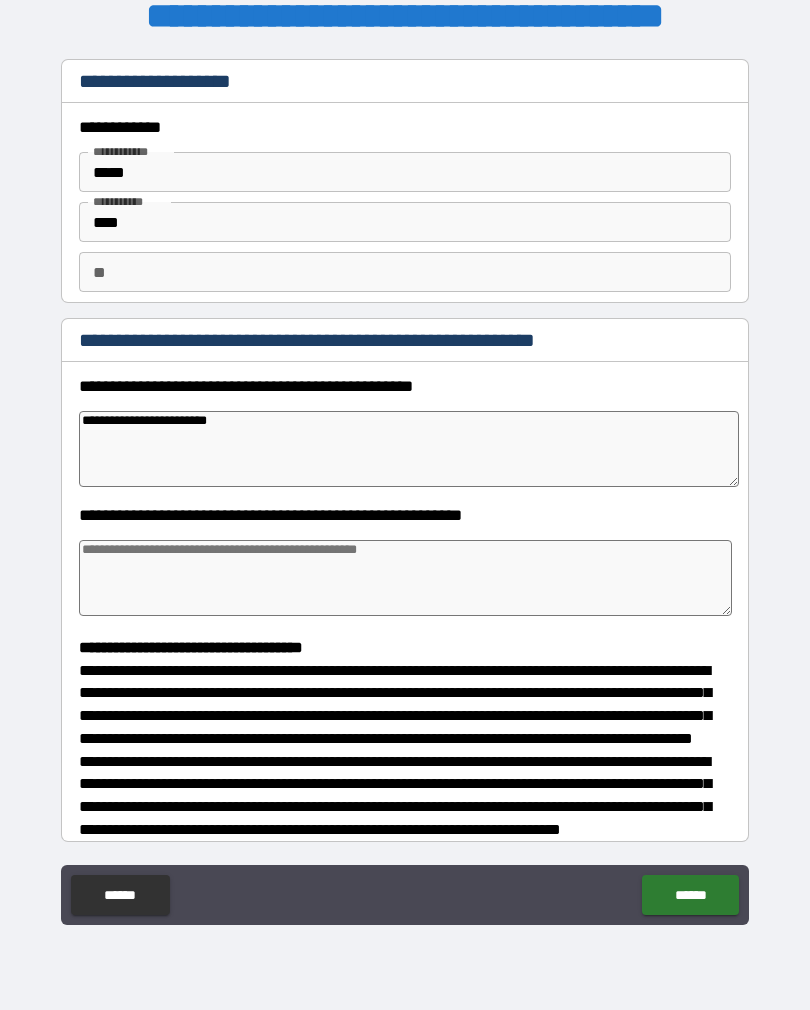 type on "*" 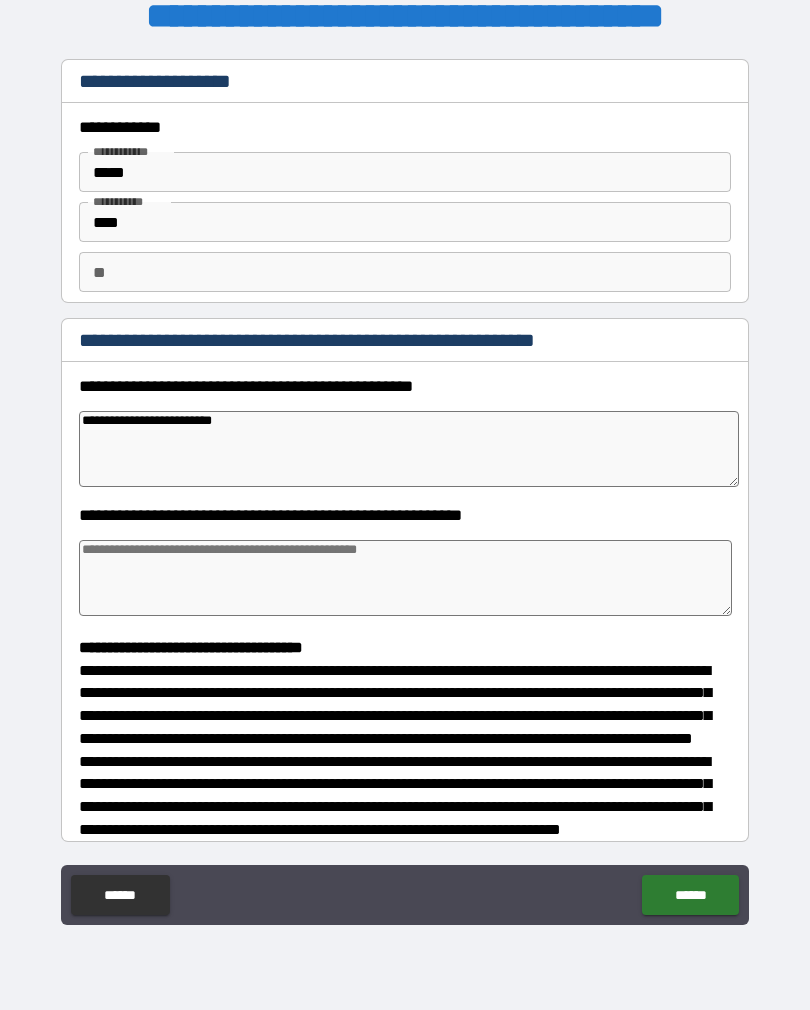 type on "*" 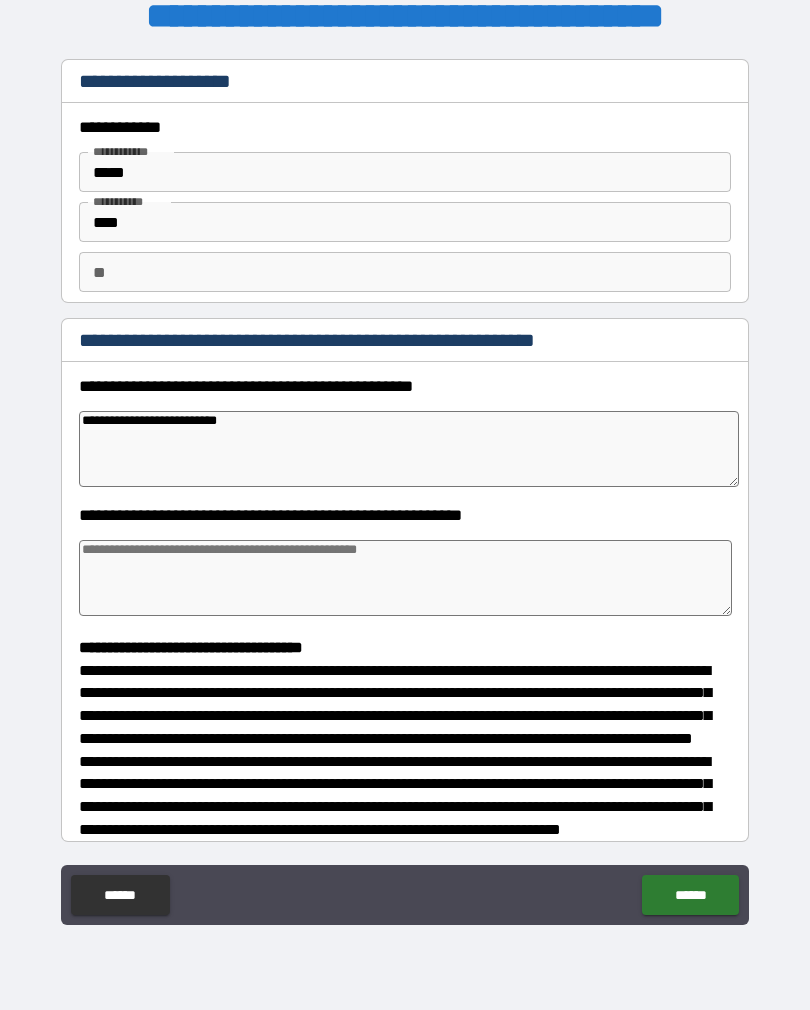 type on "*" 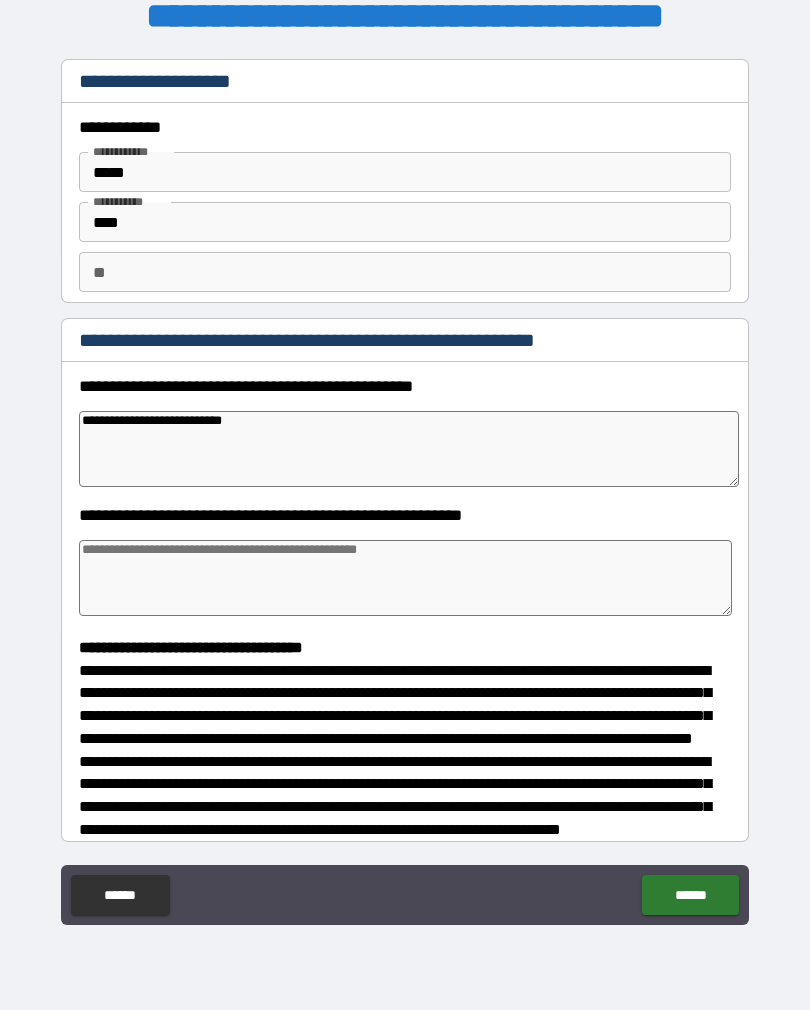 type on "*" 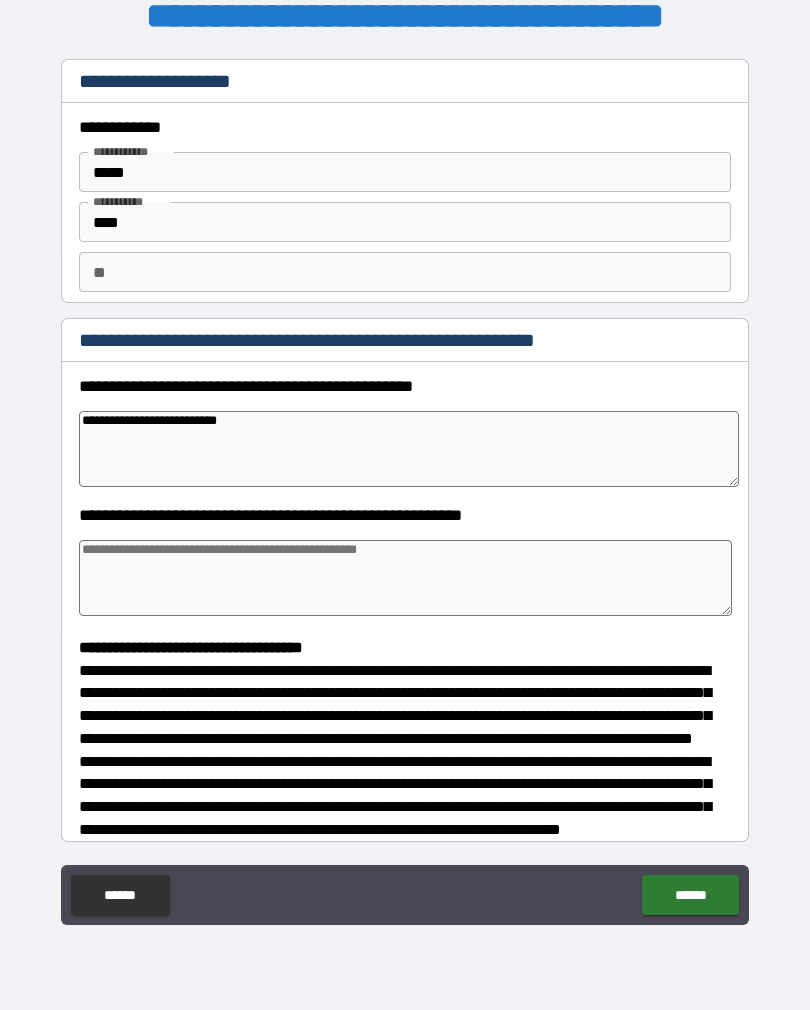 type on "*" 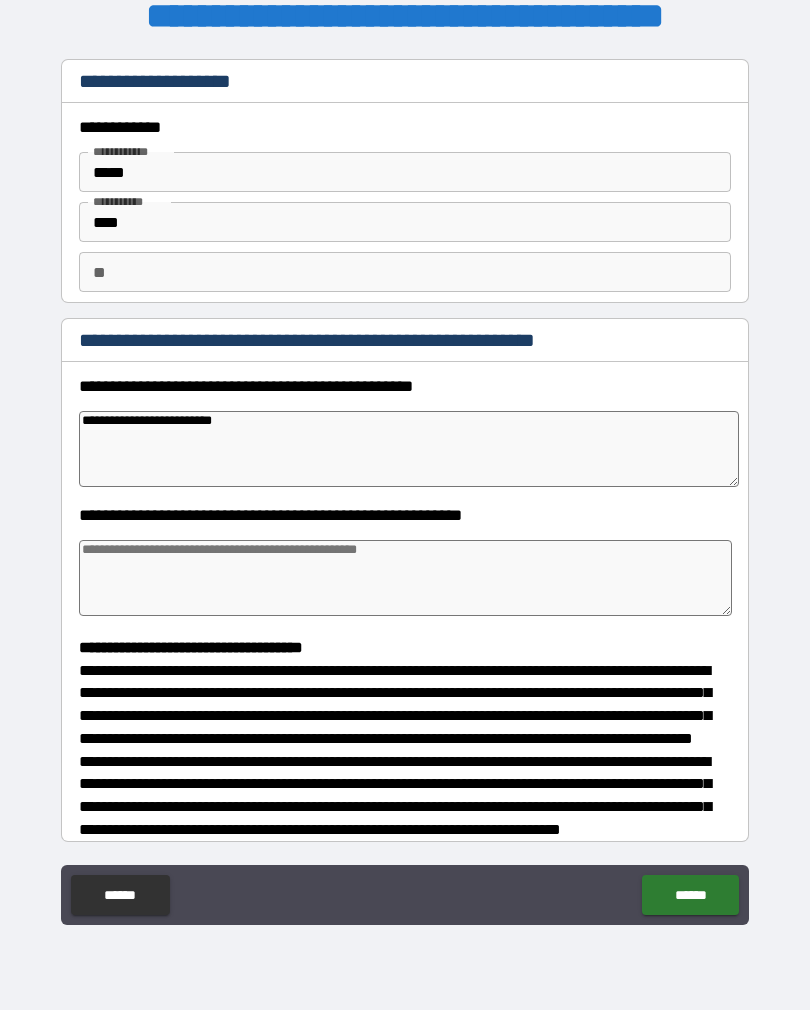 type on "*" 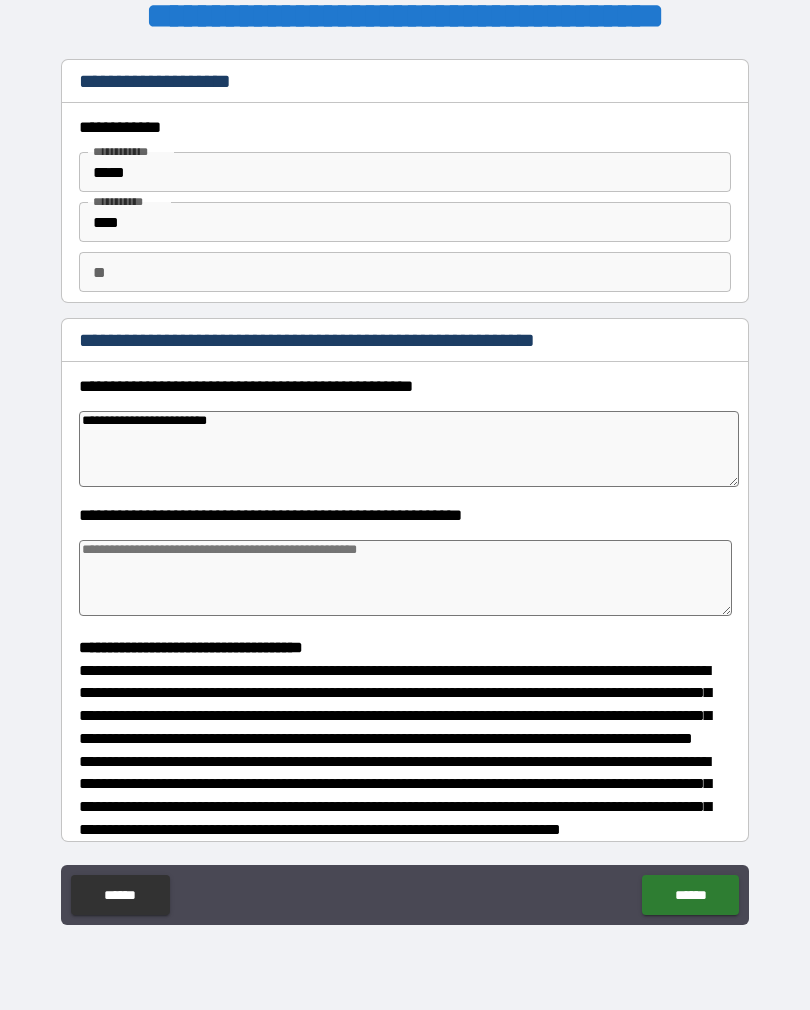 type on "*" 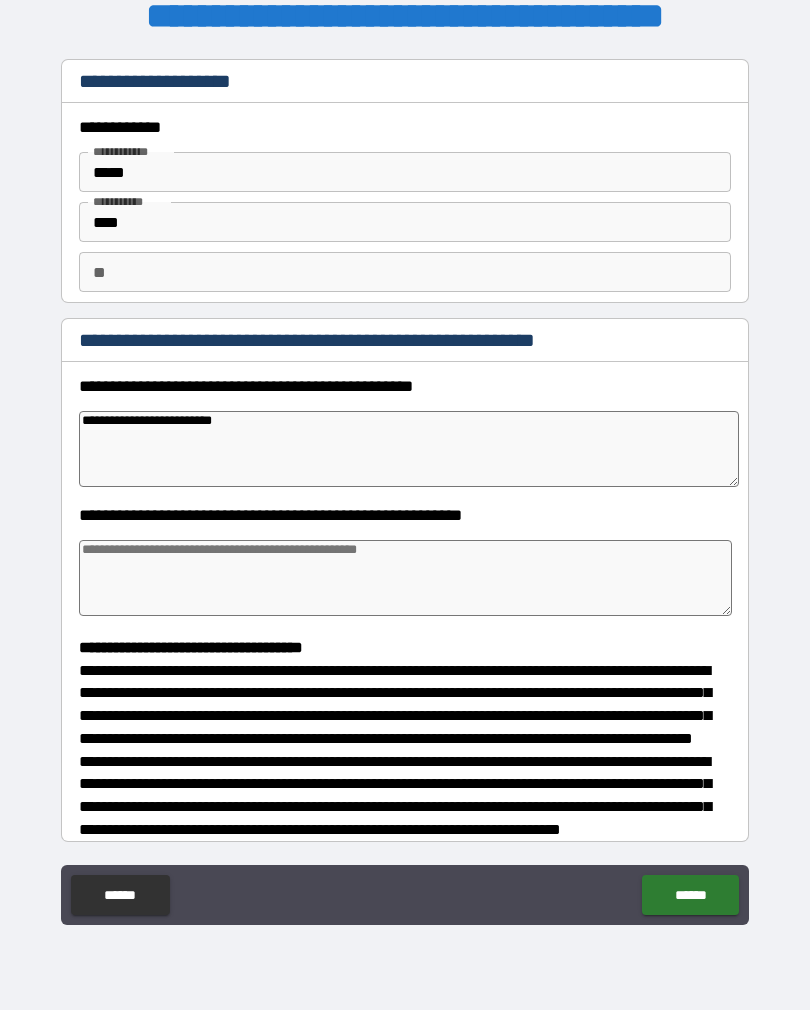 type on "*" 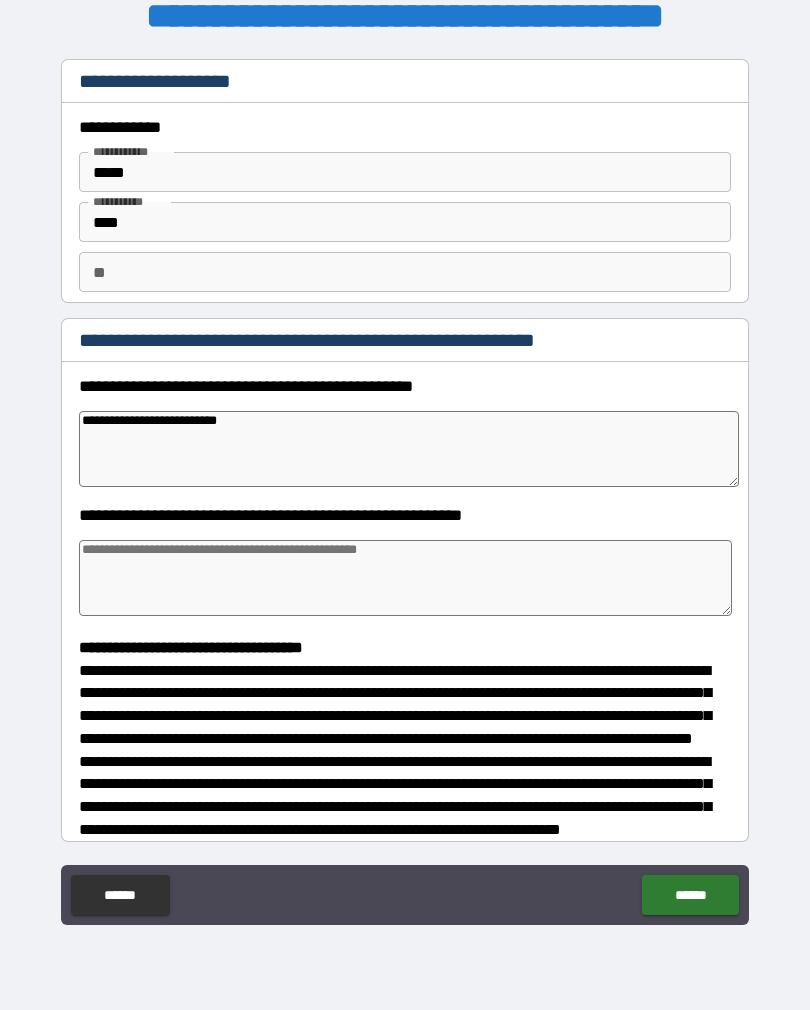 type on "*" 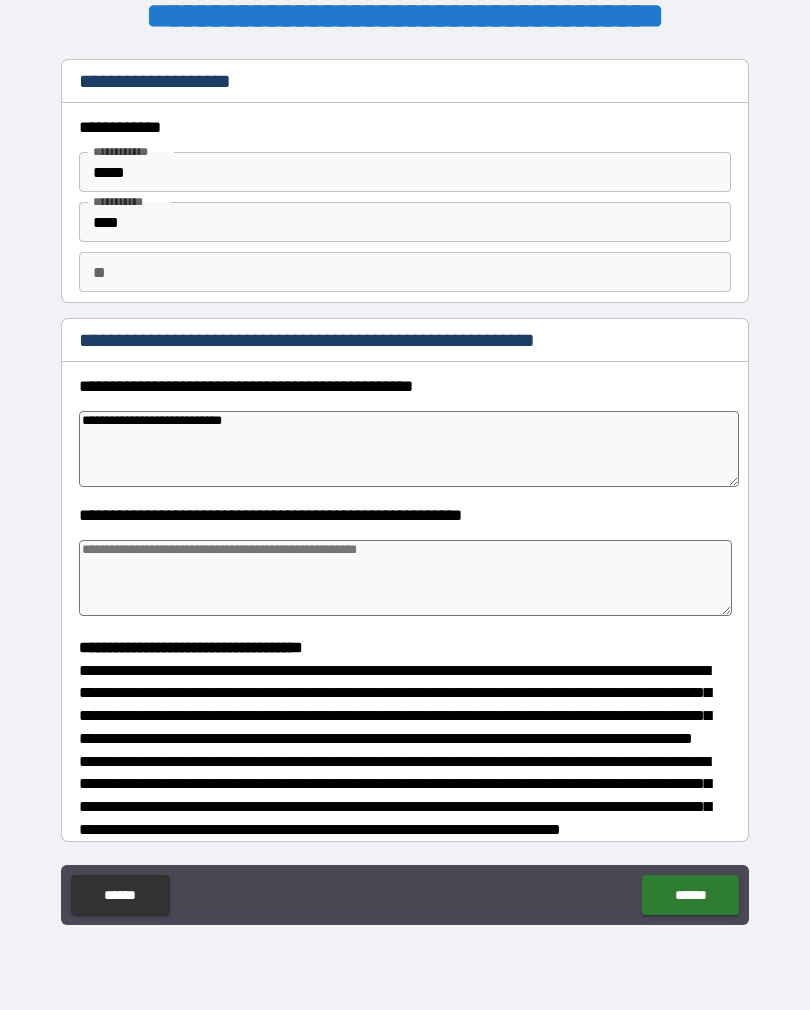type on "*" 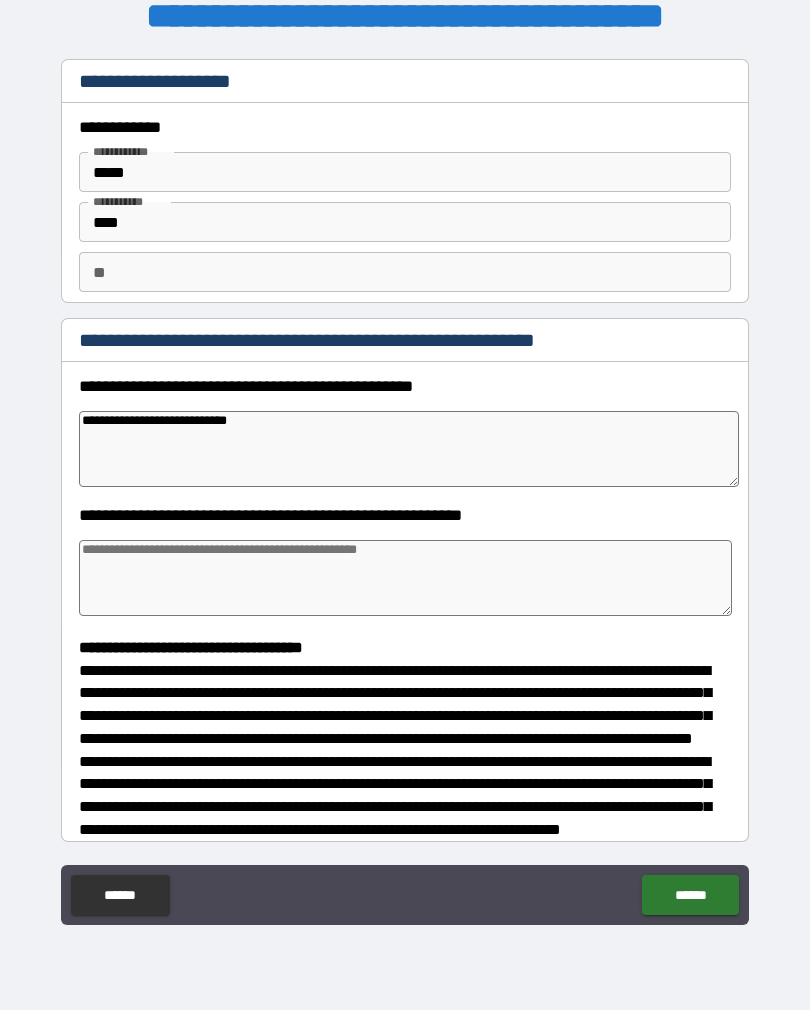 type on "*" 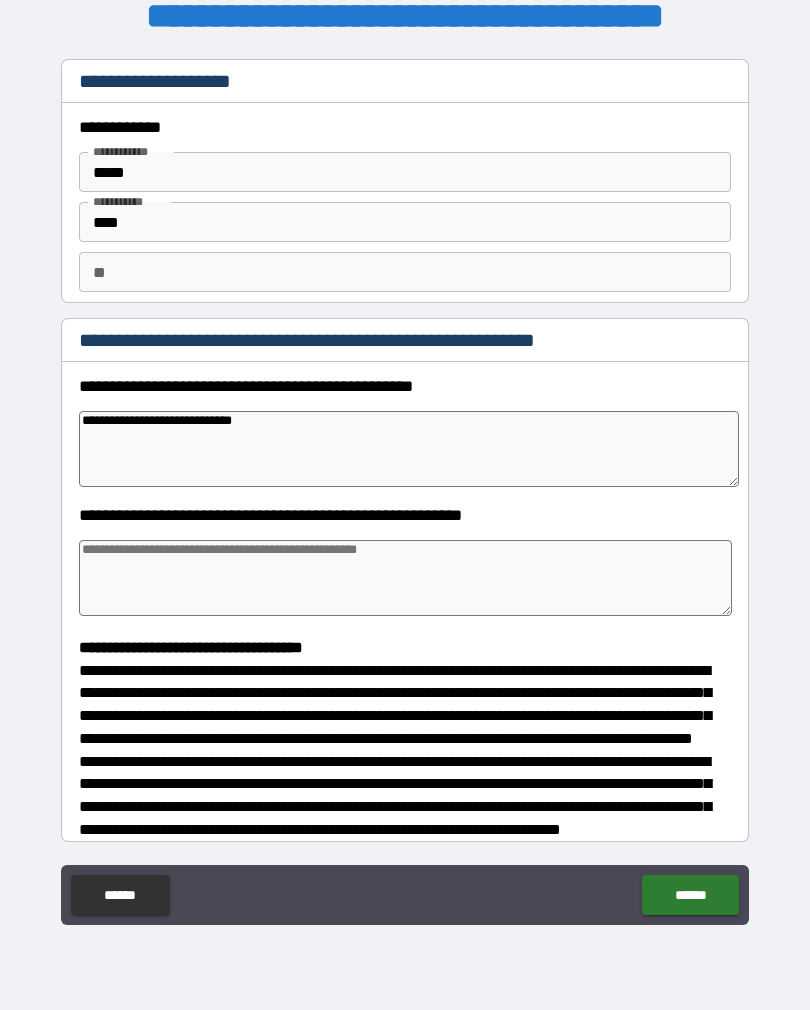 type on "*" 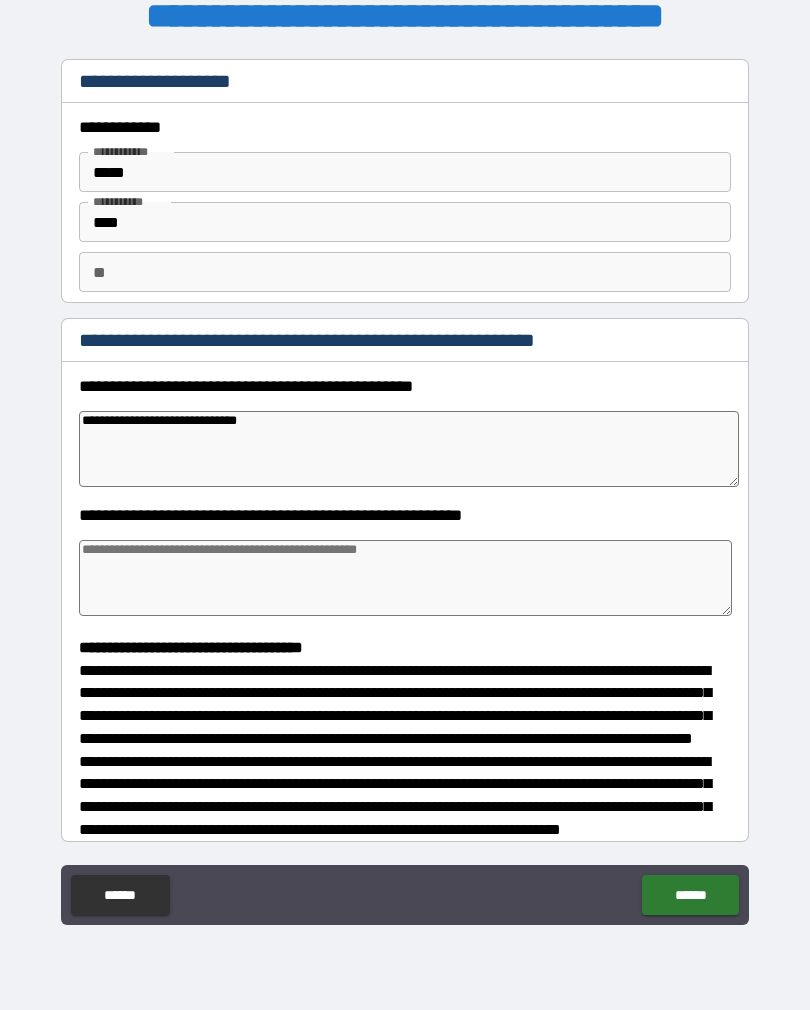 type on "*" 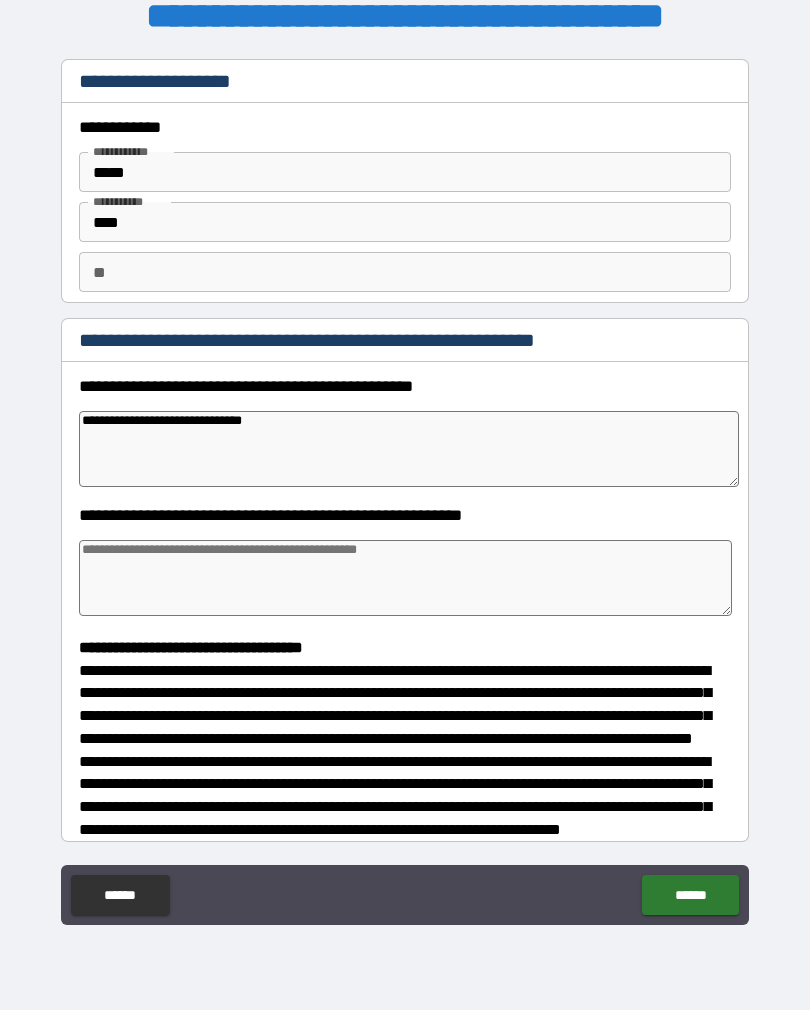 type on "*" 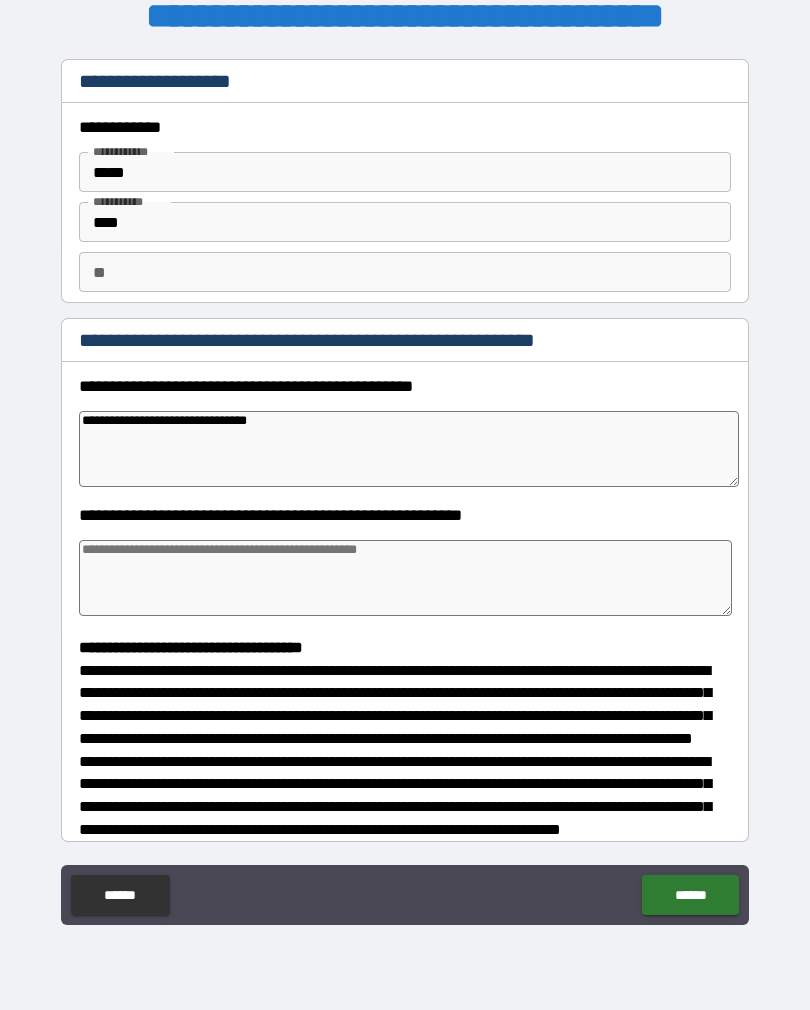 type on "*" 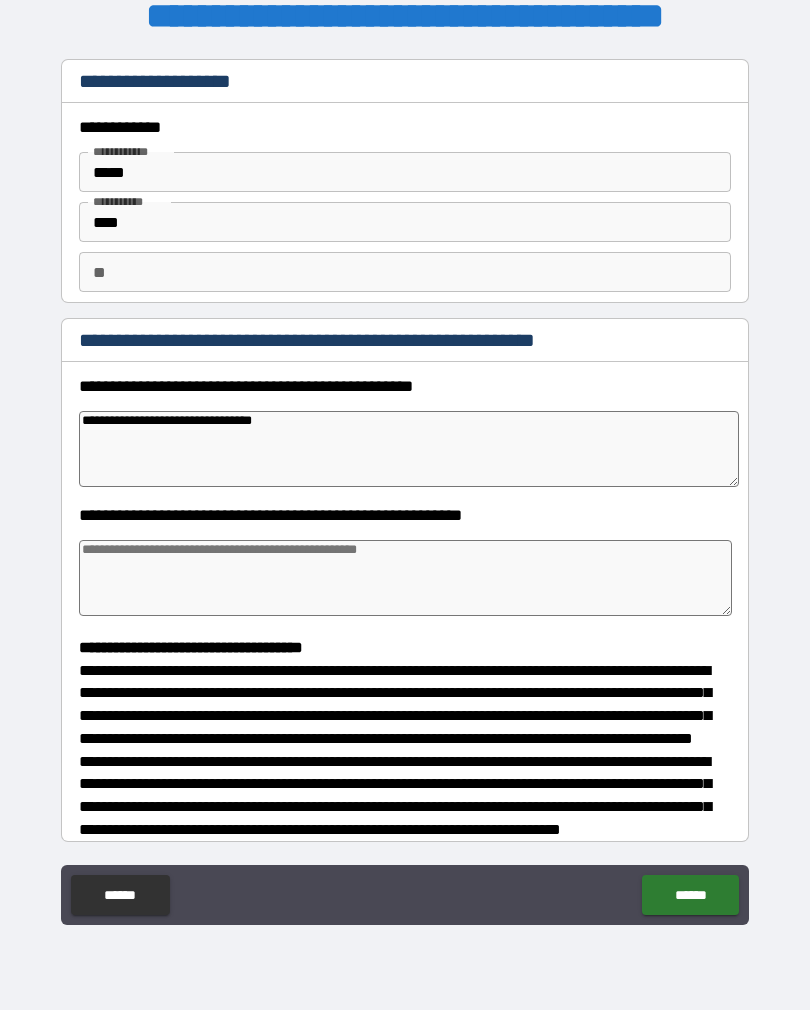 type on "*" 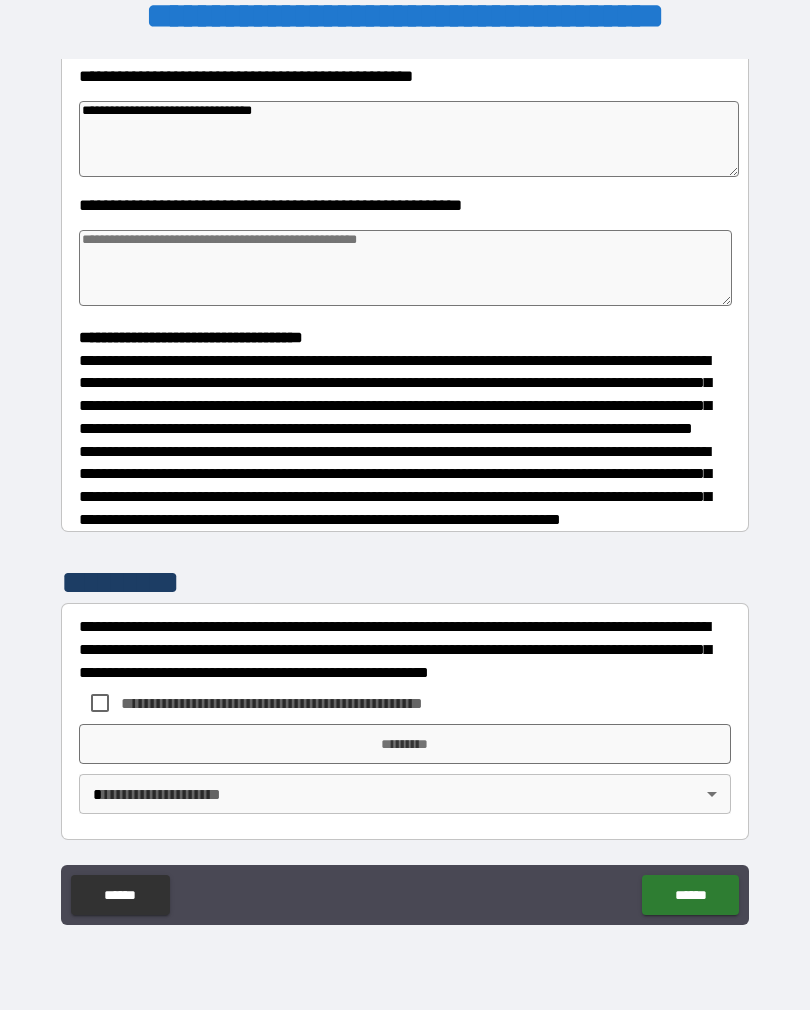 scroll, scrollTop: 348, scrollLeft: 0, axis: vertical 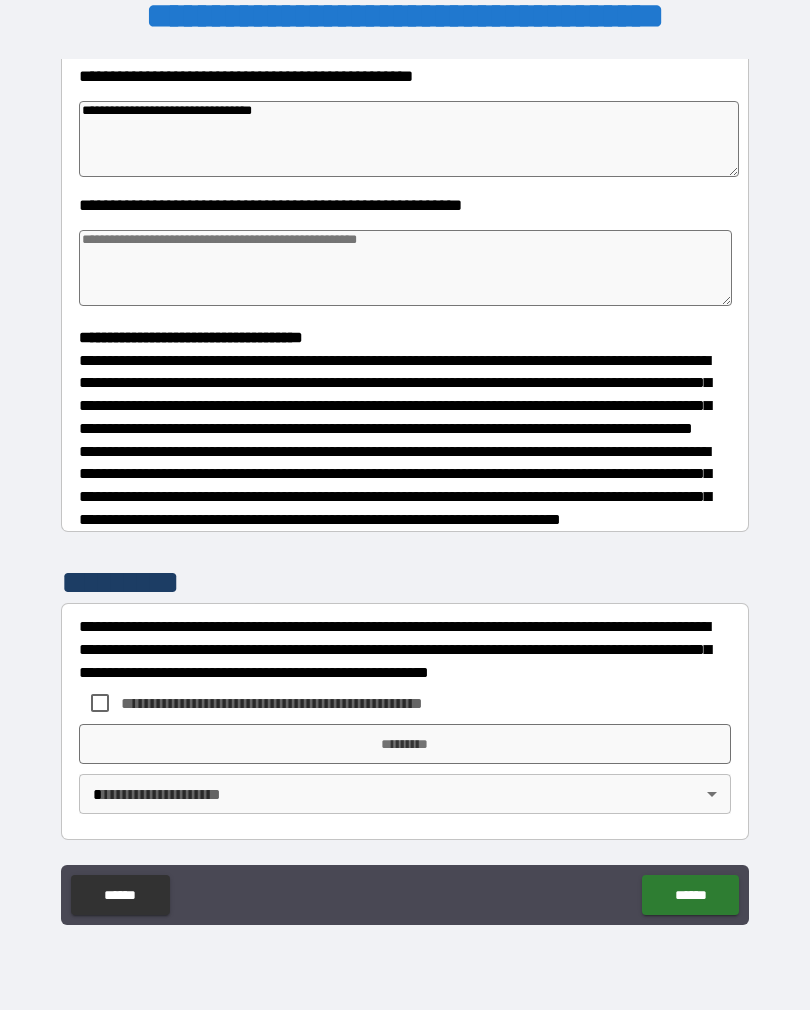 type on "**********" 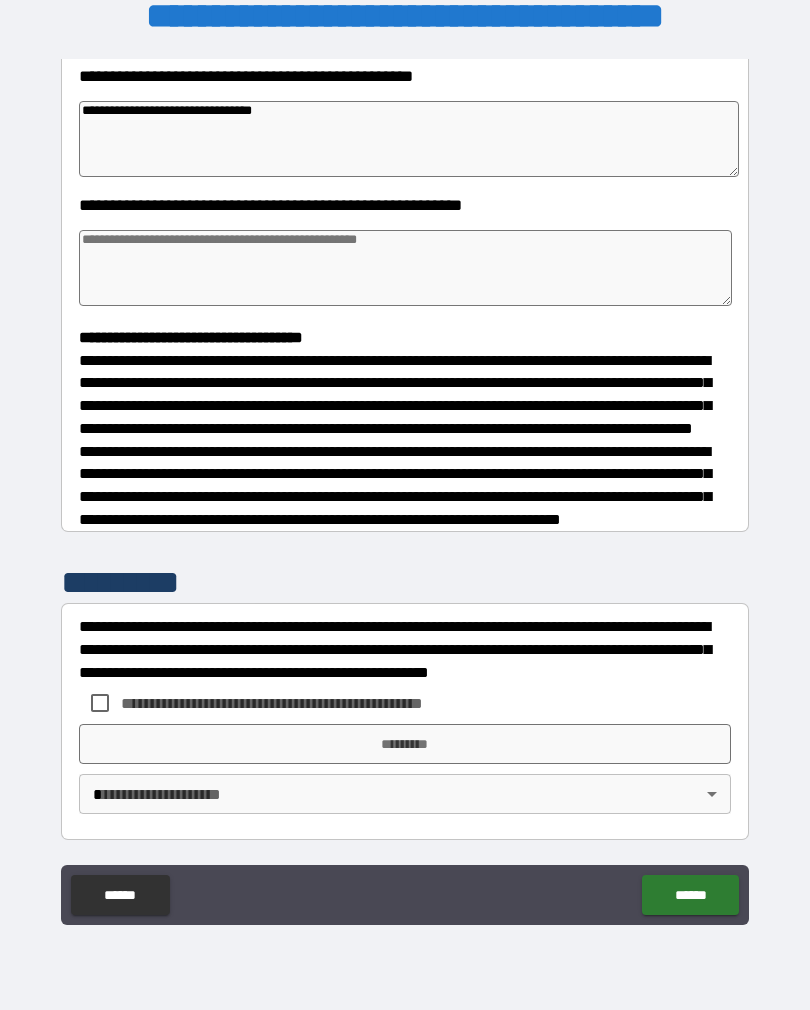 type 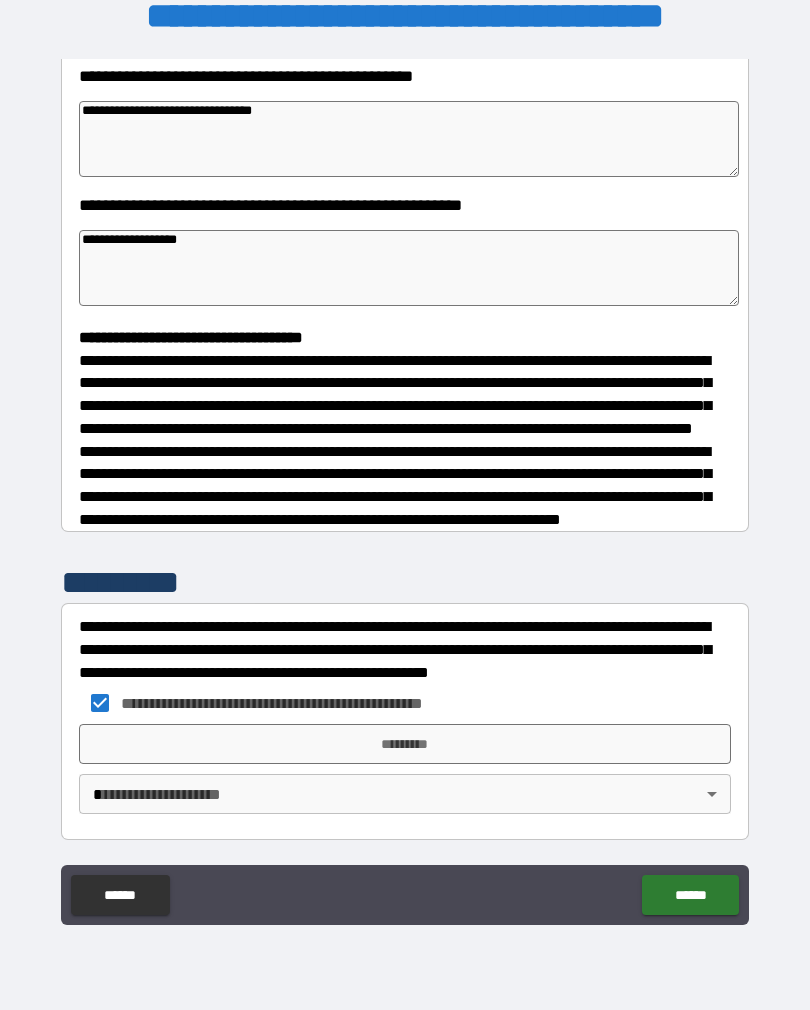 click on "*********" at bounding box center [405, 744] 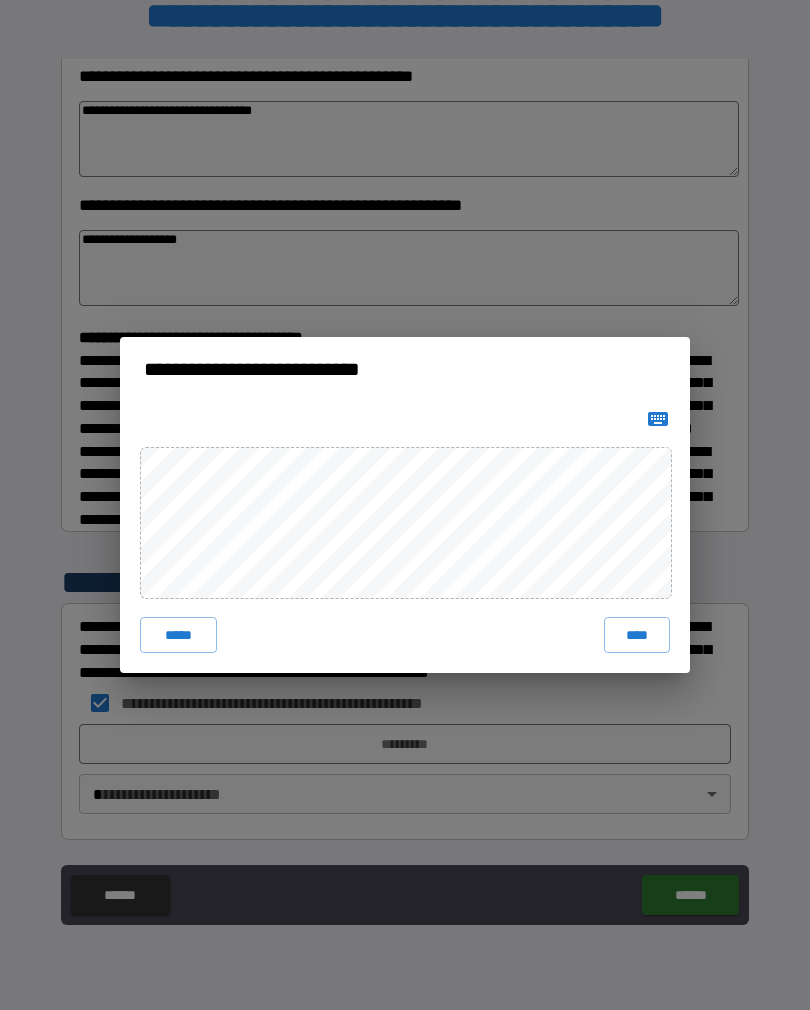 click on "****" at bounding box center (637, 635) 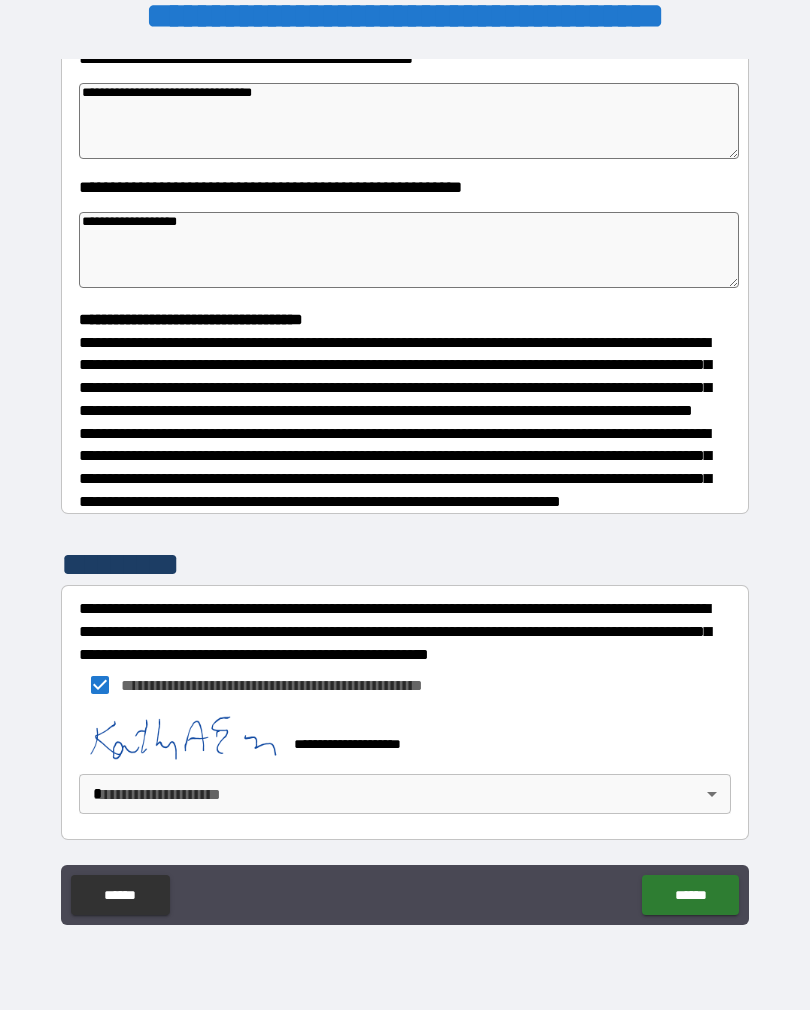 scroll, scrollTop: 338, scrollLeft: 0, axis: vertical 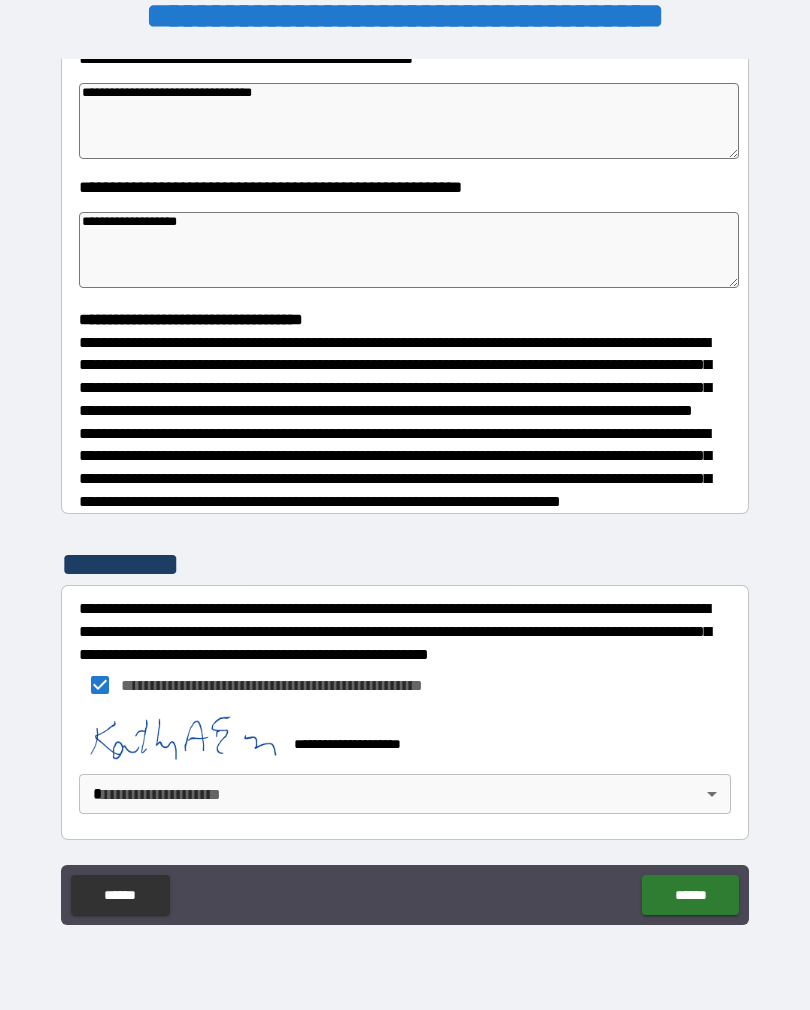 click on "**********" at bounding box center [405, 489] 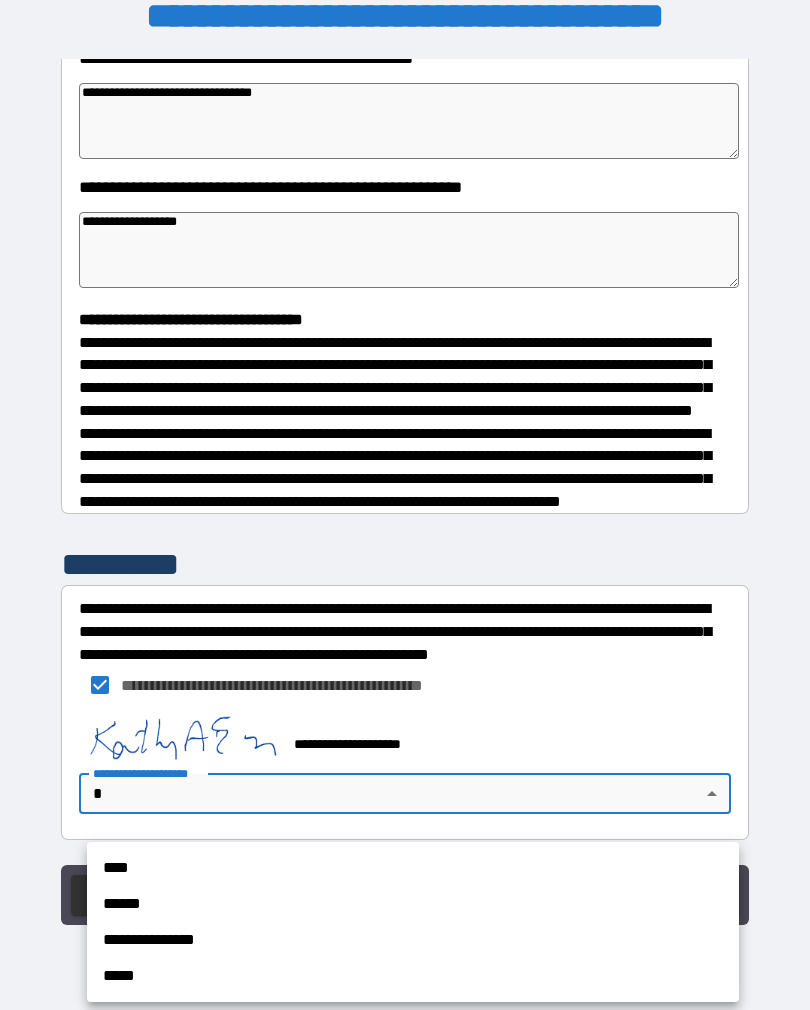 click on "****" at bounding box center [413, 868] 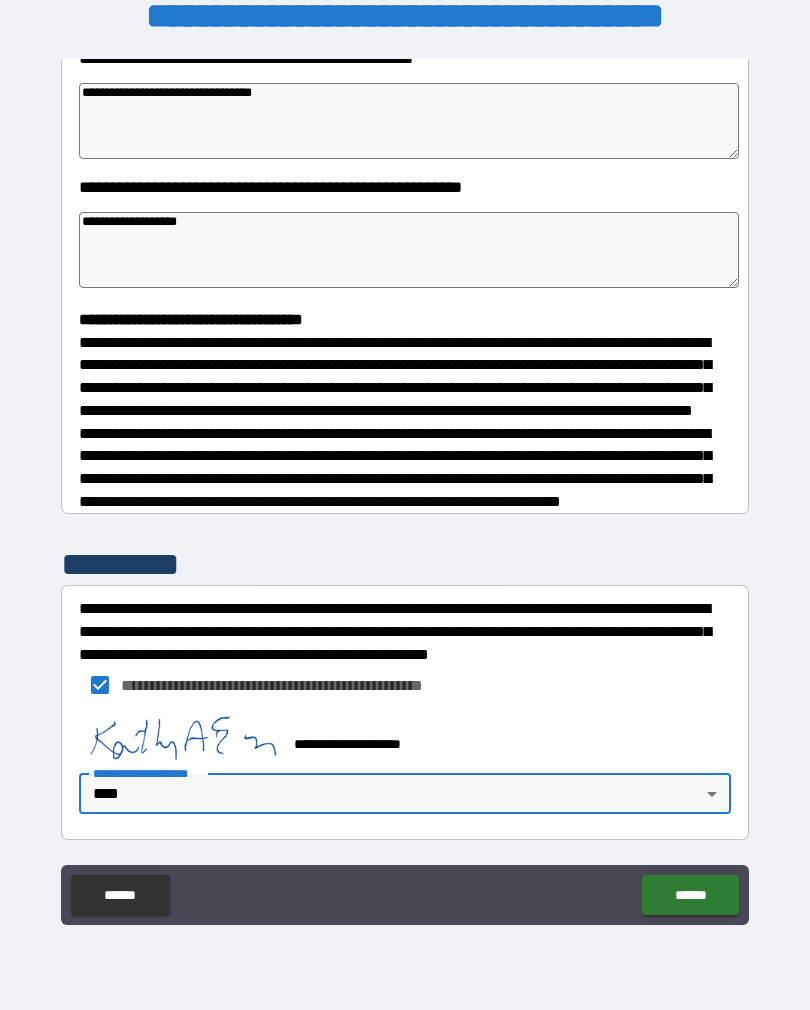 click on "******" at bounding box center [690, 895] 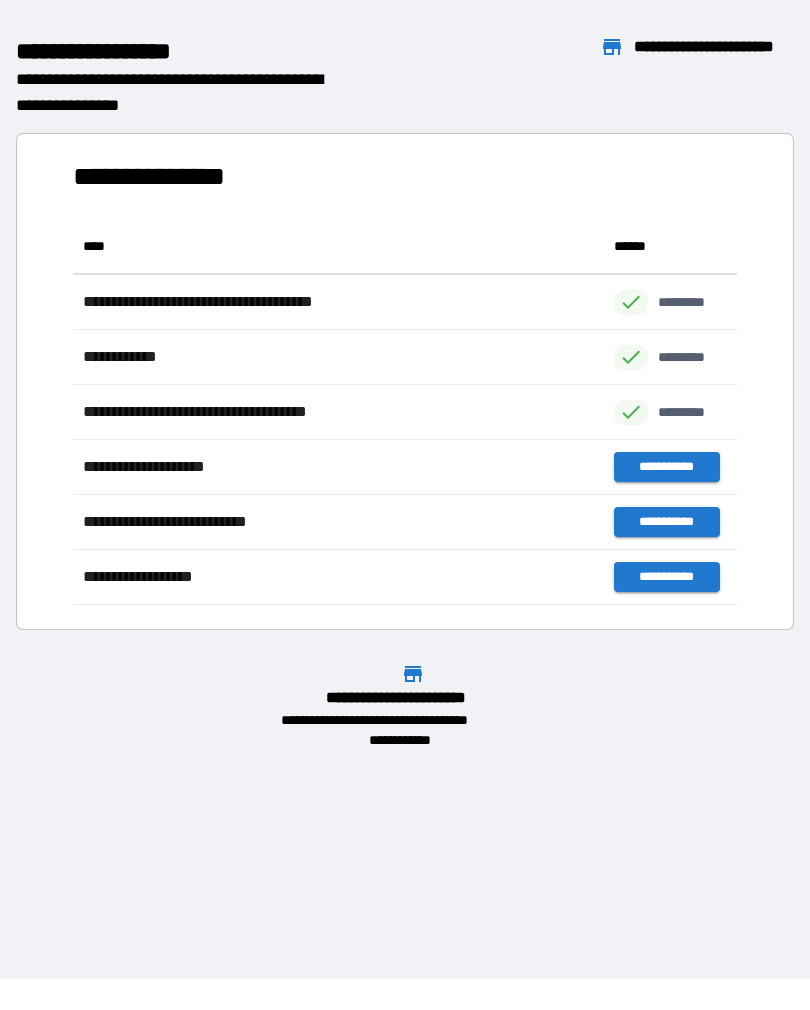scroll, scrollTop: 386, scrollLeft: 664, axis: both 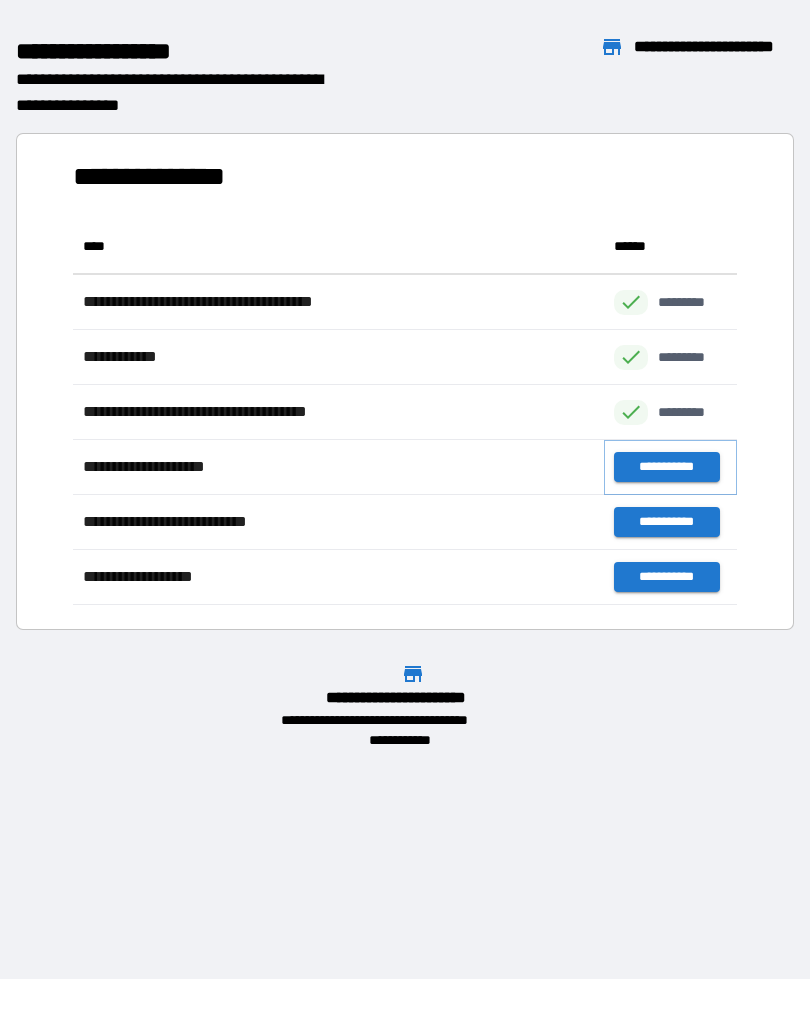 click on "**********" at bounding box center [666, 467] 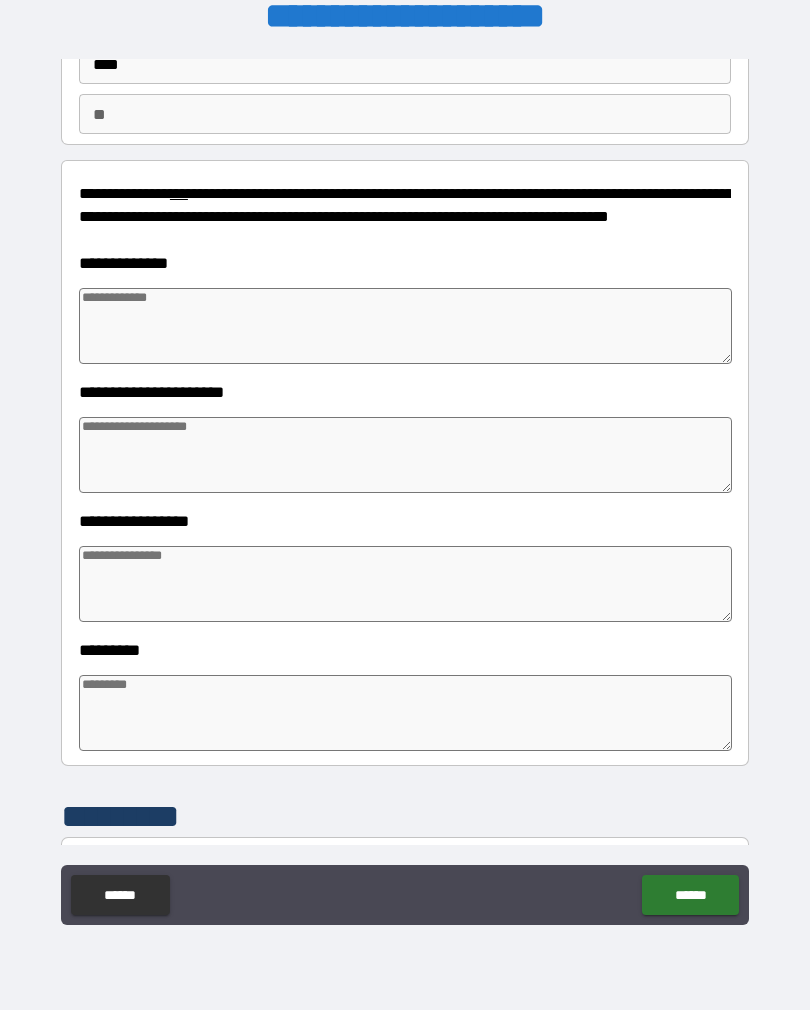 scroll, scrollTop: 134, scrollLeft: 0, axis: vertical 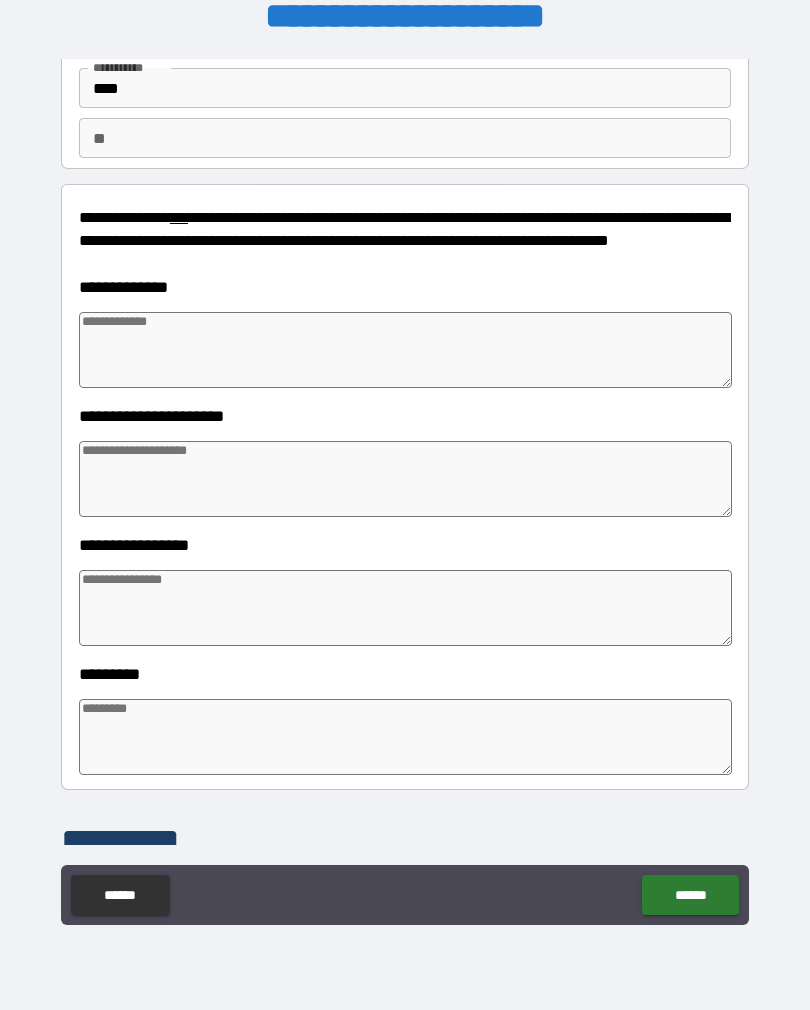 click at bounding box center [405, 350] 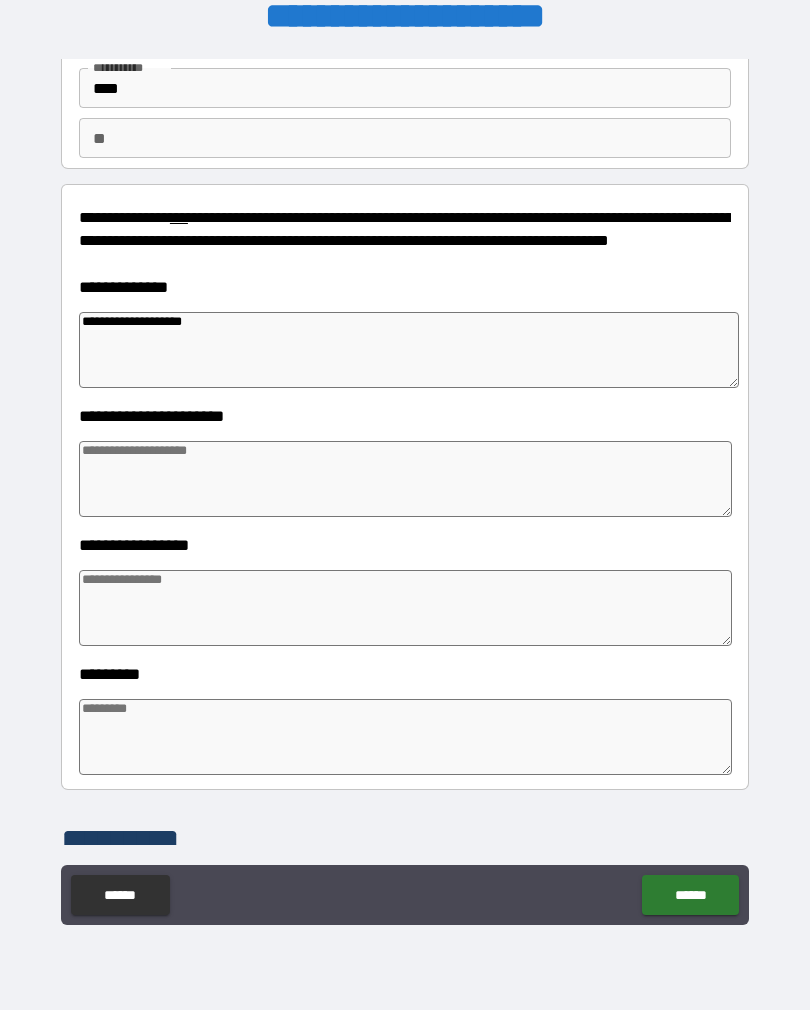 click at bounding box center (405, 479) 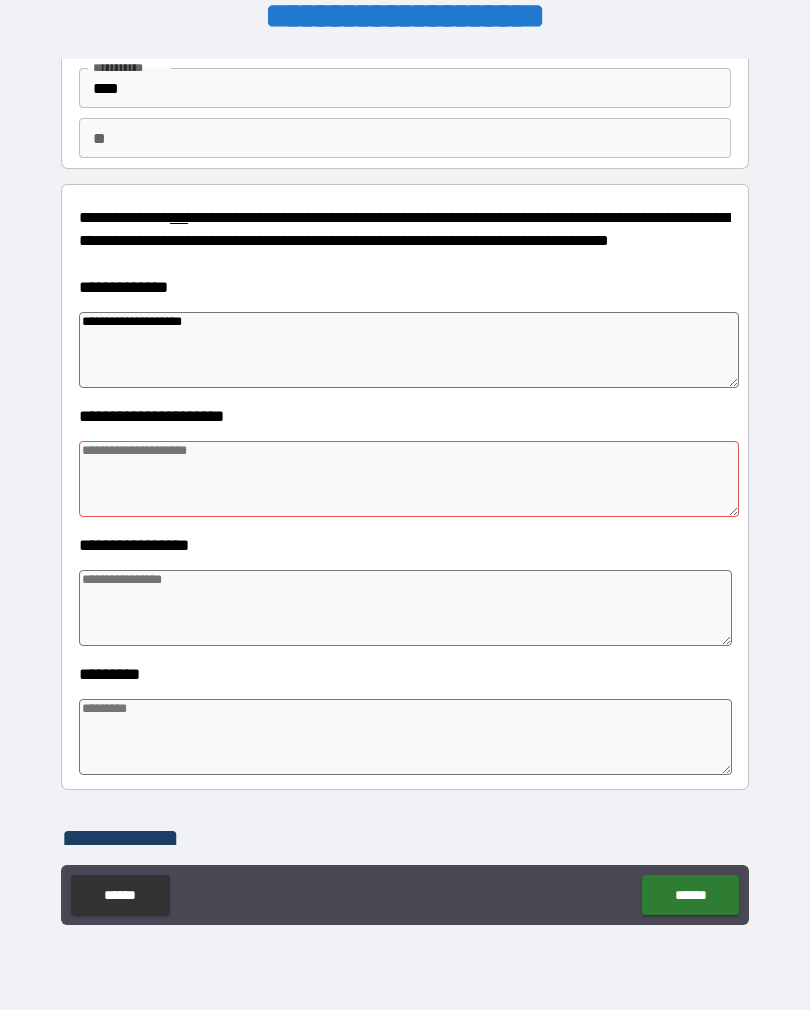 click at bounding box center (409, 479) 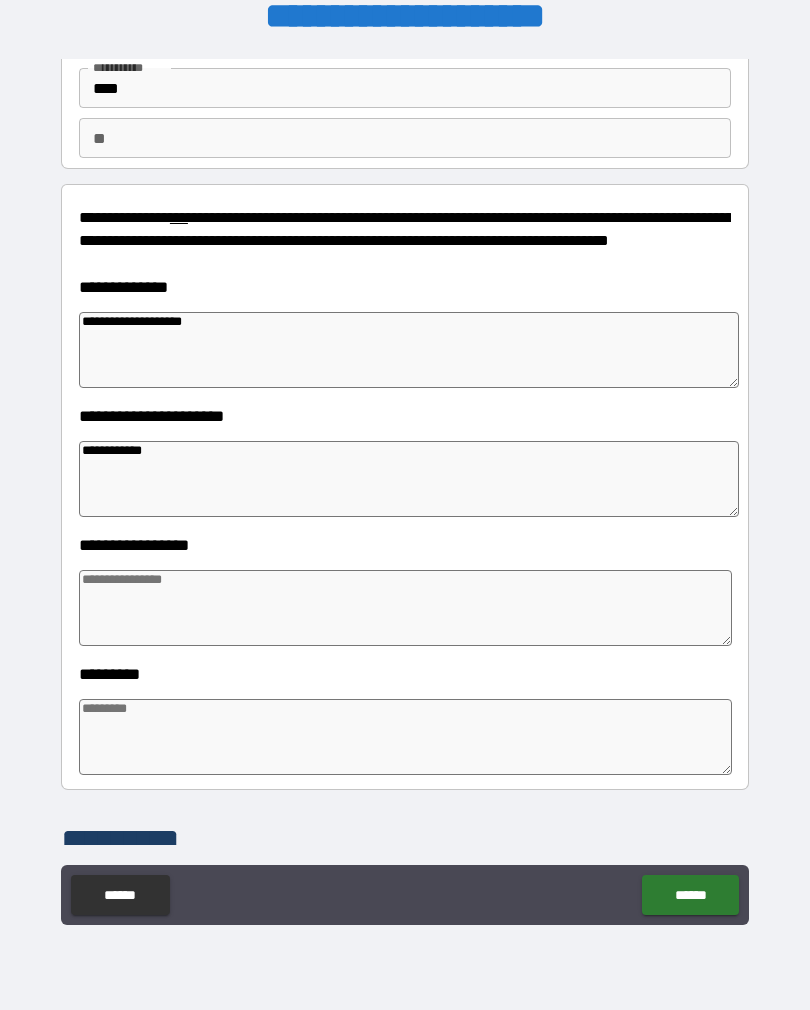 click at bounding box center [405, 608] 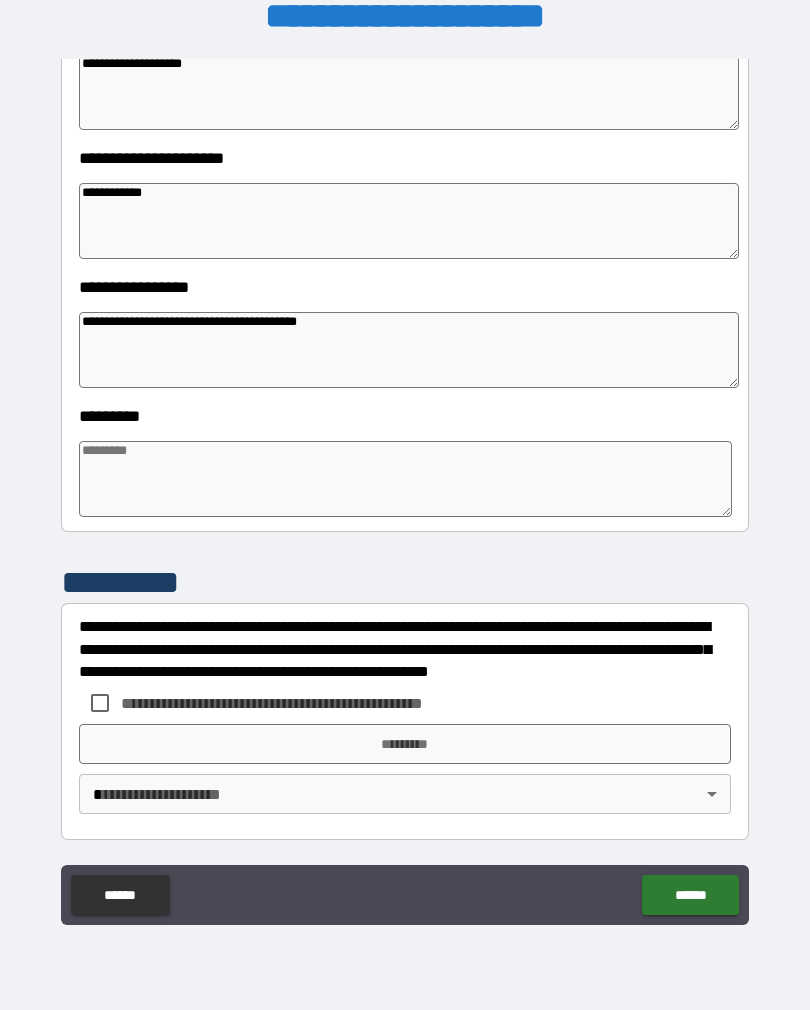 scroll, scrollTop: 392, scrollLeft: 0, axis: vertical 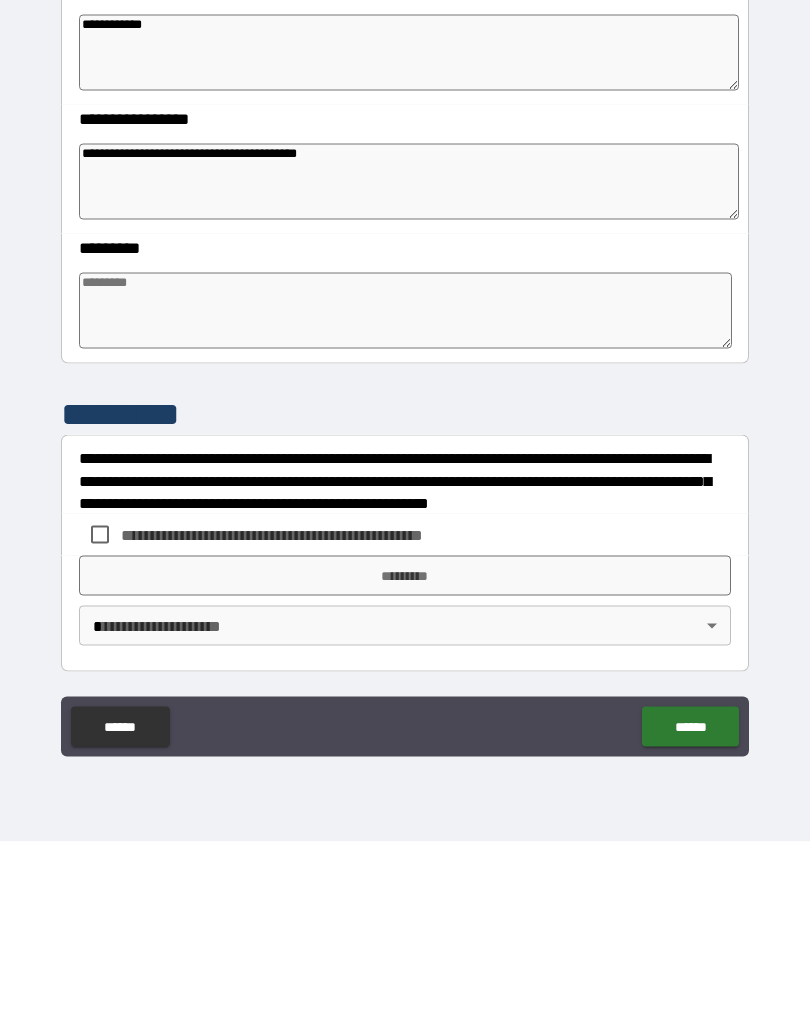 click at bounding box center (405, 479) 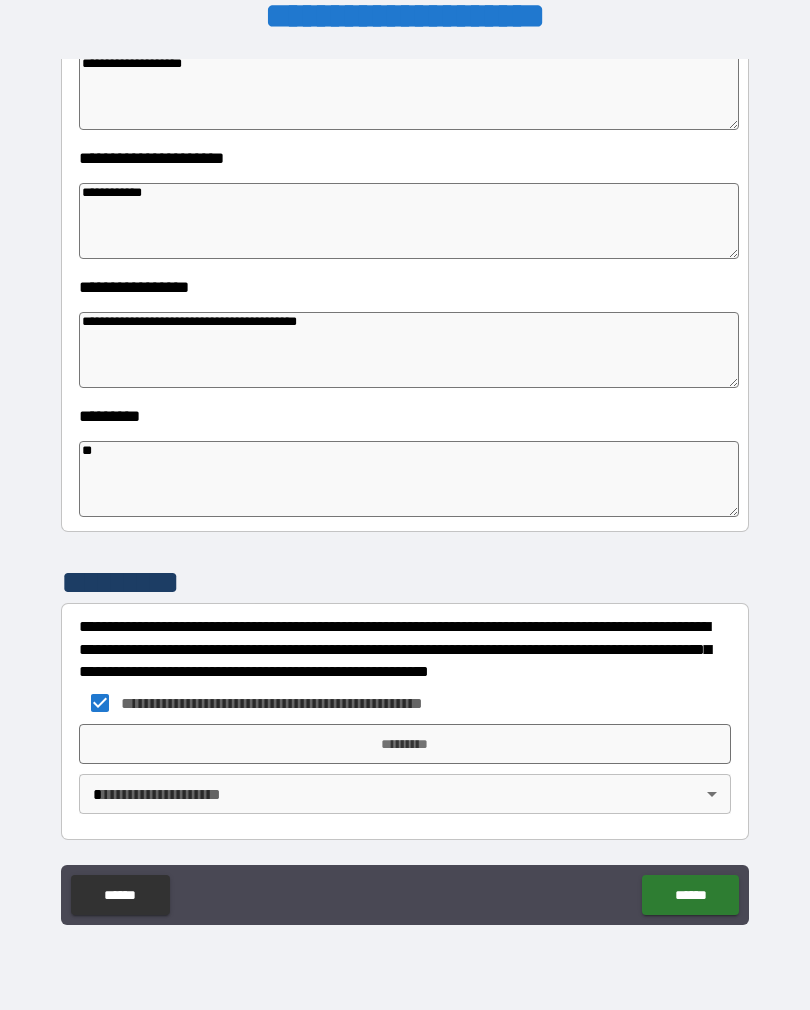 click on "*********" at bounding box center (405, 744) 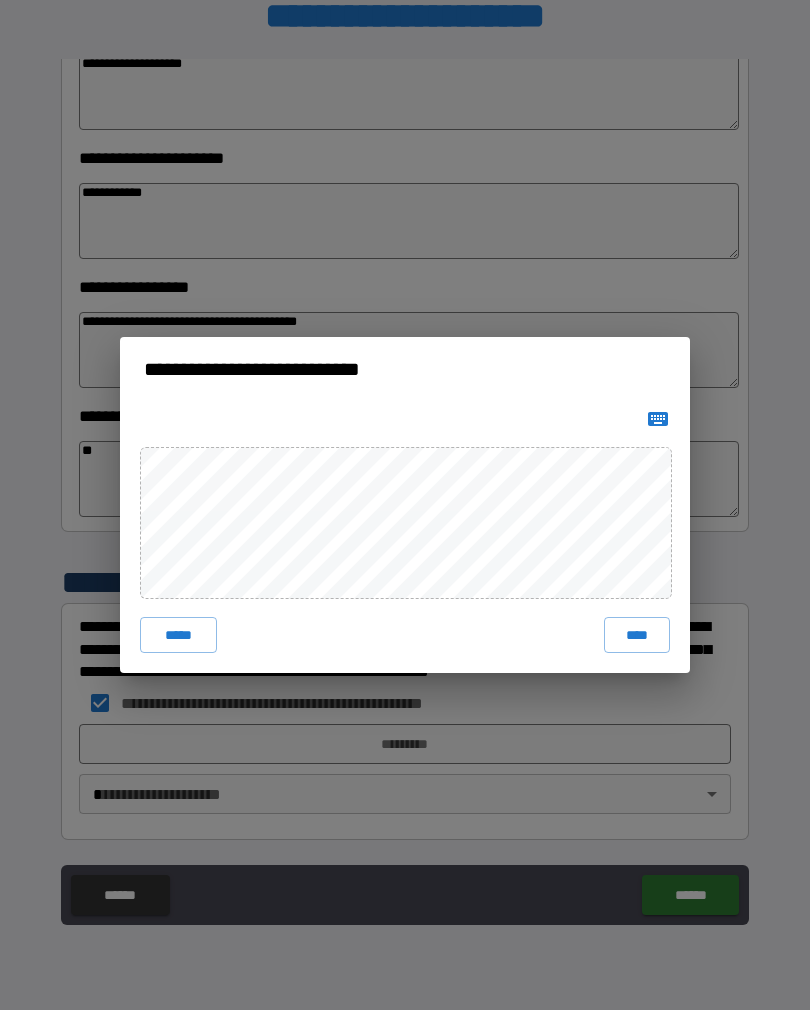 click on "****" at bounding box center (637, 635) 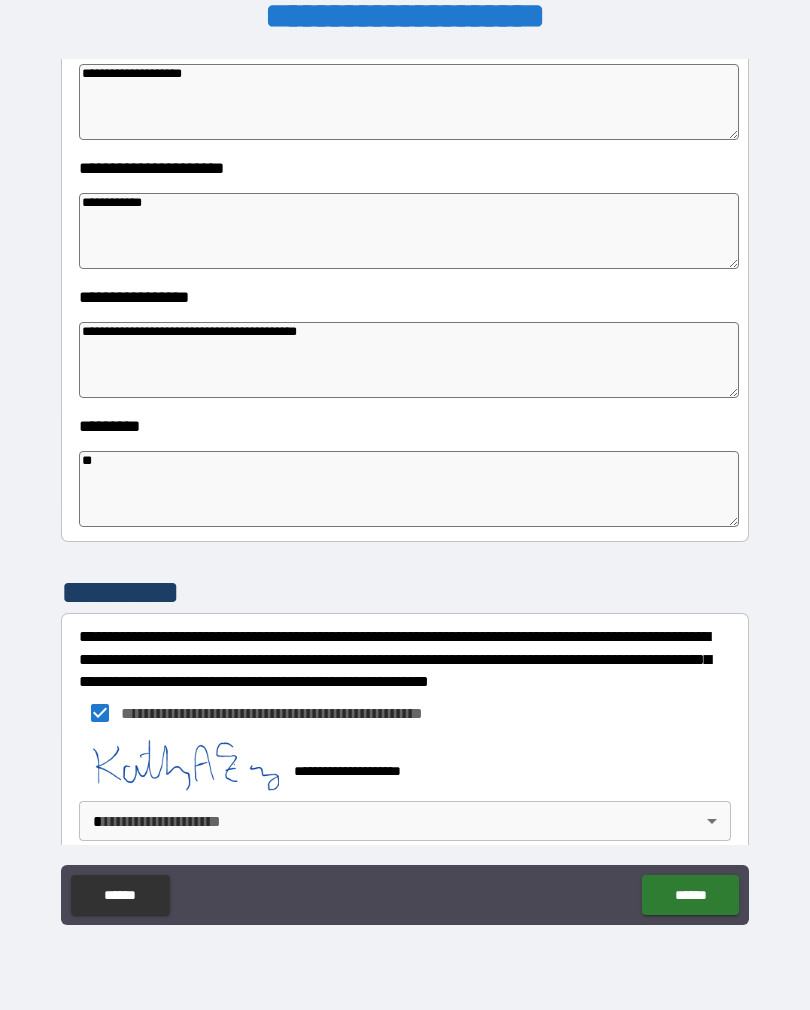 click on "******" at bounding box center [690, 895] 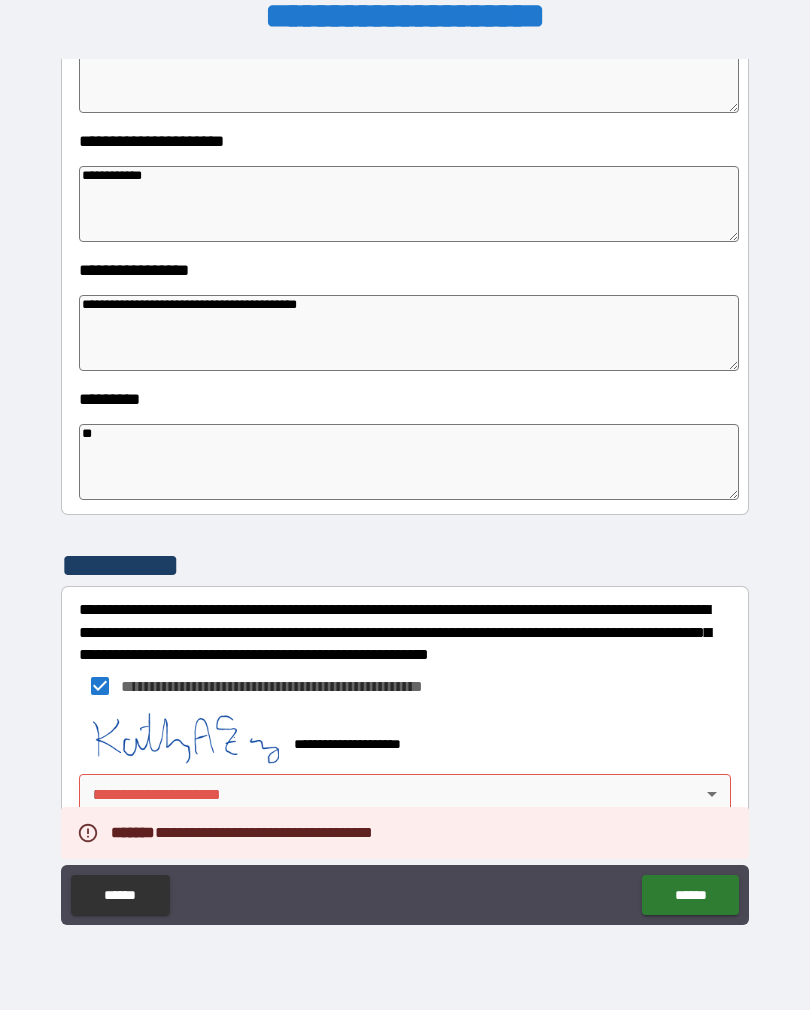 click on "**********" at bounding box center [405, 773] 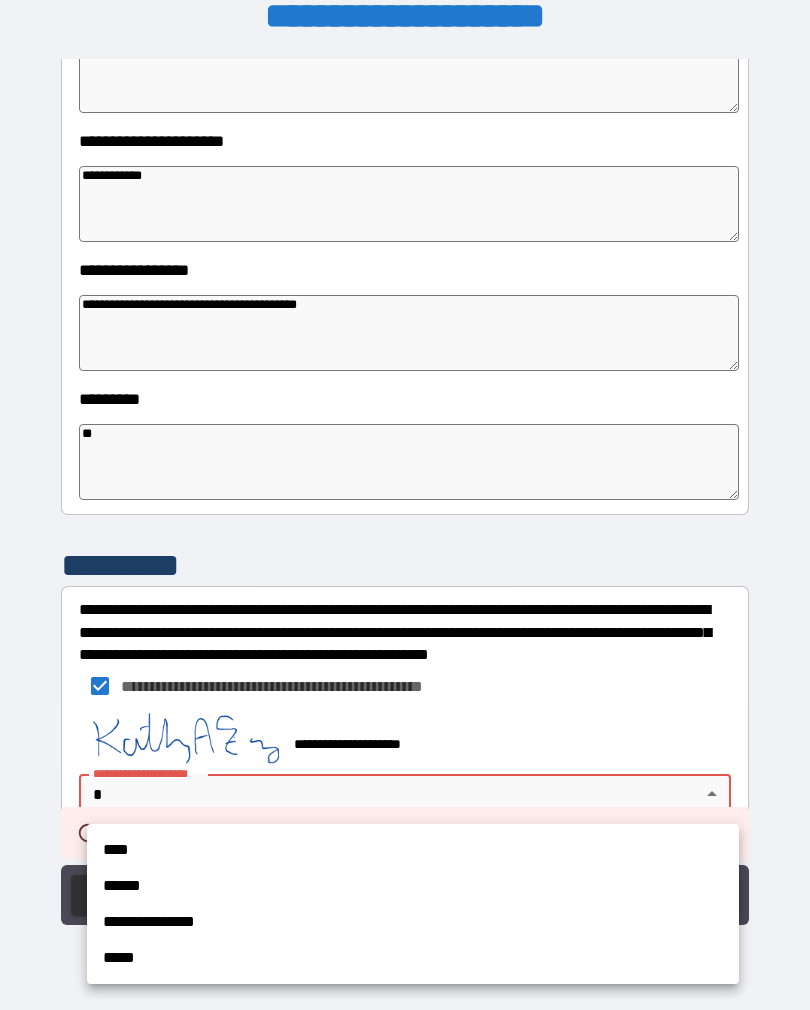 click on "****" at bounding box center [413, 850] 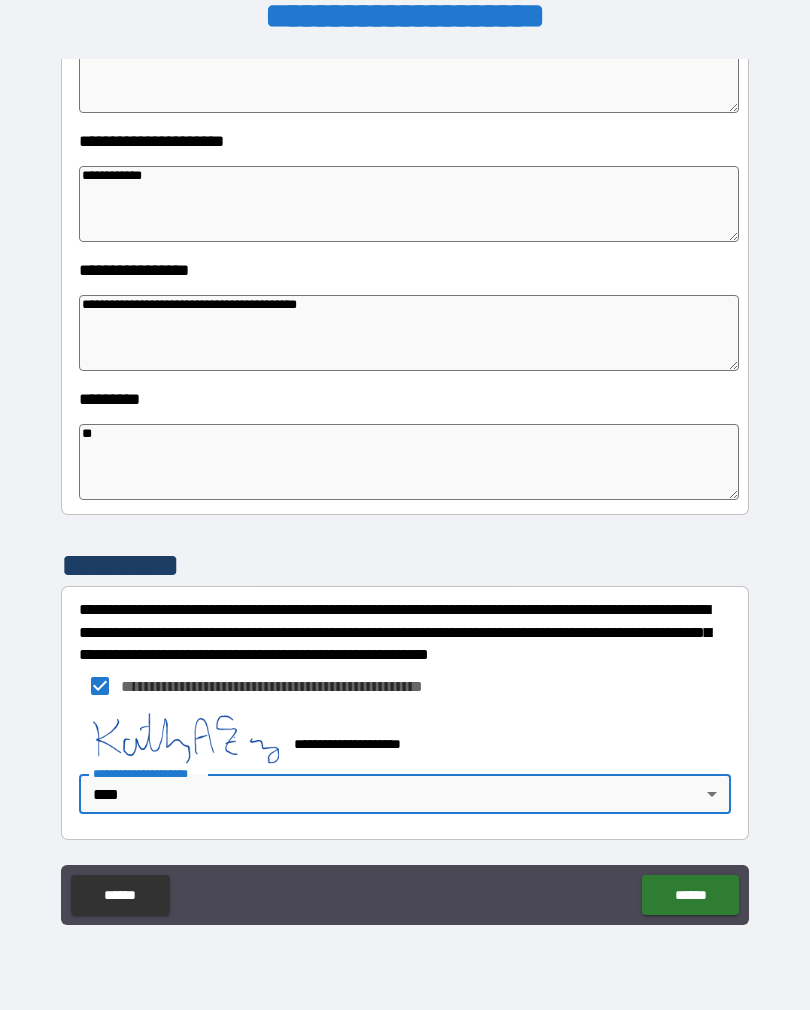 click on "******" at bounding box center [690, 895] 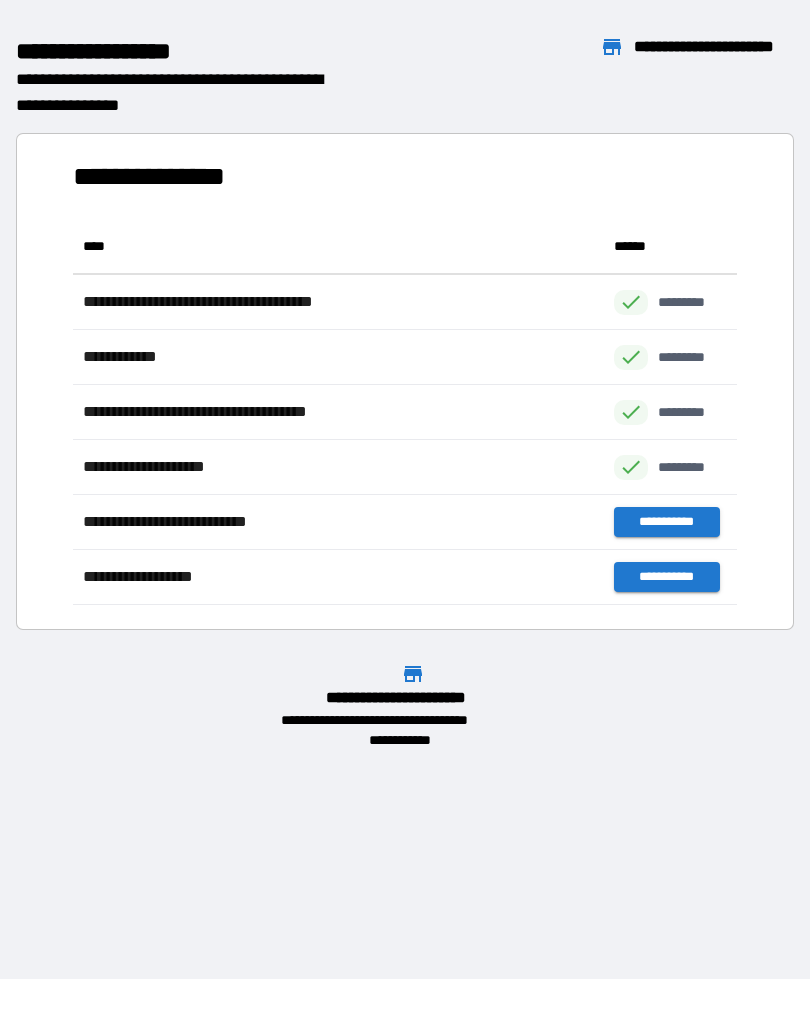 scroll, scrollTop: 1, scrollLeft: 1, axis: both 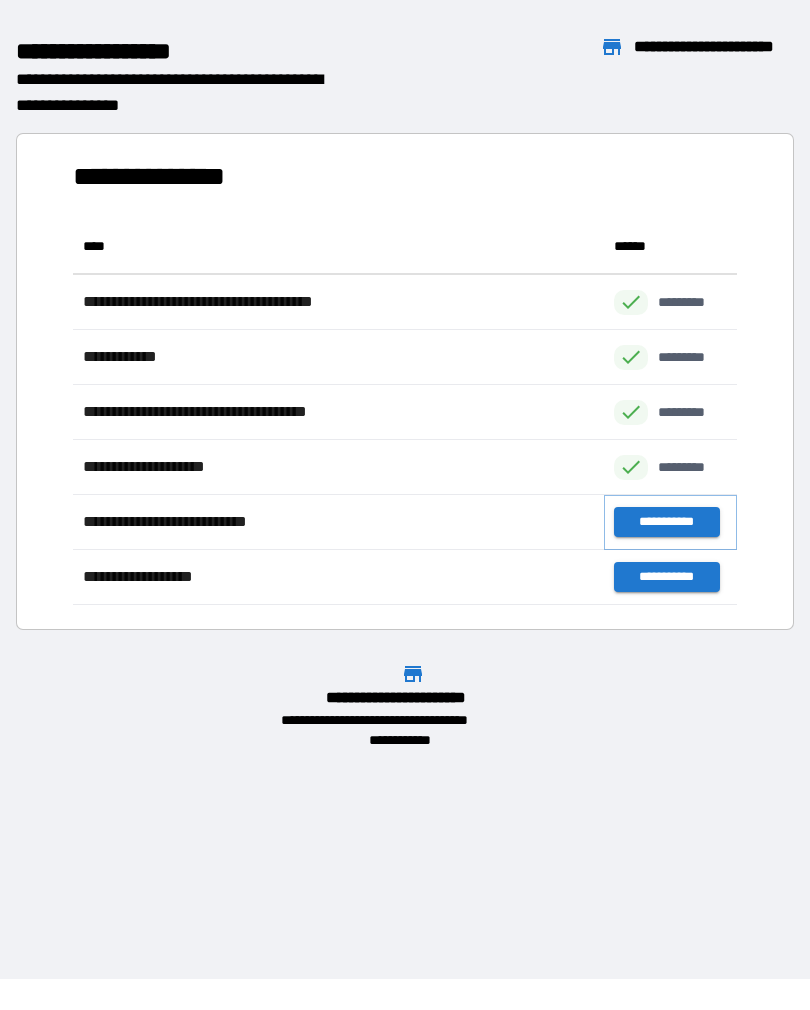click on "**********" at bounding box center [666, 522] 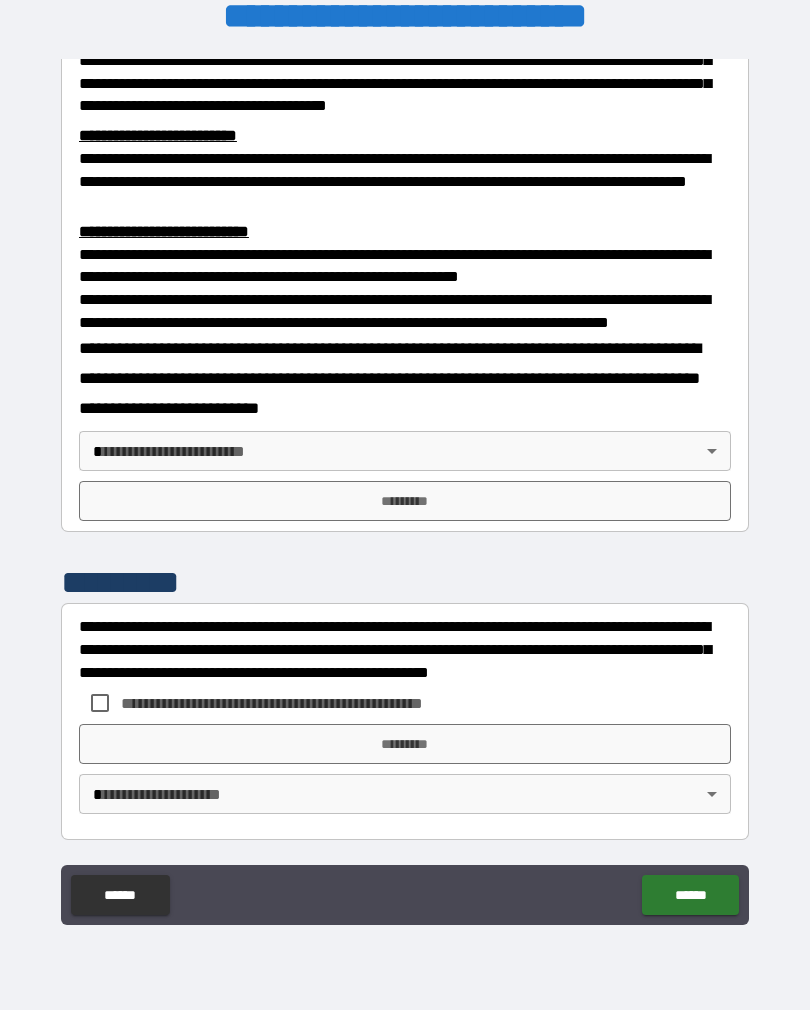 scroll, scrollTop: 660, scrollLeft: 0, axis: vertical 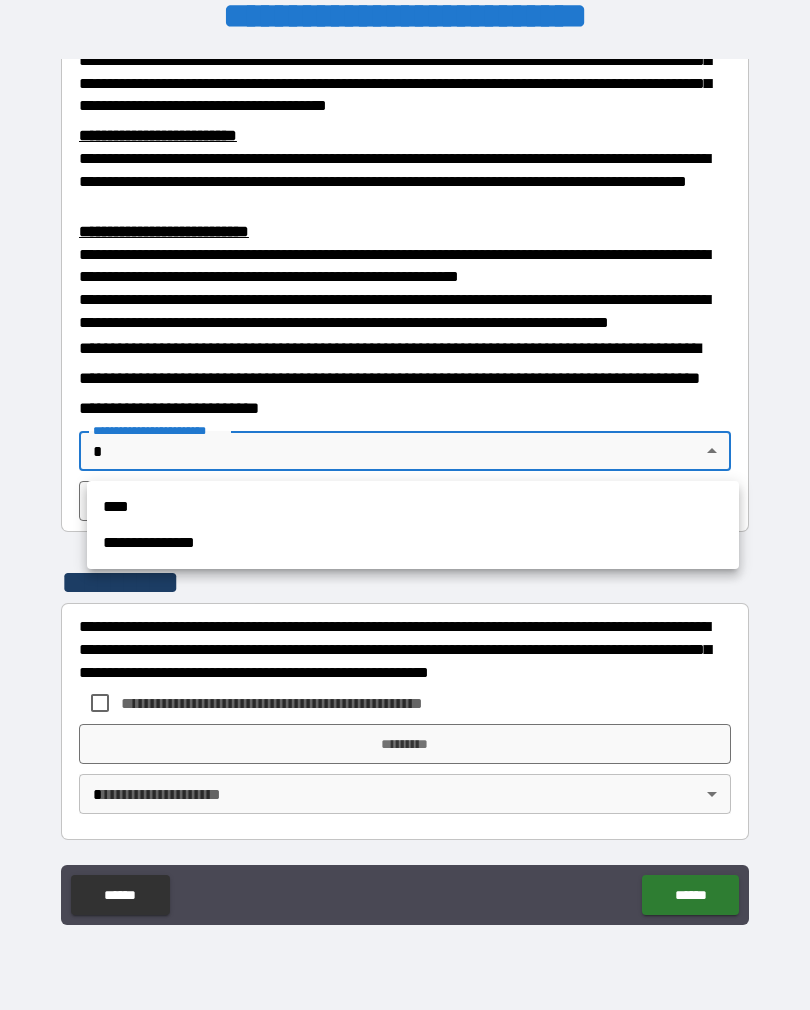 click on "****" at bounding box center (413, 507) 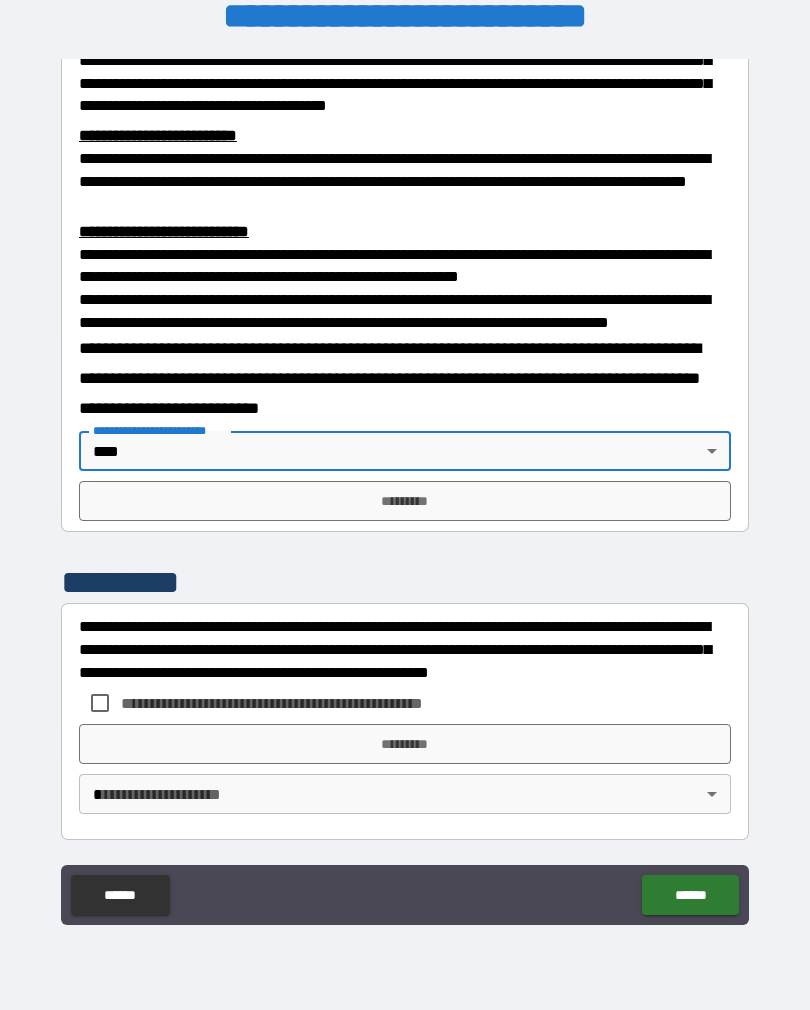 click on "**********" at bounding box center [405, 489] 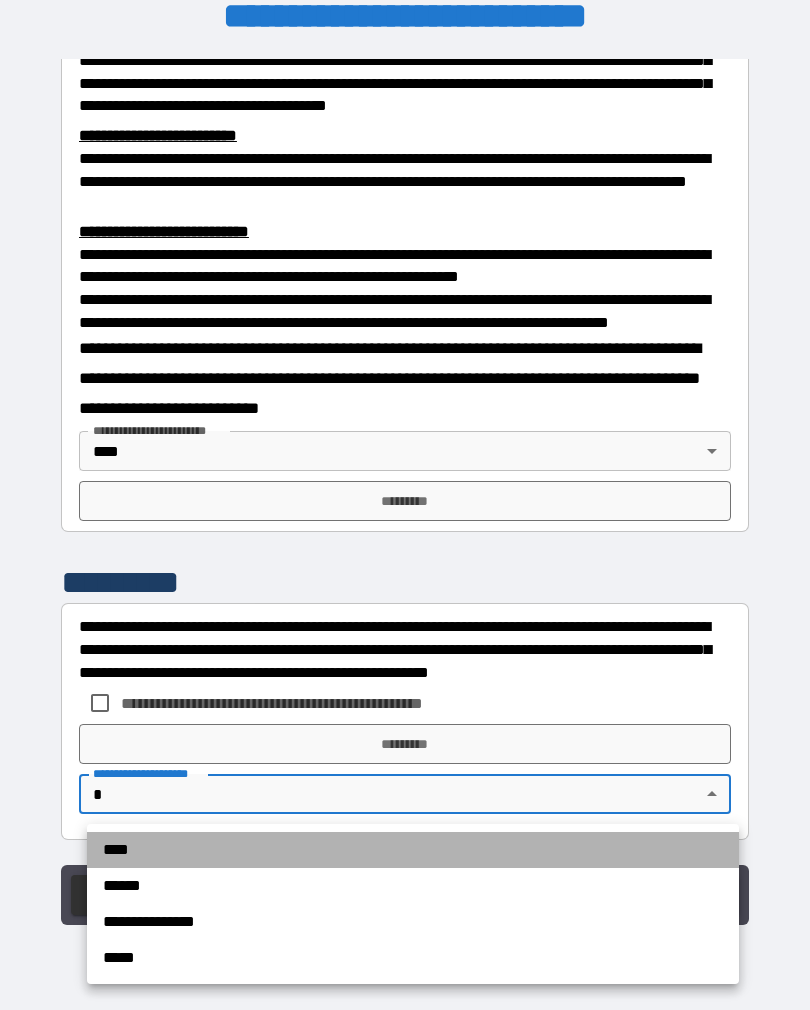click on "****" at bounding box center [413, 850] 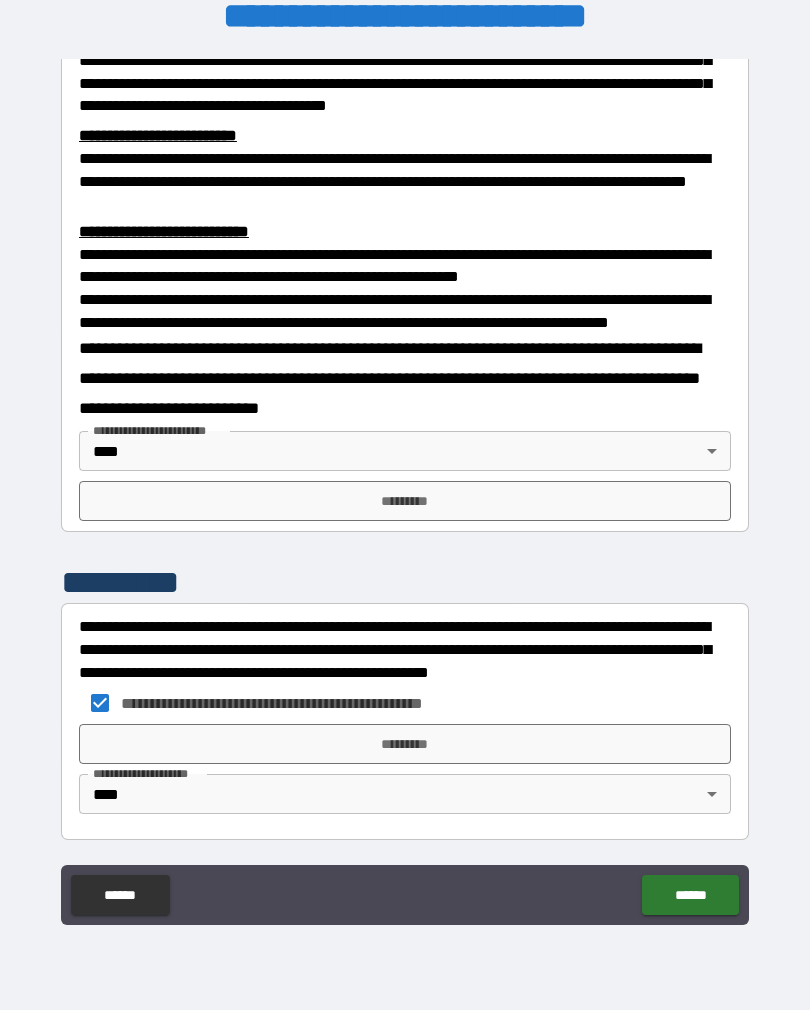 click on "*********" at bounding box center (405, 744) 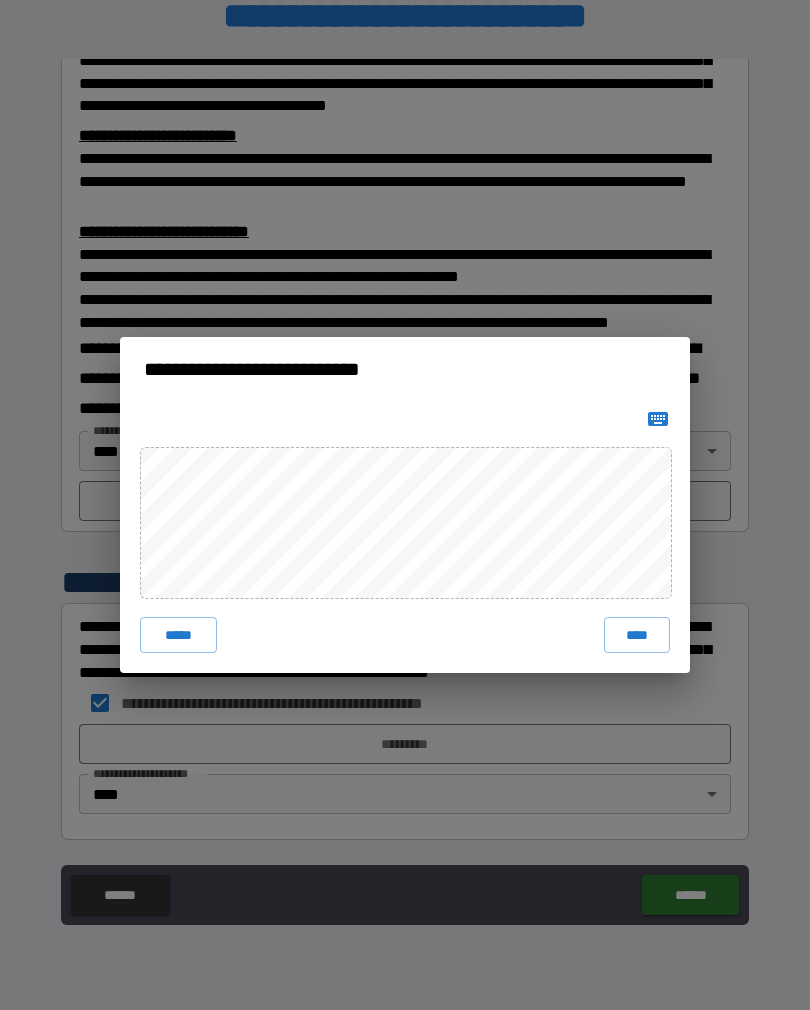 click on "****" at bounding box center [637, 635] 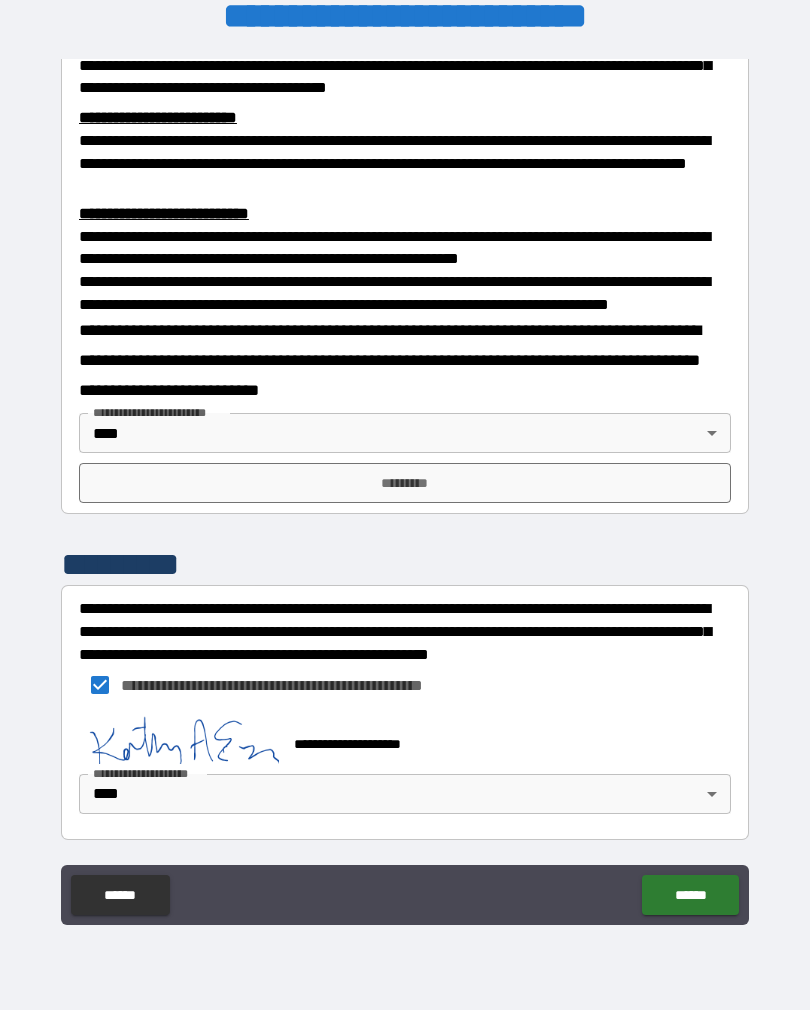 click on "******" at bounding box center [690, 895] 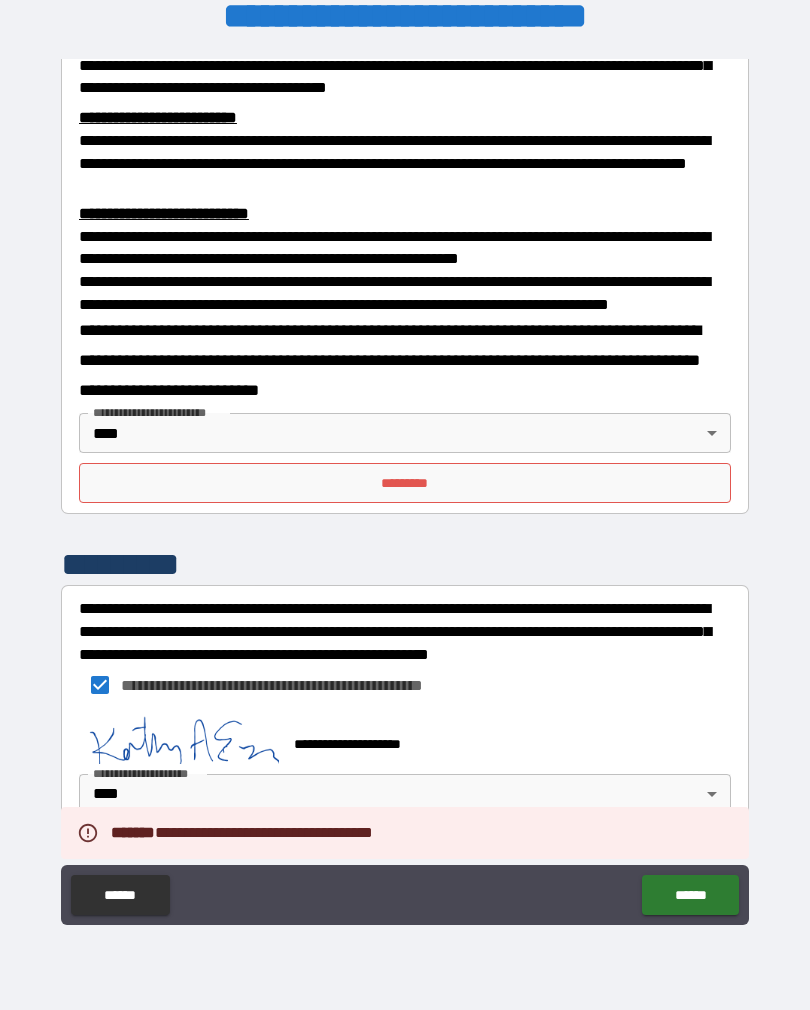 click on "*********" at bounding box center [405, 483] 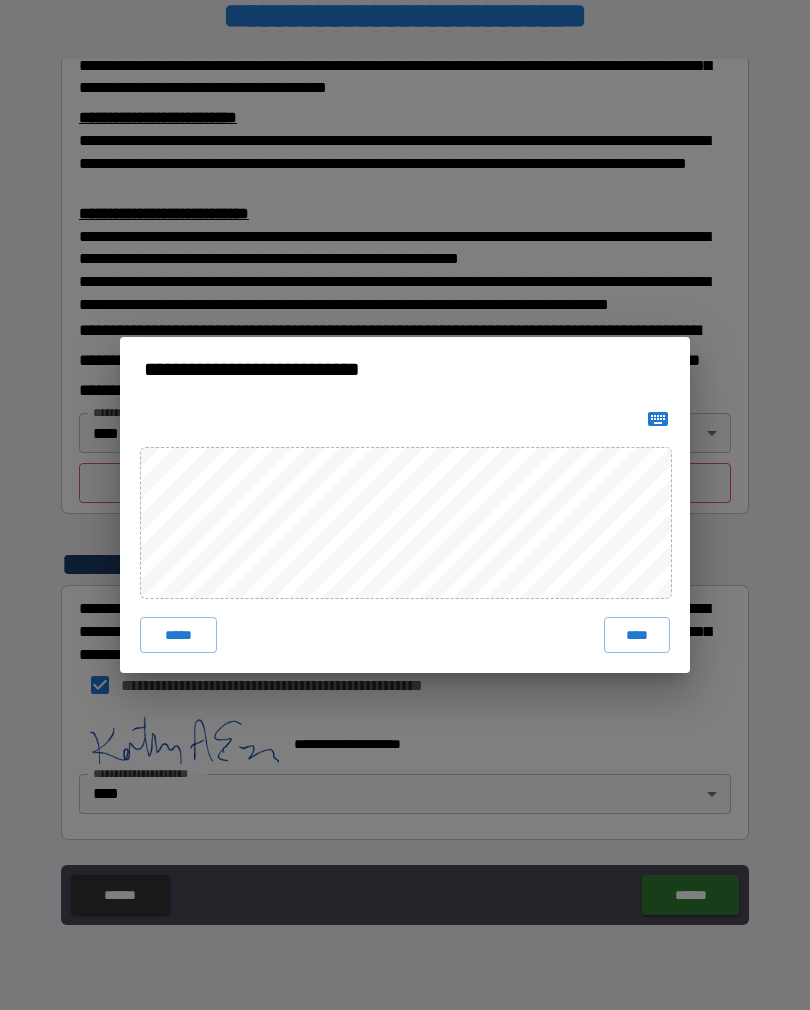 click on "****" at bounding box center [637, 635] 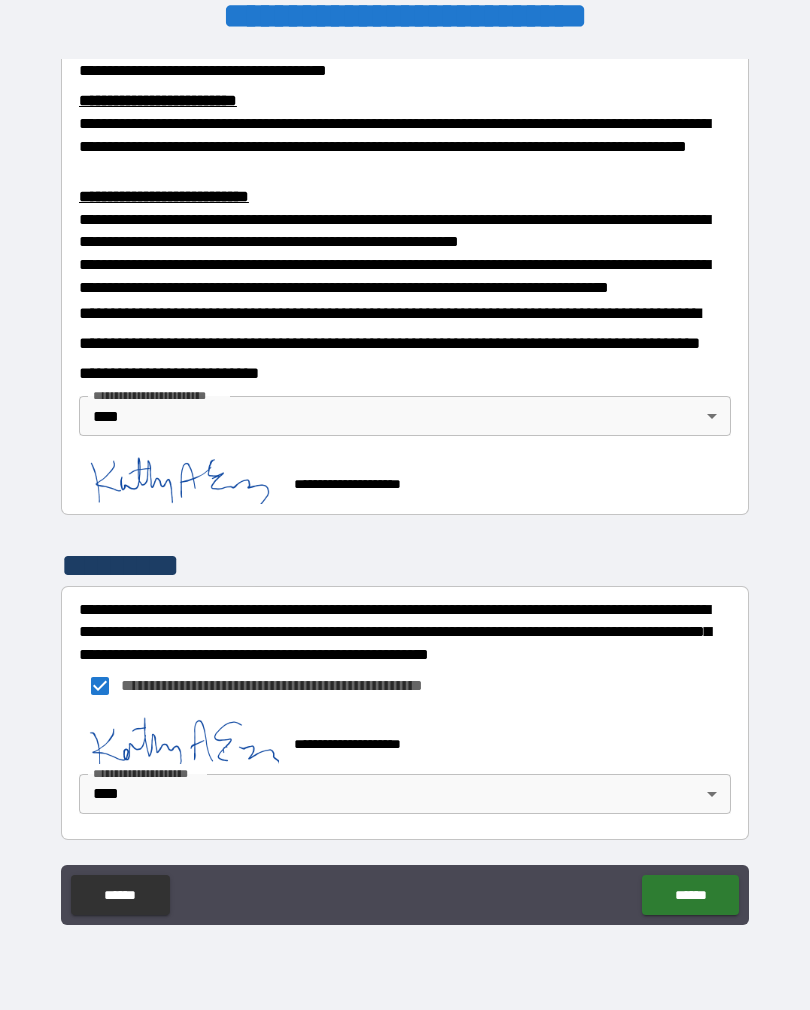 click on "******" at bounding box center (690, 895) 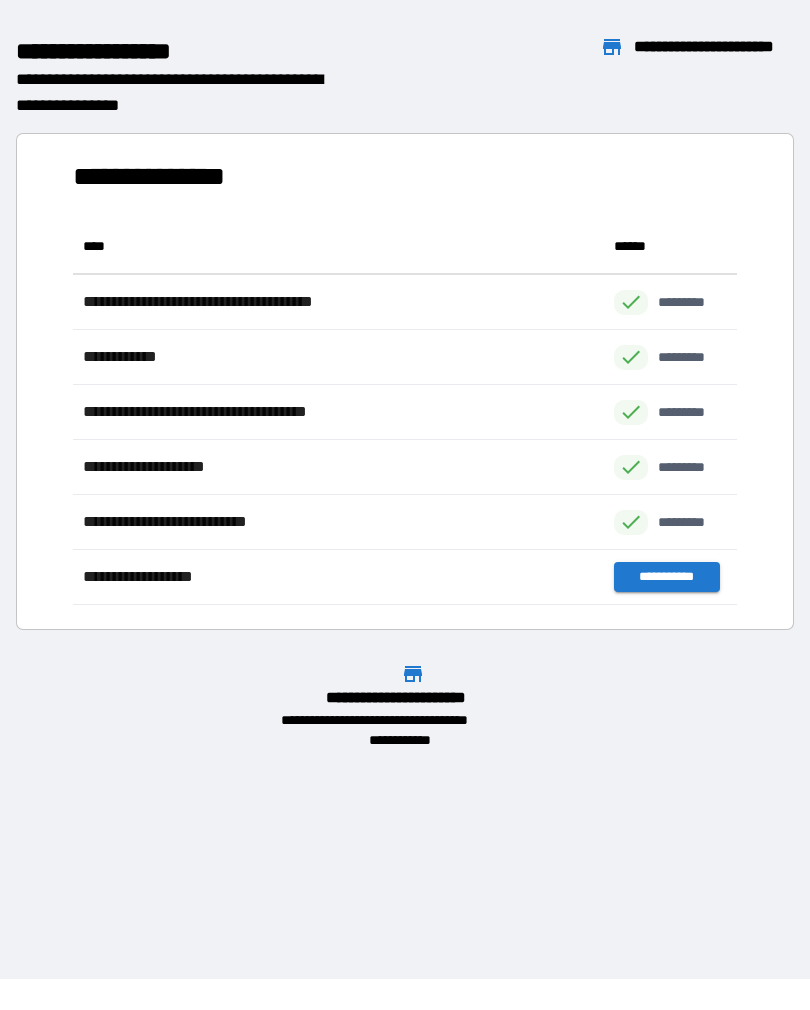 scroll, scrollTop: 1, scrollLeft: 1, axis: both 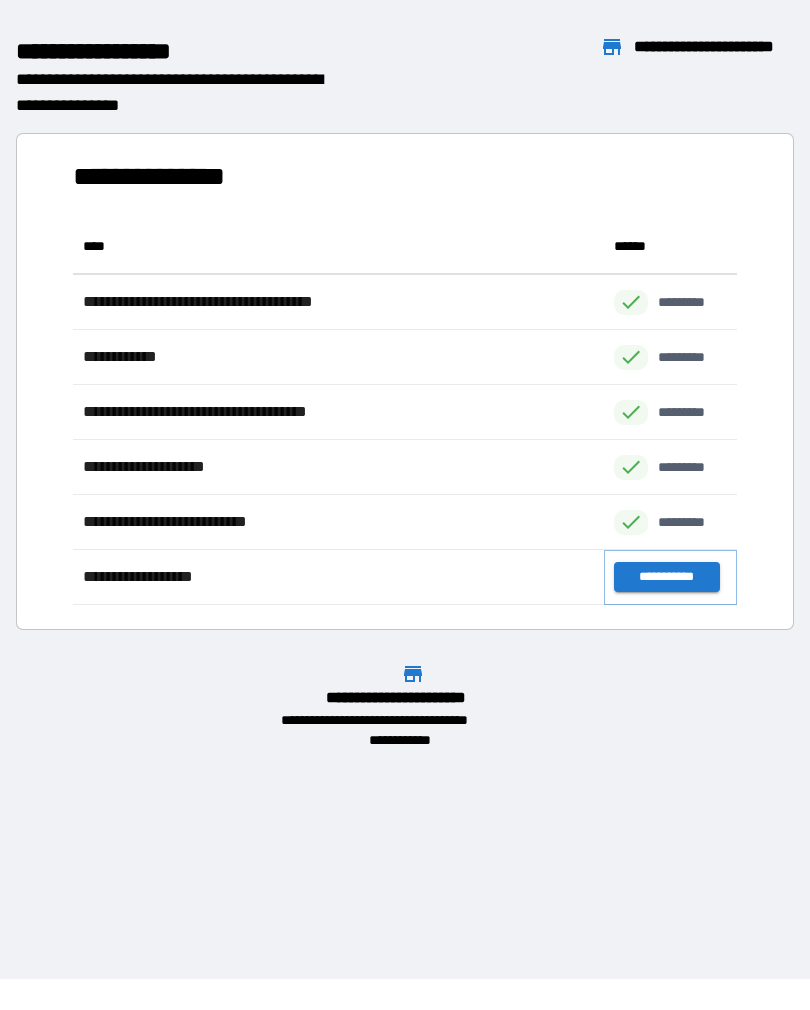 click on "**********" at bounding box center [666, 577] 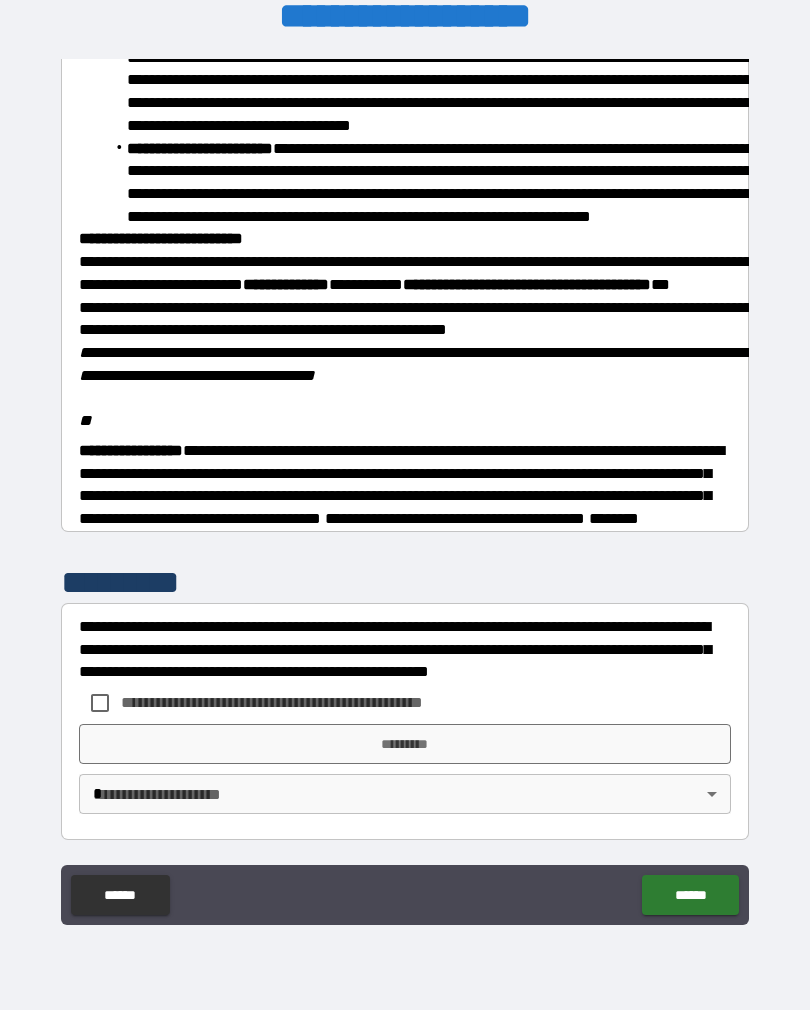 scroll, scrollTop: 2206, scrollLeft: 0, axis: vertical 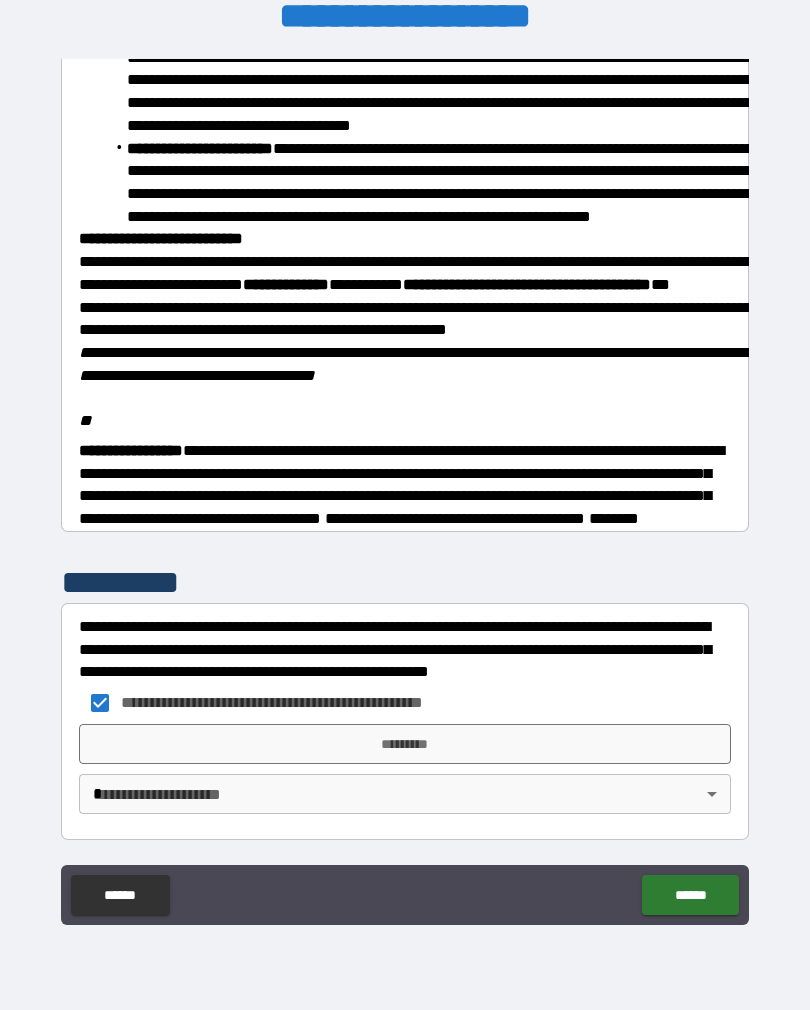 click on "**********" at bounding box center (405, 489) 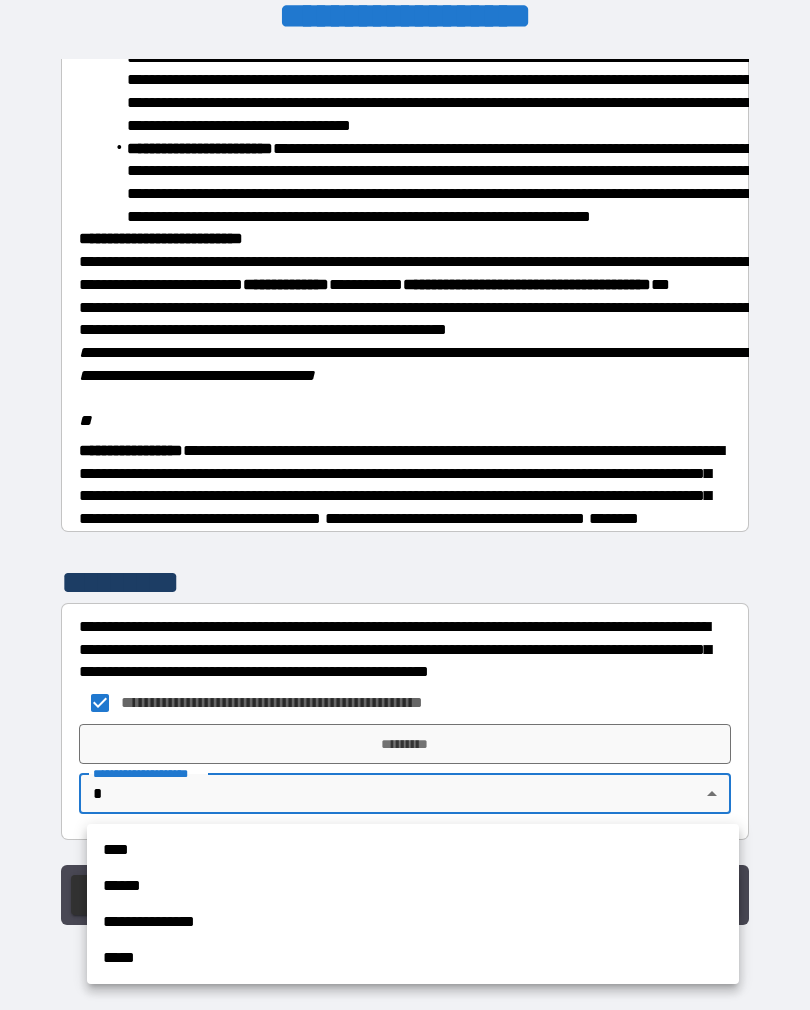 click on "****" at bounding box center [413, 850] 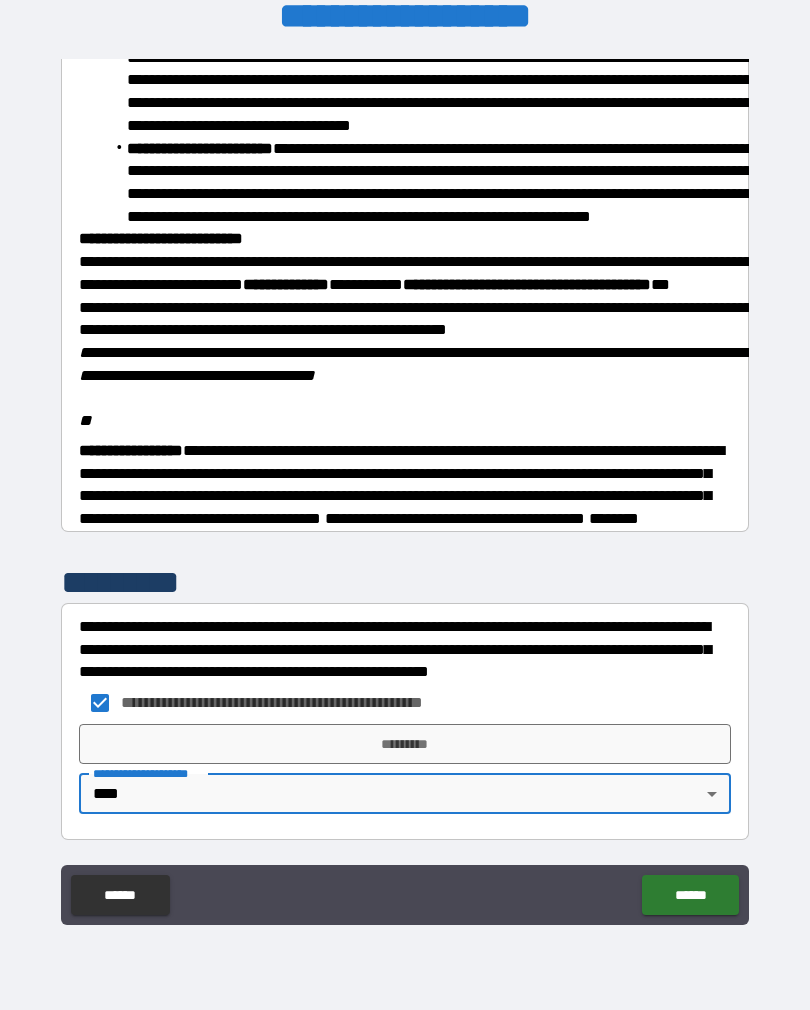 click on "*********" at bounding box center (405, 744) 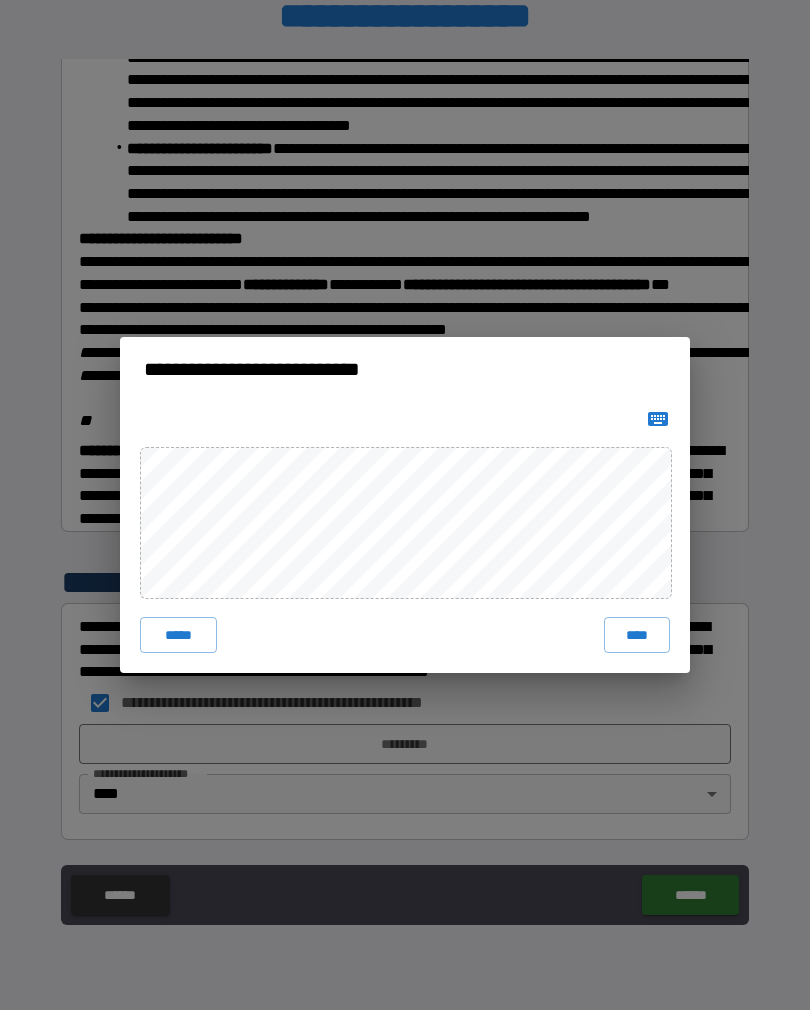 click on "****" at bounding box center [637, 635] 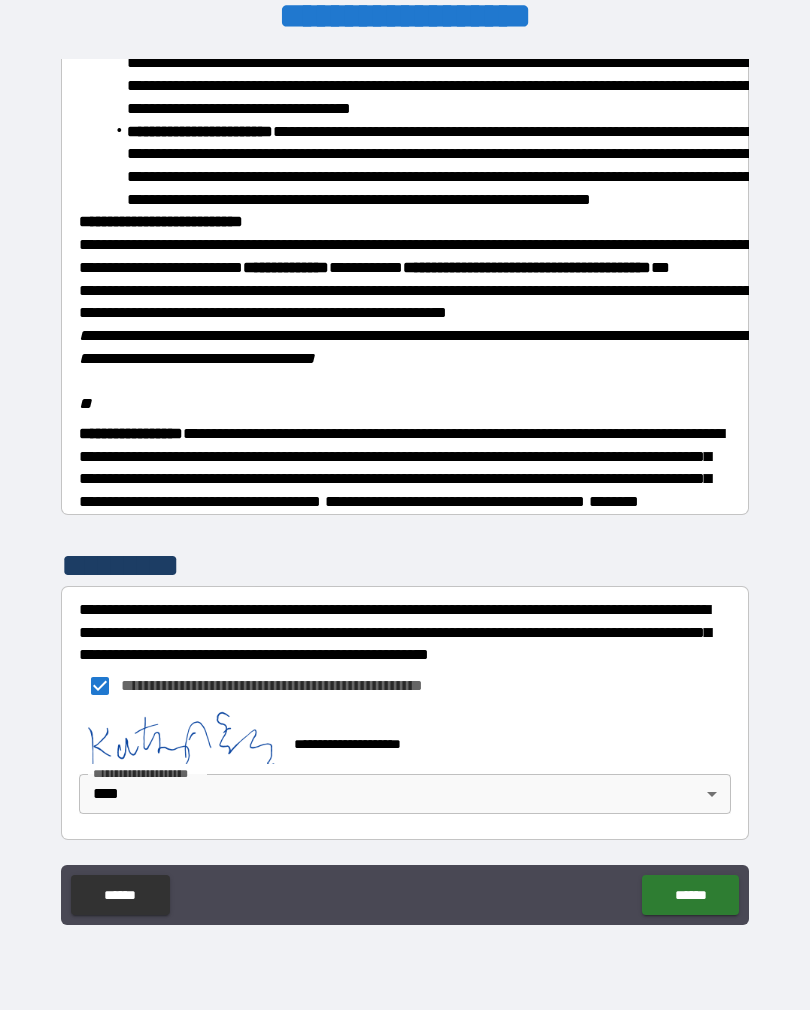 scroll, scrollTop: 2223, scrollLeft: 0, axis: vertical 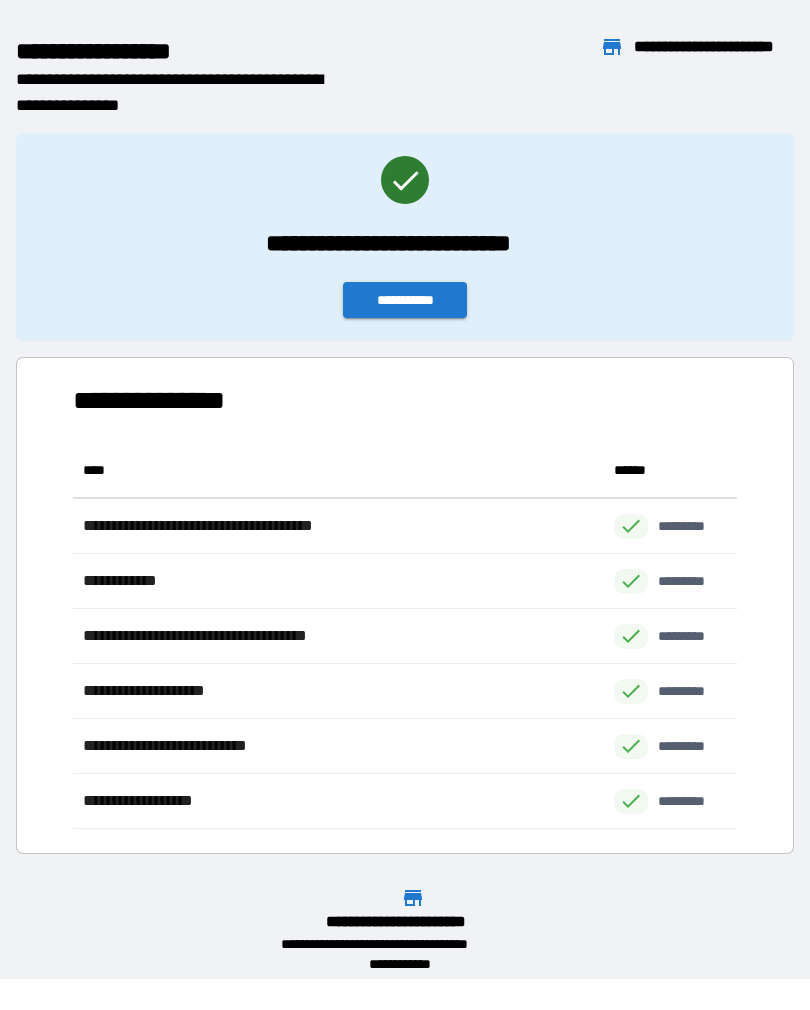 click on "**********" at bounding box center [405, 300] 